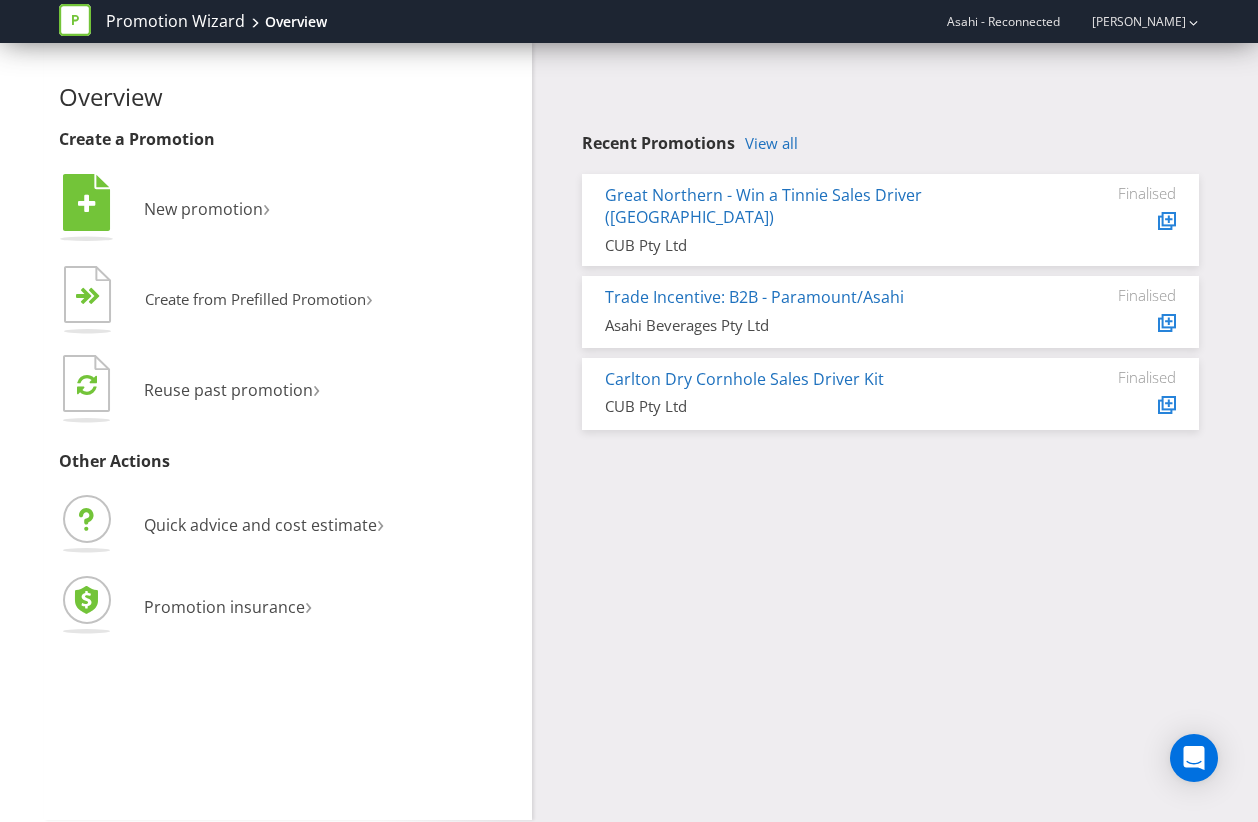 scroll, scrollTop: 0, scrollLeft: 0, axis: both 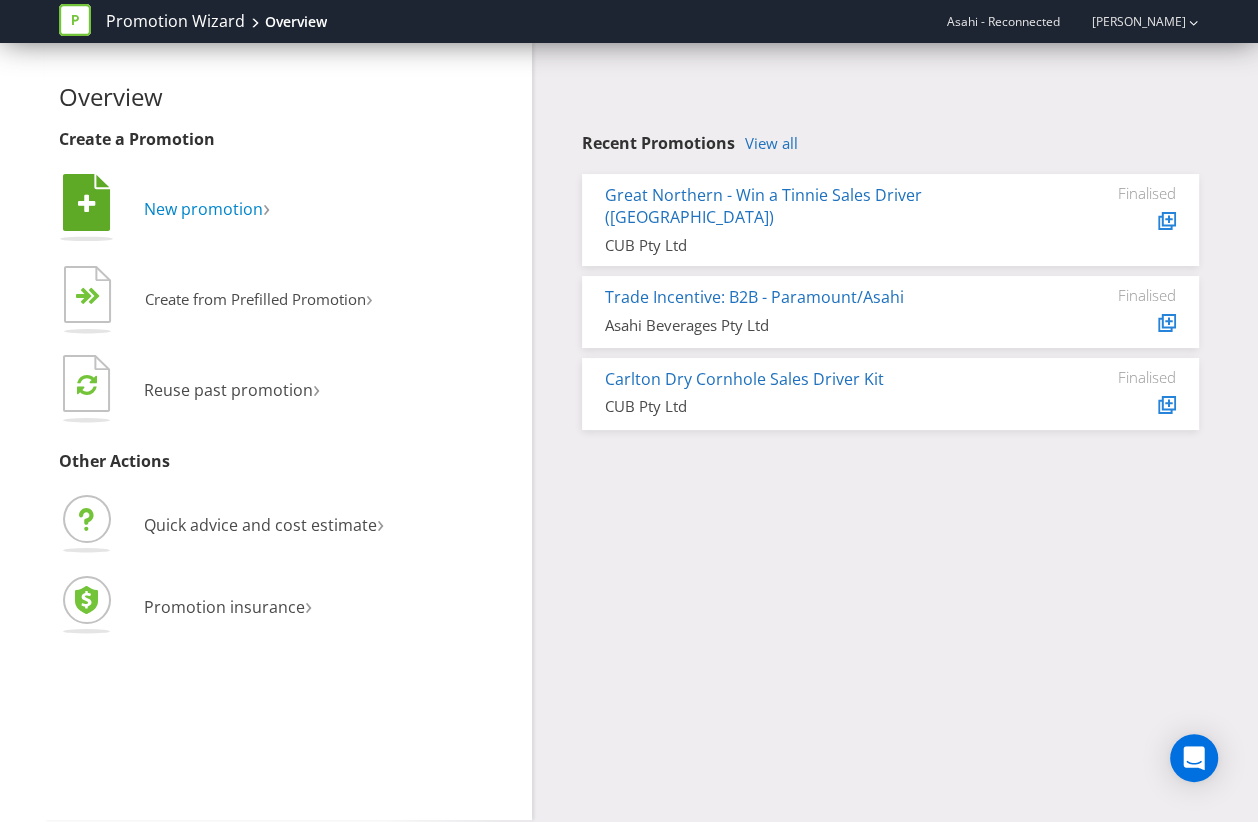 click on "New promotion" at bounding box center [203, 209] 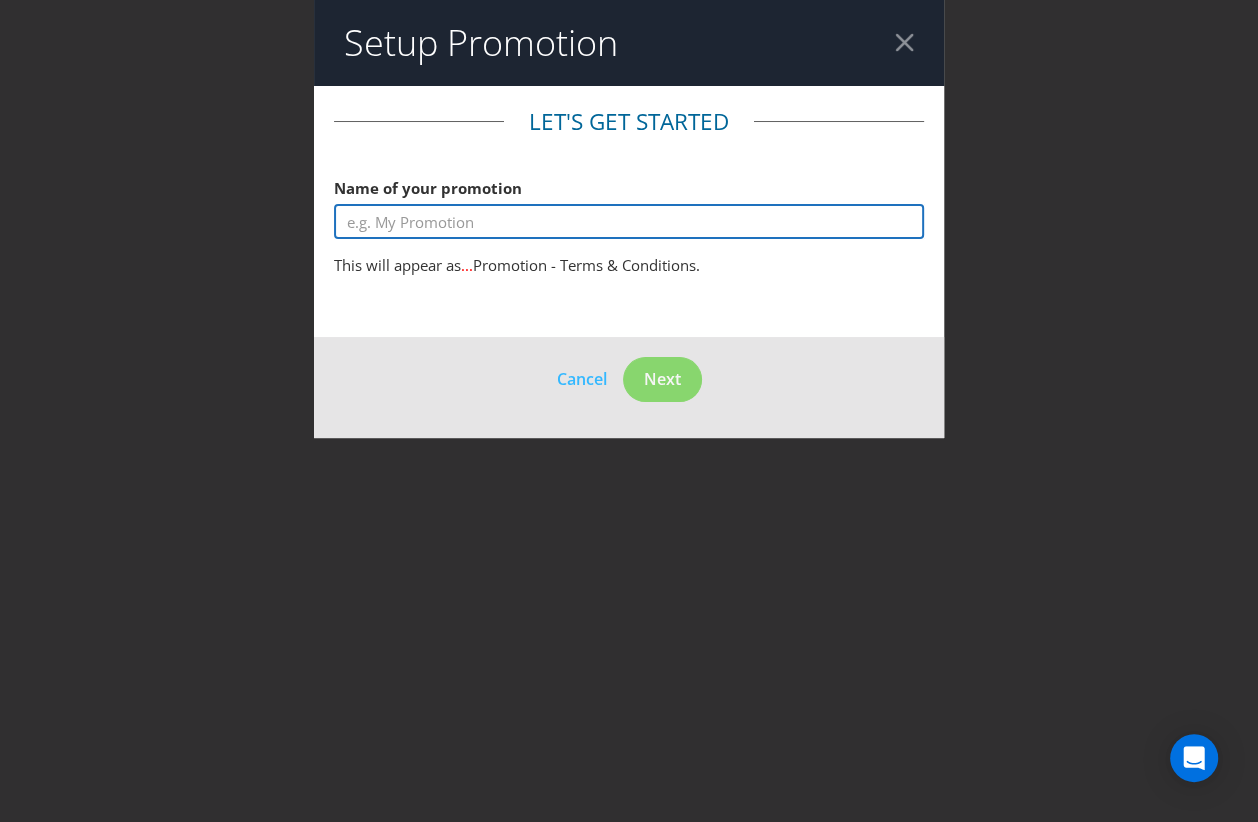 click at bounding box center [629, 221] 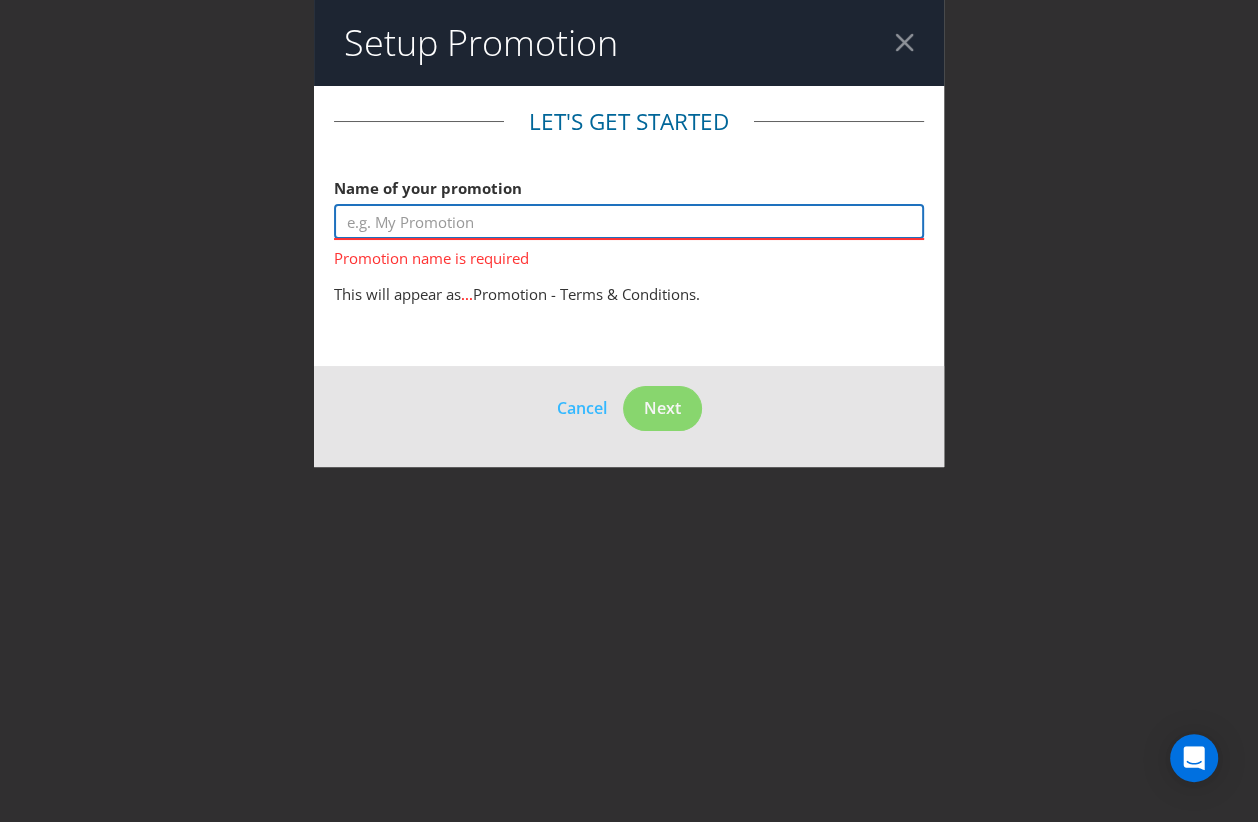 paste on "ALM/Asahi - Win a Vespa Promotion" 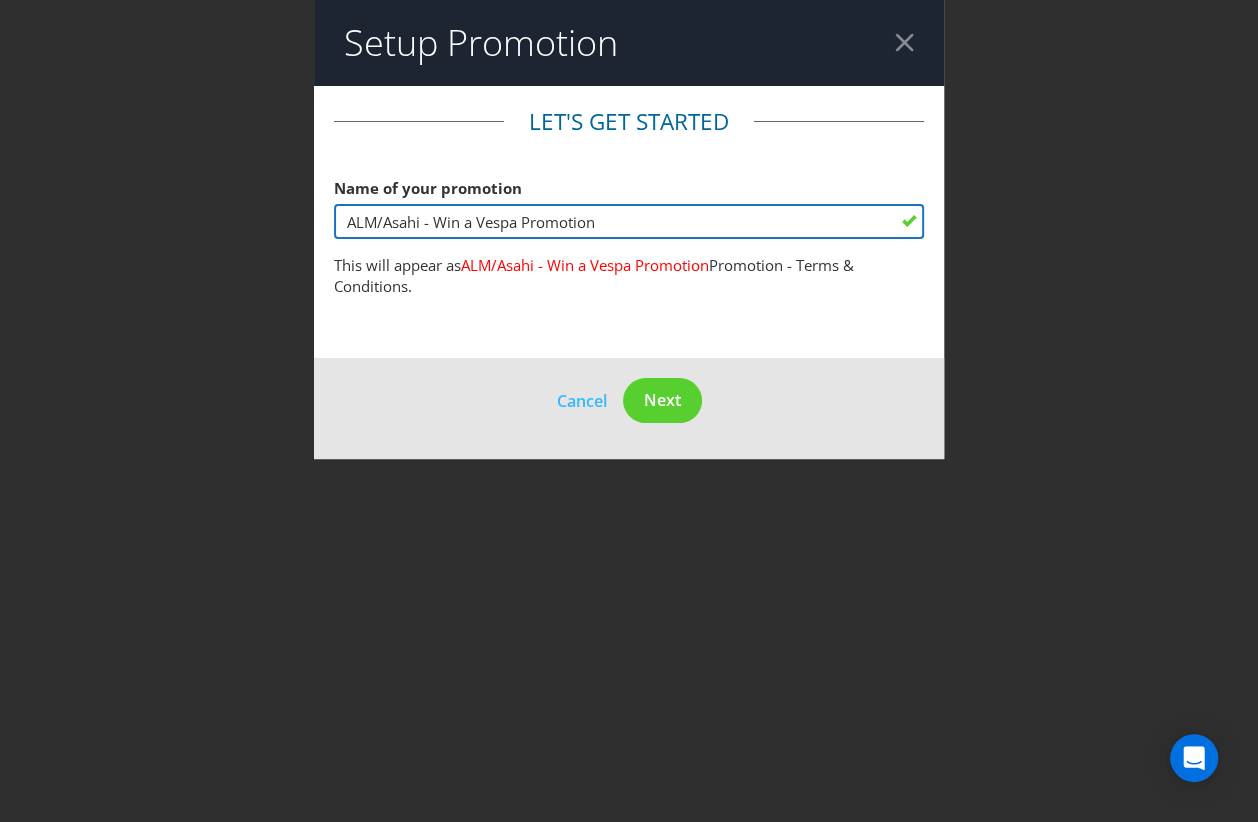 drag, startPoint x: 378, startPoint y: 220, endPoint x: 295, endPoint y: 220, distance: 83 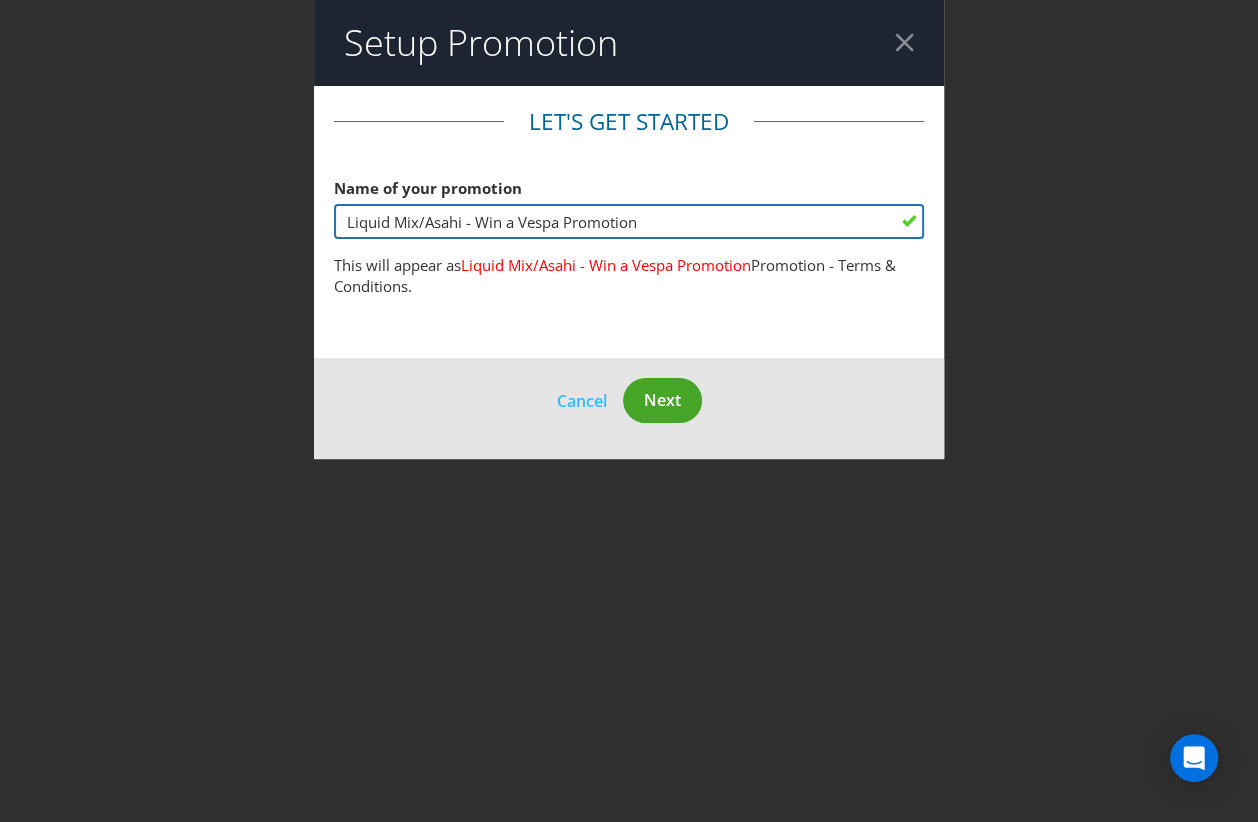 type on "Liquid Mix/Asahi - Win a Vespa Promotion" 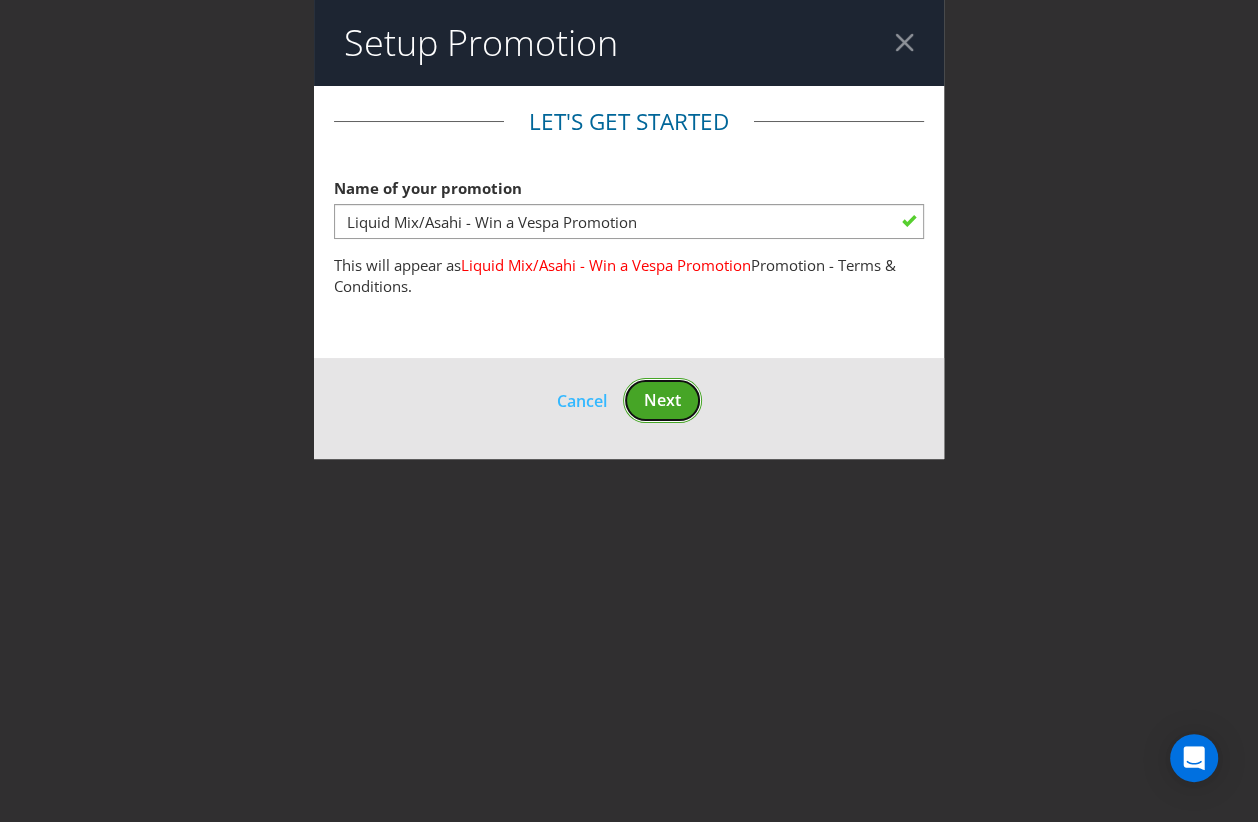 click on "Next" at bounding box center (662, 400) 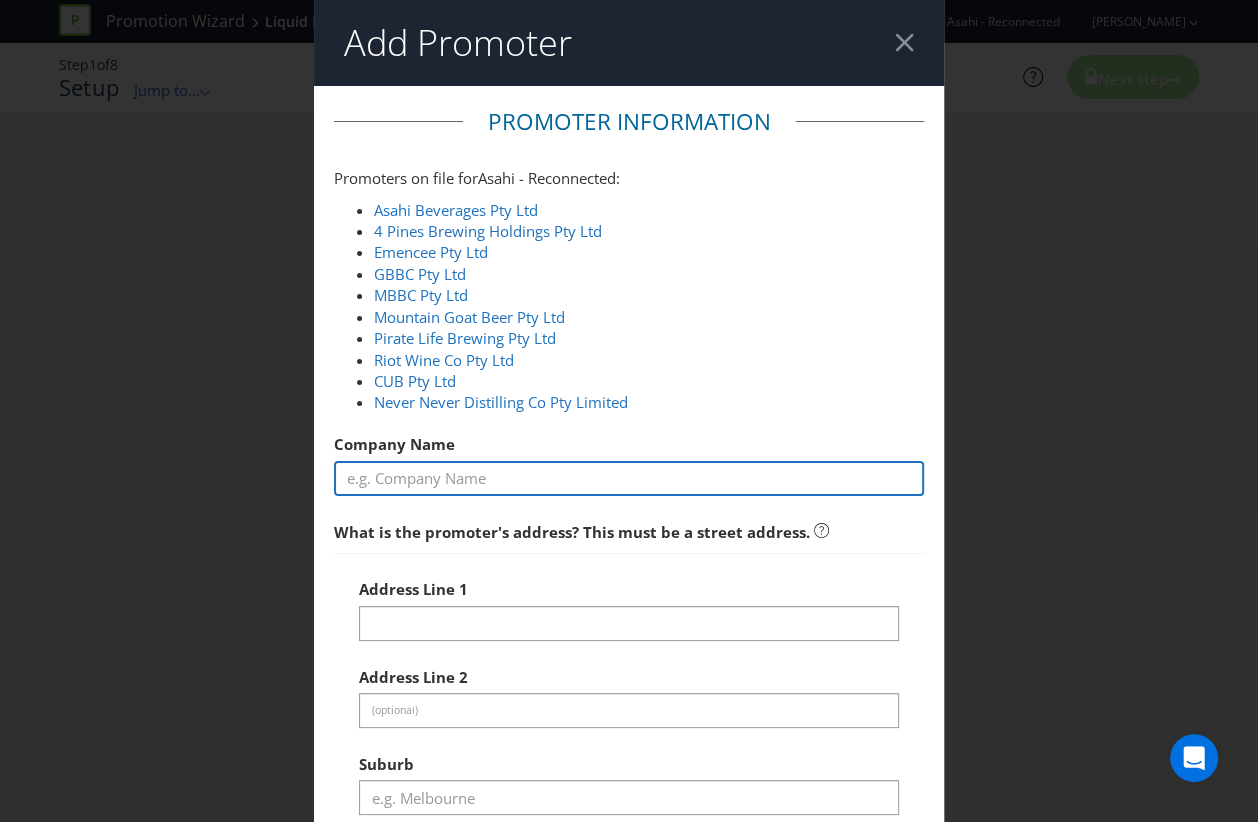 click at bounding box center [629, 478] 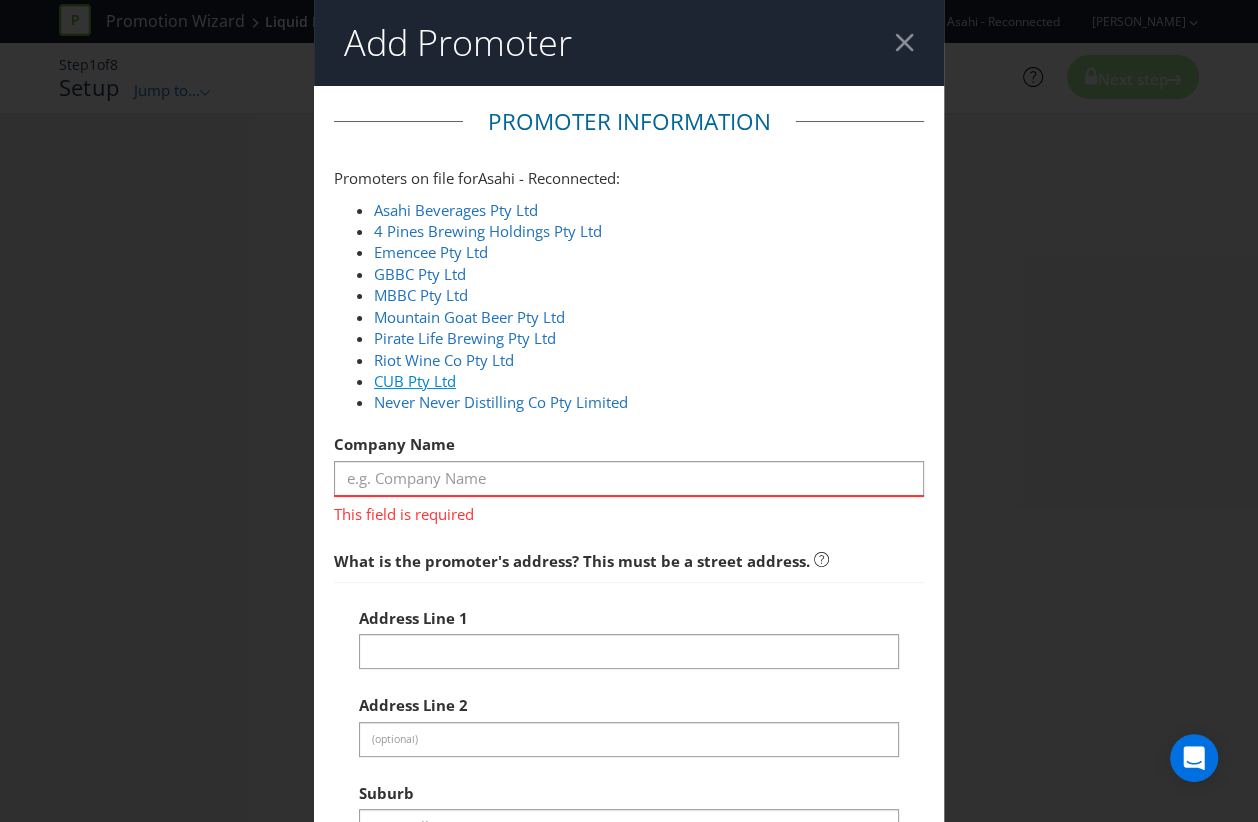 click on "CUB Pty Ltd" at bounding box center [415, 381] 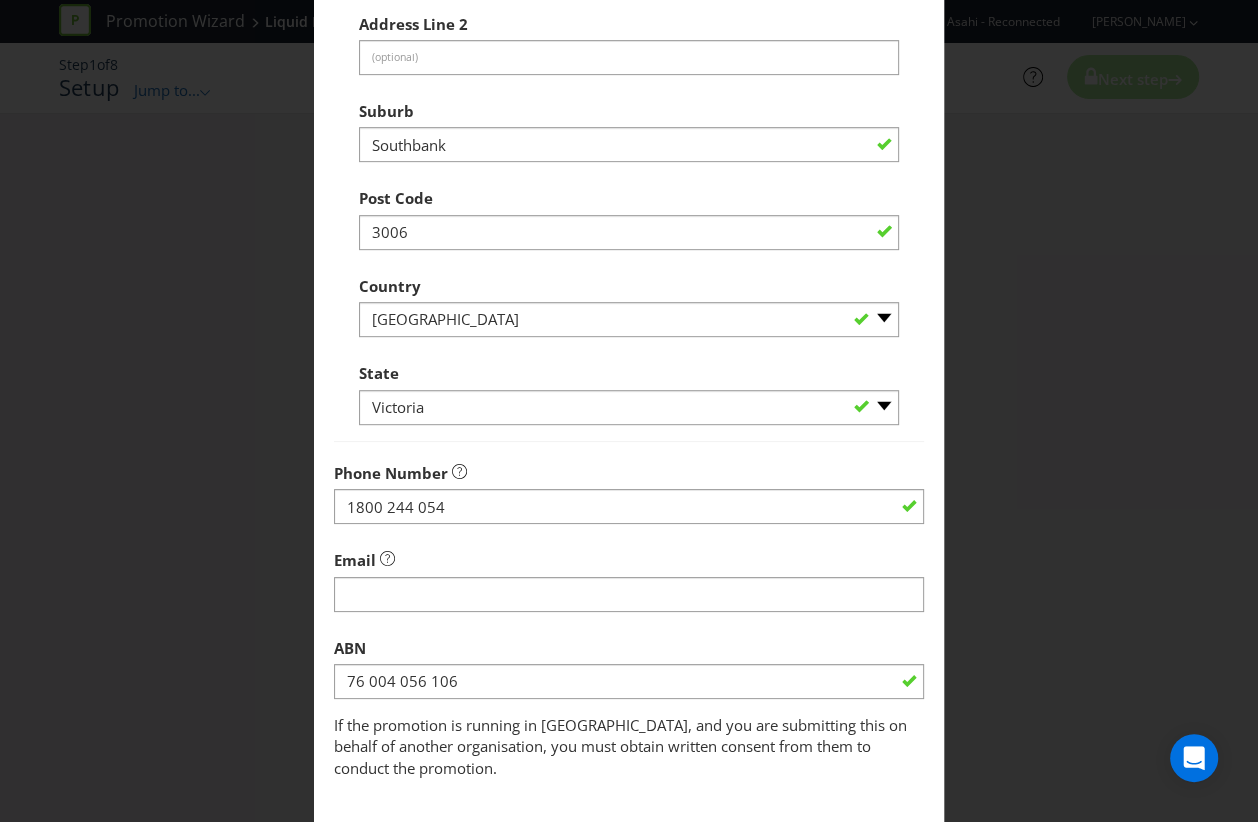 scroll, scrollTop: 737, scrollLeft: 0, axis: vertical 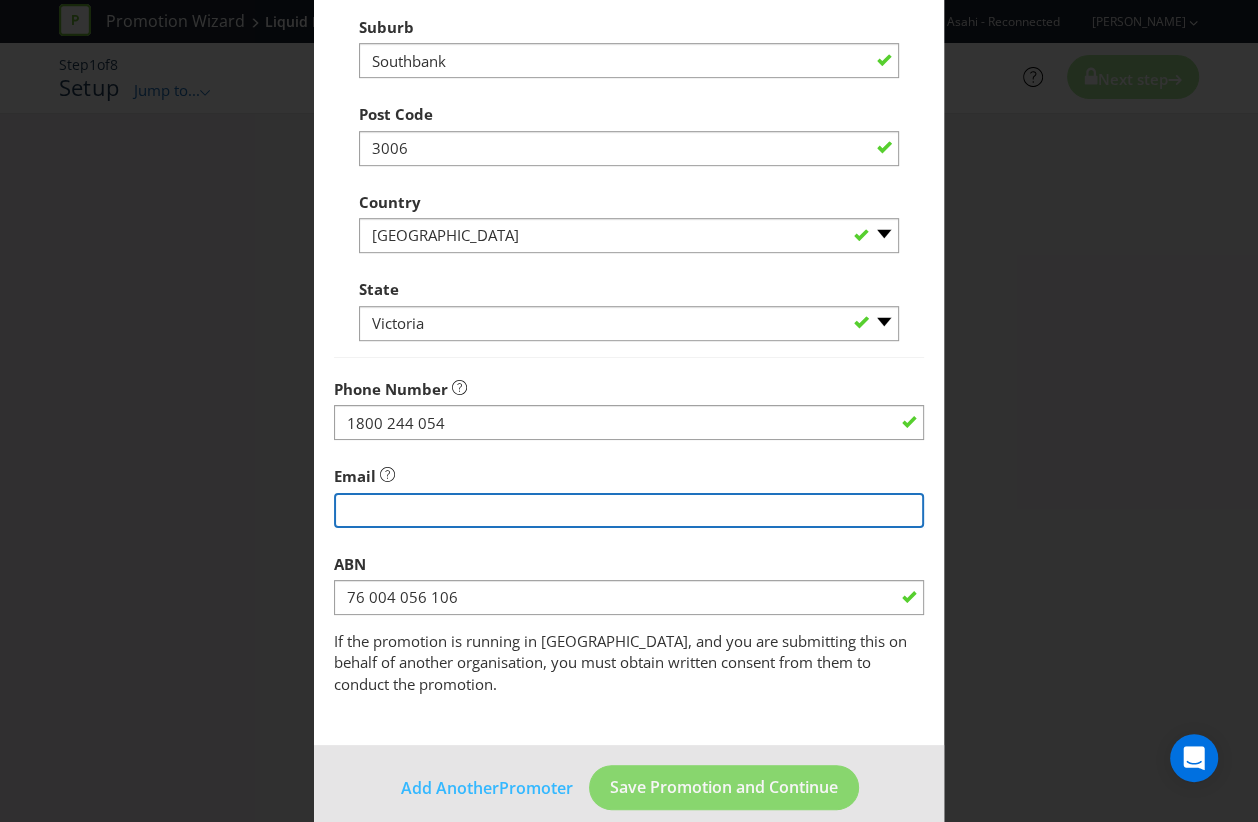 click at bounding box center (629, 510) 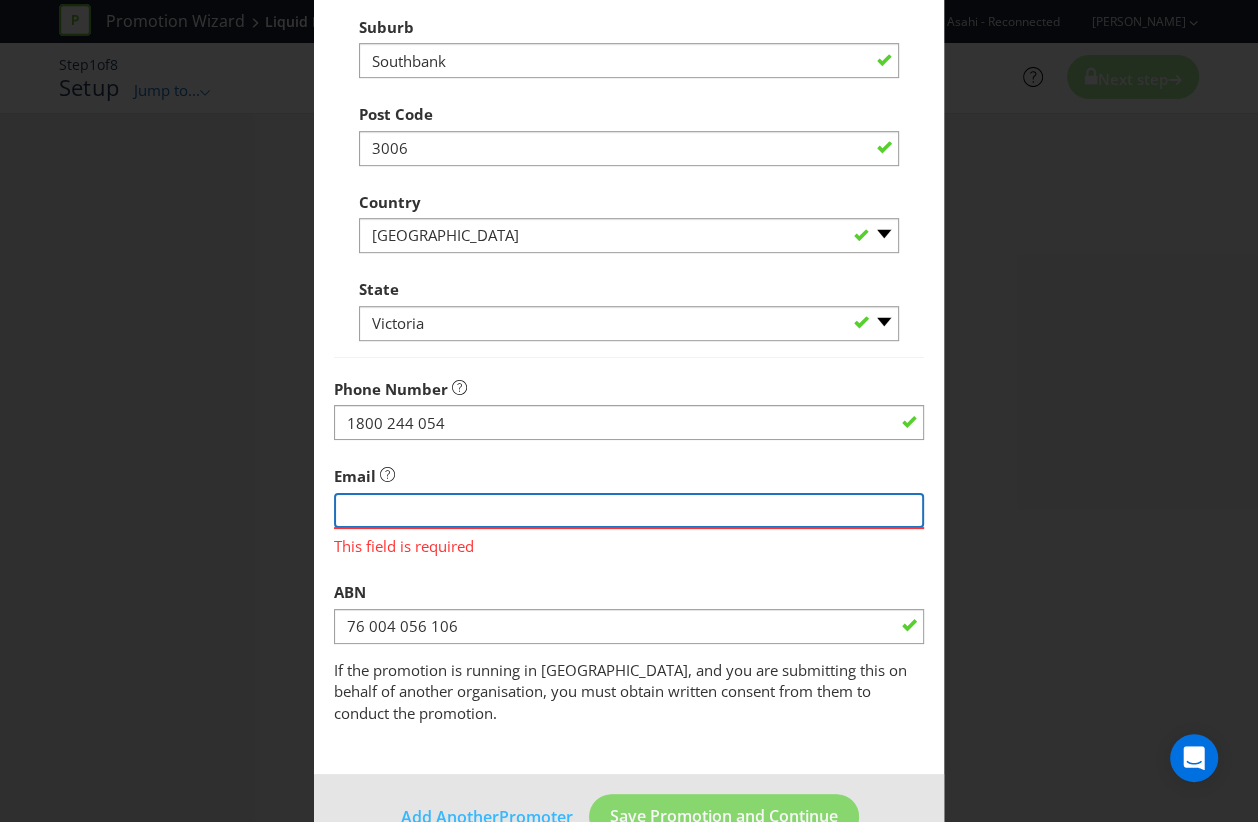 click at bounding box center [629, 510] 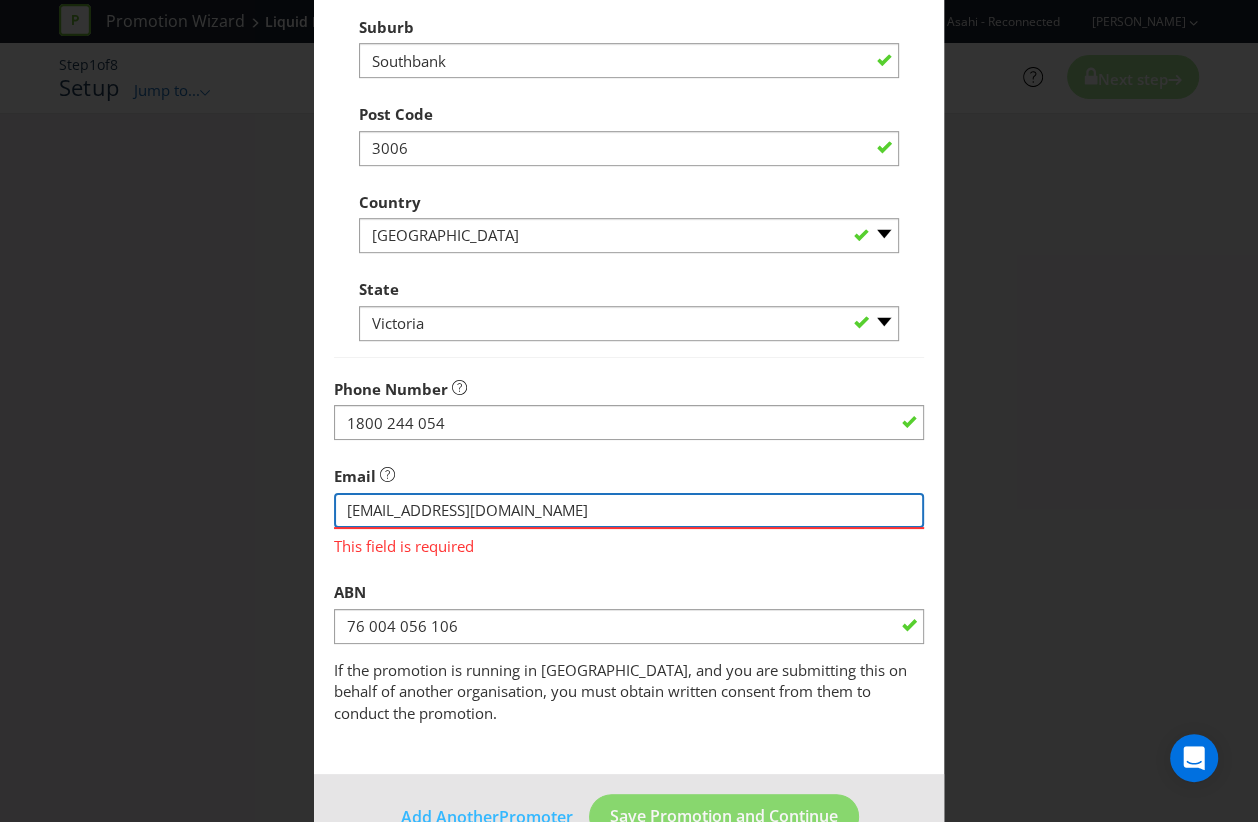 type on "Alexander.Hill@asahibeverages.com" 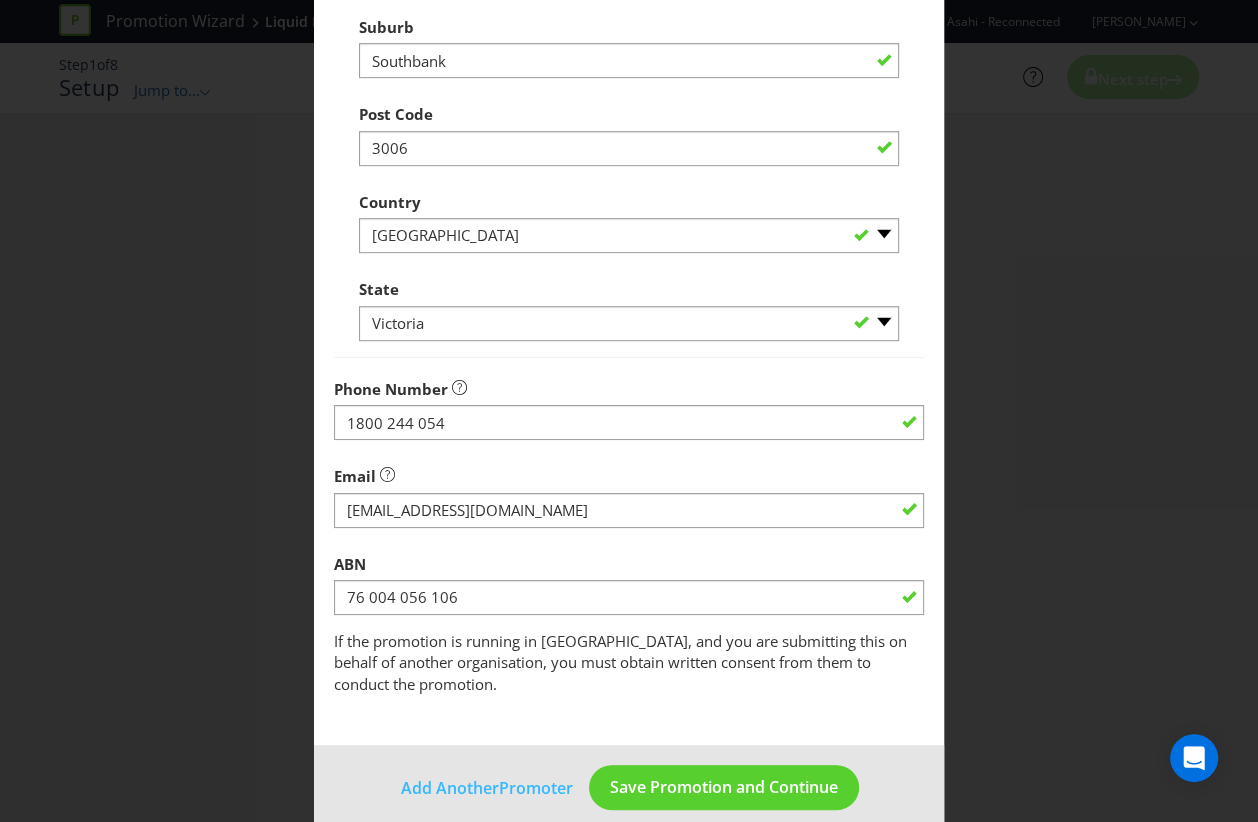 click on "Promoter Information Promoters on file for  Asahi - Reconnected :  Asahi Beverages Pty Ltd 4 Pines Brewing Holdings Pty Ltd Emencee Pty Ltd GBBC Pty Ltd MBBC Pty Ltd Mountain Goat Beer Pty Ltd Pirate Life Brewing Pty Ltd Riot Wine Co Pty Ltd CUB Pty Ltd Never Never Distilling Co Pty Limited Company Name   CUB Pty Ltd What is the promoter's address? This must be a street address.   Address Line 1   58 Queens Bridge Street Address Line 2   (optional) Suburb   Southbank Post Code   3006 Country   -- Please Select Australia New Zealand State   -- Please Select -- Australian Capital Territory New South Wales Northern Territory Queensland South Australia Tasmania Victoria Western Australia Phone Number   1800 244 054 Email   ABN   76 004 056 106 If the promotion is running in NSW, and you are submitting this on behalf of another organisation, you must obtain written consent from them to conduct the promotion." at bounding box center (629, 47) 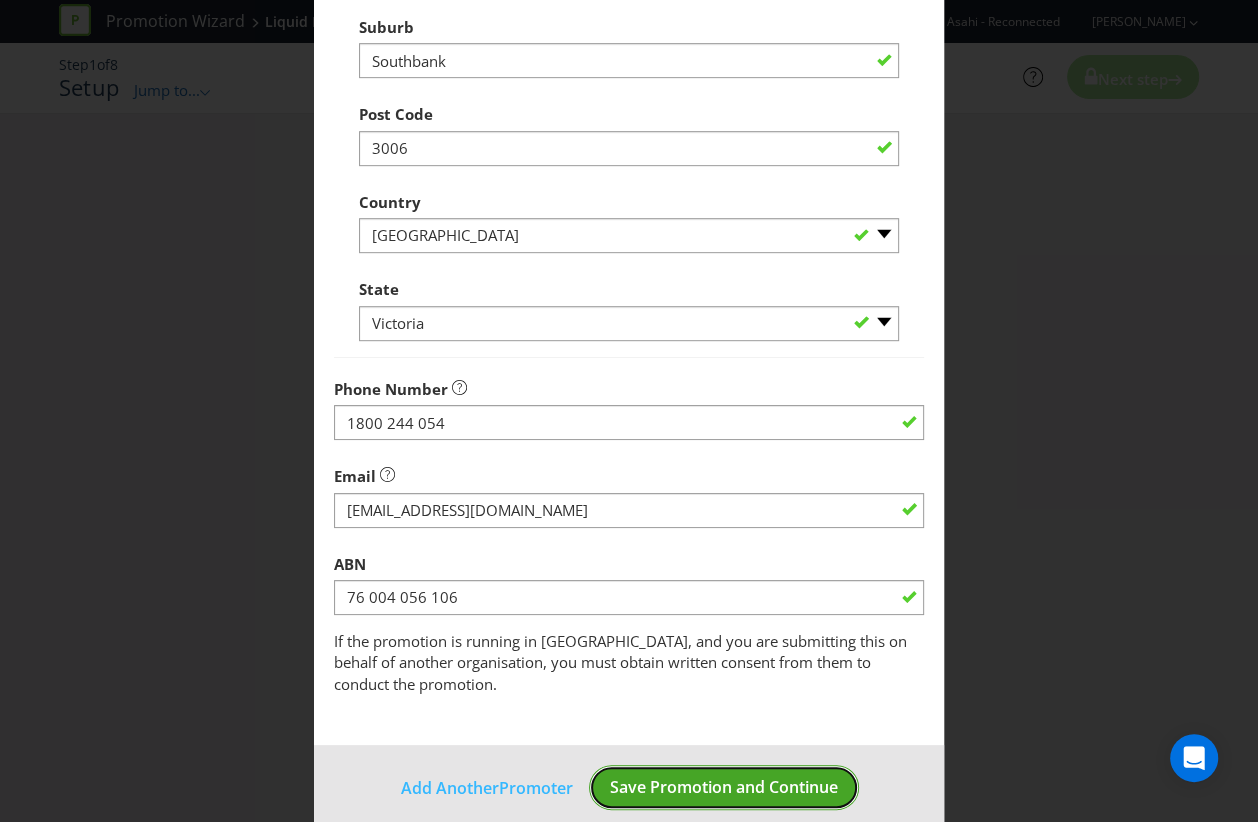 click on "Save Promotion and Continue" at bounding box center (724, 787) 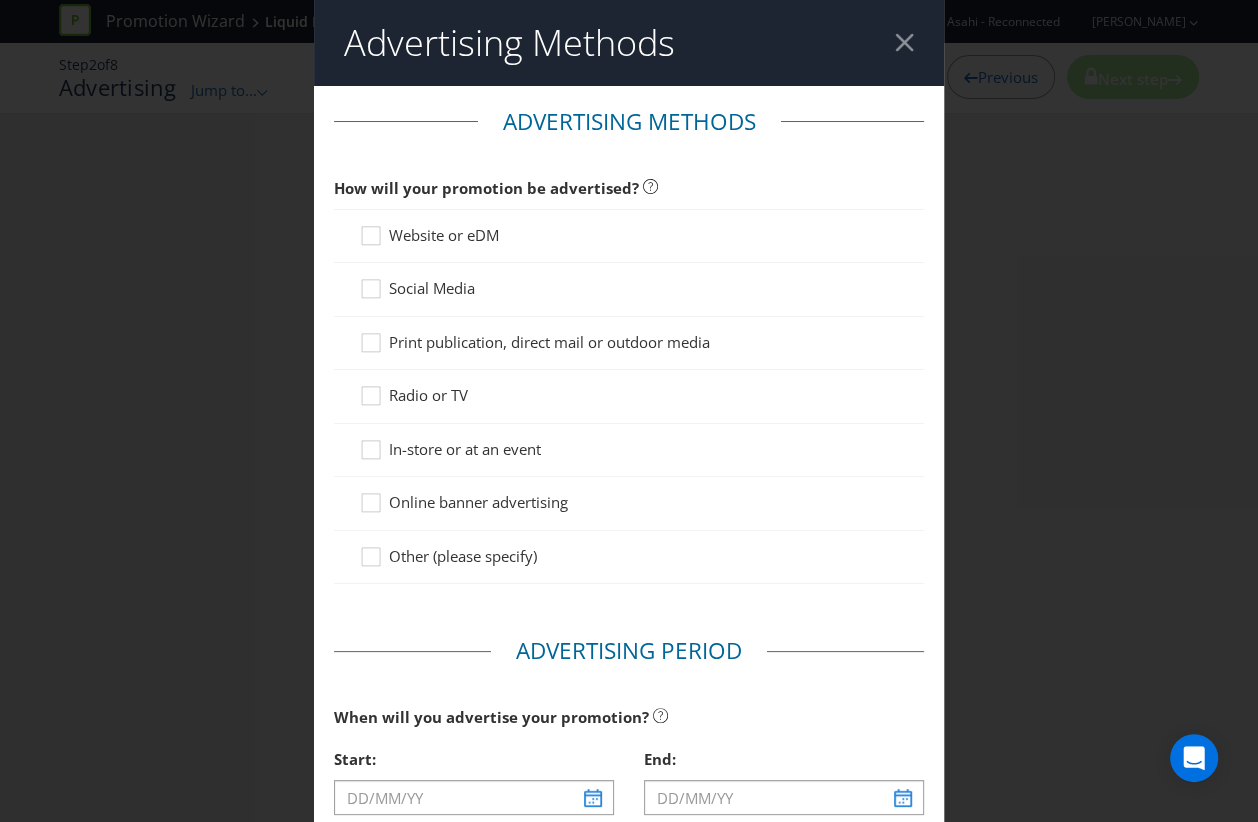 click on "Website or eDM" at bounding box center [444, 235] 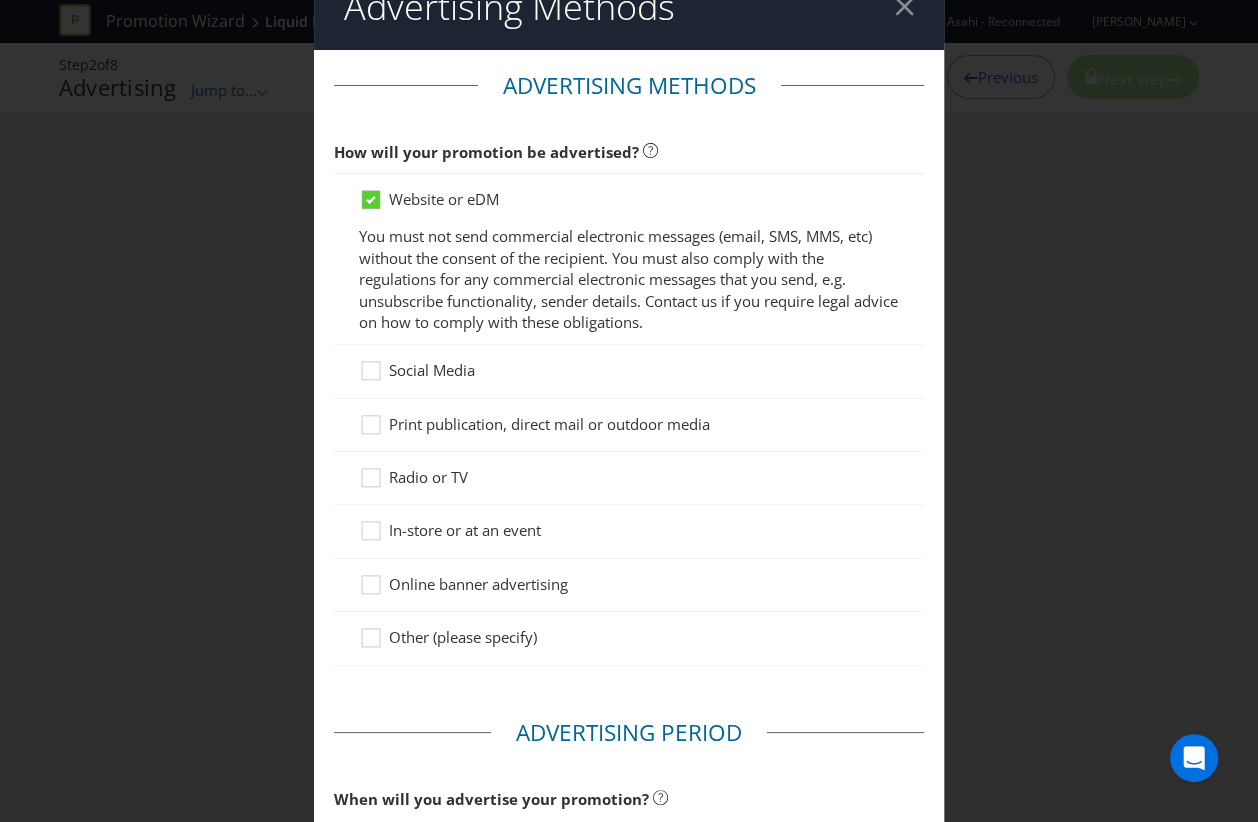 scroll, scrollTop: 37, scrollLeft: 0, axis: vertical 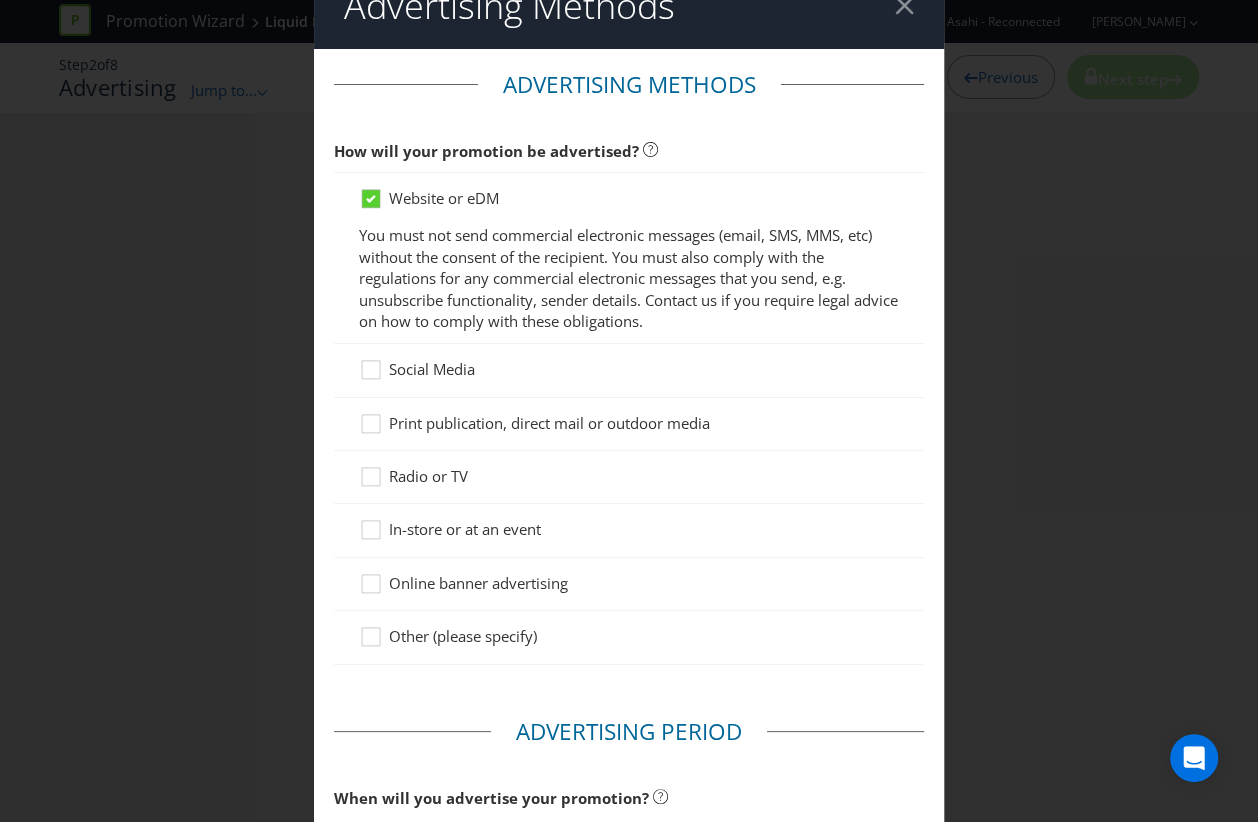 click on "Online banner advertising" at bounding box center [478, 583] 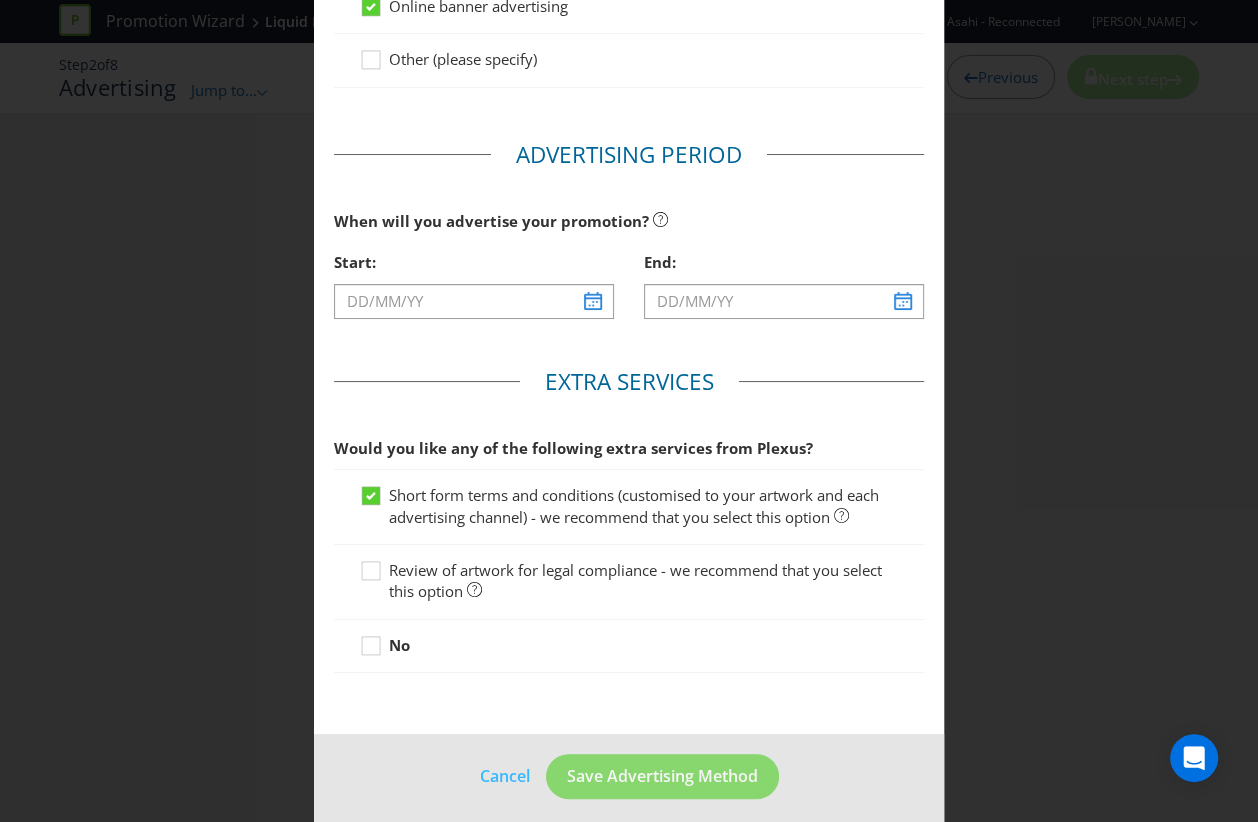scroll, scrollTop: 617, scrollLeft: 0, axis: vertical 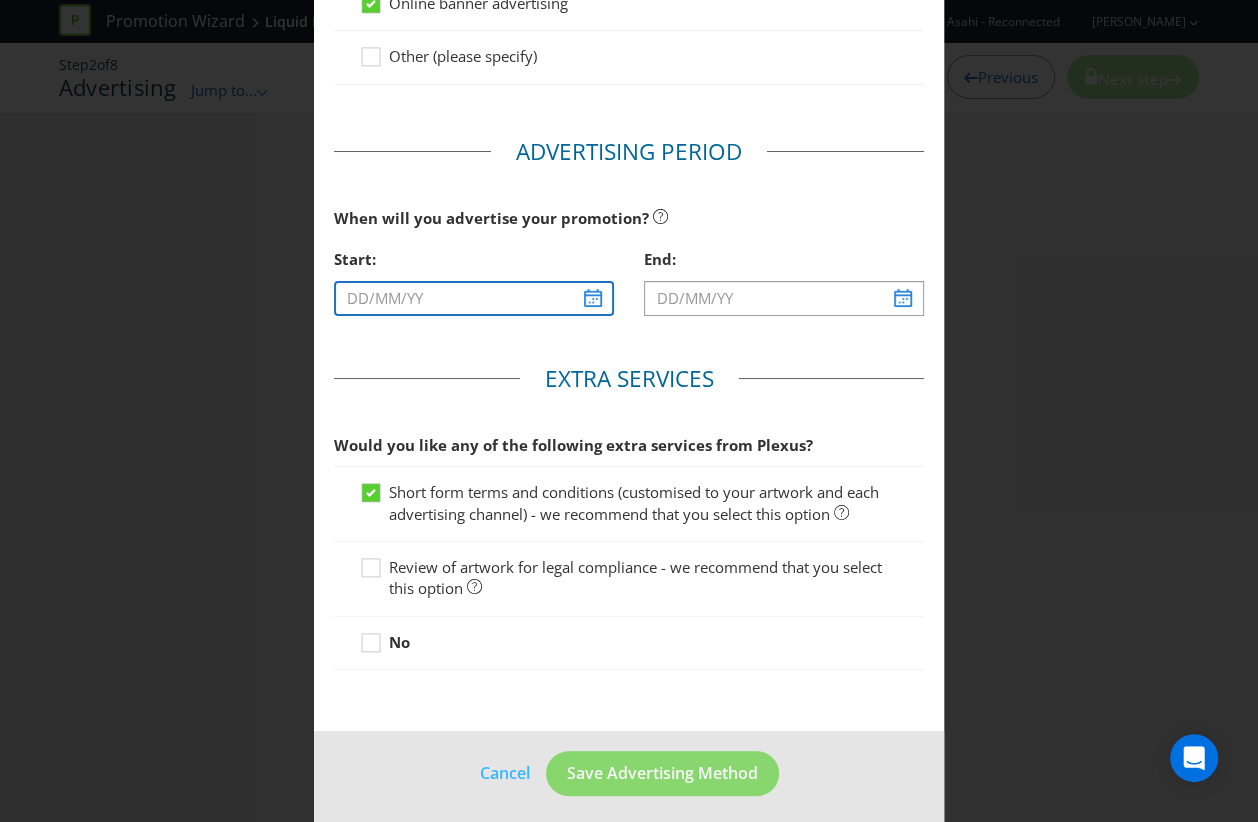 click at bounding box center (474, 298) 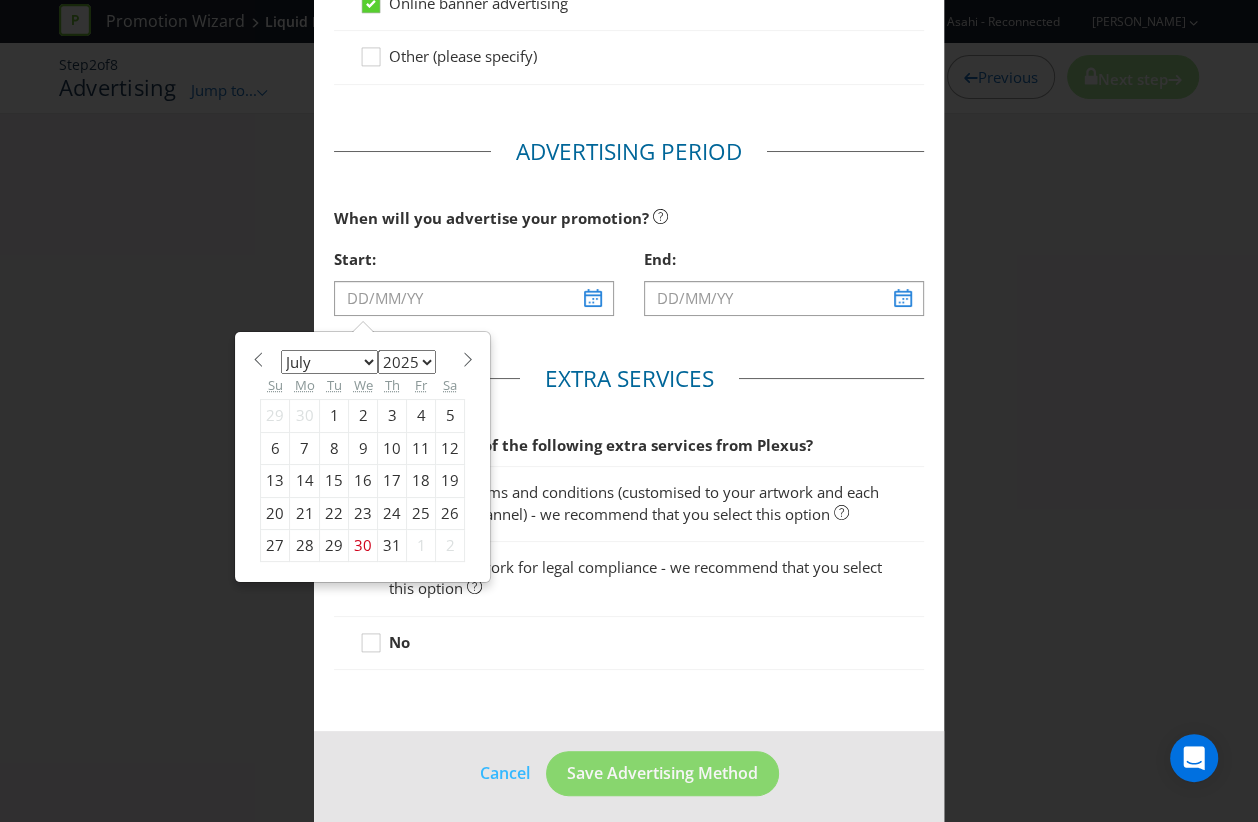 click on "January February March April May June July August September October November December" at bounding box center (329, 362) 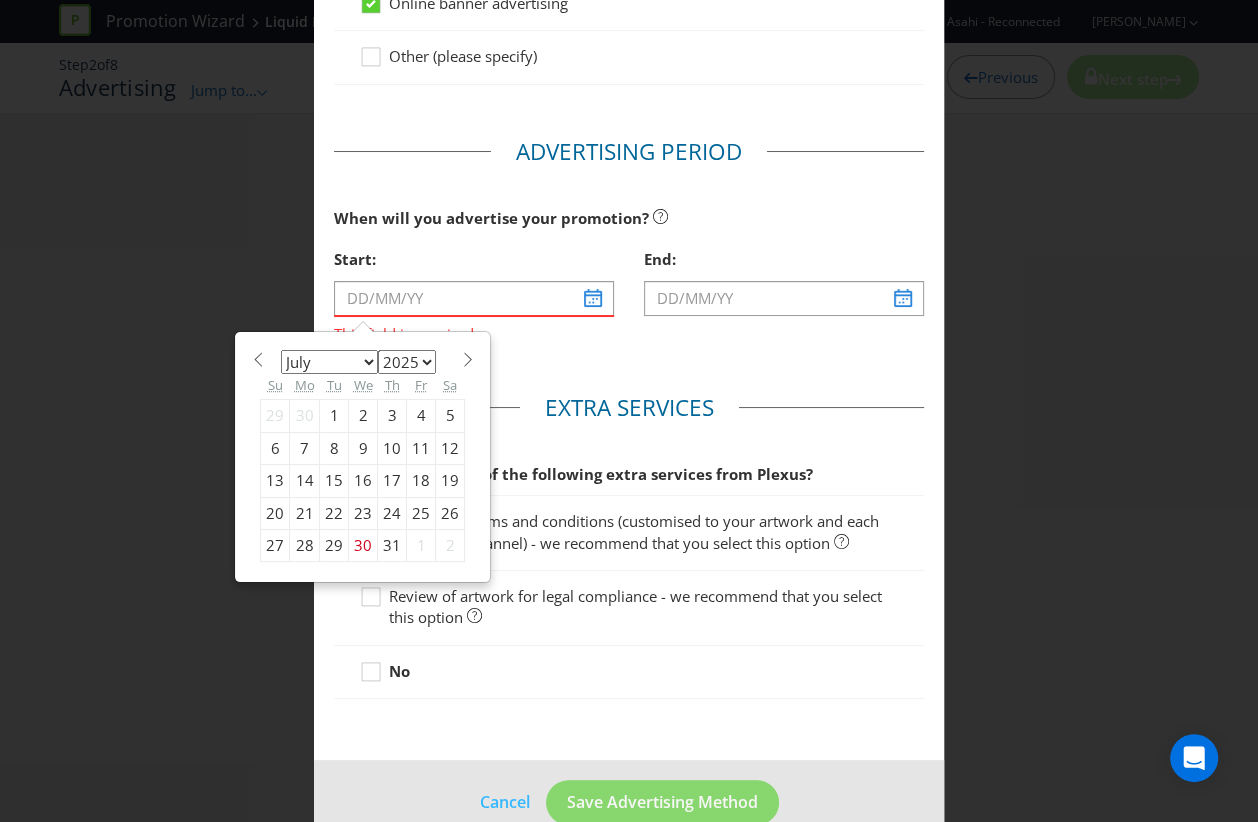 select on "9" 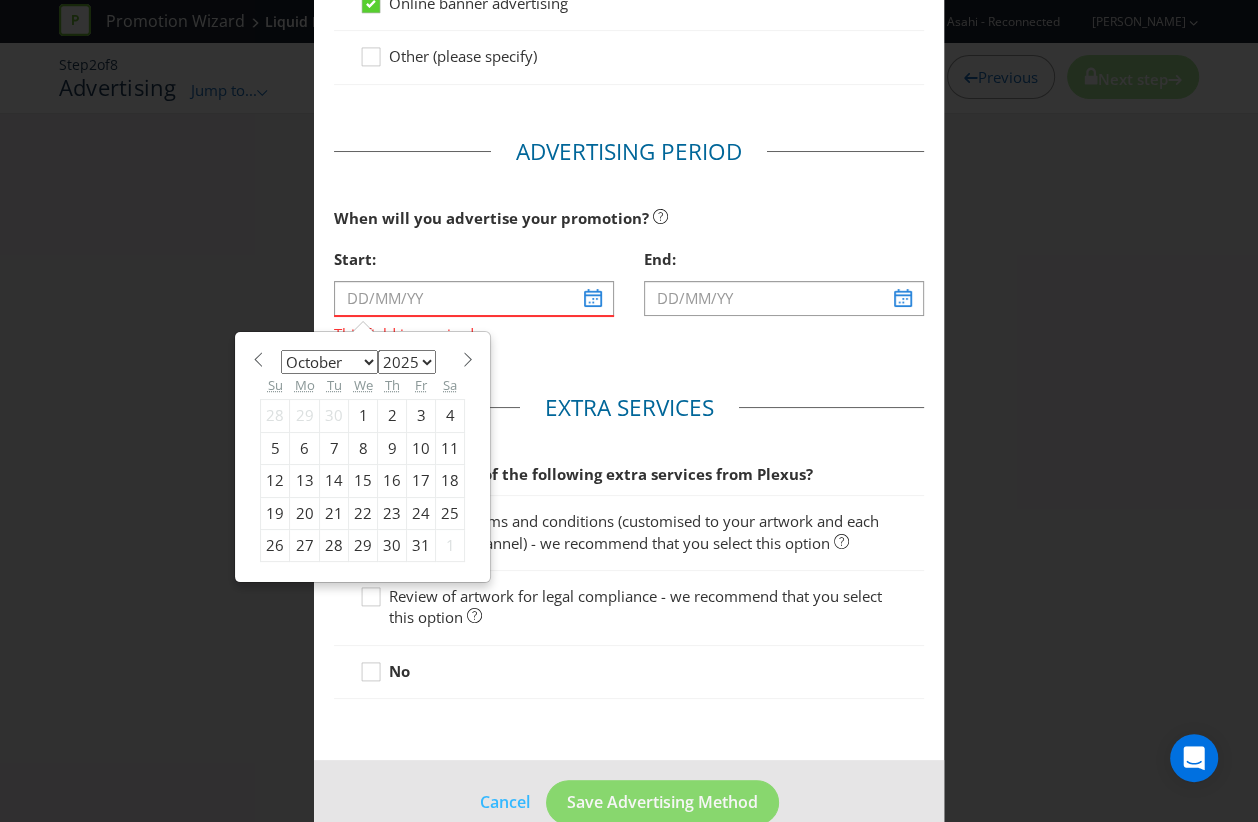 click on "15" at bounding box center (363, 481) 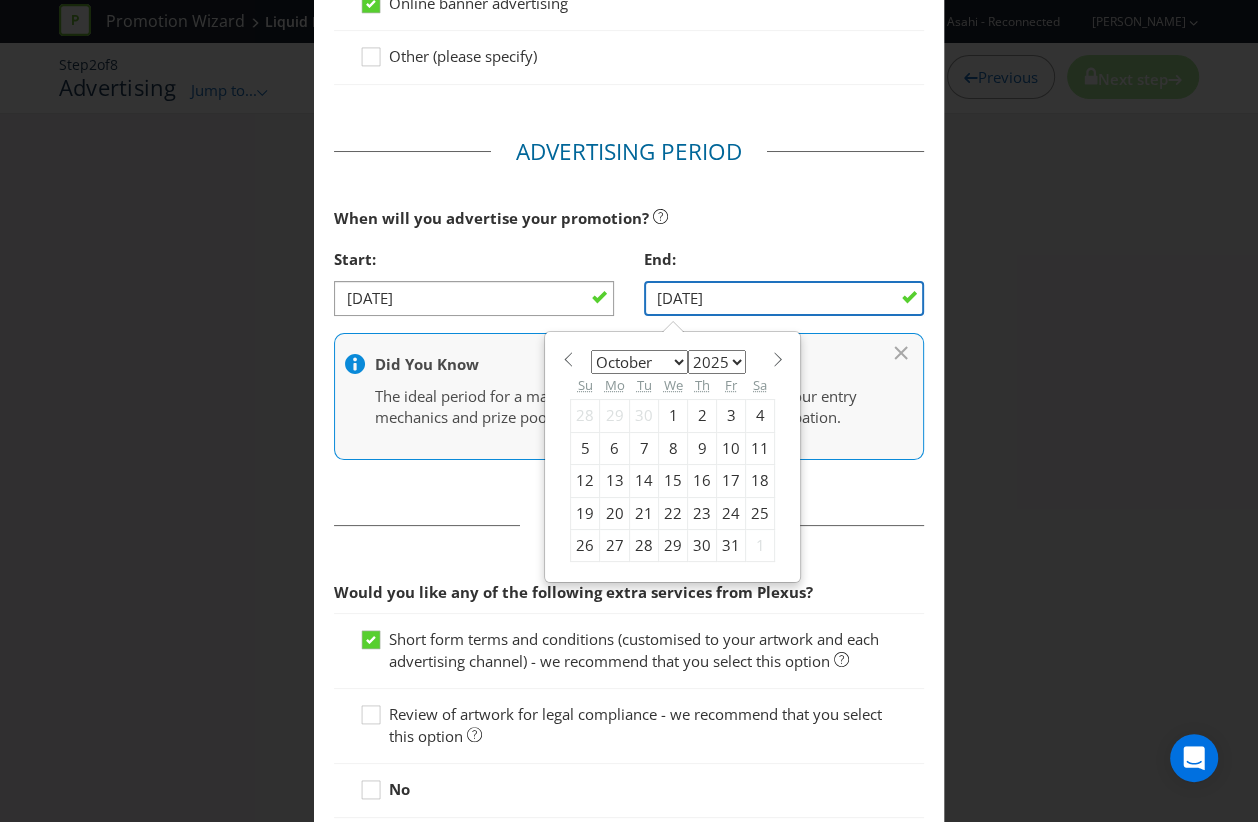 click on "16/10/25" at bounding box center [784, 298] 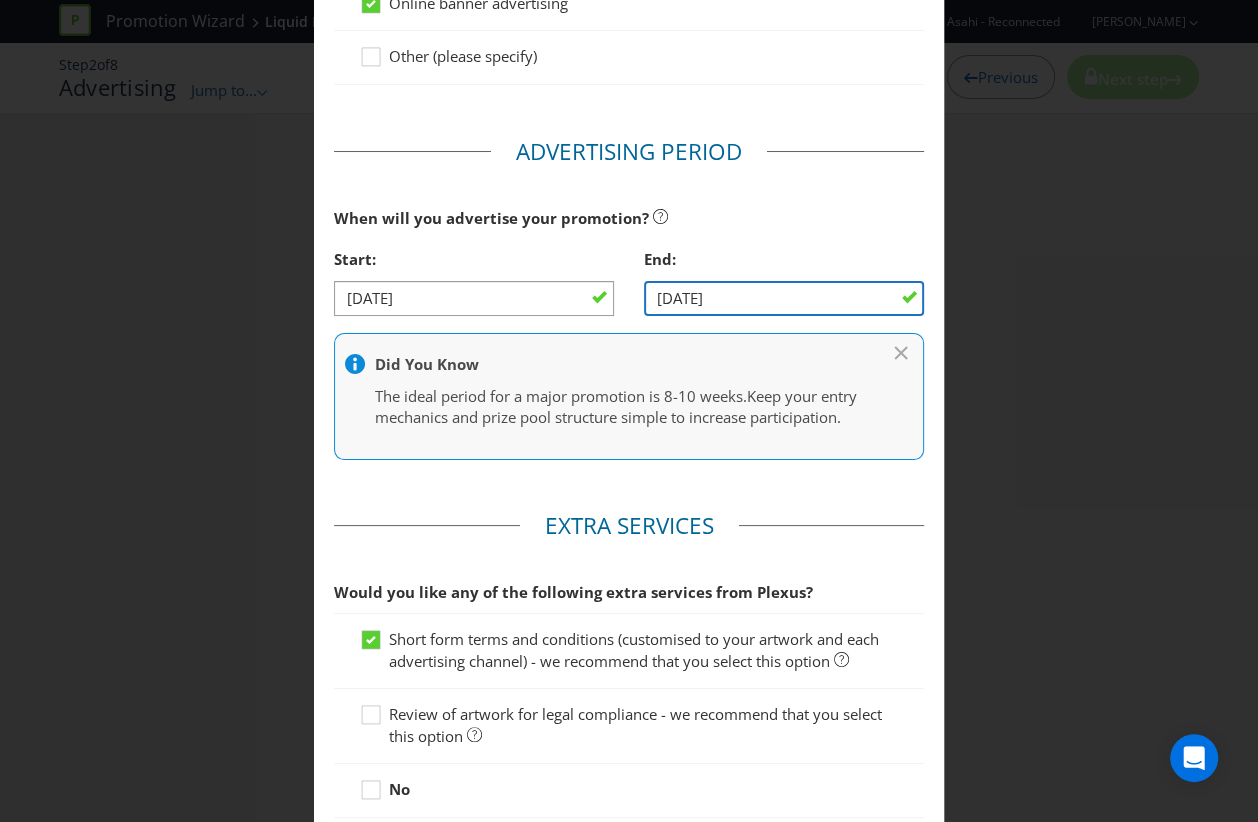 click on "16/10/25" at bounding box center [784, 298] 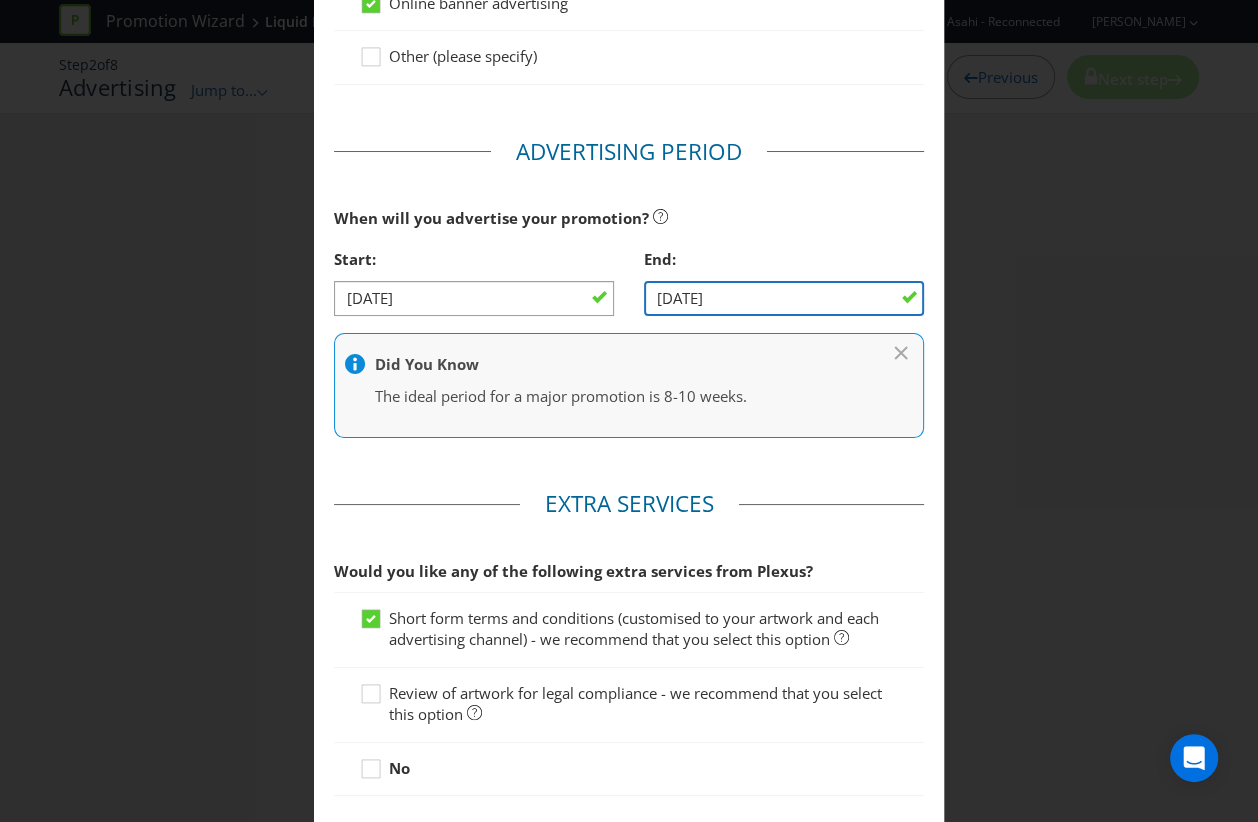 type on "31/12/25" 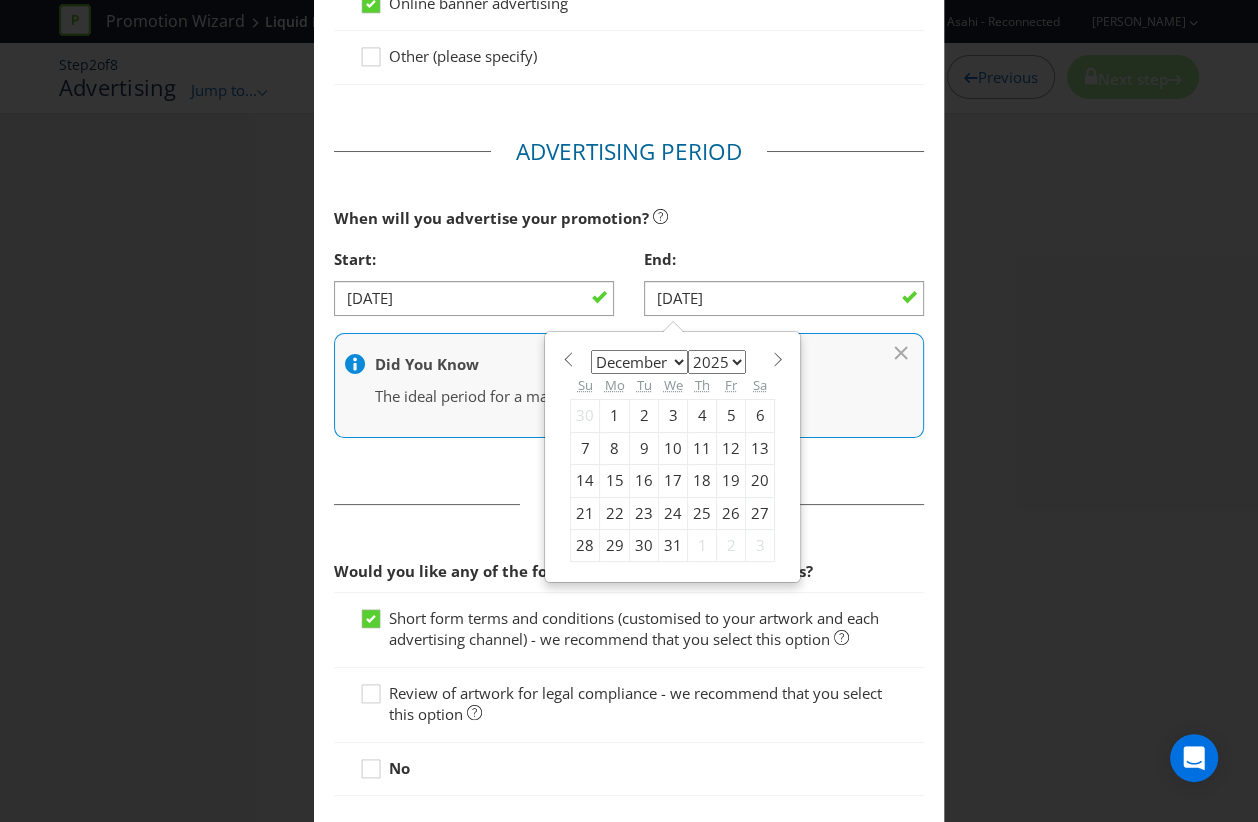 click on "The ideal period for a major promotion is 8-10 weeks." at bounding box center (619, 396) 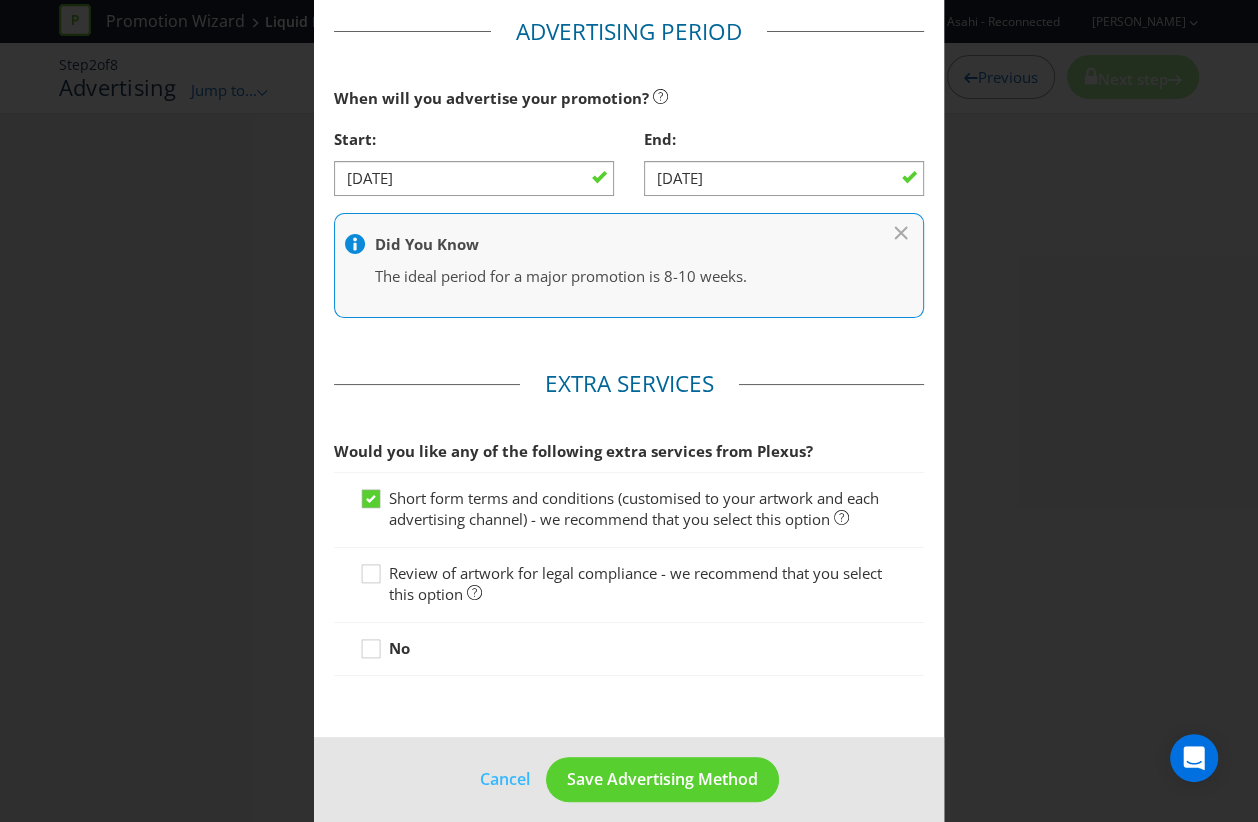 scroll, scrollTop: 745, scrollLeft: 0, axis: vertical 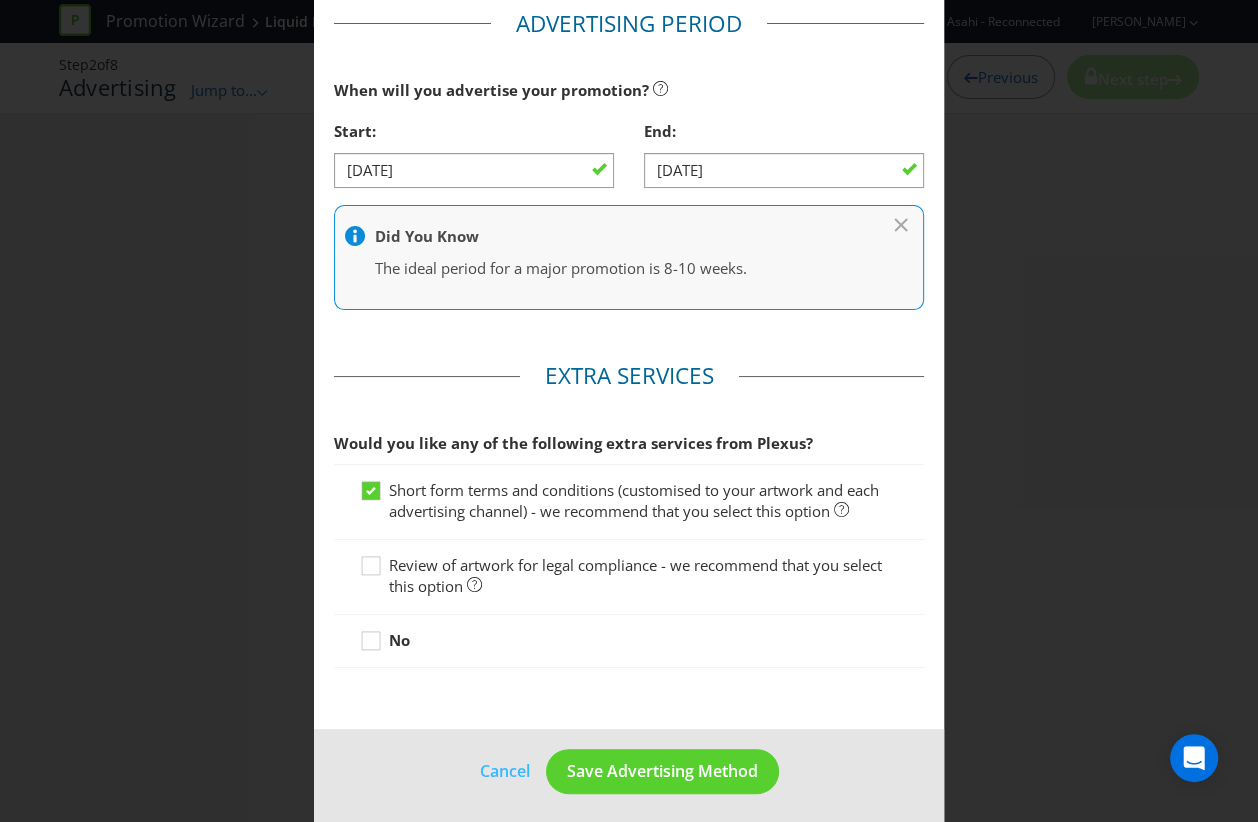 click on "Review of artwork for legal compliance - we recommend that you select this option" at bounding box center (635, 575) 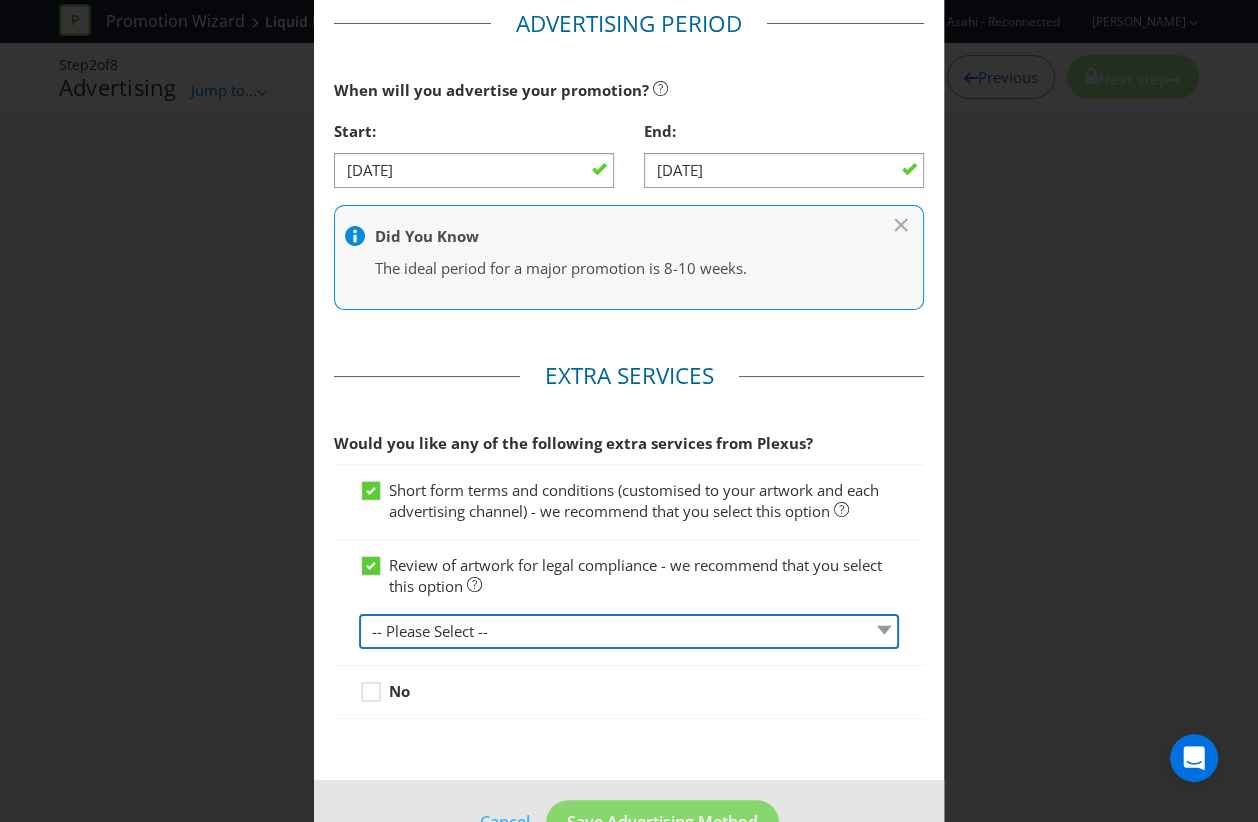 click on "-- Please Select -- 1 piece 2-4 pieces (provided at same time) 5-7 pieces (provided at same time) For more than 7 pieces, please contact us for a quote" at bounding box center (629, 631) 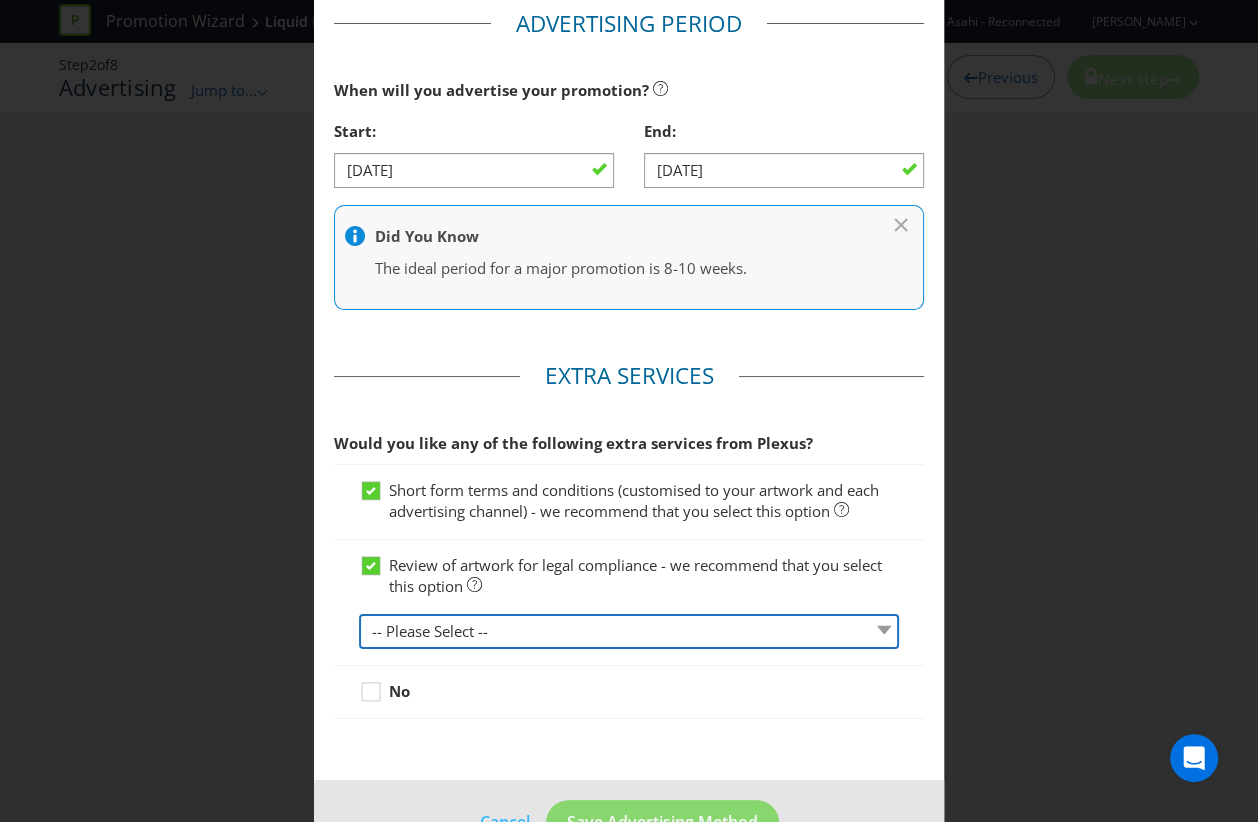 select on "MARKETING_REVIEW_1" 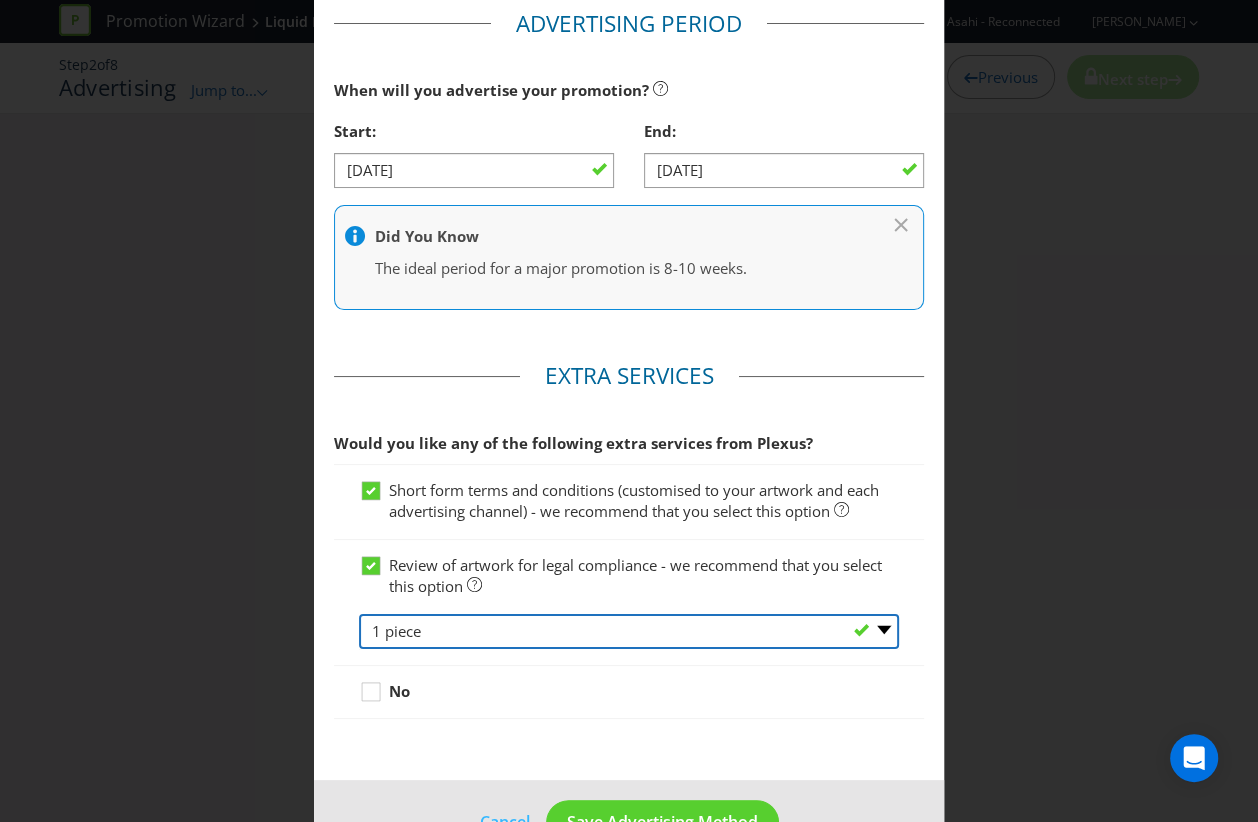scroll, scrollTop: 796, scrollLeft: 0, axis: vertical 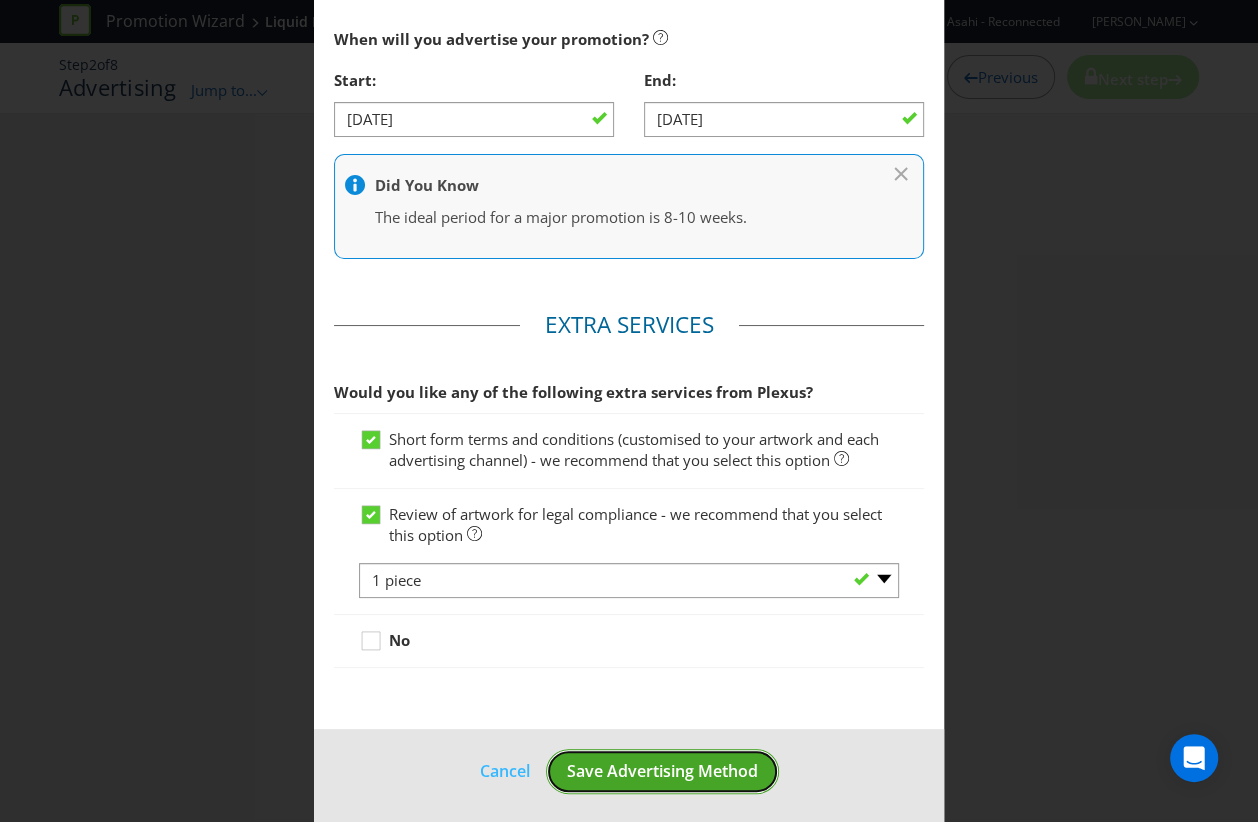 click on "Save Advertising Method" at bounding box center (662, 771) 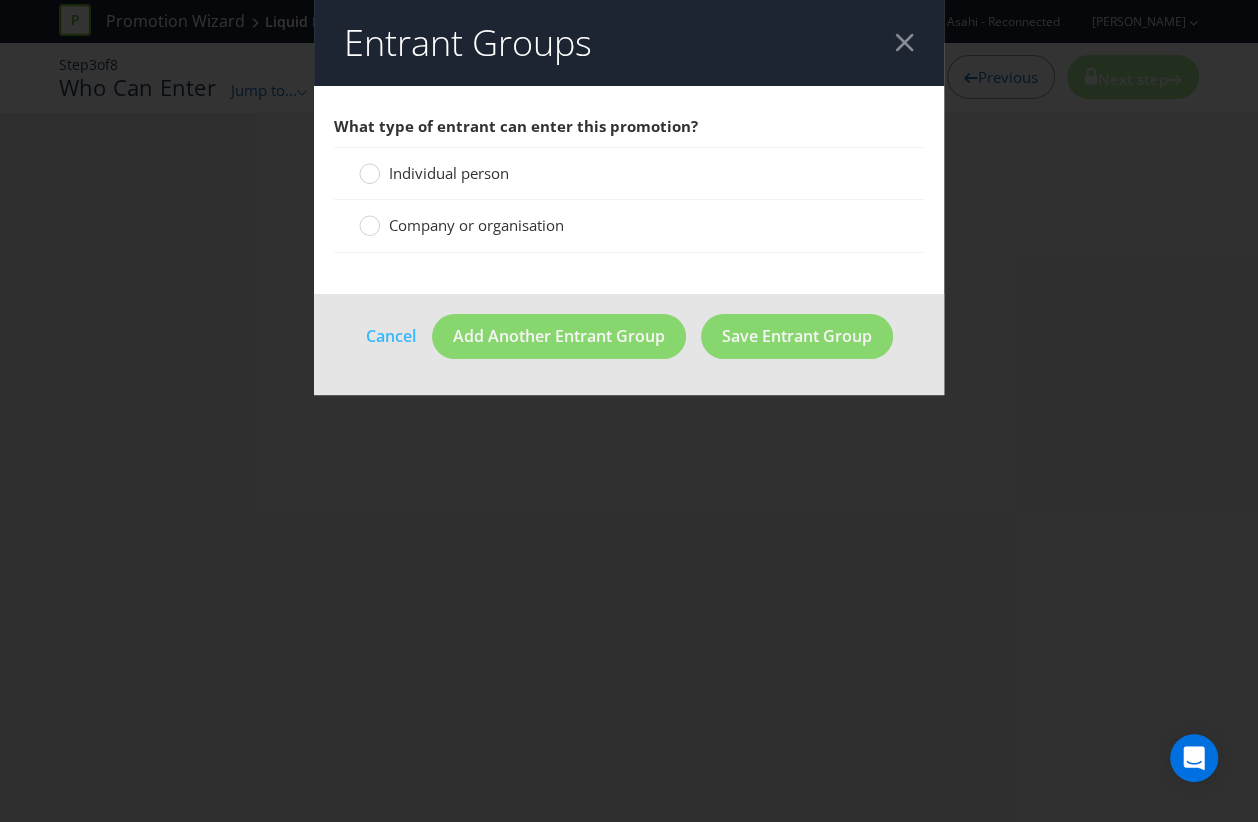 click on "Company or organisation" at bounding box center (476, 225) 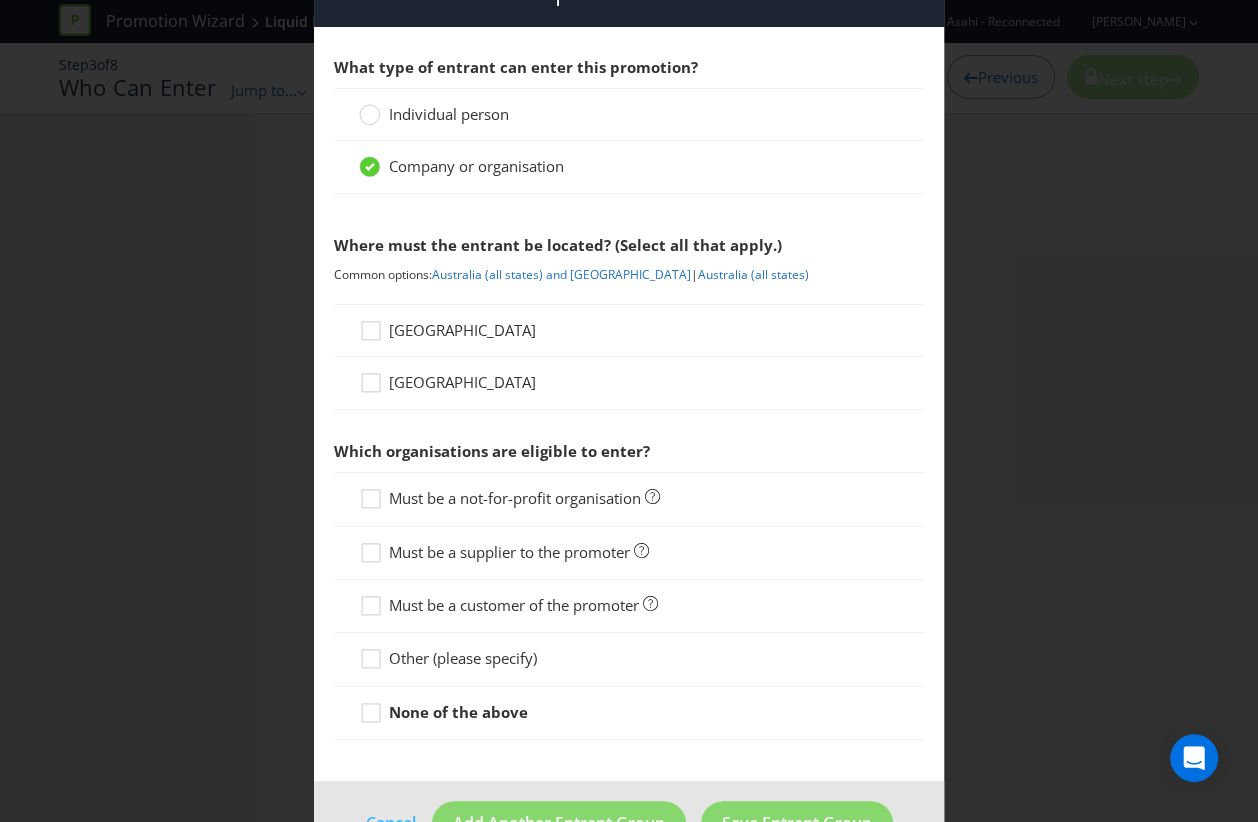 scroll, scrollTop: 0, scrollLeft: 0, axis: both 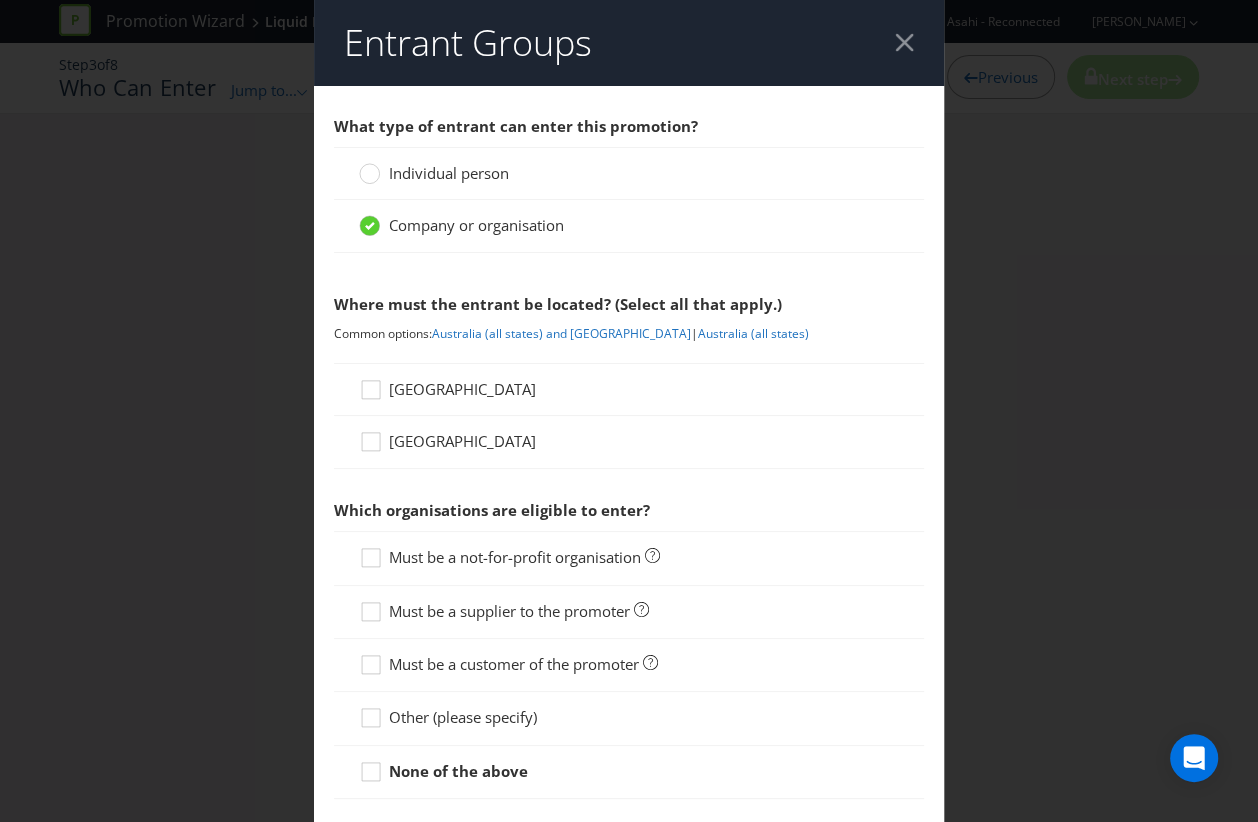 click on "Individual person" at bounding box center (449, 173) 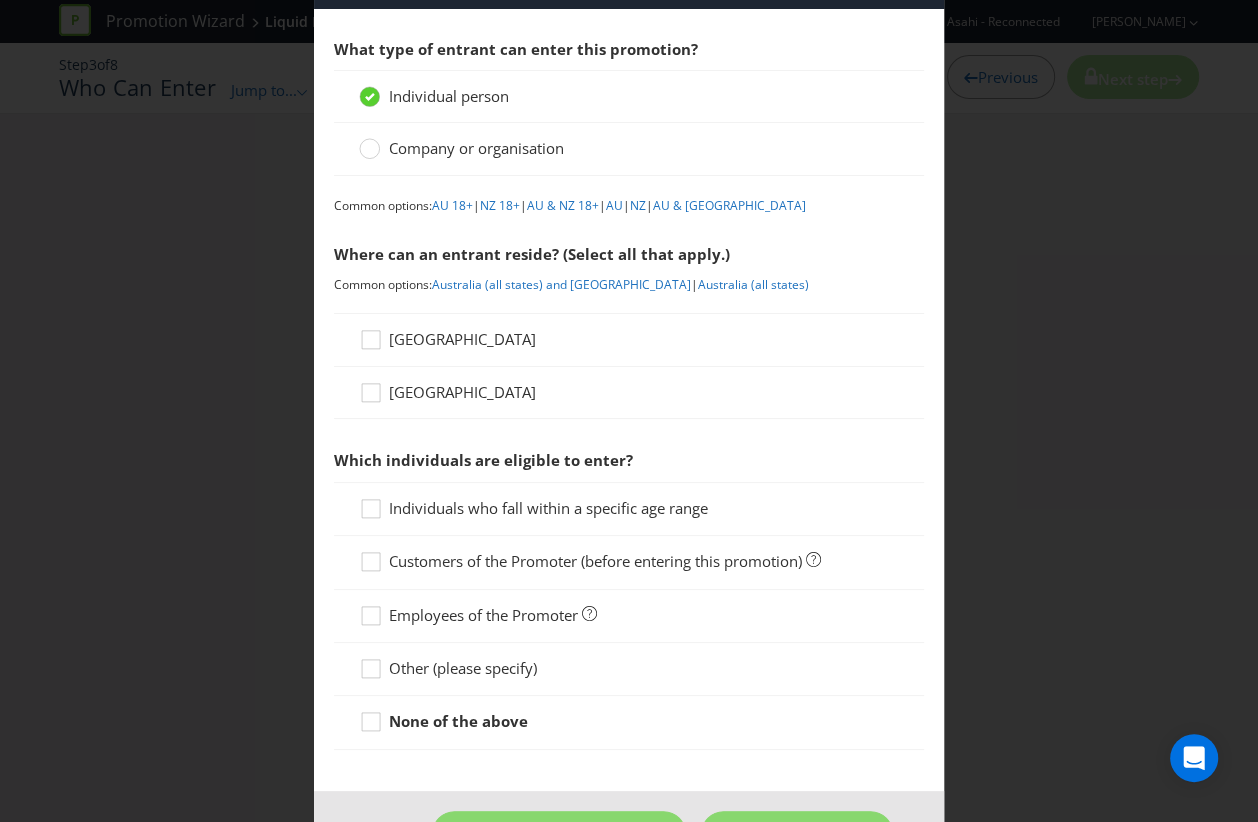 scroll, scrollTop: 81, scrollLeft: 0, axis: vertical 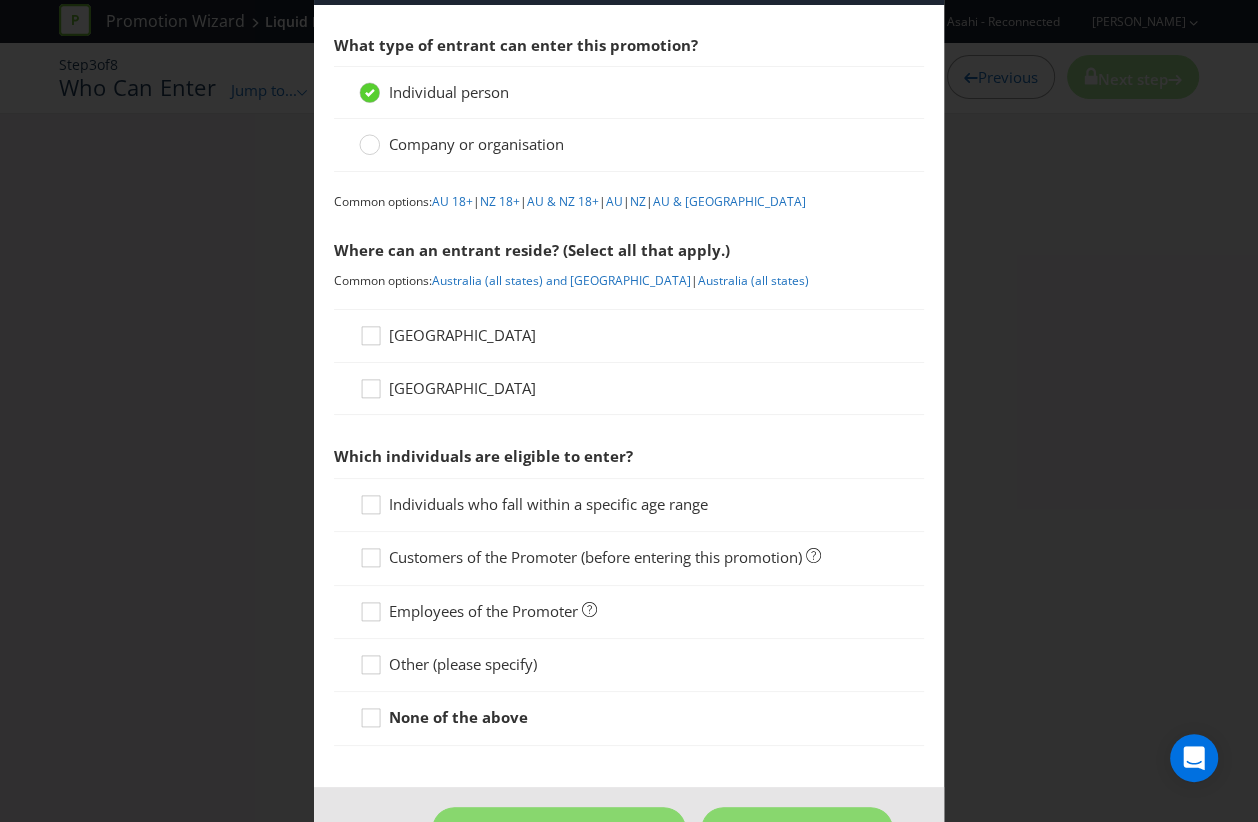click on "[GEOGRAPHIC_DATA]" at bounding box center (462, 335) 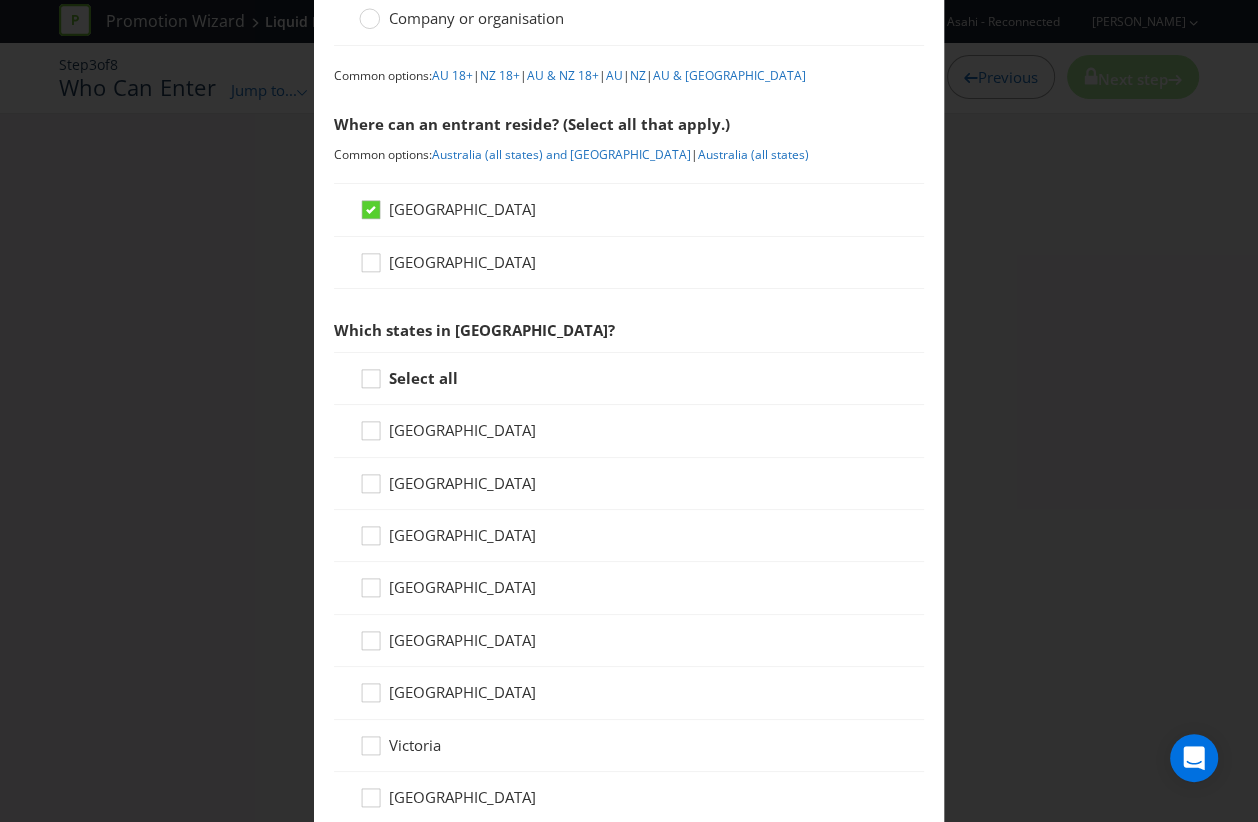 scroll, scrollTop: 228, scrollLeft: 0, axis: vertical 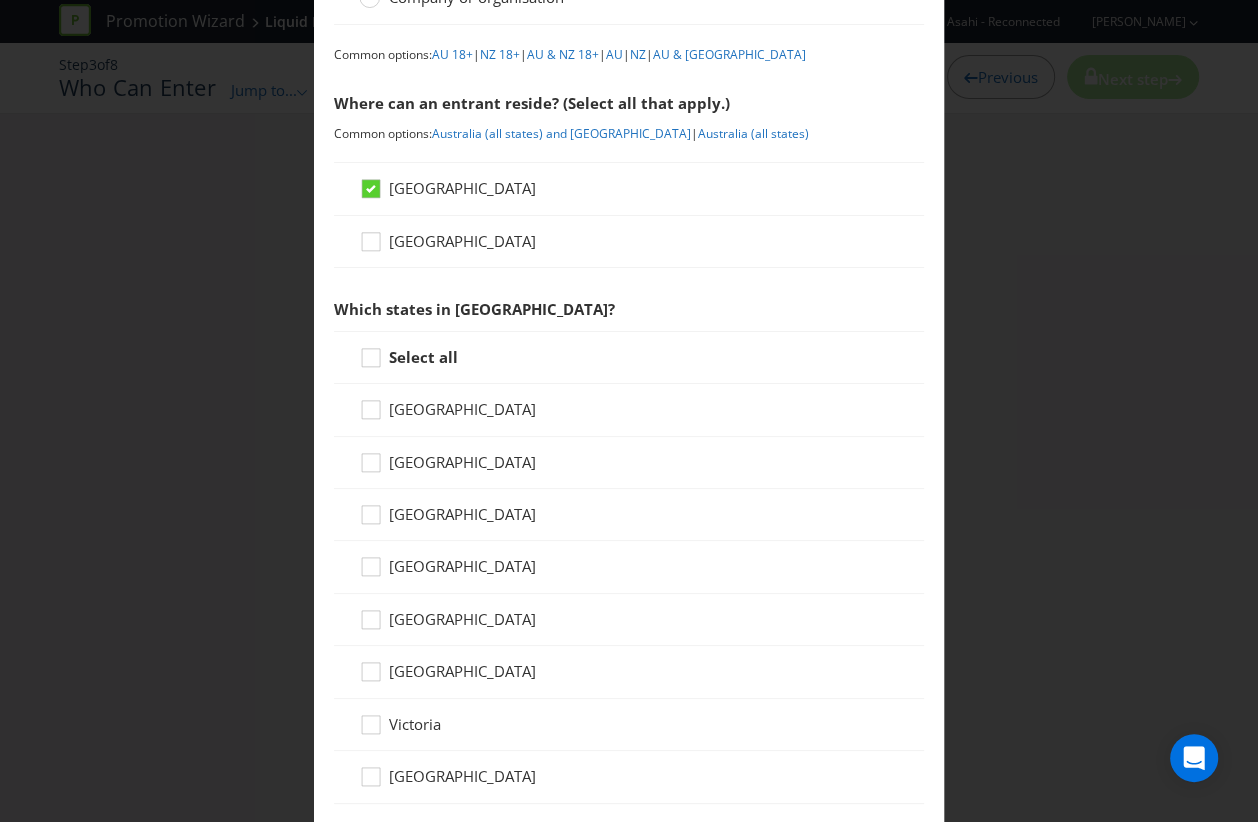 click on "Select all" at bounding box center [423, 357] 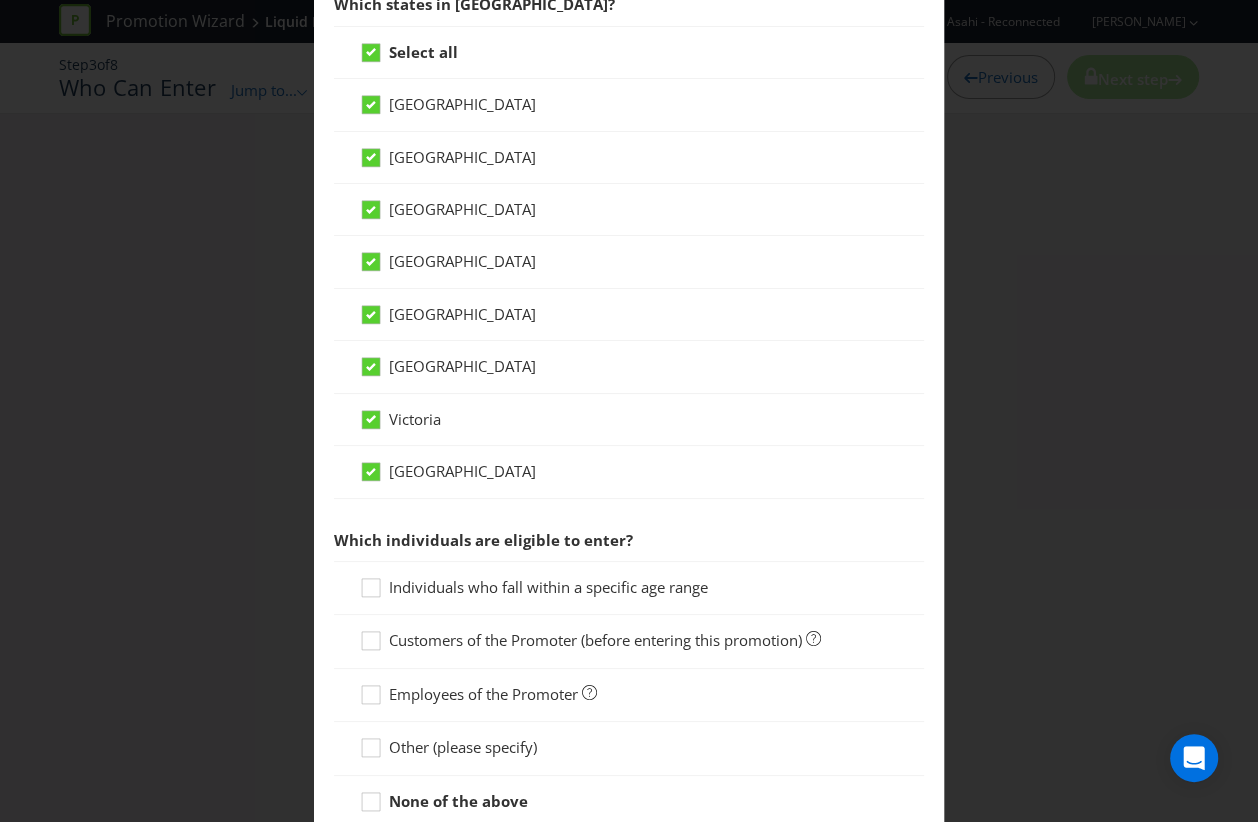 scroll, scrollTop: 534, scrollLeft: 0, axis: vertical 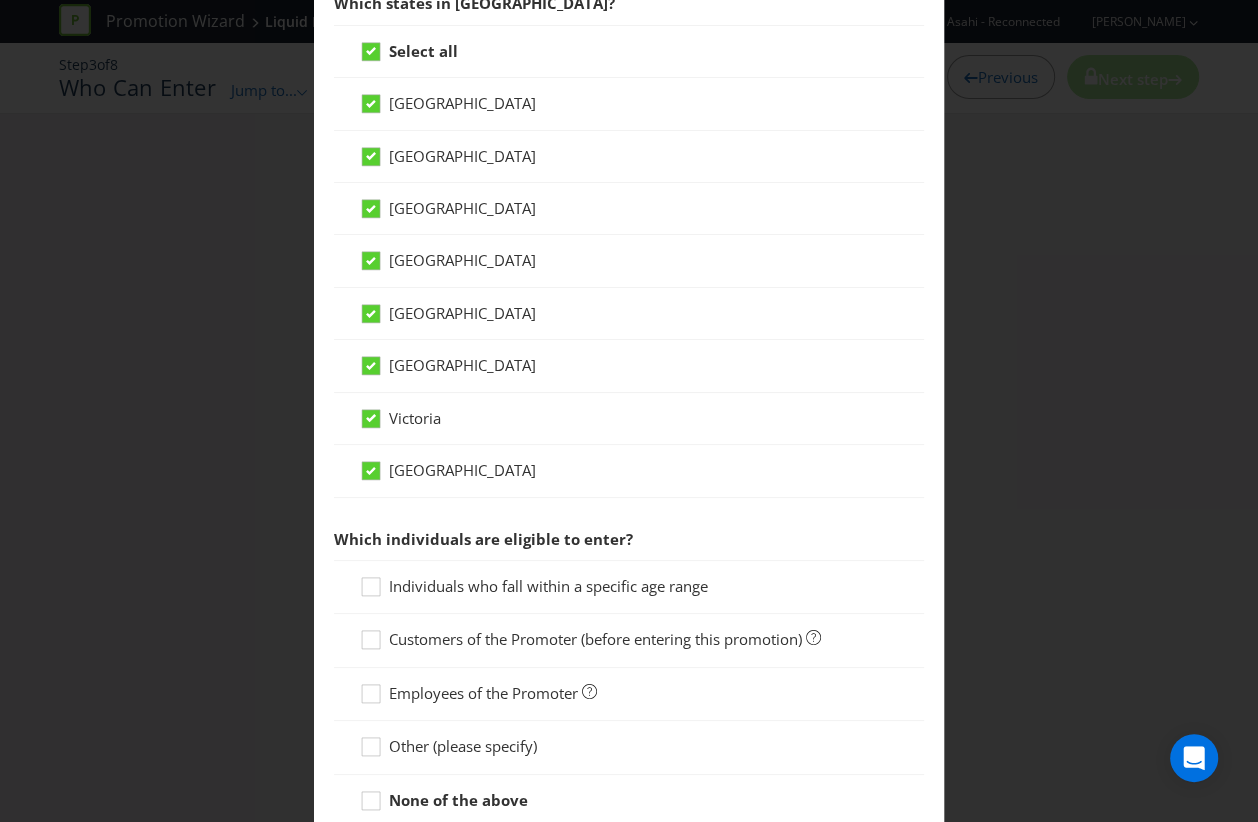 click on "Customers of the Promoter (before entering this promotion)" at bounding box center (595, 639) 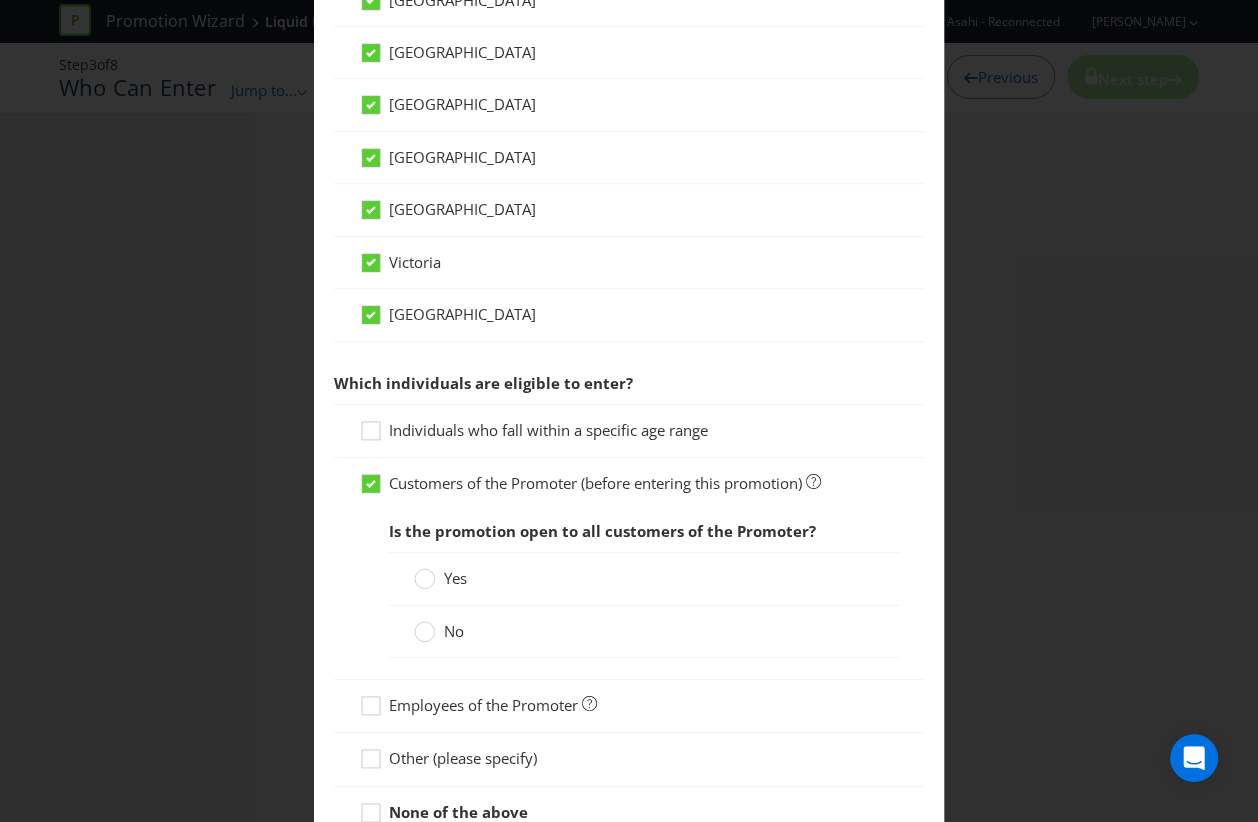 scroll, scrollTop: 721, scrollLeft: 0, axis: vertical 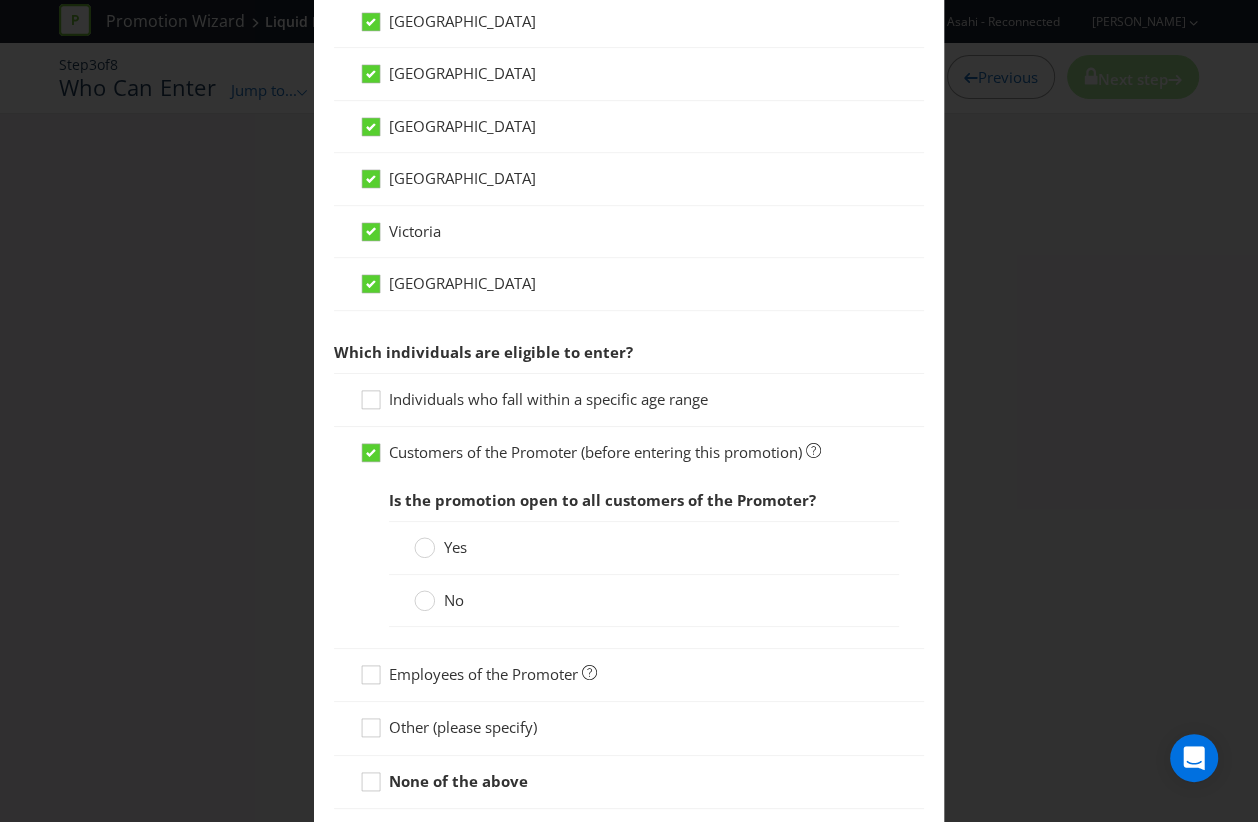 click on "Yes" at bounding box center [455, 547] 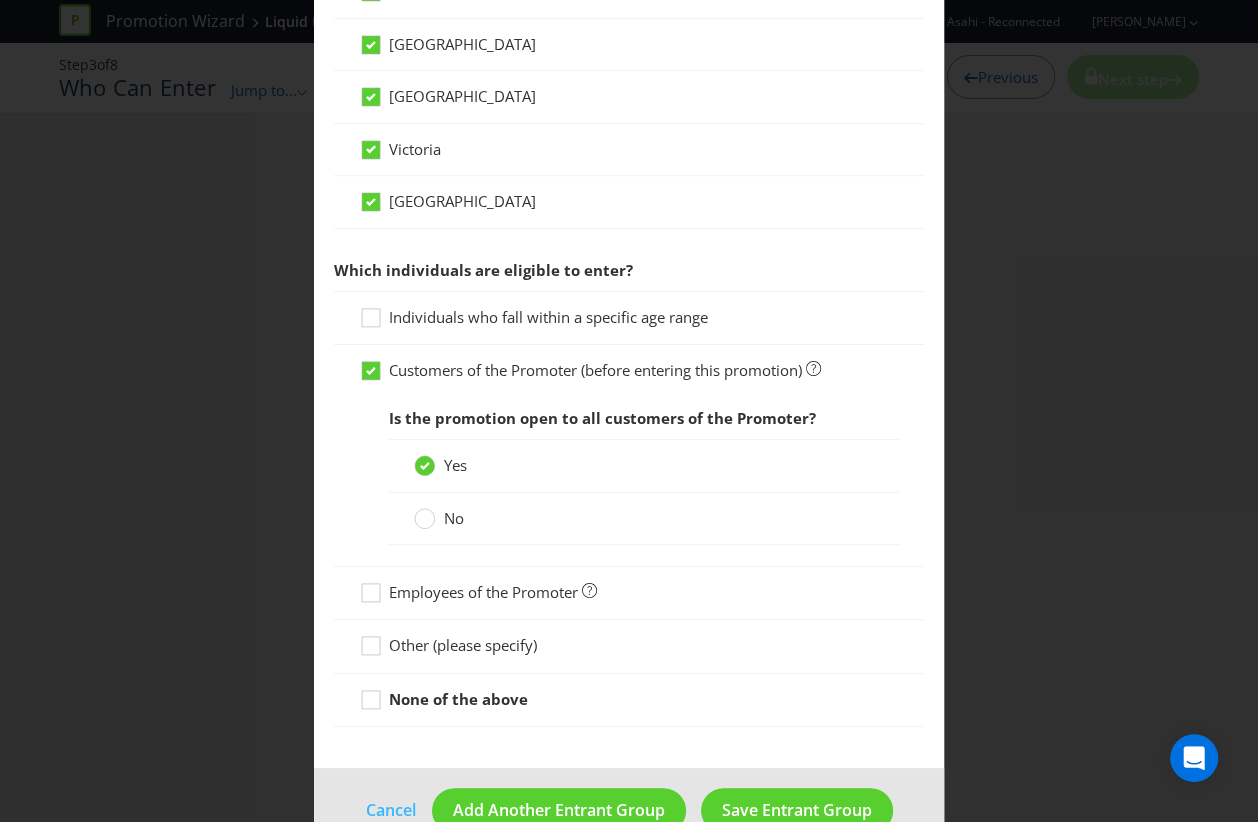 scroll, scrollTop: 837, scrollLeft: 0, axis: vertical 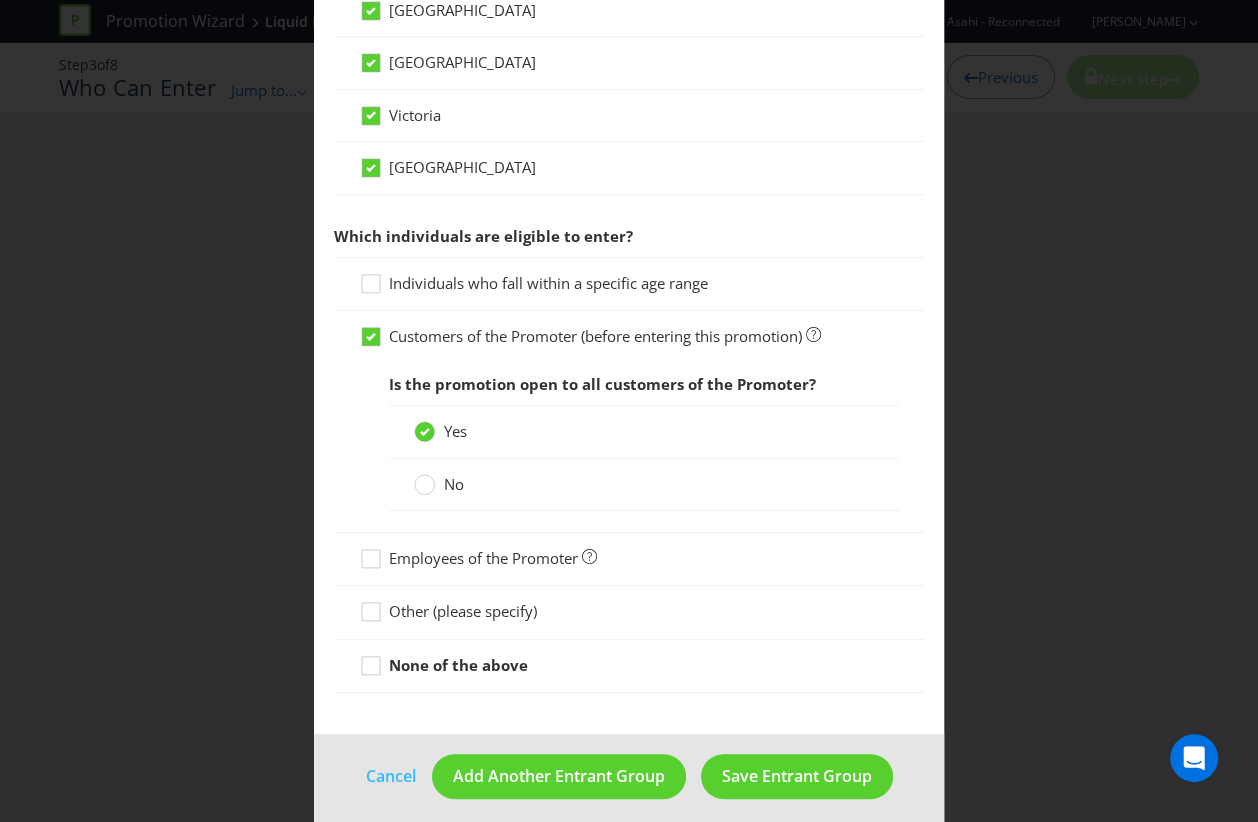 click on "Other (please specify)" at bounding box center (463, 611) 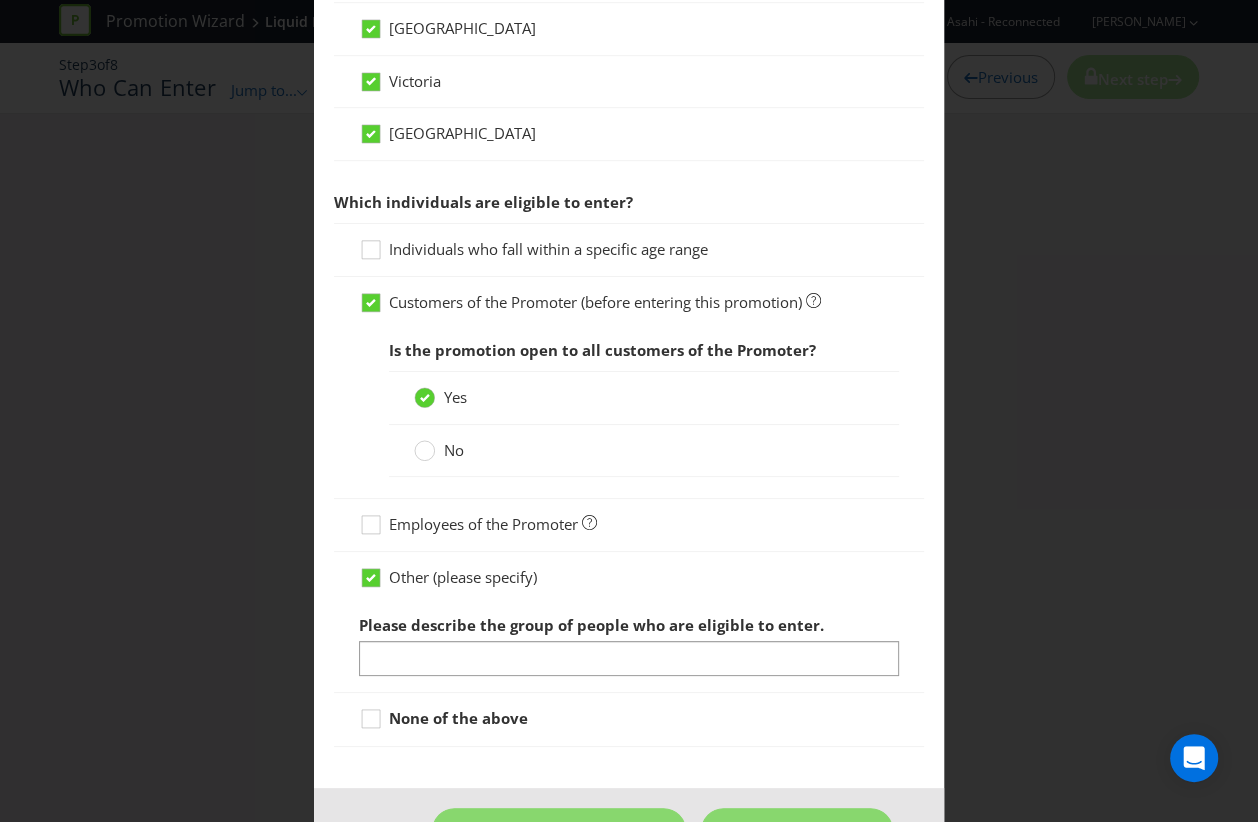 scroll, scrollTop: 875, scrollLeft: 0, axis: vertical 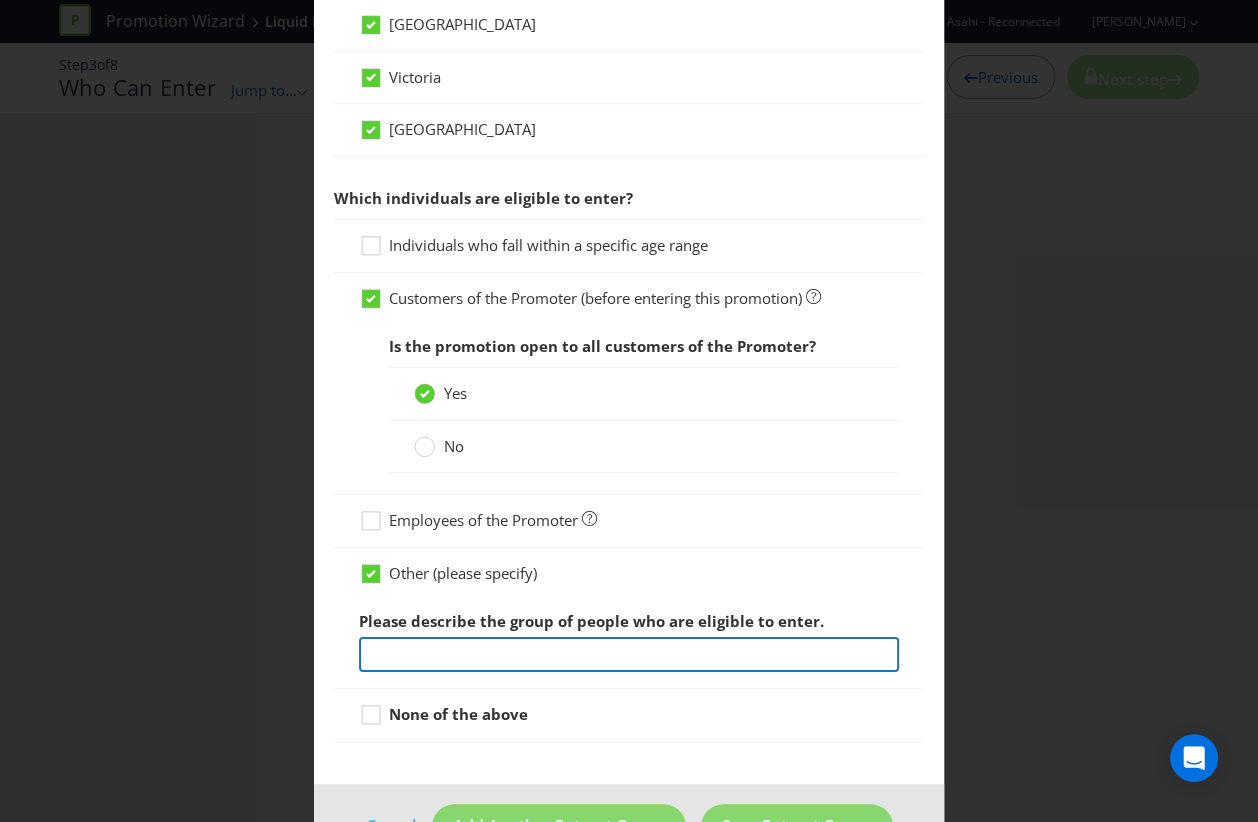 click at bounding box center [629, 654] 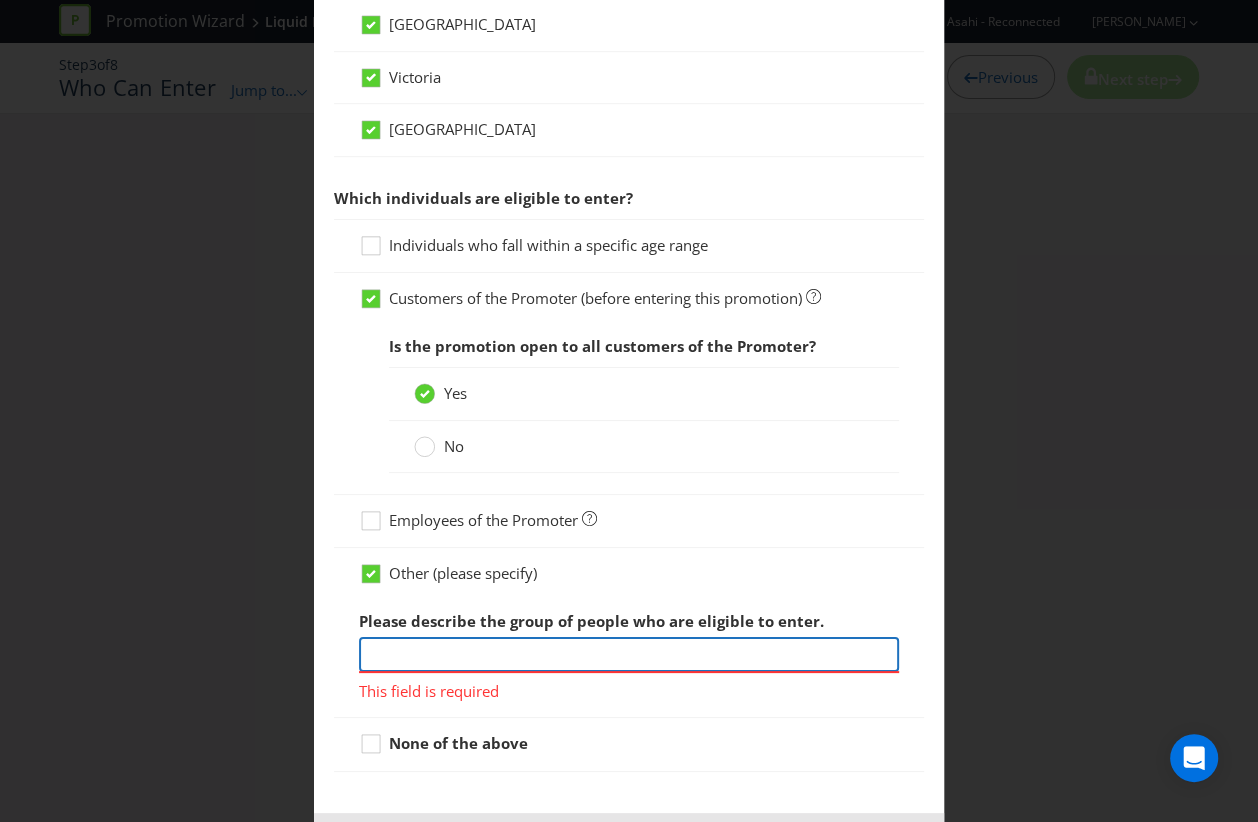 paste on "Entry is only open to Australian Liquor Marketers (ALM) Wholesale liquor customers located in Australia (each an “Eligible Venue”).   Eligible Venues must be within the Promoter’s trading terms throughout the Promotional Period and must not have overdue monies owing in order to be eligible to claim any prize. No employee/person is eligible to win a prize if their venue does not meet these requirements." 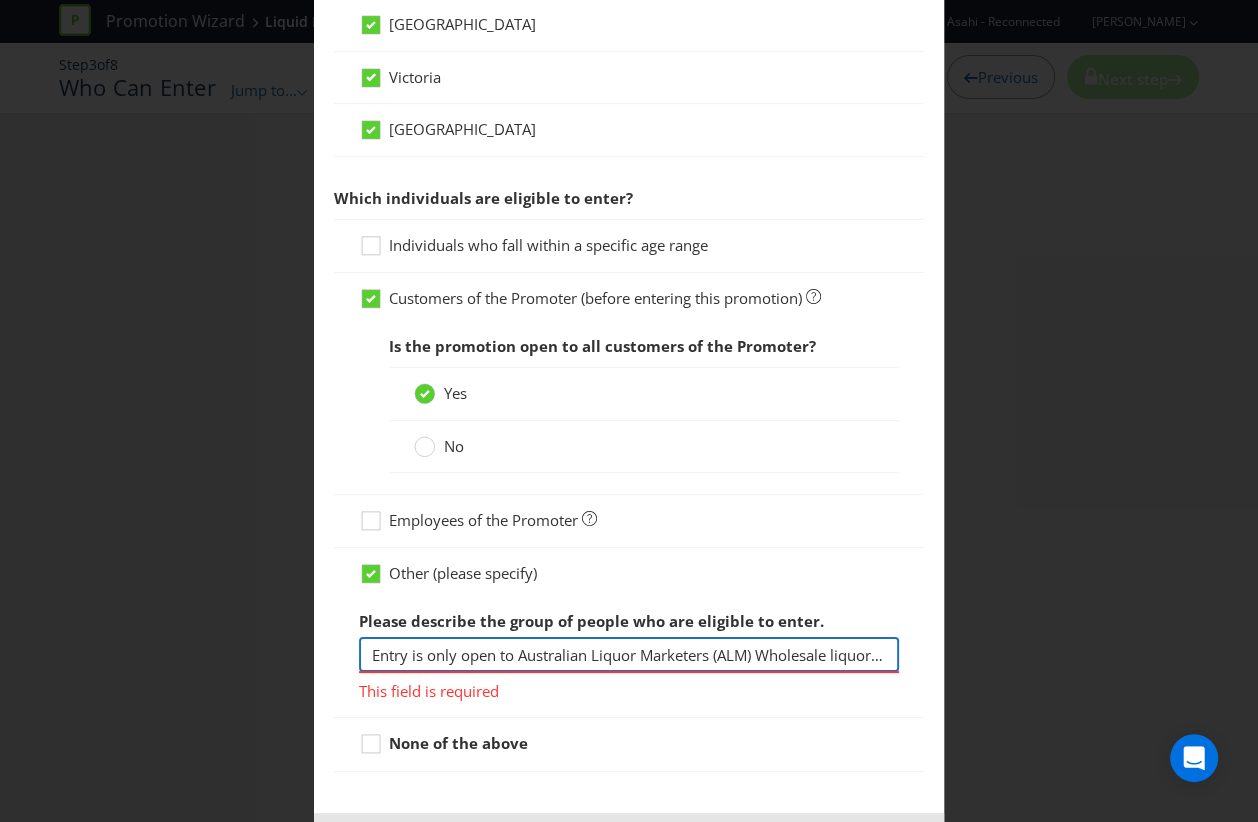 scroll, scrollTop: 0, scrollLeft: 2313, axis: horizontal 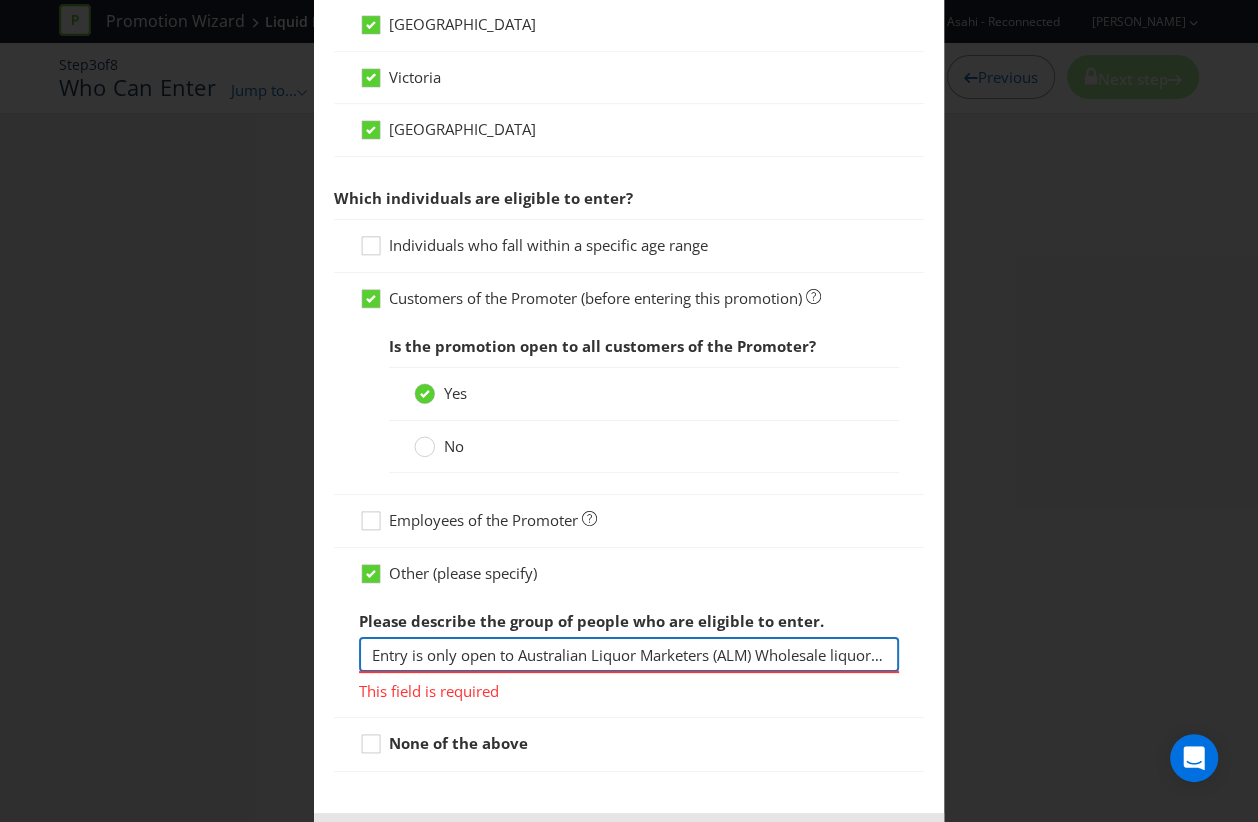 drag, startPoint x: 835, startPoint y: 646, endPoint x: 521, endPoint y: 642, distance: 314.02548 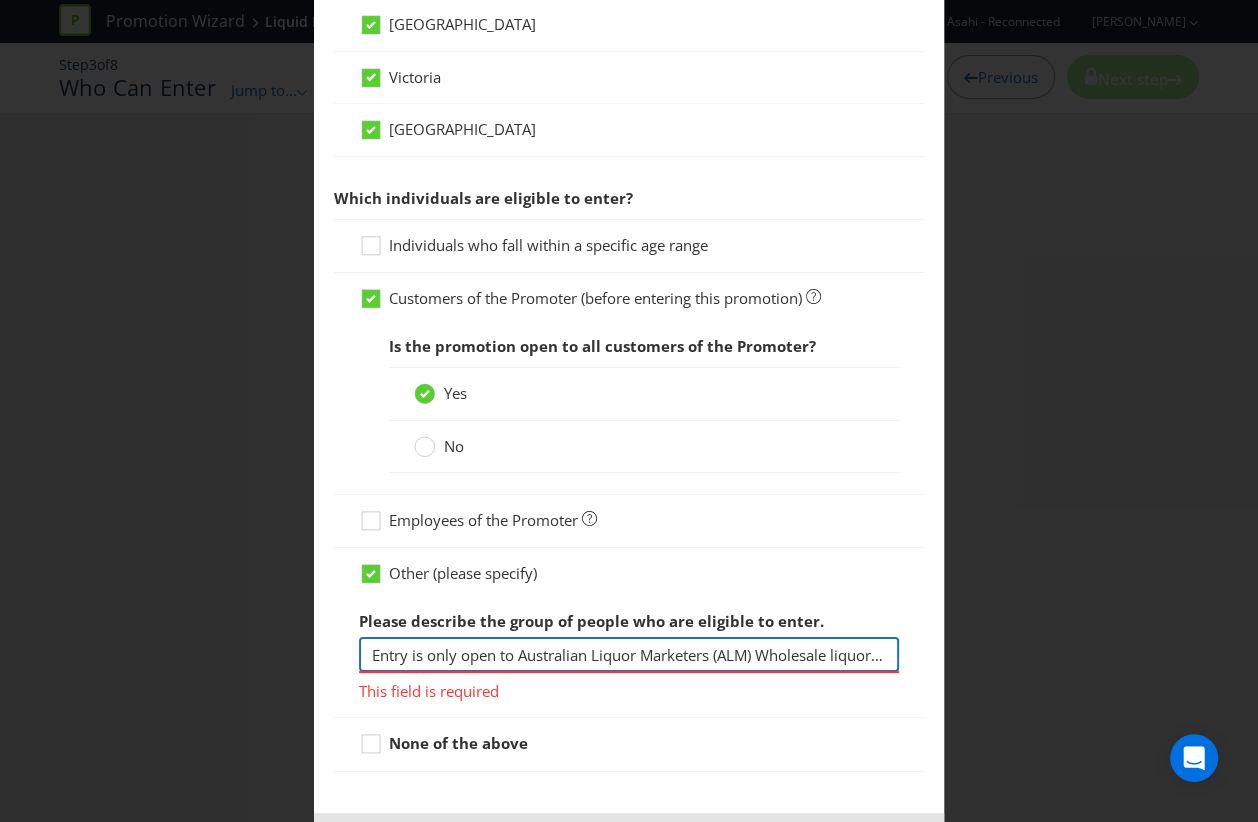 click on "Entry is only open to Australian Liquor Marketers (ALM) Wholesale liquor customers located in Australia (each an “Eligible Venue”).   Eligible Venues must be within the Promoter’s trading terms throughout the Promotional Period and must not have overdue monies owing in order to be eligible to claim any prize. No employee/person is eligible to win a prize if their venue does not meet these requirements." at bounding box center (629, 654) 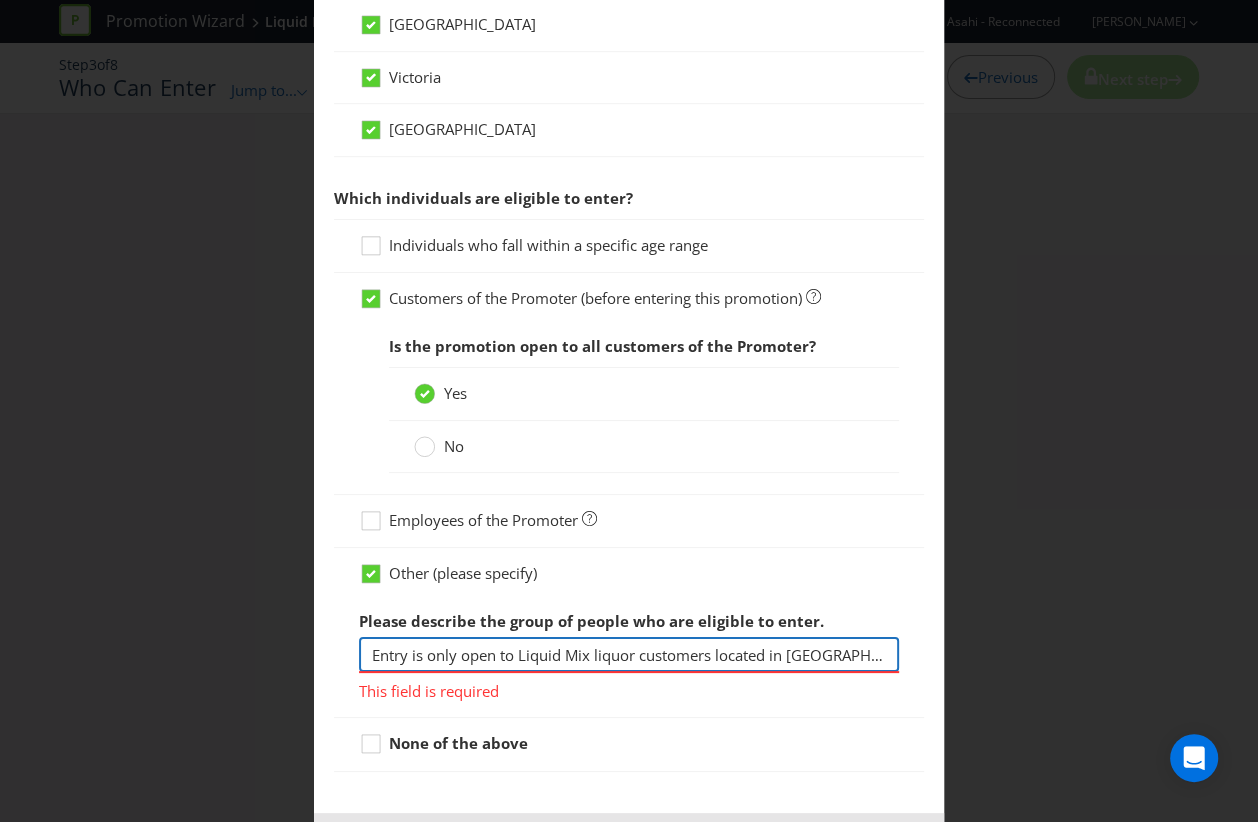 drag, startPoint x: 640, startPoint y: 644, endPoint x: 594, endPoint y: 643, distance: 46.010868 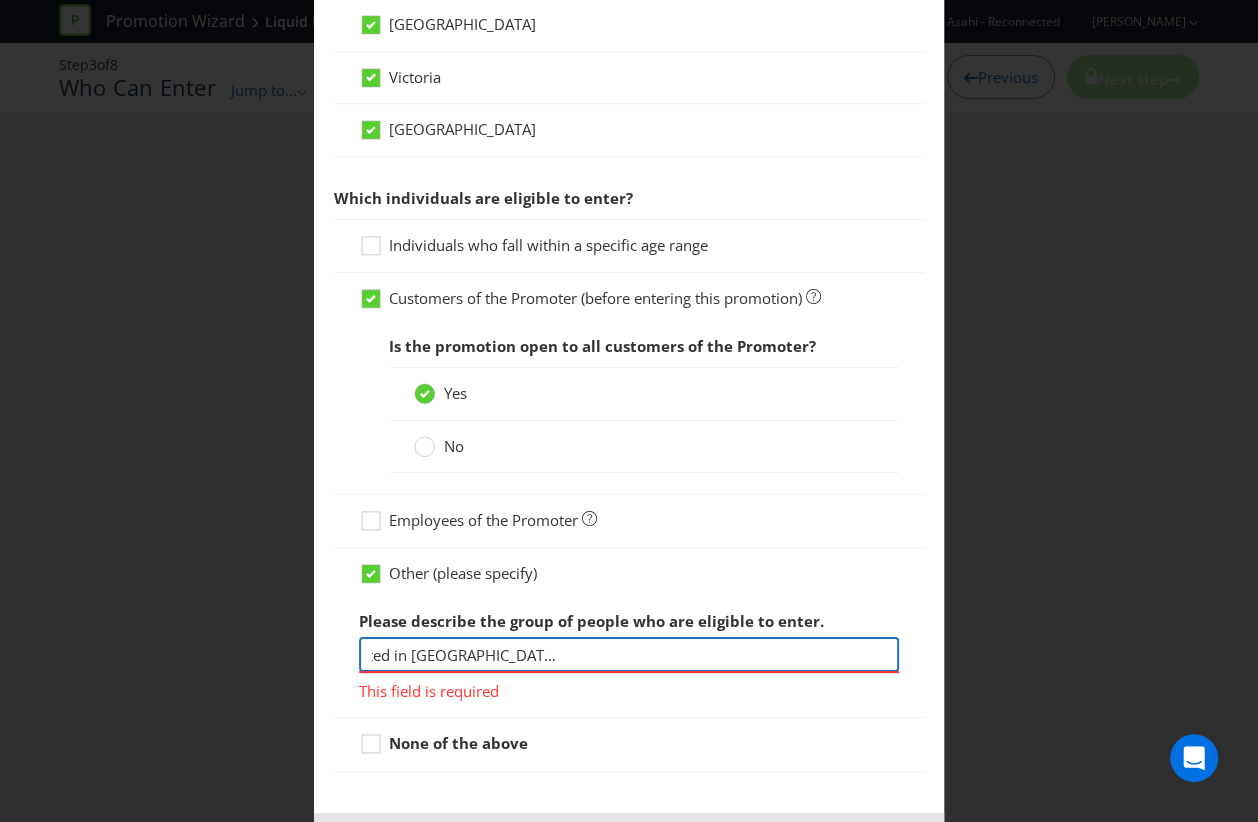 scroll, scrollTop: 0, scrollLeft: 563, axis: horizontal 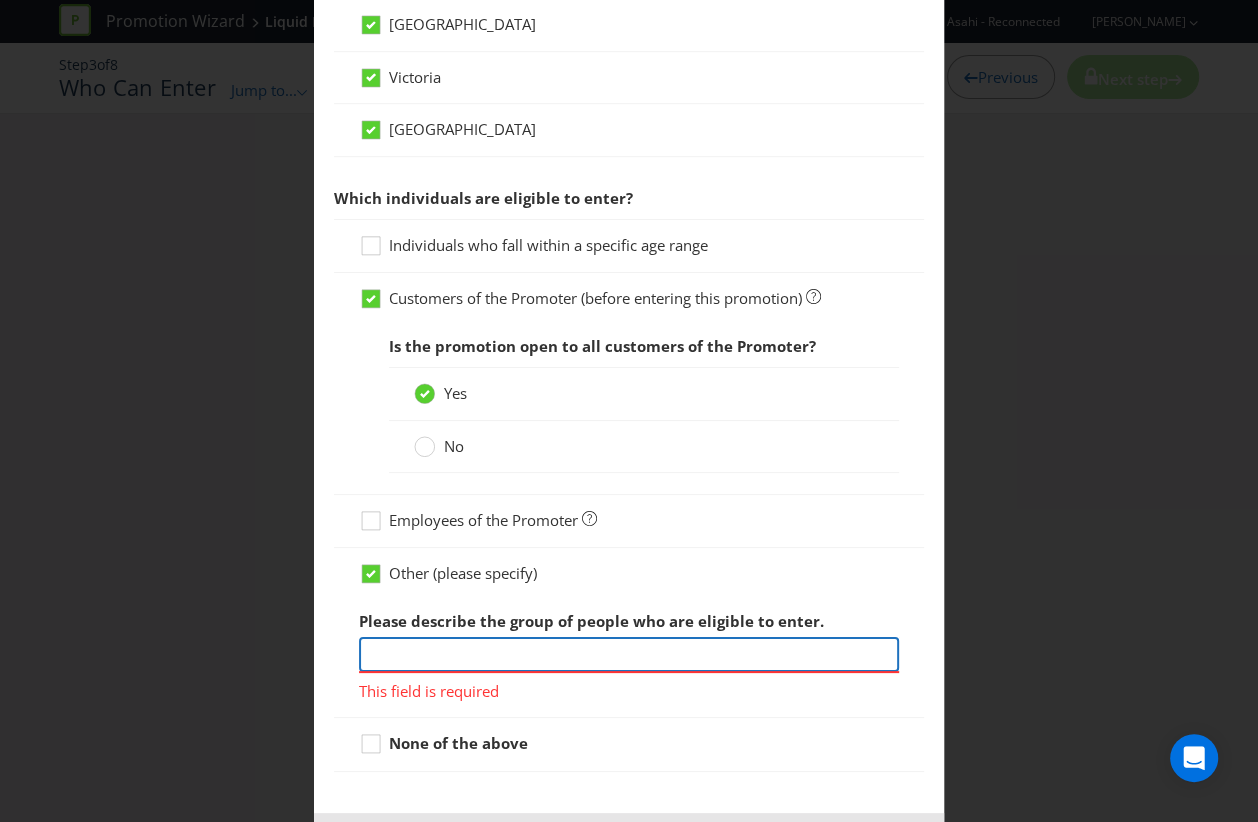 drag, startPoint x: 800, startPoint y: 645, endPoint x: 898, endPoint y: 643, distance: 98.02041 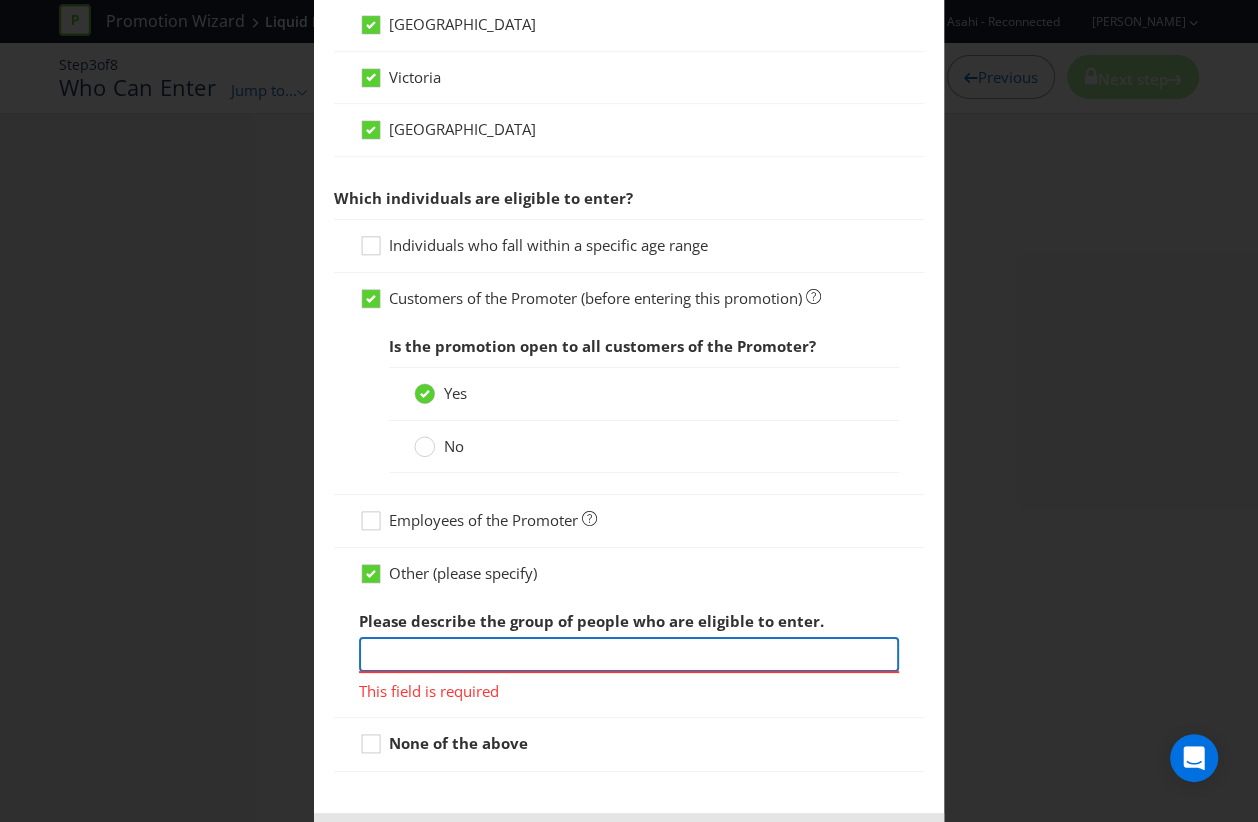 type on "Entry is only open to Liquid Mix customers located in Australia (each an “Eligible Venue”).   Eligible Venues must be within the Promoter’s trading terms throughout the Promotional Period and must not have overdue monies owing in order to be eligible to claim any prize. No employee/person is eligible to win a prize if their venue does not meet these requirements." 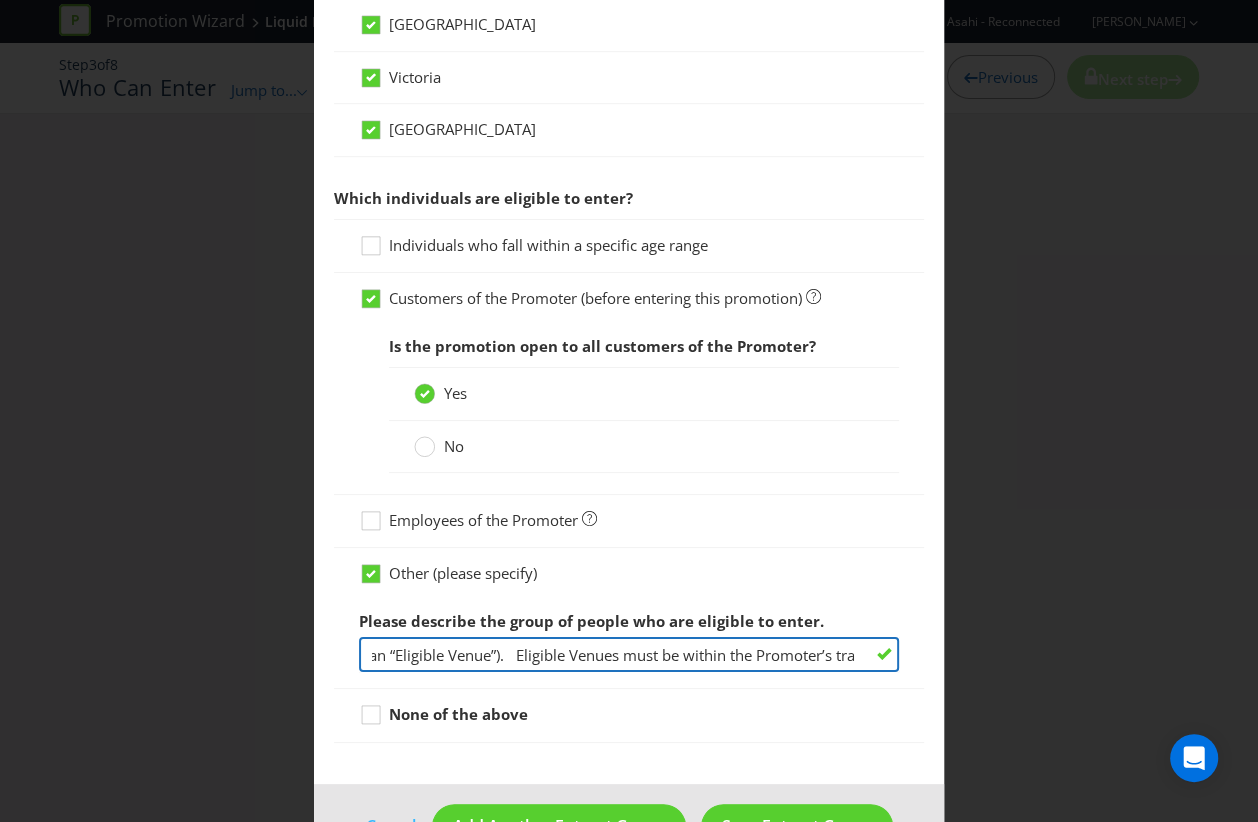 scroll, scrollTop: 0, scrollLeft: 0, axis: both 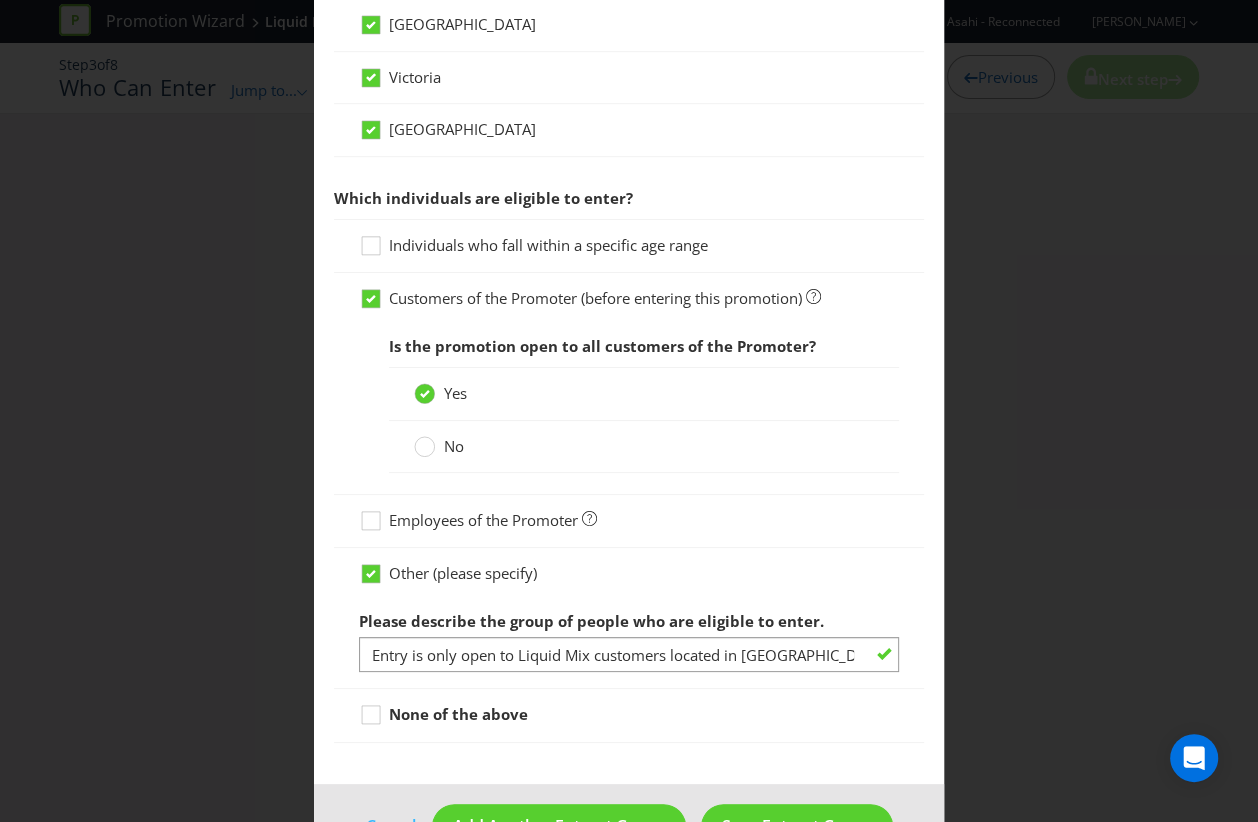 click on "Employees of the Promoter" at bounding box center (629, 521) 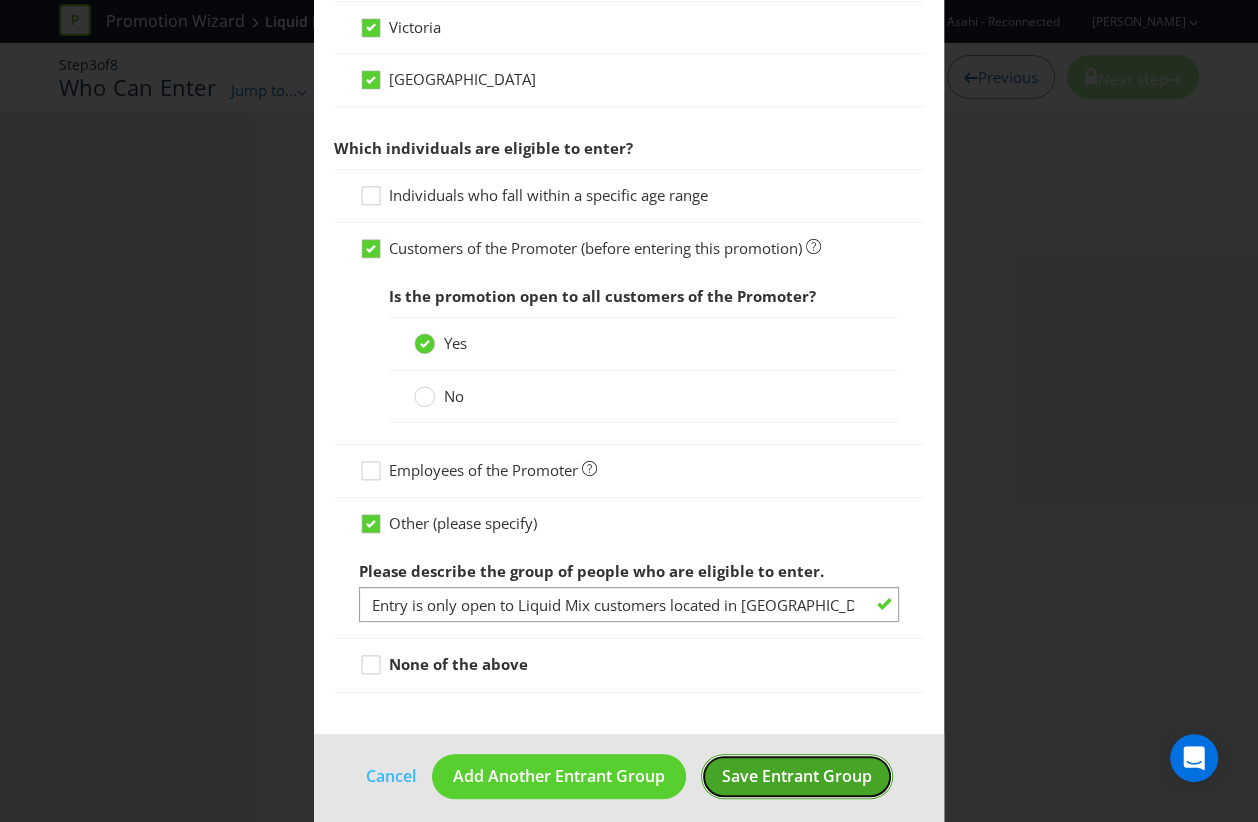 click on "Save Entrant Group" at bounding box center [797, 776] 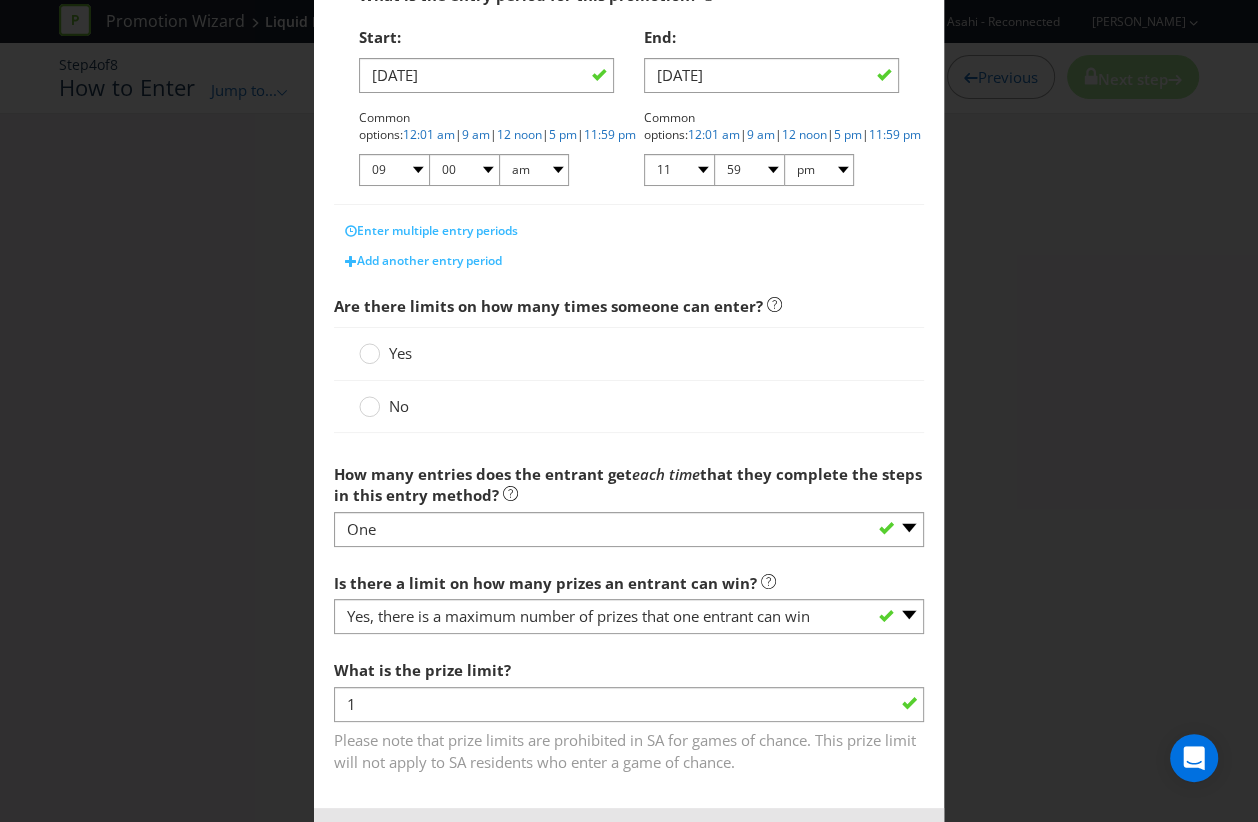 scroll, scrollTop: 428, scrollLeft: 0, axis: vertical 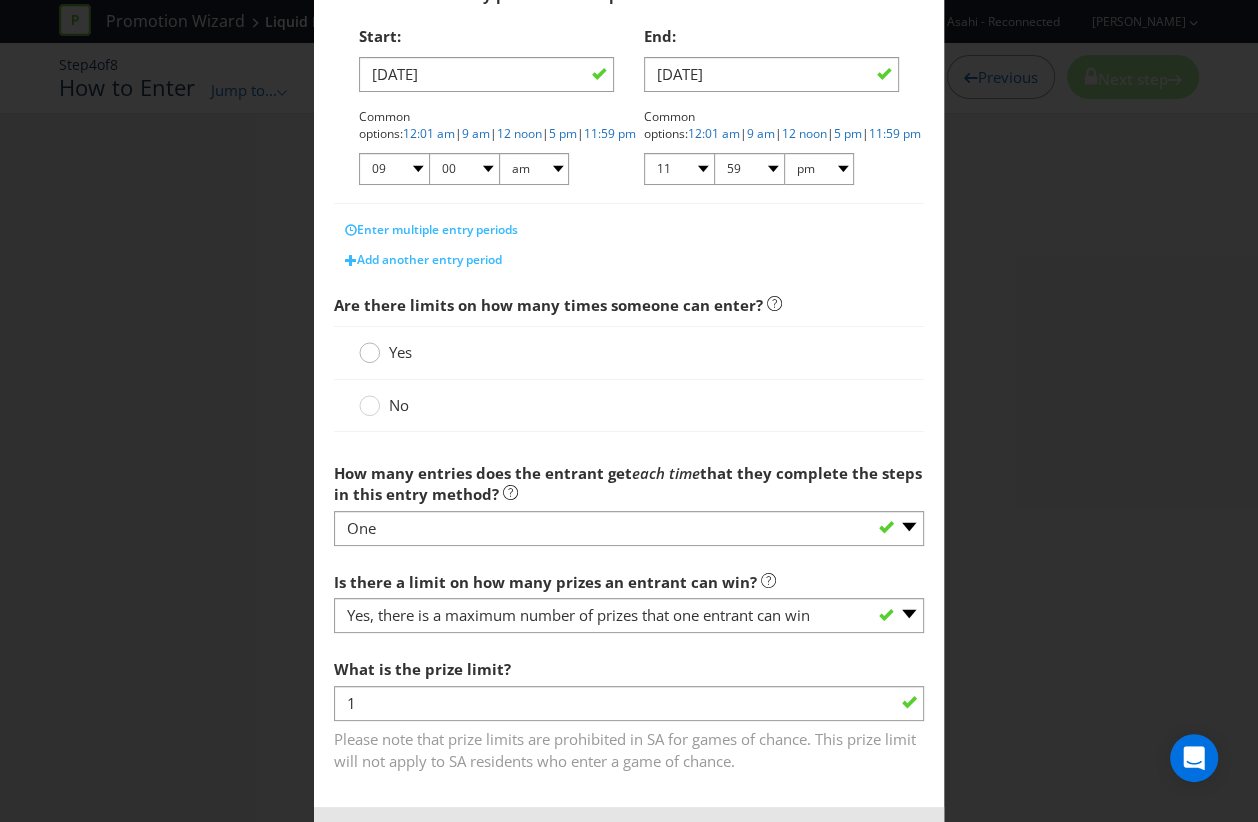 click 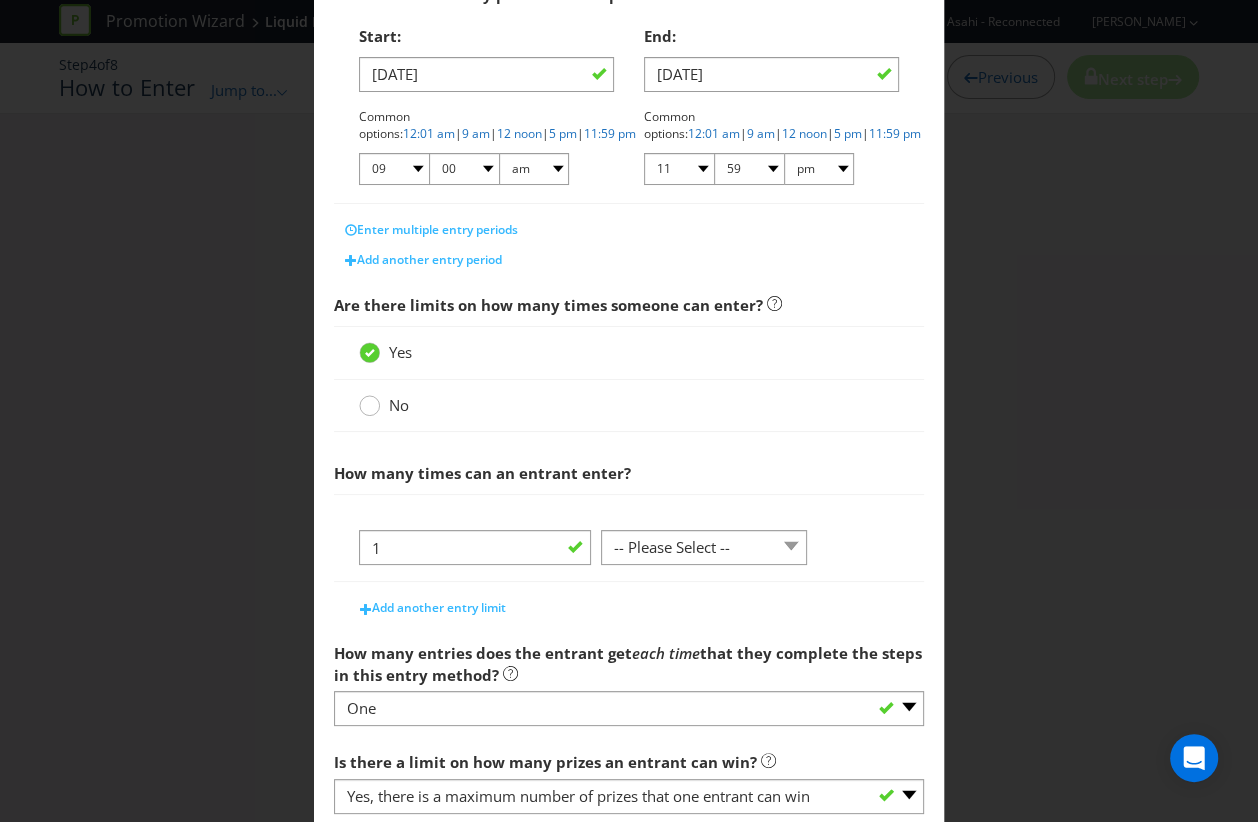 click 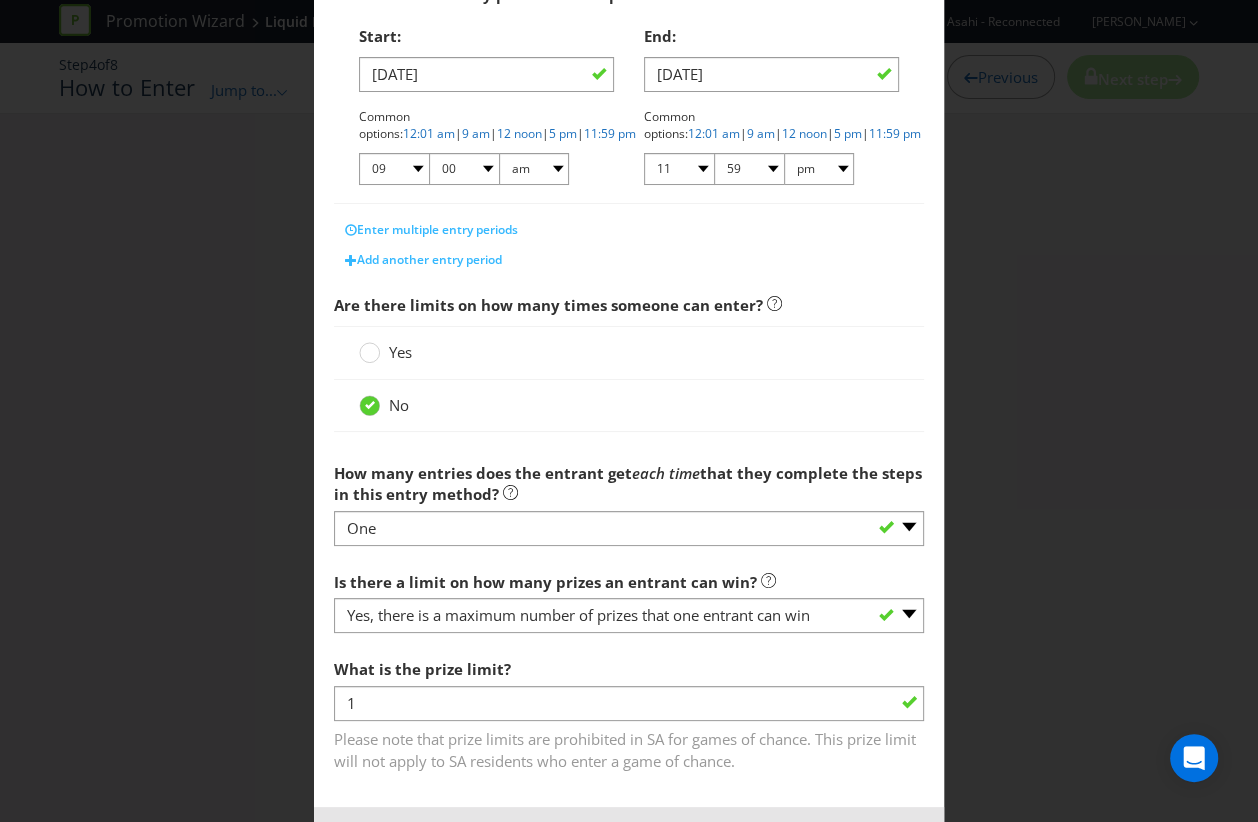 scroll, scrollTop: 508, scrollLeft: 0, axis: vertical 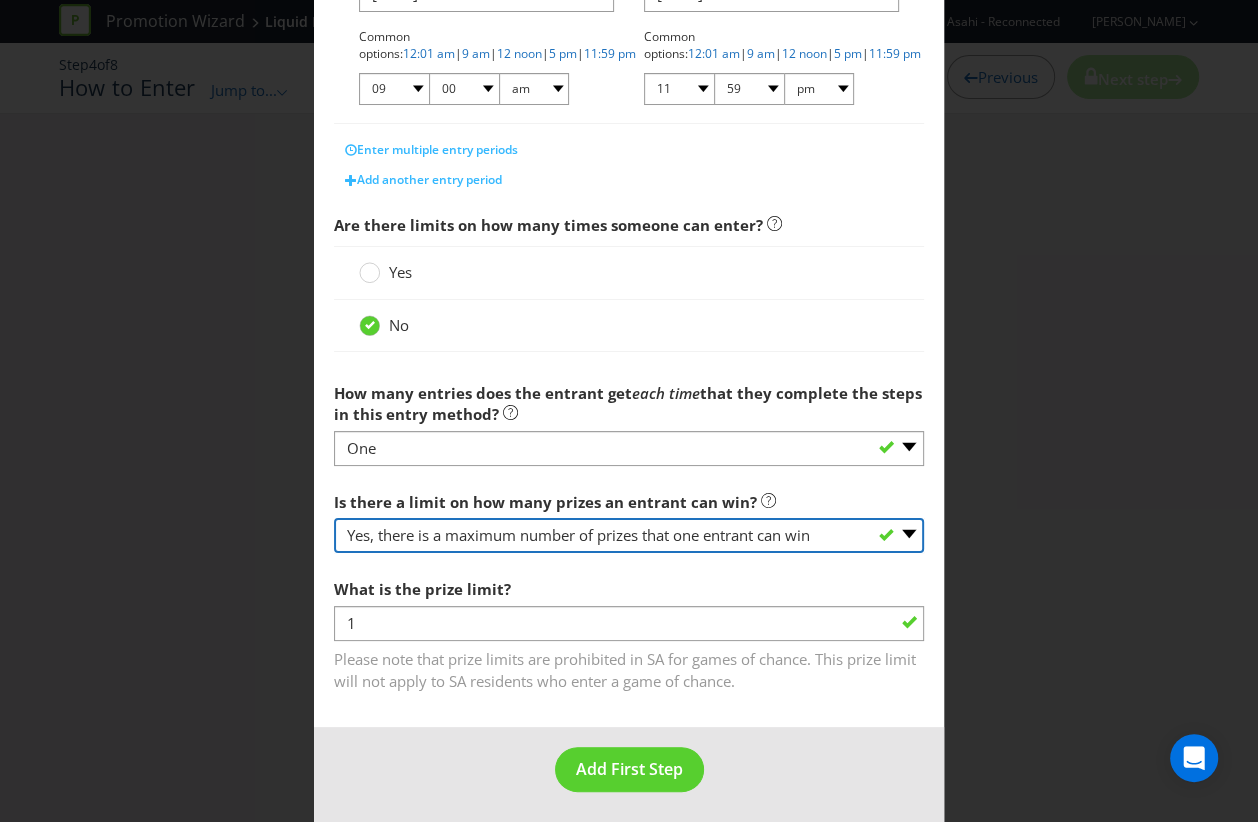 click on "-- Please select -- Yes, there is a maximum number of prizes that one entrant can win No, entrants can win an unlimited number of prizes Other (please specify) Not applicable - gift with purchase only" at bounding box center [629, 535] 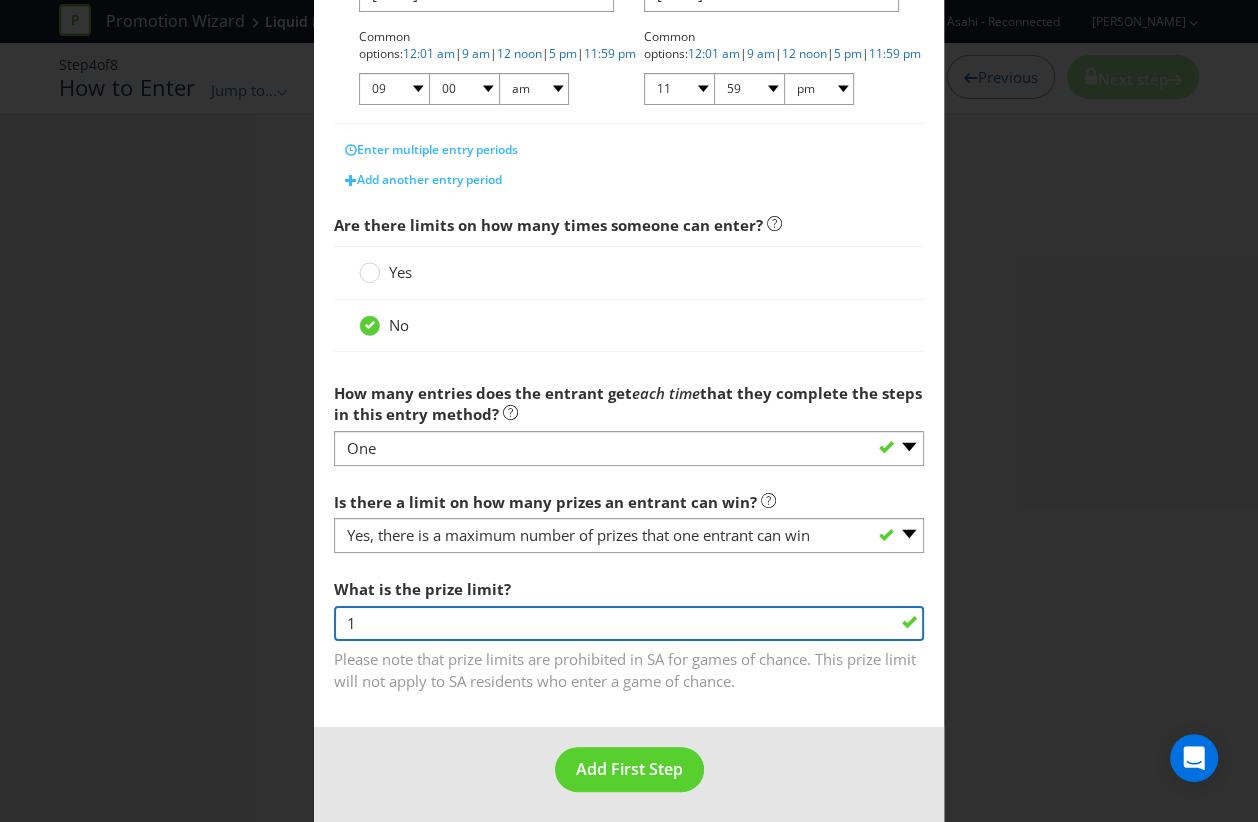 click on "1" at bounding box center (629, 623) 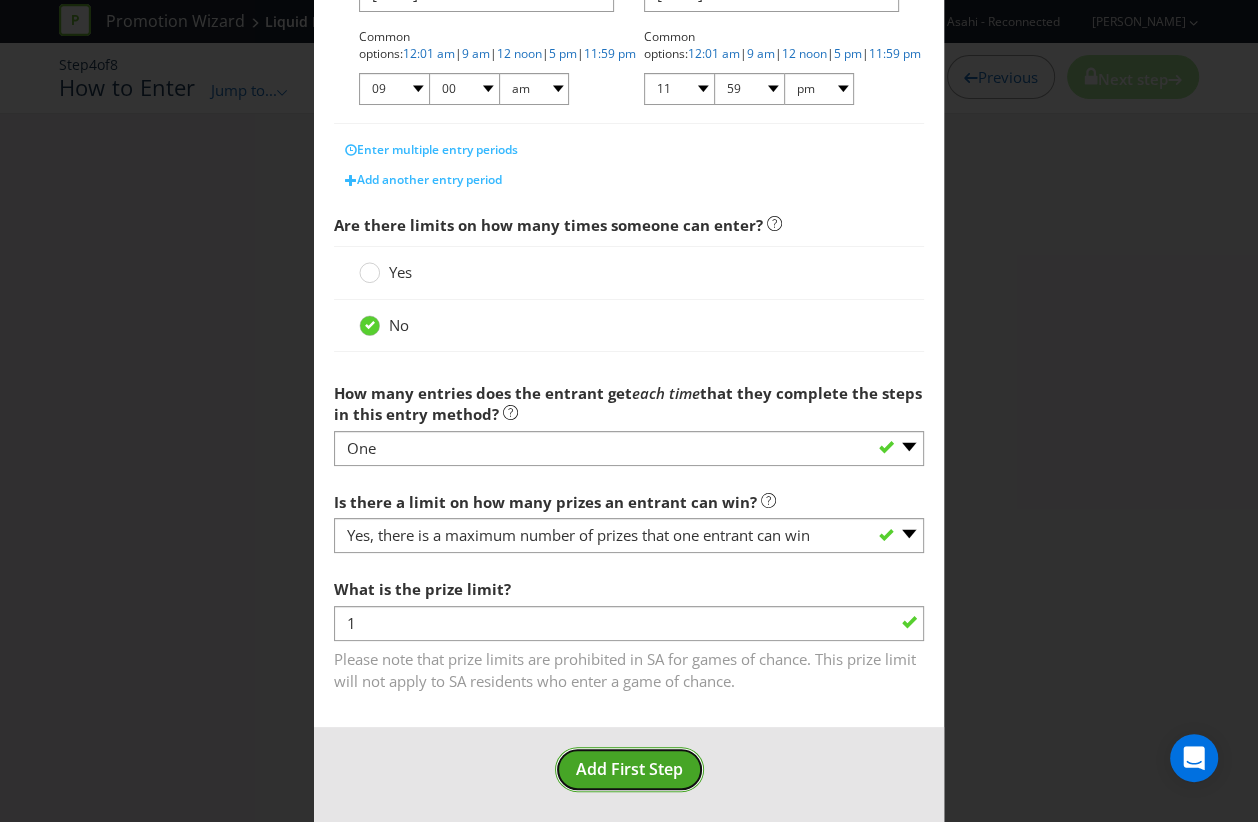 click on "Add First Step" at bounding box center (629, 769) 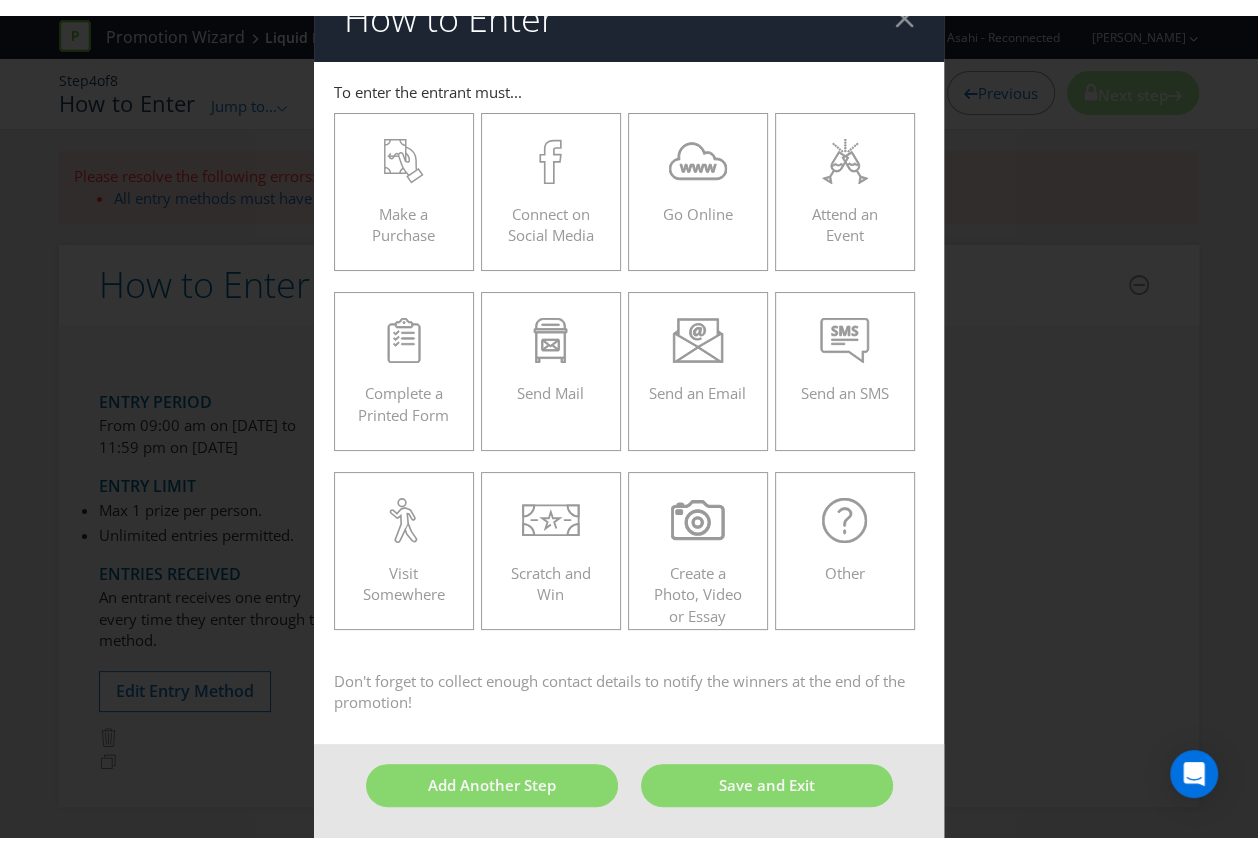 scroll, scrollTop: 0, scrollLeft: 0, axis: both 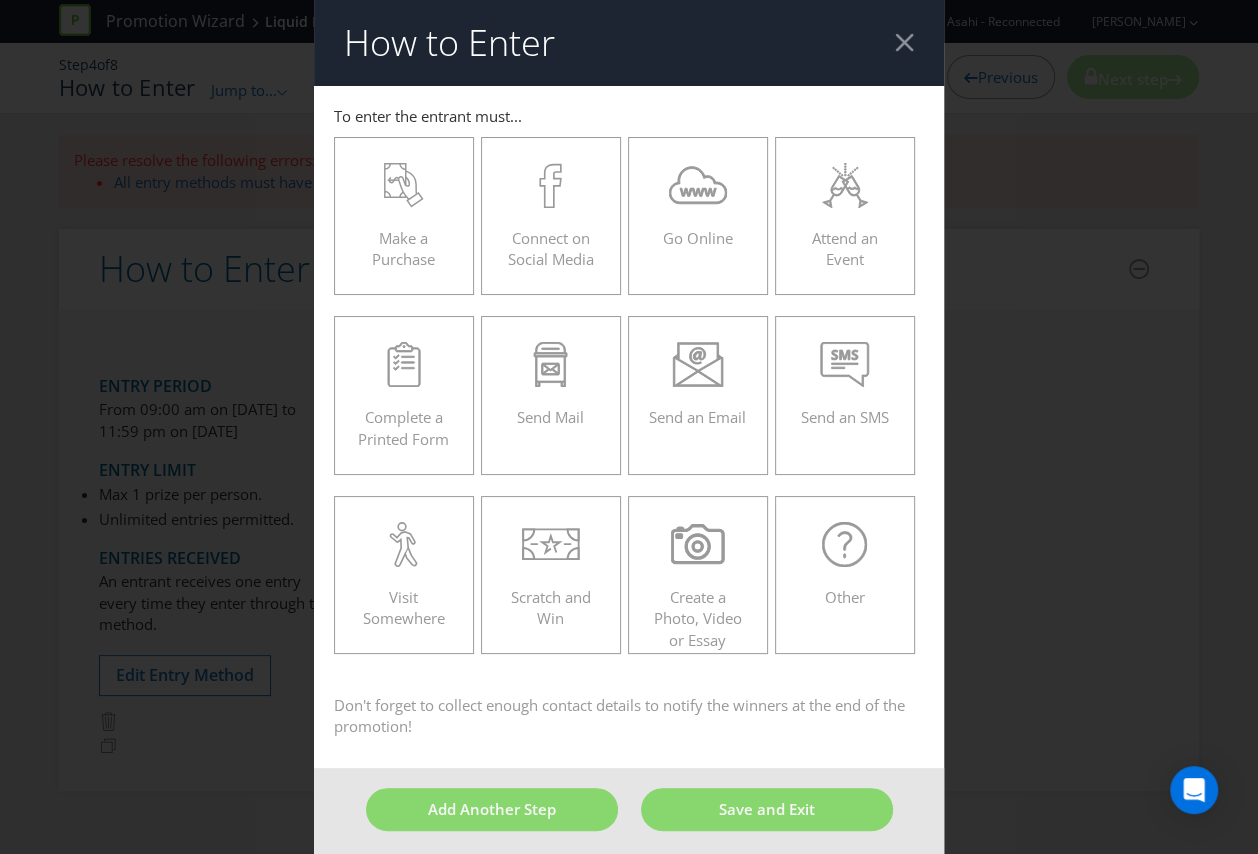click on "How to Enter" at bounding box center (629, 43) 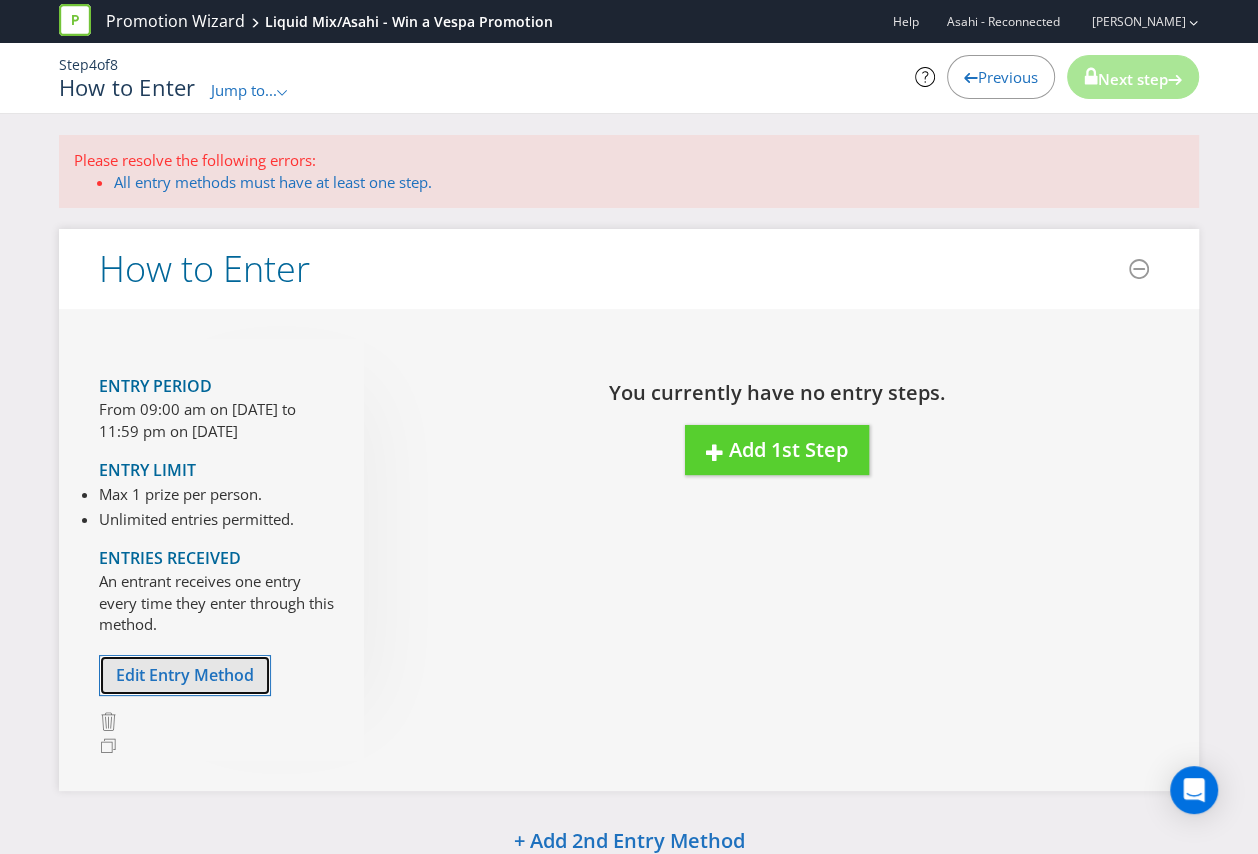 click on "Edit Entry Method" at bounding box center (185, 675) 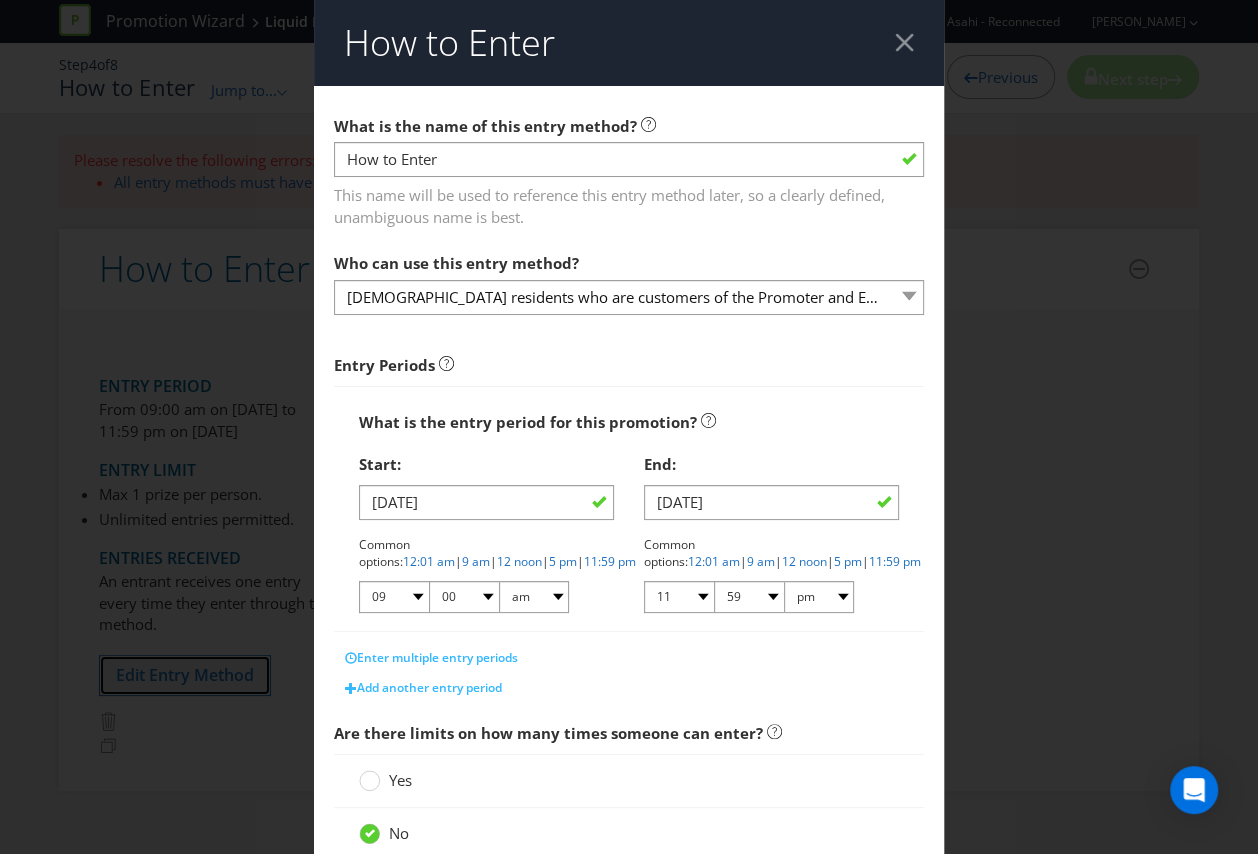 scroll, scrollTop: 476, scrollLeft: 0, axis: vertical 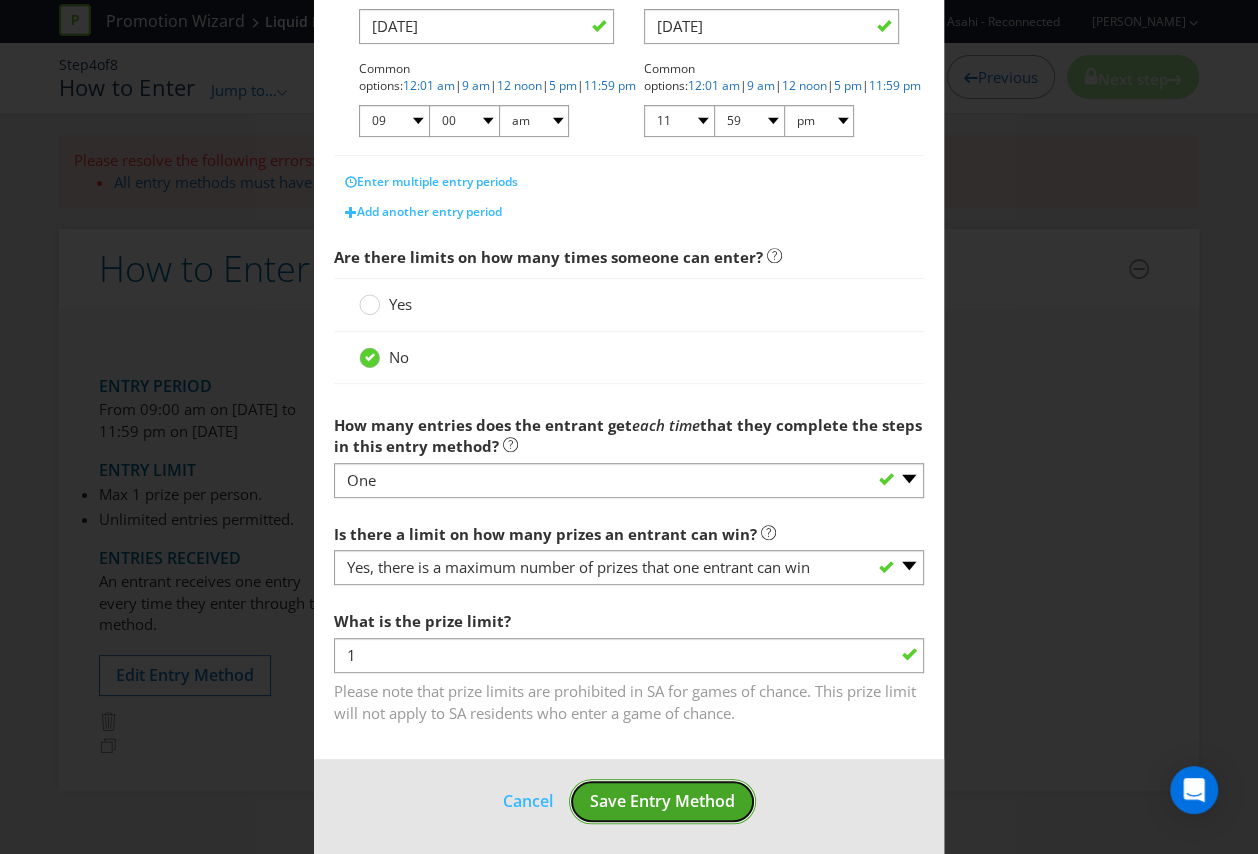 click on "Save Entry Method" at bounding box center [662, 801] 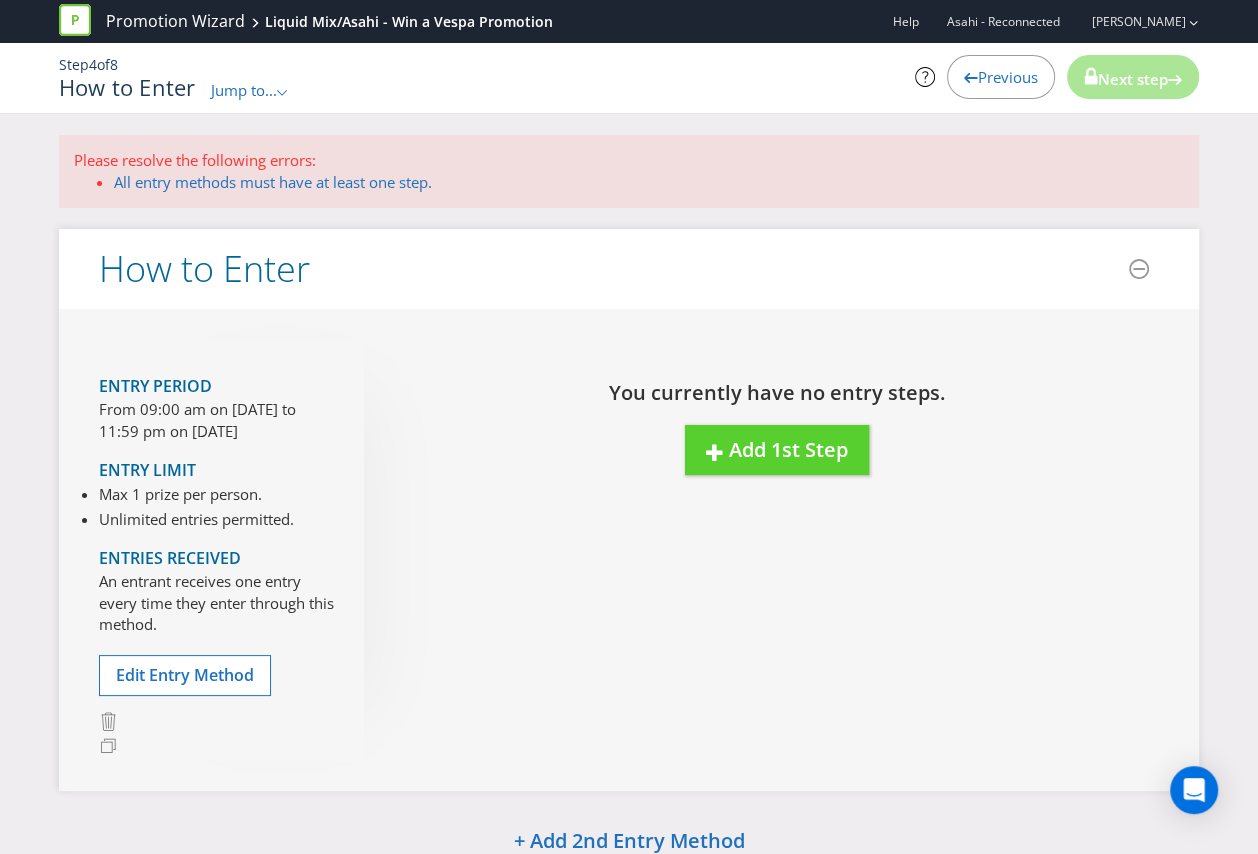 scroll, scrollTop: 1, scrollLeft: 0, axis: vertical 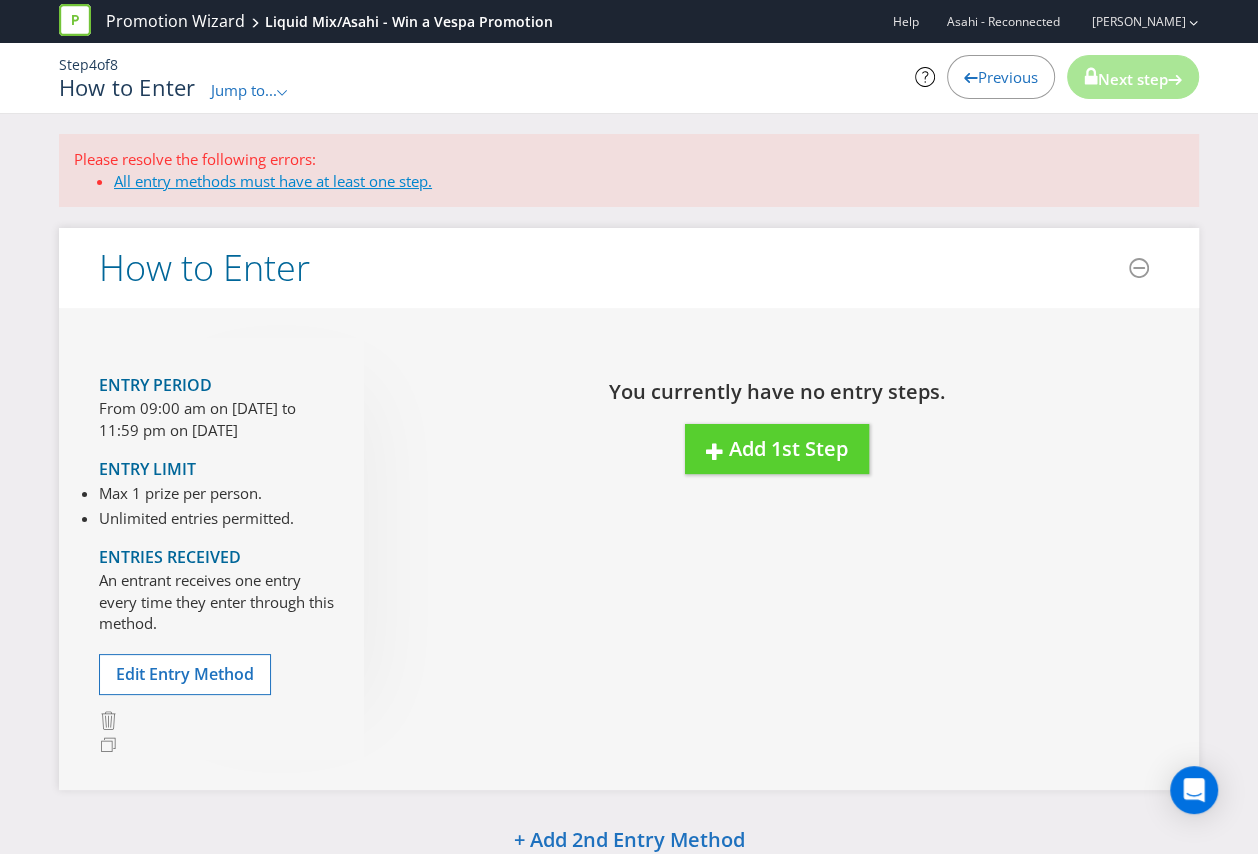 click on "All entry methods must have at least one step." at bounding box center [273, 181] 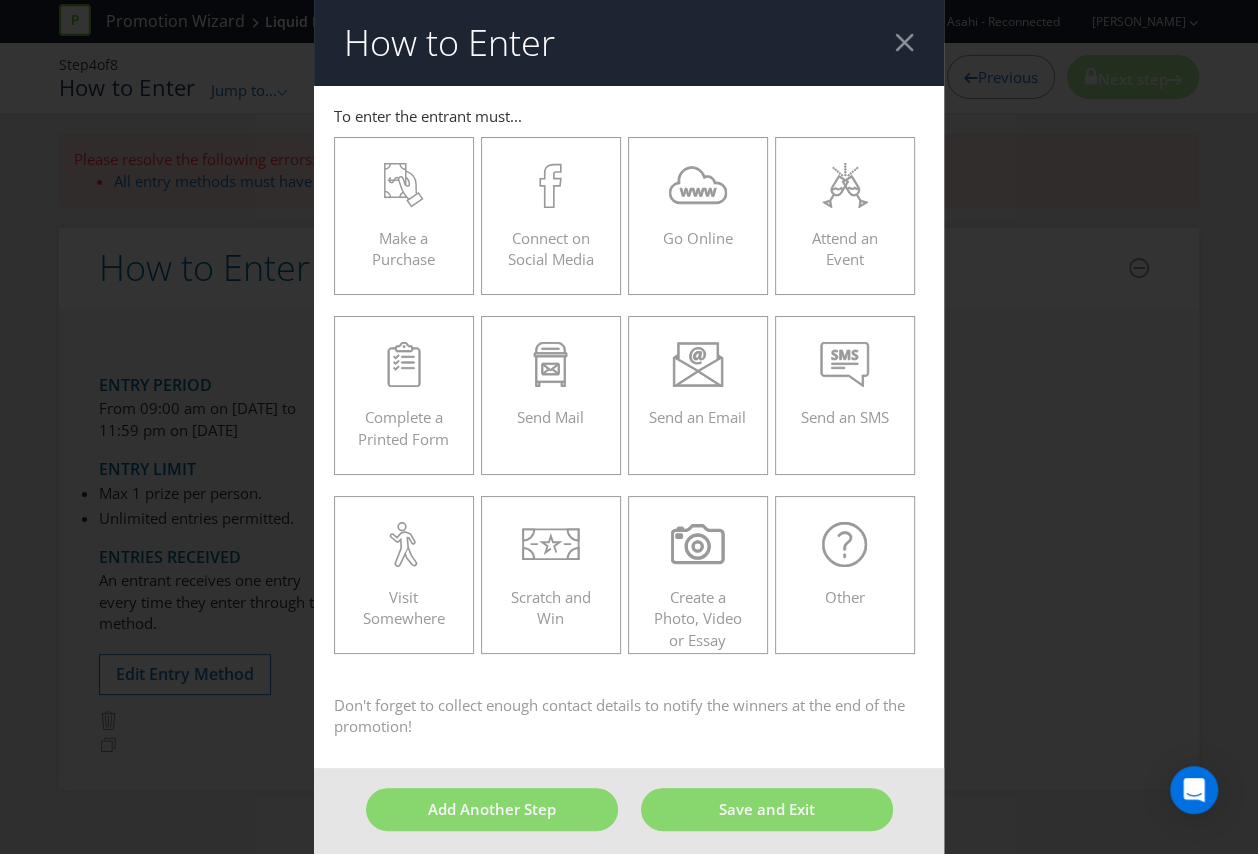 click at bounding box center [904, 42] 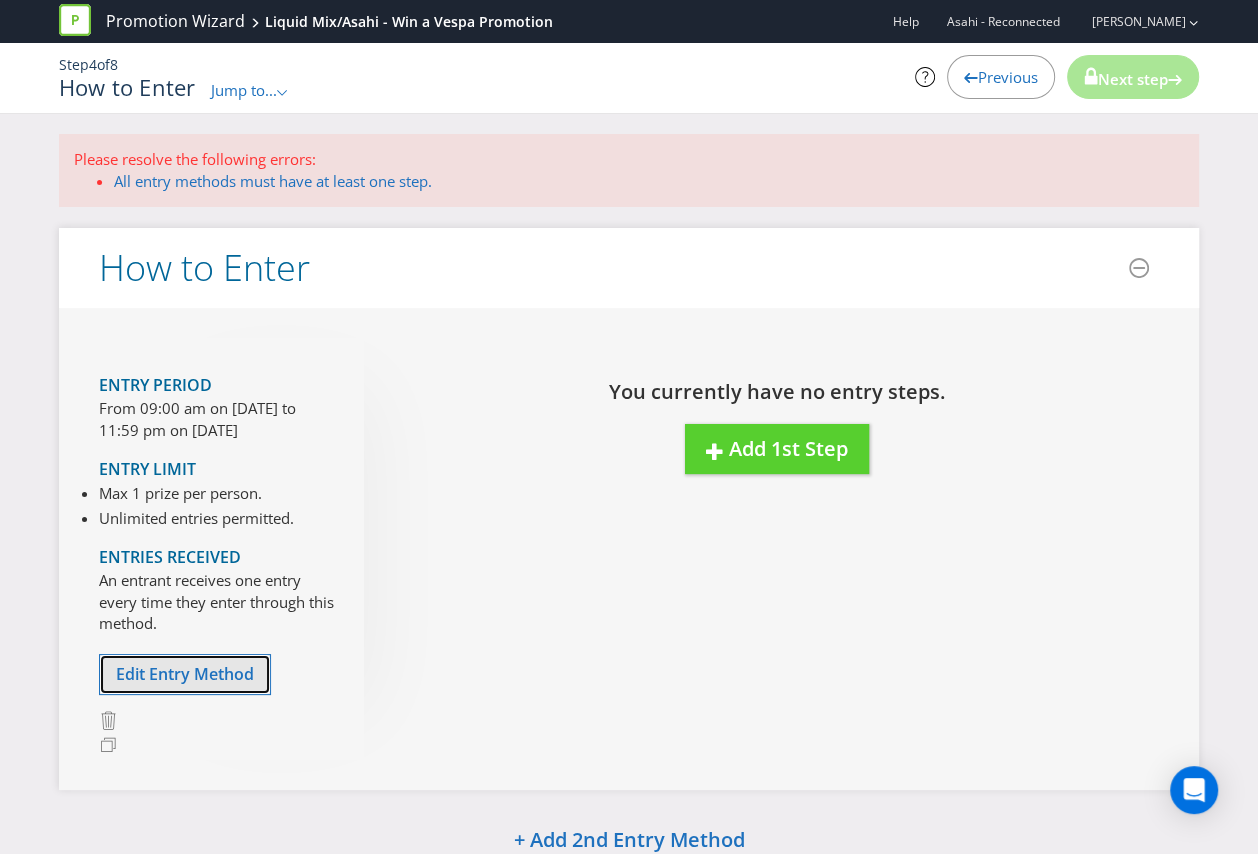 click on "Edit Entry Method" at bounding box center (185, 674) 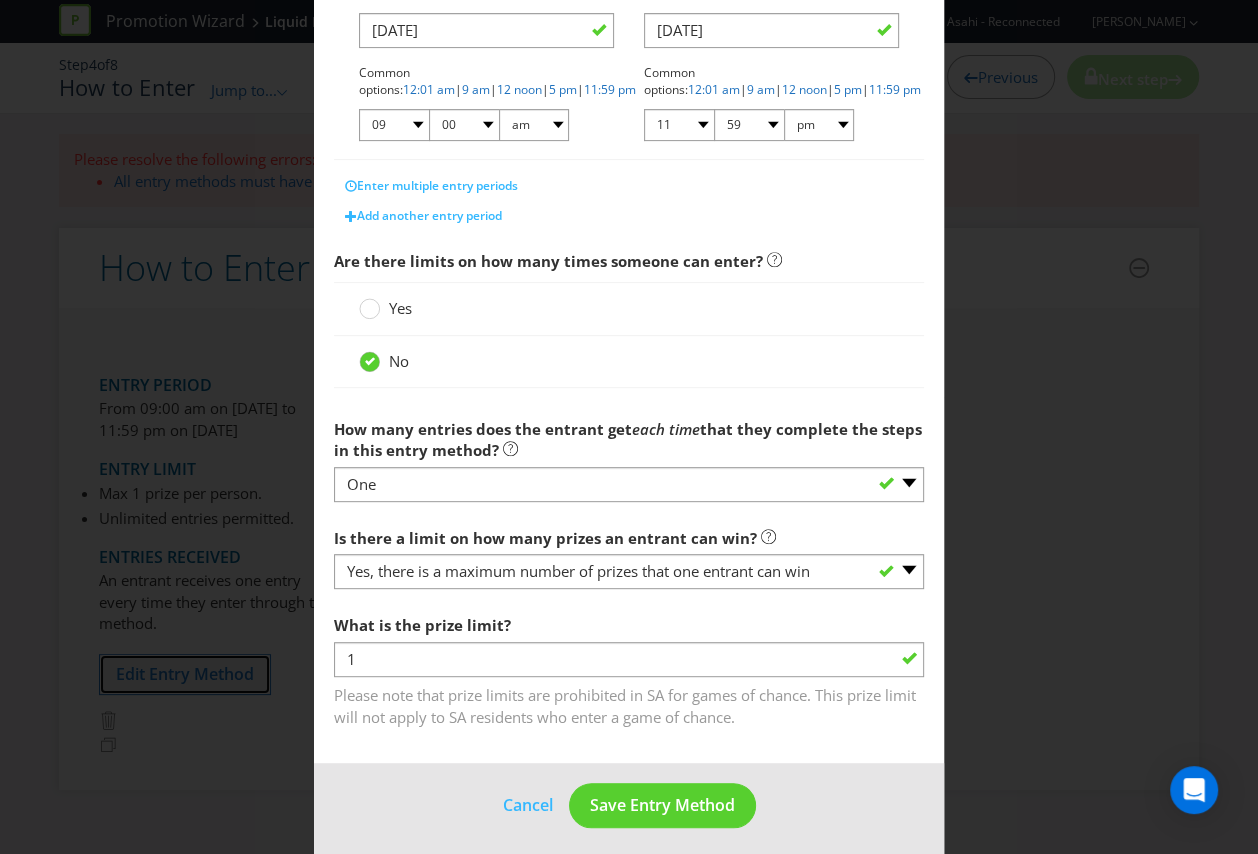 scroll, scrollTop: 475, scrollLeft: 0, axis: vertical 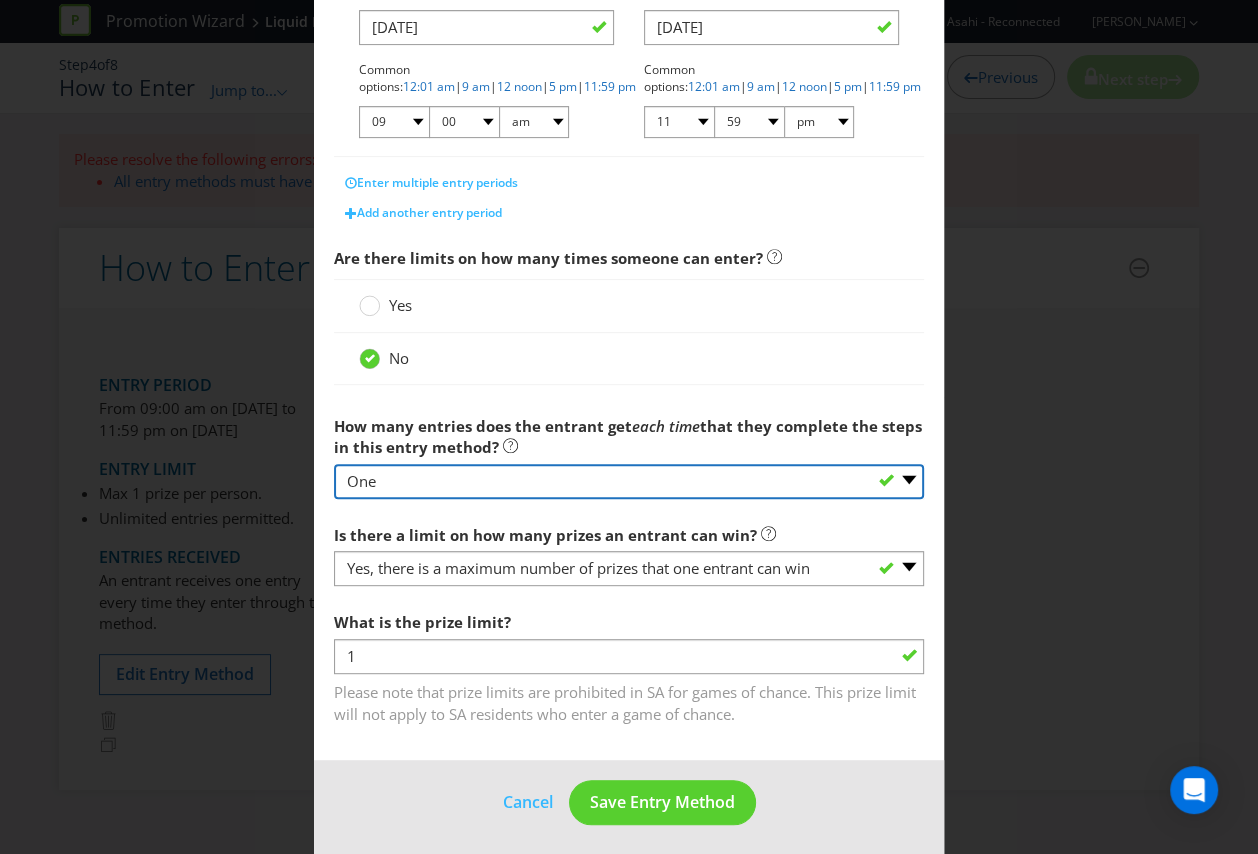 click on "-- Please select -- One More than one Other (please specify) Not applicable - gift with purchase only" at bounding box center [629, 481] 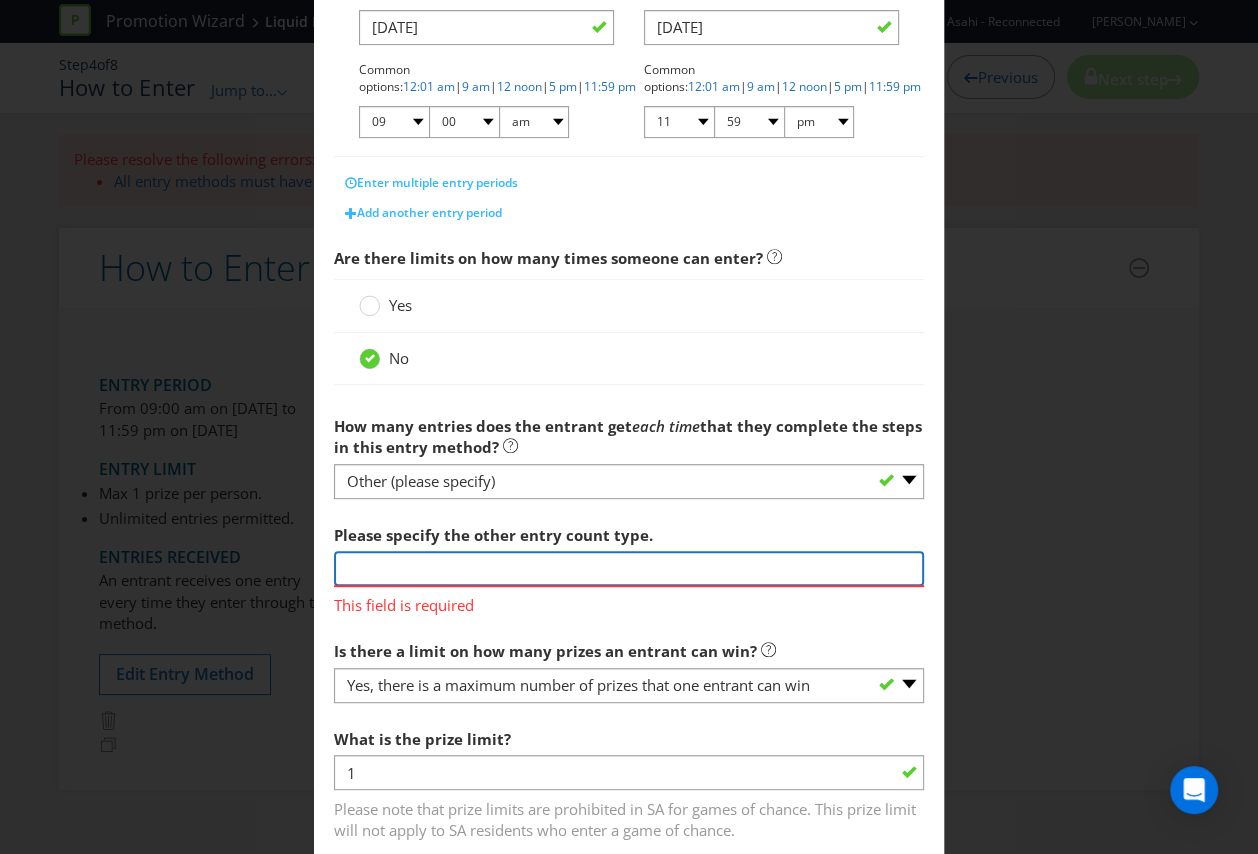 click at bounding box center [629, 568] 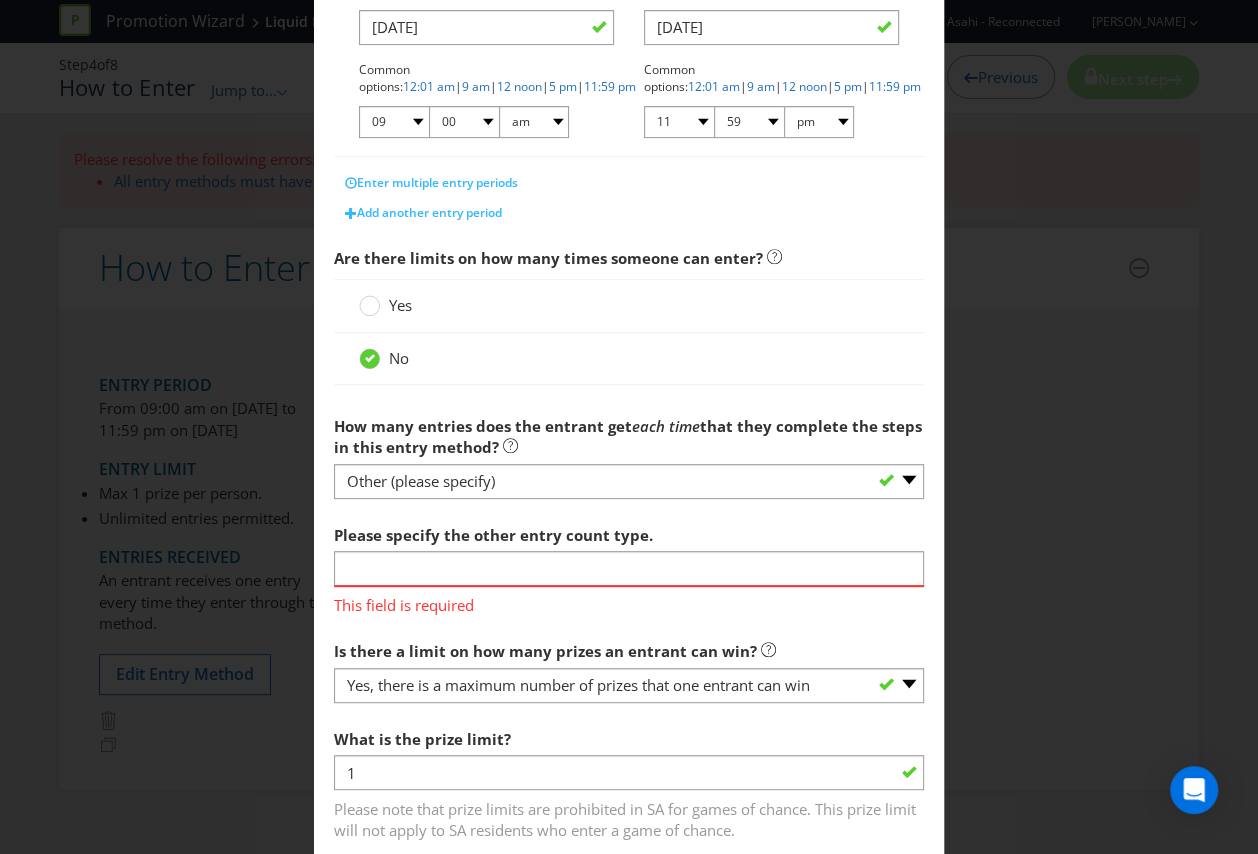 click on "Please specify the other entry count type.   This field is required" at bounding box center [629, 565] 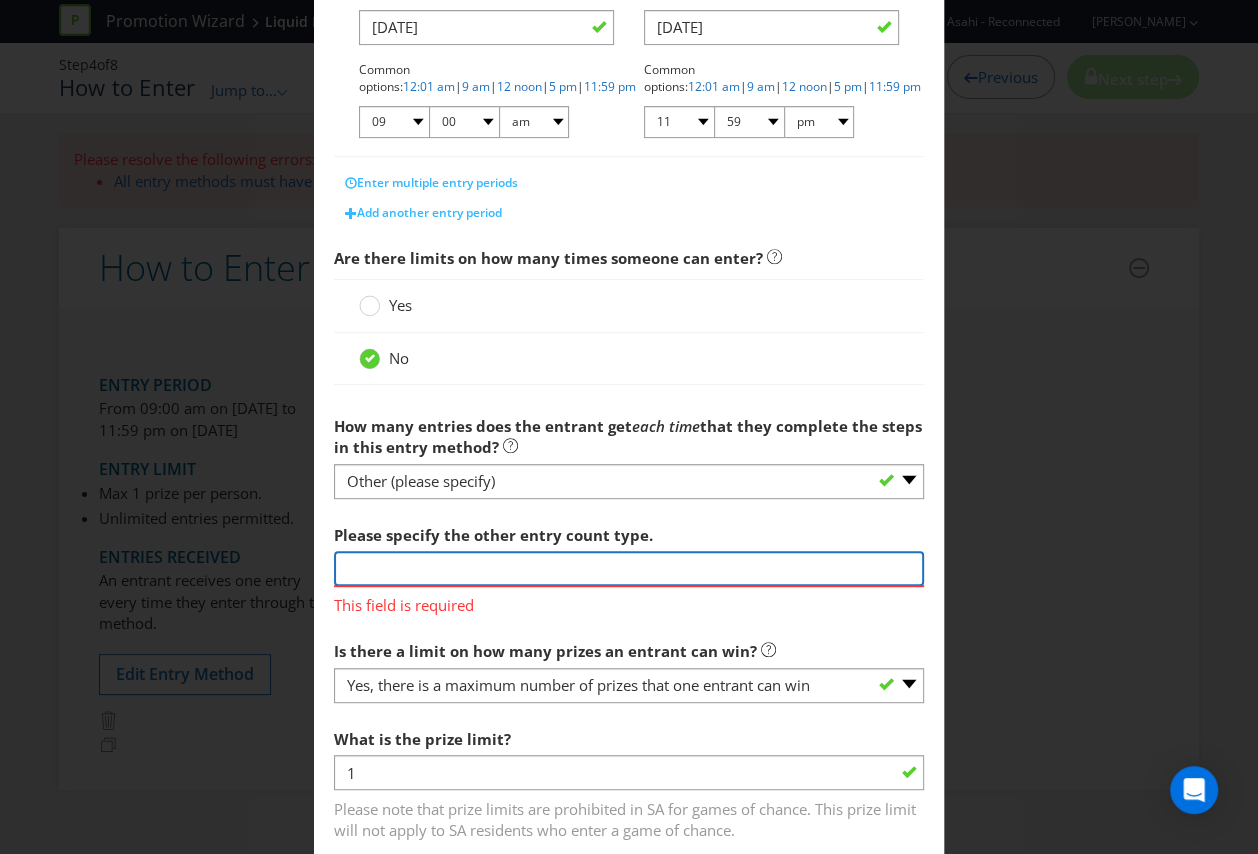click at bounding box center [629, 568] 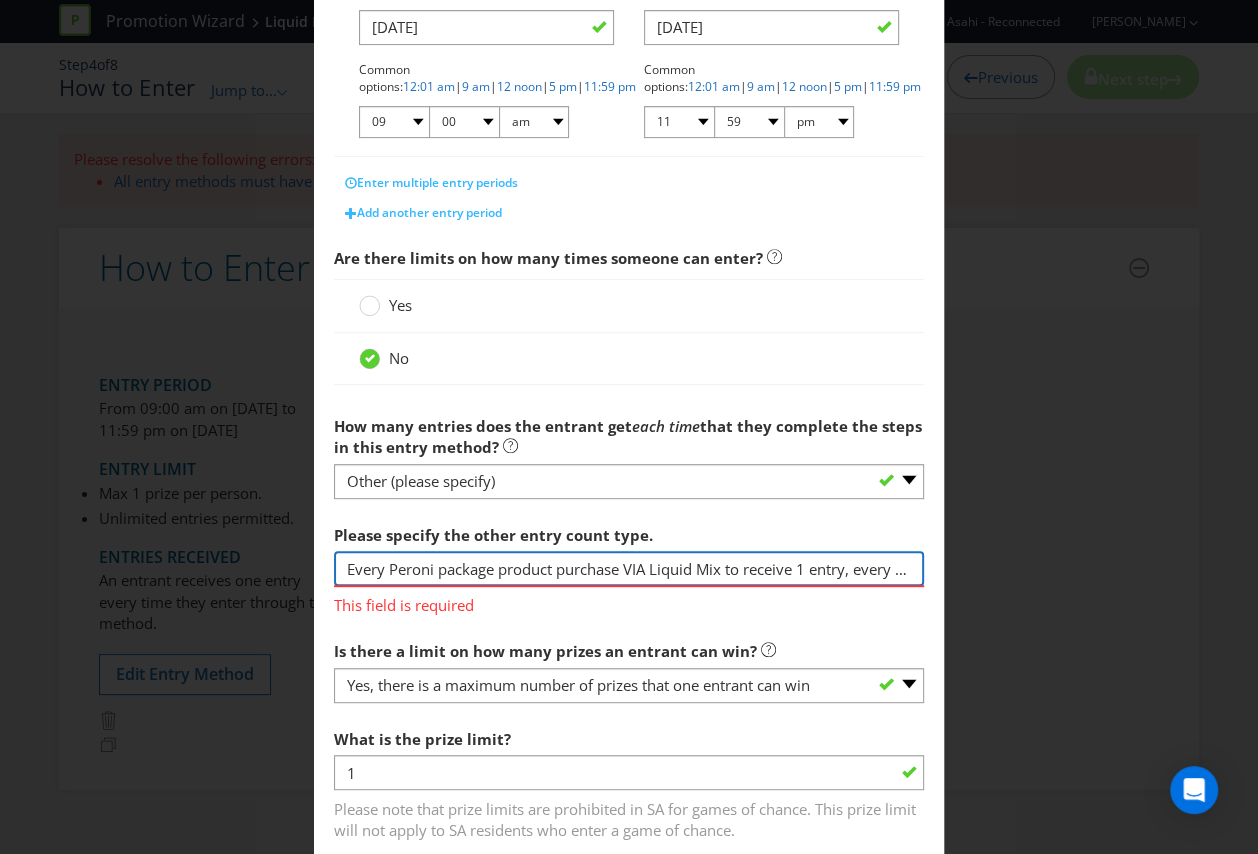 scroll, scrollTop: 0, scrollLeft: 227, axis: horizontal 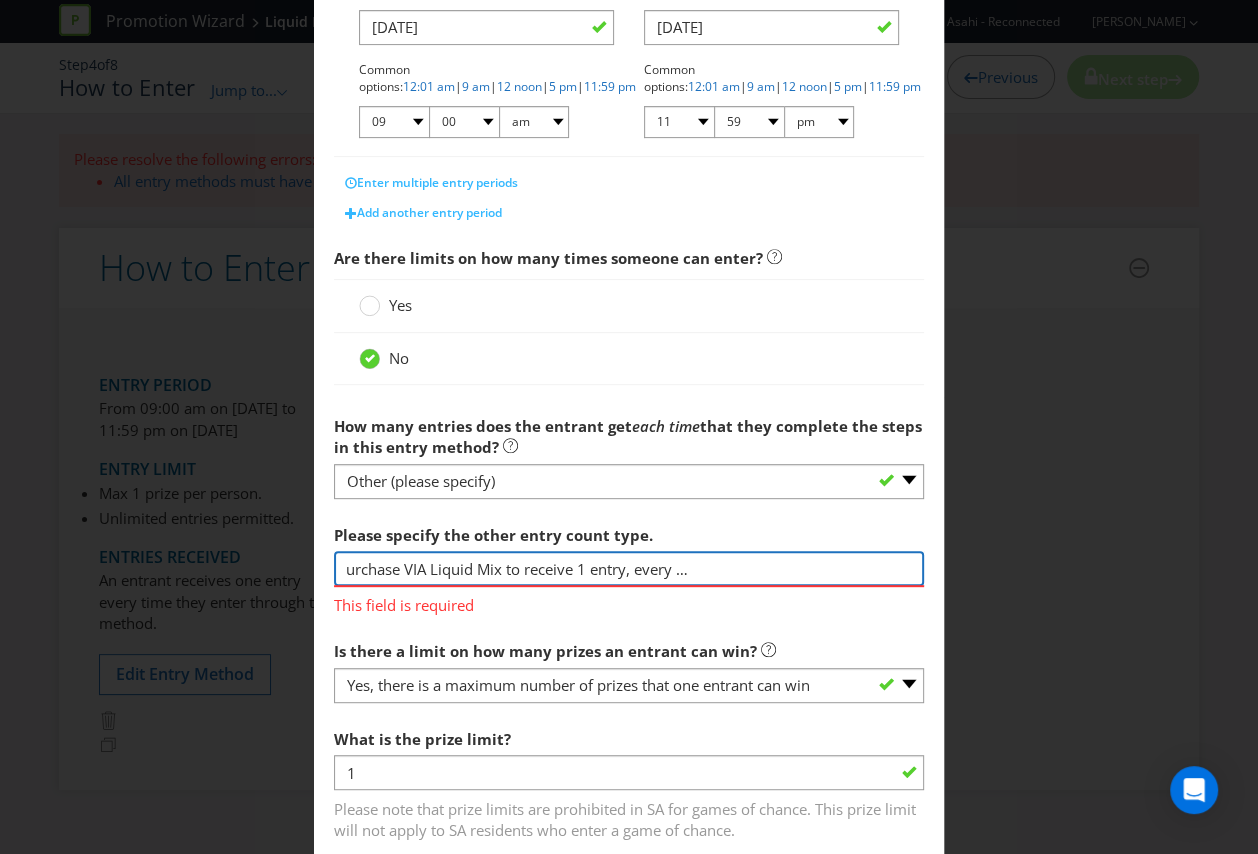 type on "Every Peroni package product purchase VIA Liquid Mix to receive 1 entry, every keg purchased to receive 5 entries" 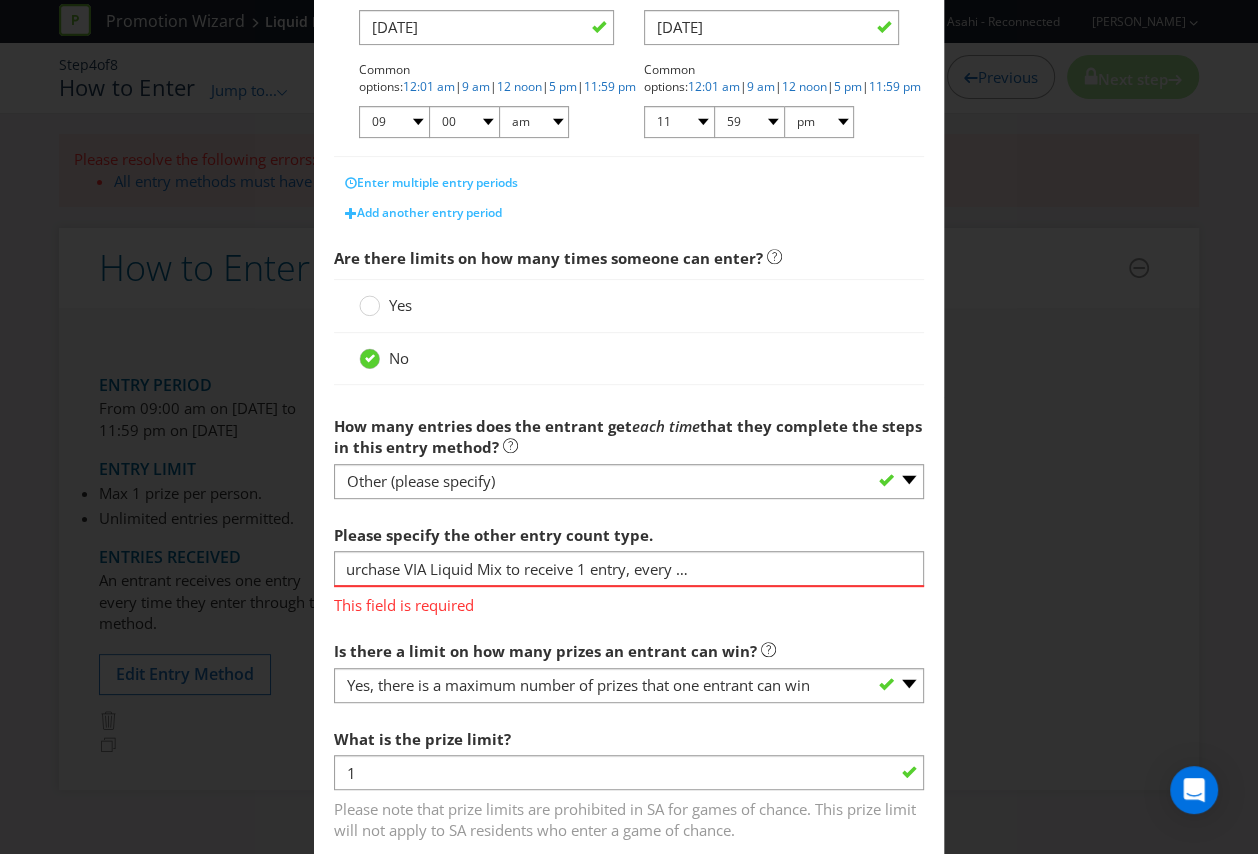 scroll, scrollTop: 0, scrollLeft: 0, axis: both 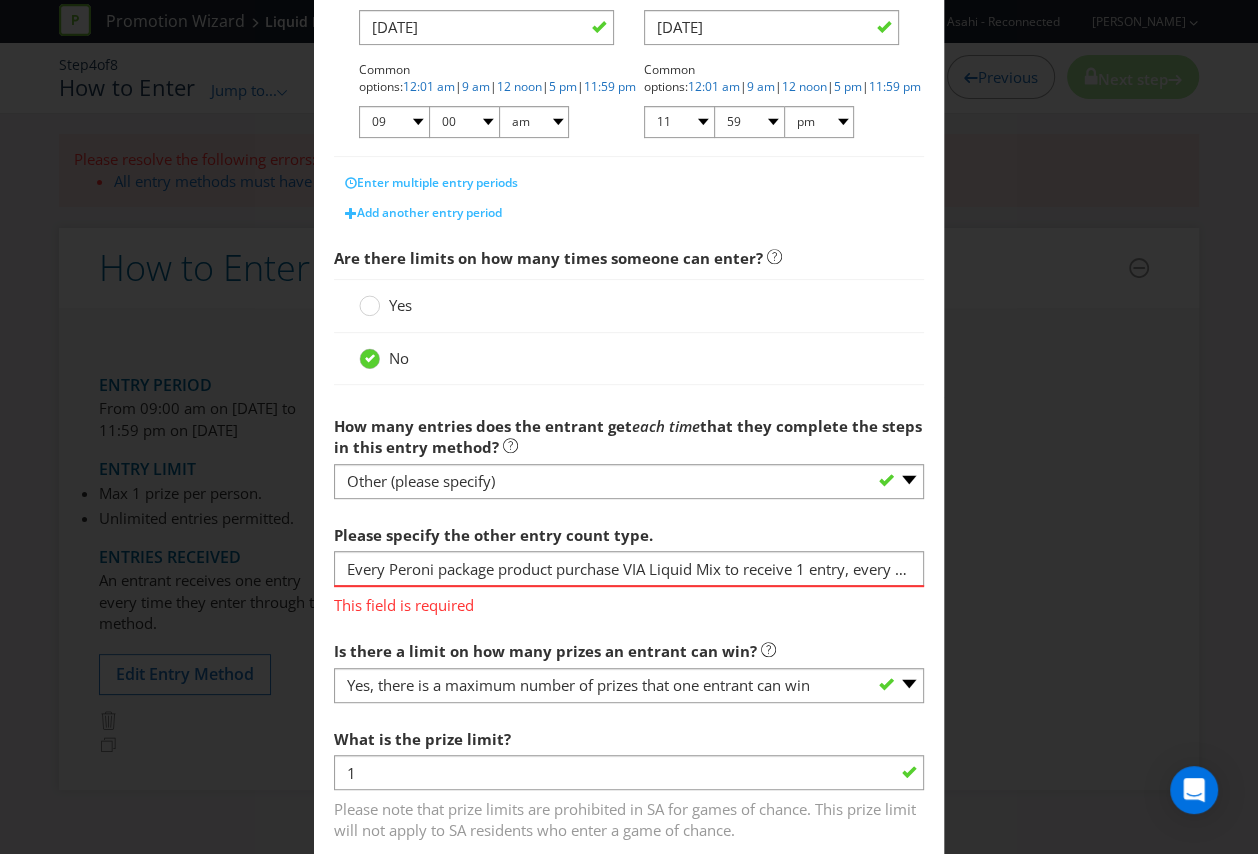 click on "Please specify the other entry count type.   Every Peroni package product purchase VIA Liquid Mix to receive 1 entry, every keg purchased to receive 5 entries This field is required" at bounding box center (629, 565) 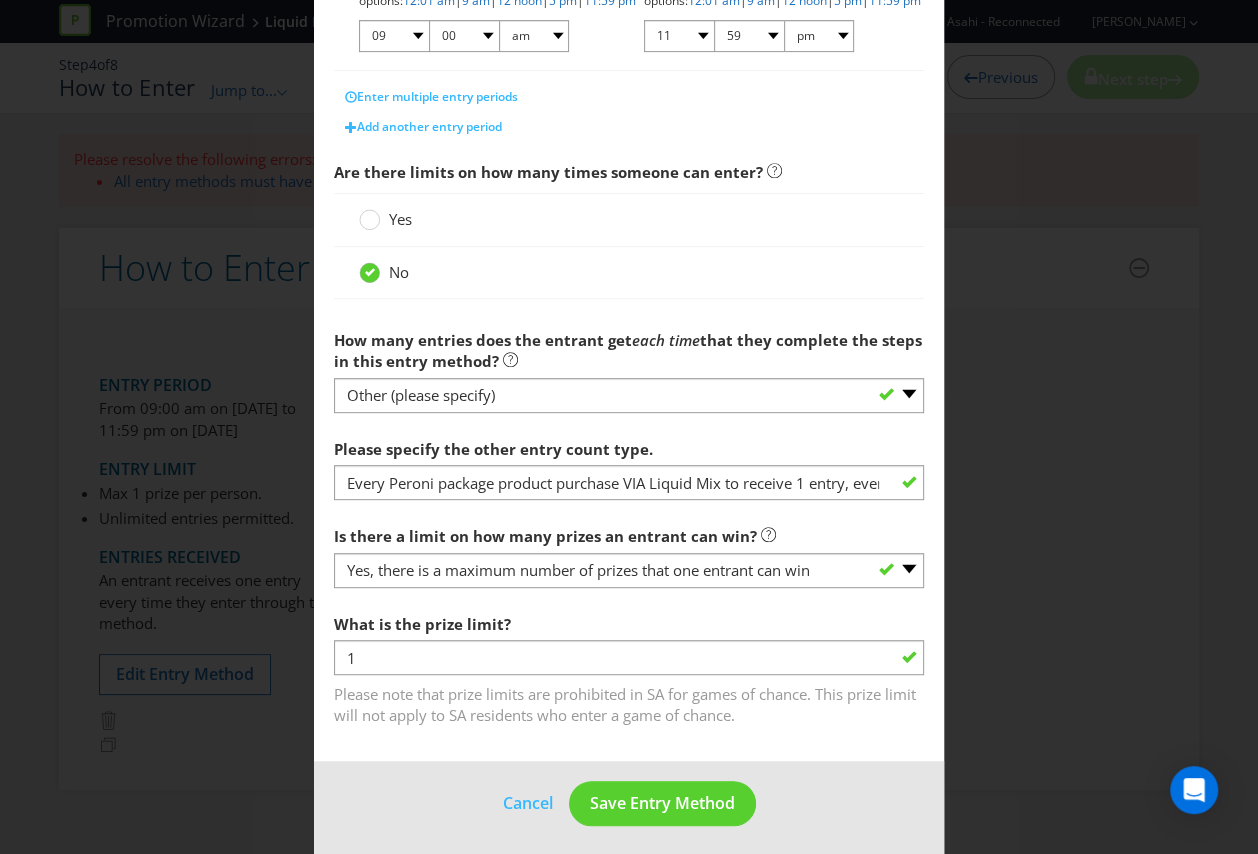scroll, scrollTop: 563, scrollLeft: 0, axis: vertical 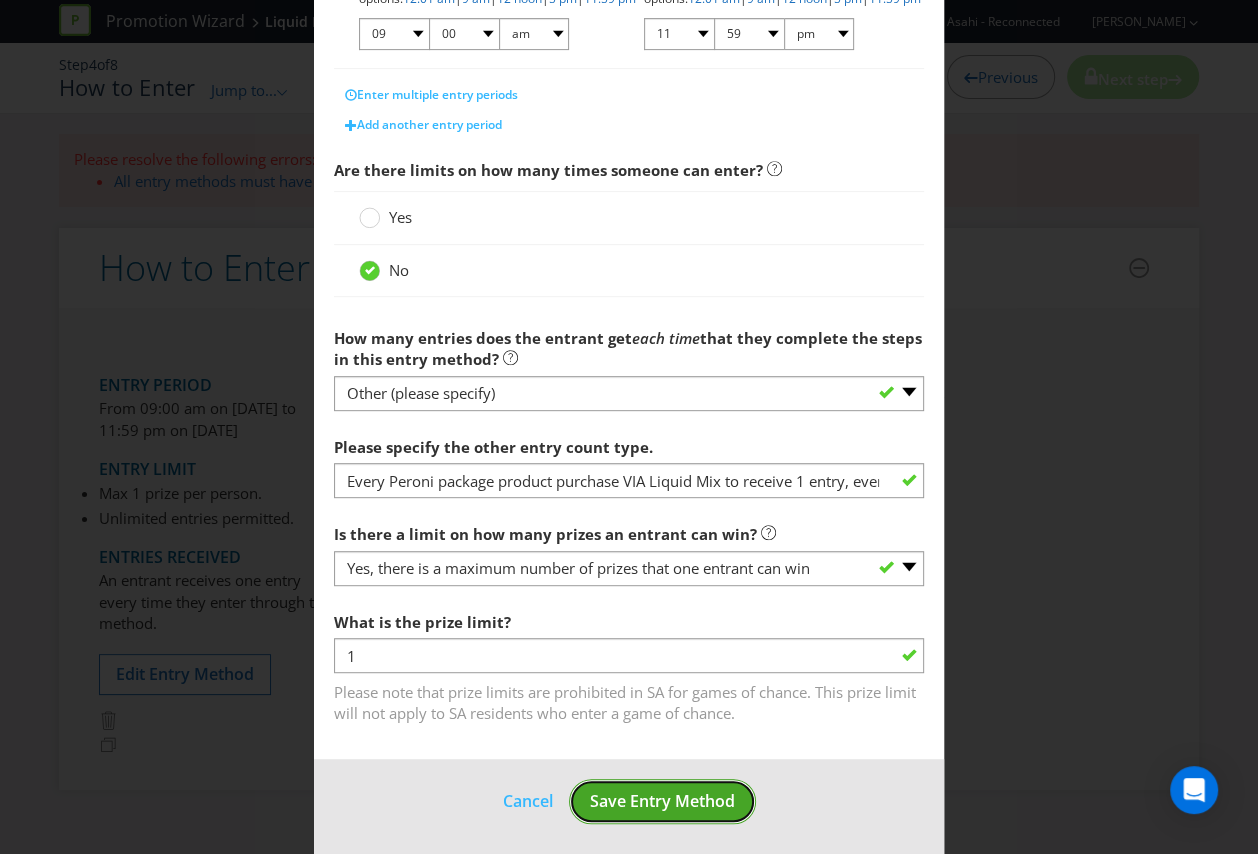 click on "Save Entry Method" at bounding box center [662, 801] 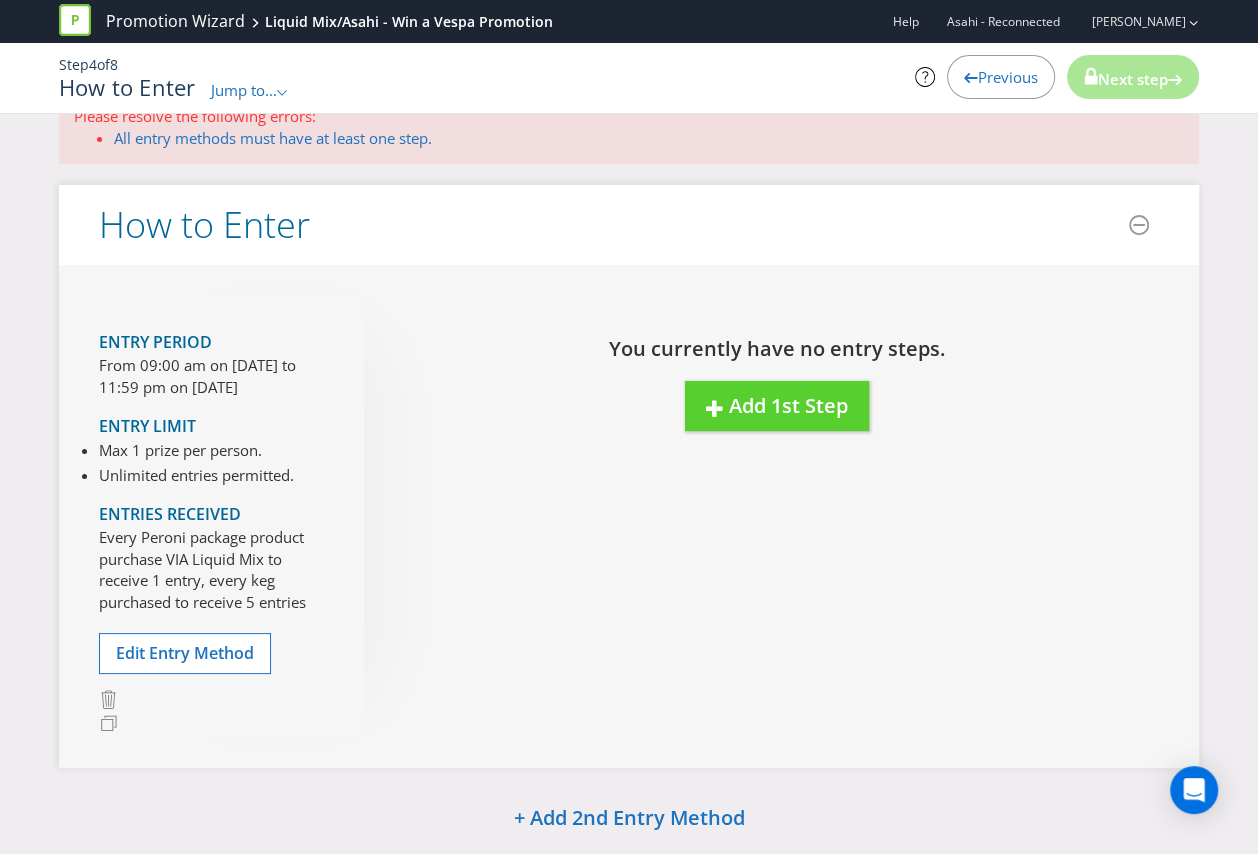 scroll, scrollTop: 0, scrollLeft: 0, axis: both 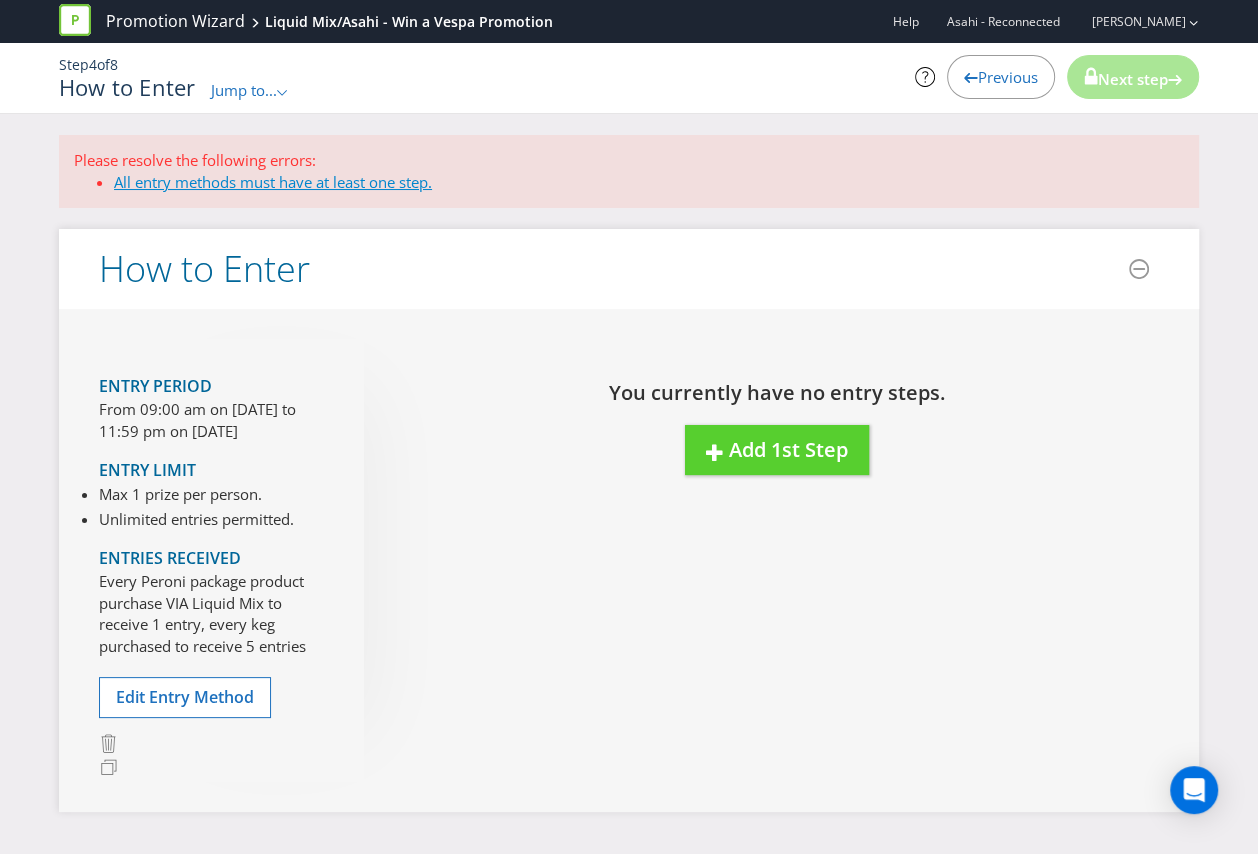click on "All entry methods must have at least one step." at bounding box center (273, 182) 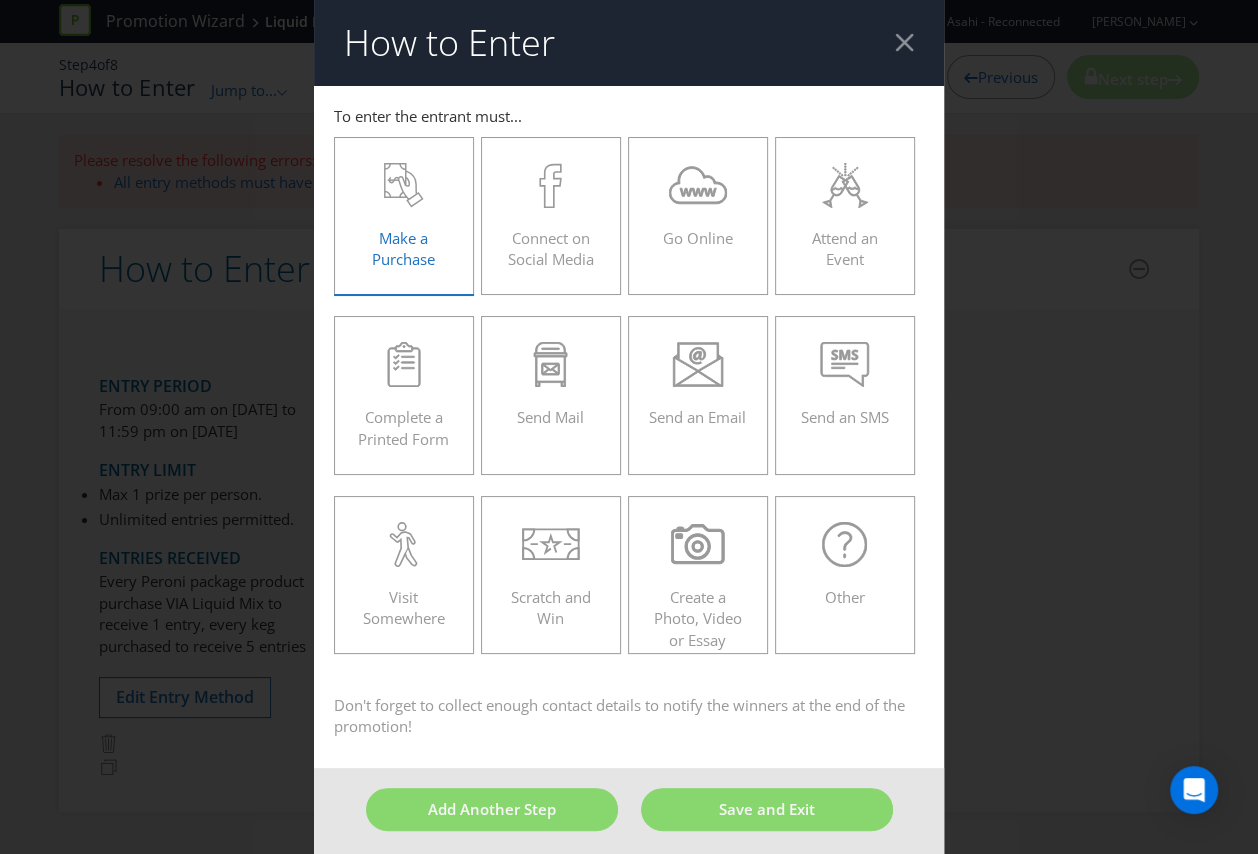 click 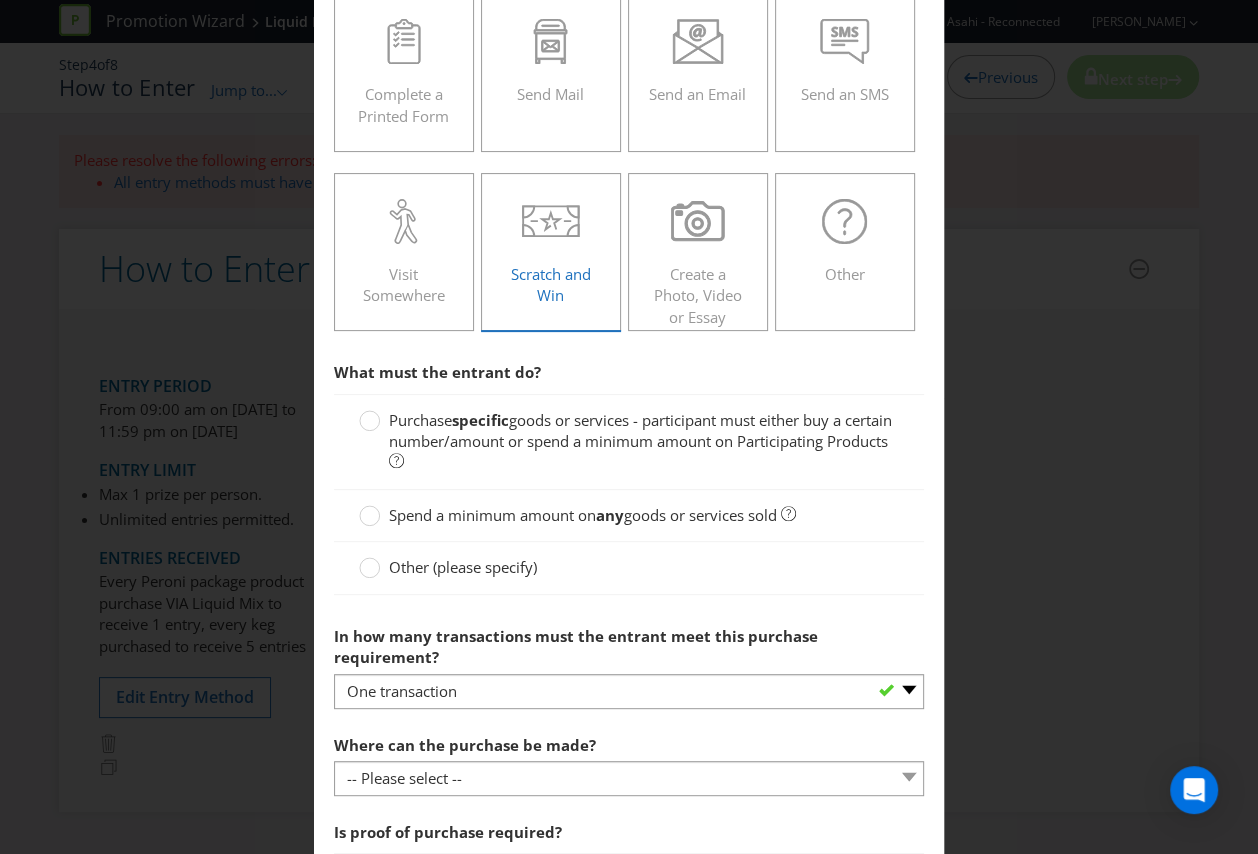 scroll, scrollTop: 326, scrollLeft: 0, axis: vertical 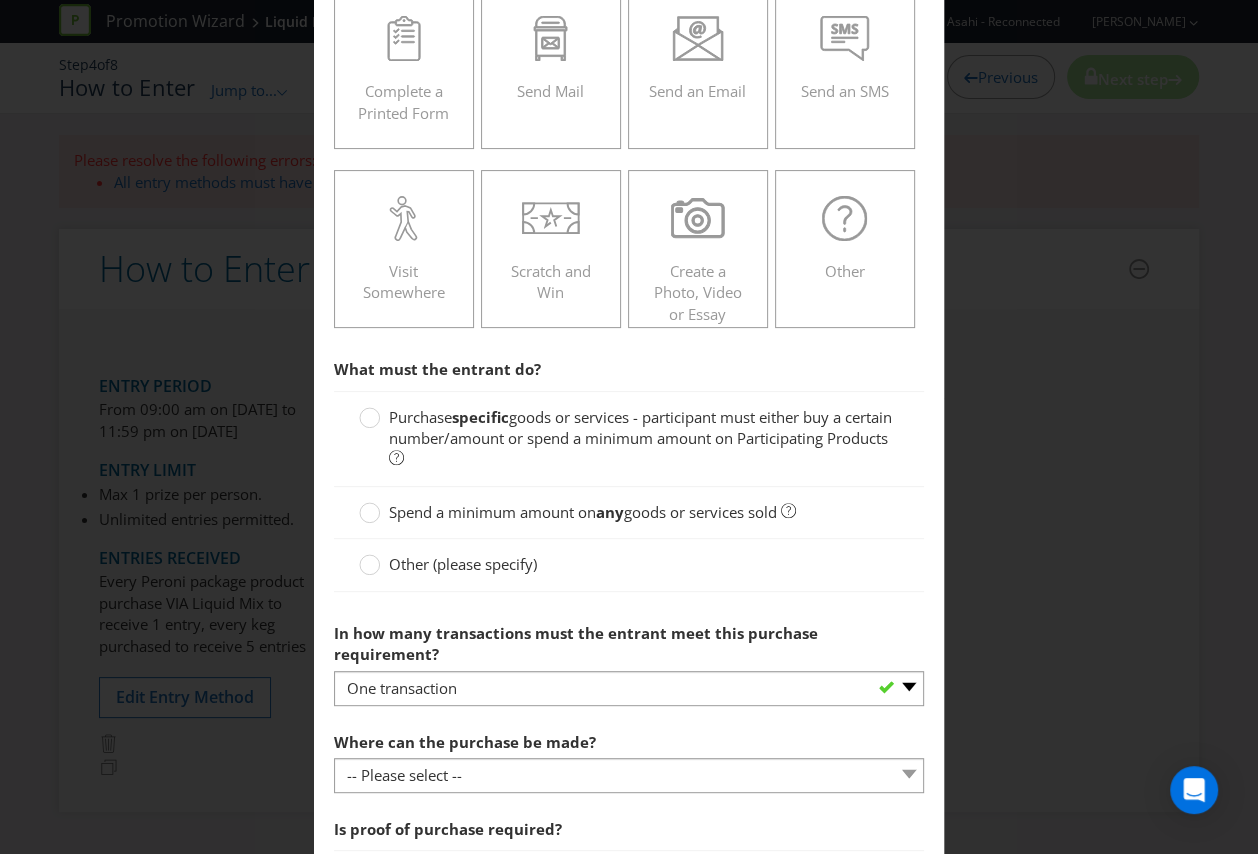click on "goods or services - participant must either buy a certain number/amount or spend a minimum amount on Participating Products" at bounding box center [640, 427] 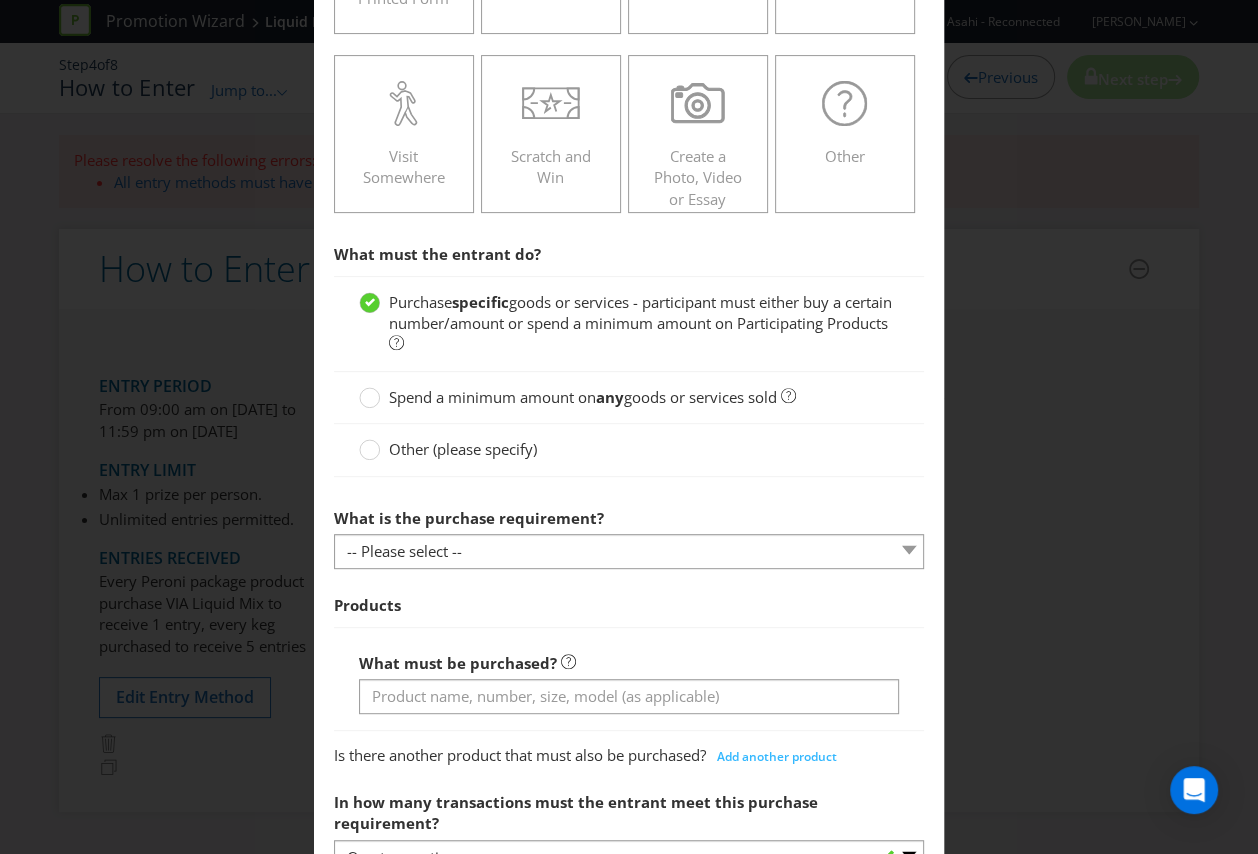 scroll, scrollTop: 468, scrollLeft: 0, axis: vertical 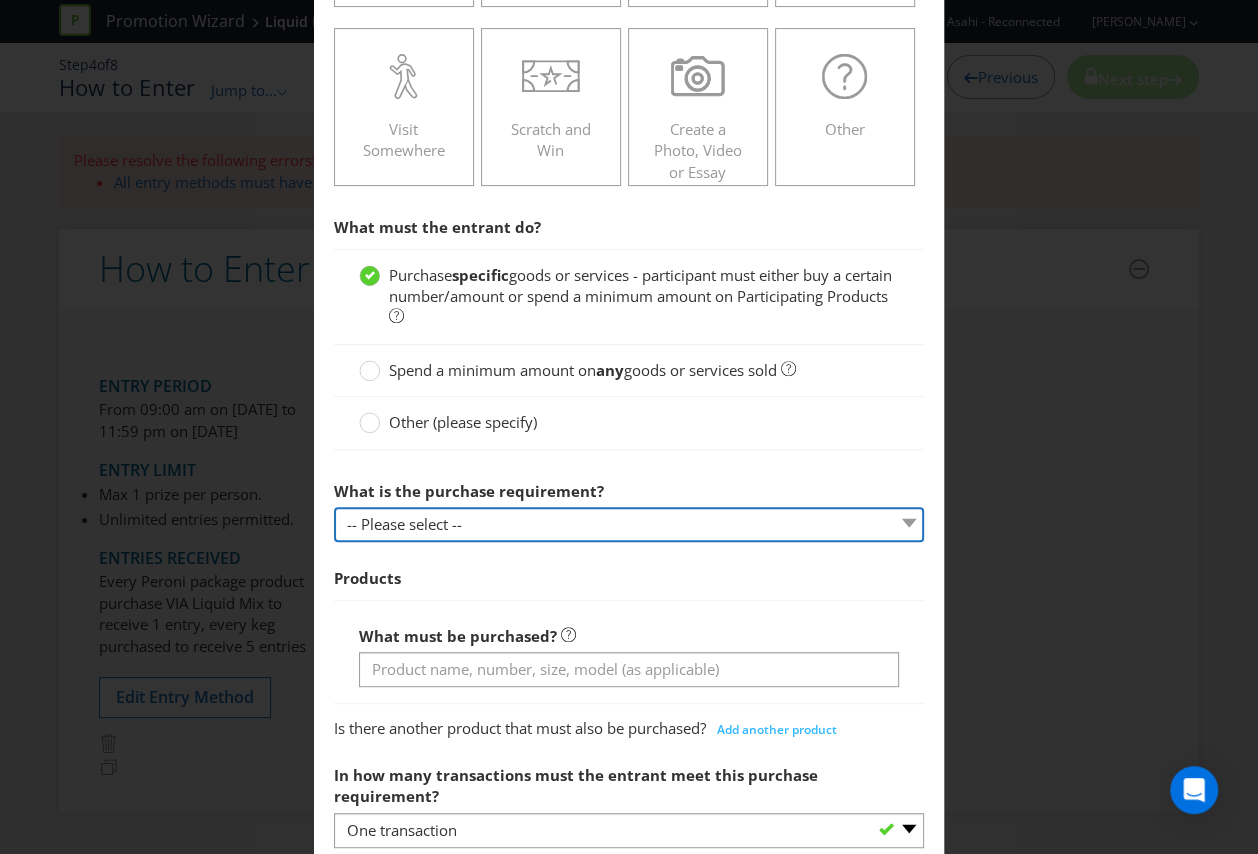 click on "-- Please select -- Buy a certain number of these products or services Spend a minimum amount on these products or services" at bounding box center [629, 524] 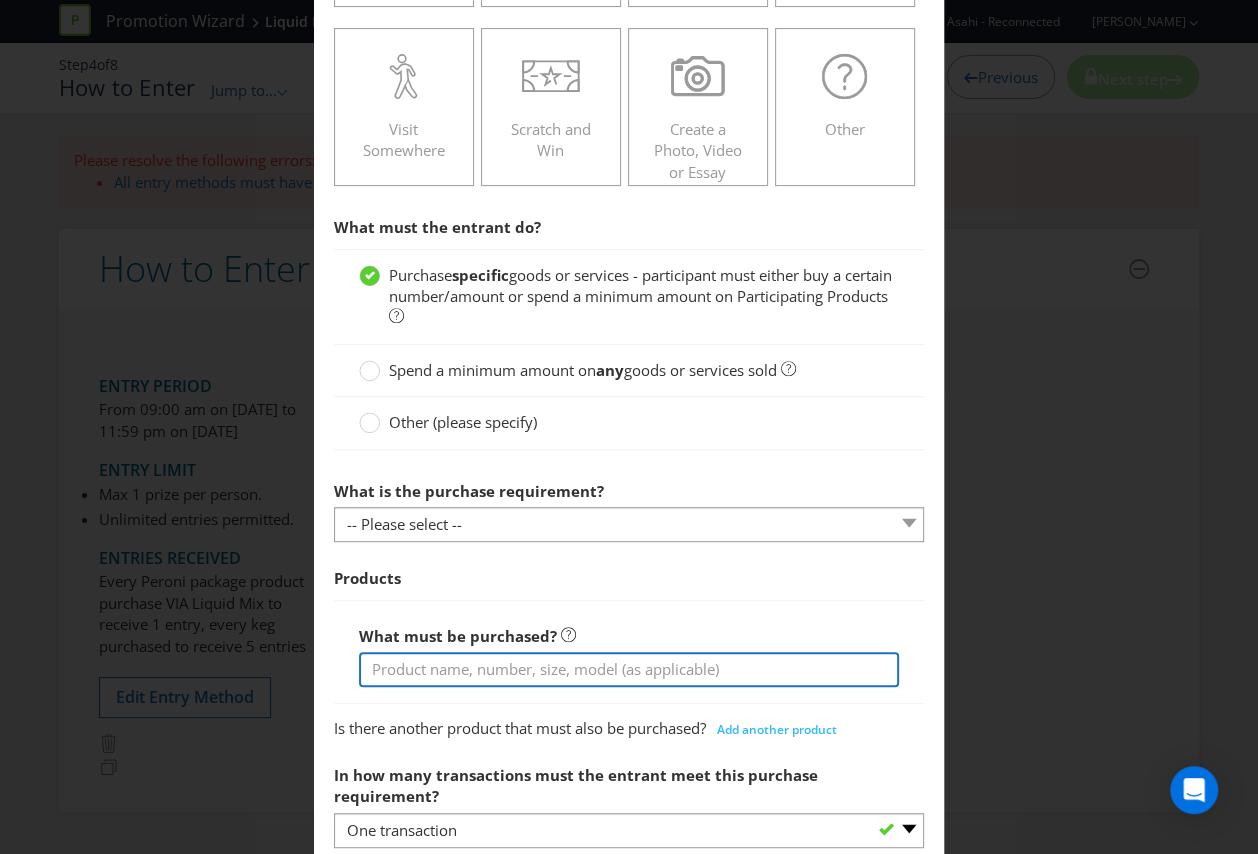 click on "What must be purchased?" at bounding box center (629, 652) 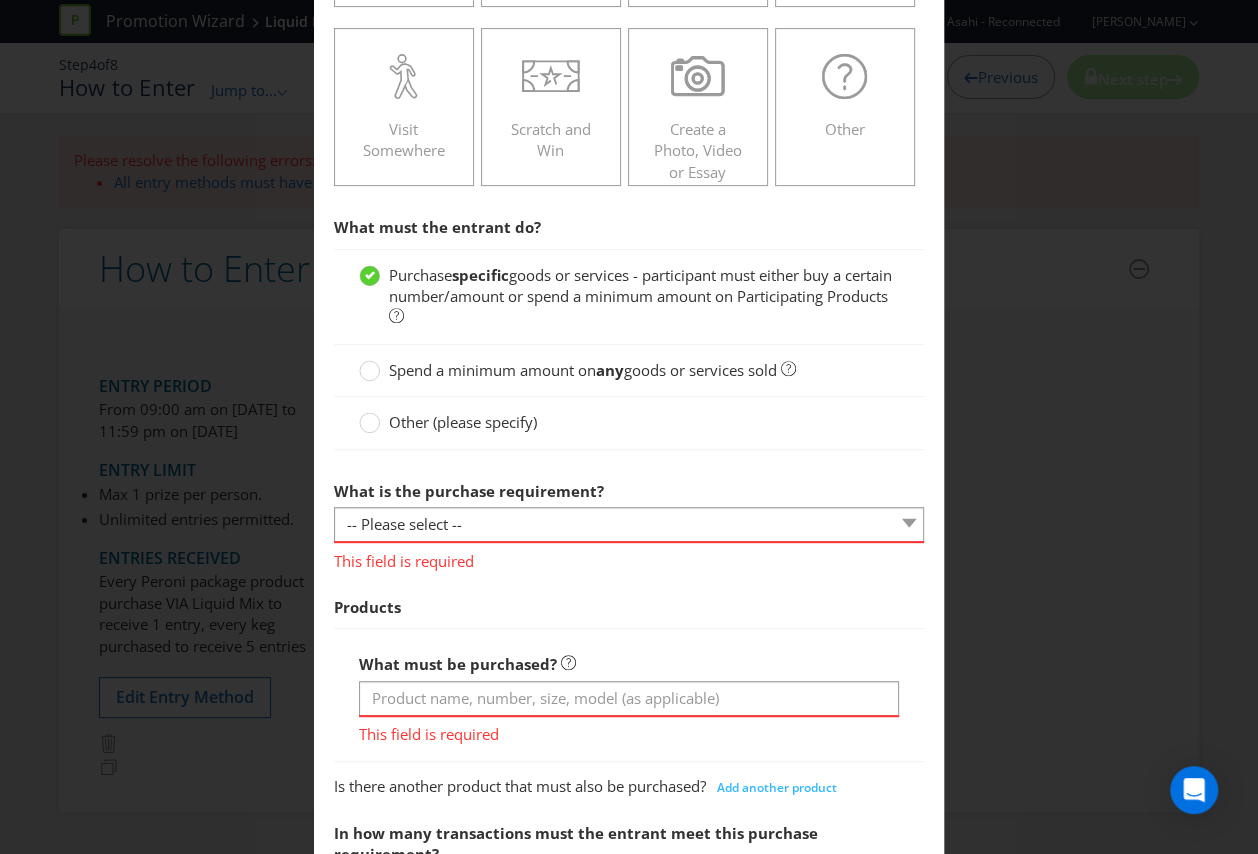 click on "Other (please specify)" at bounding box center [463, 422] 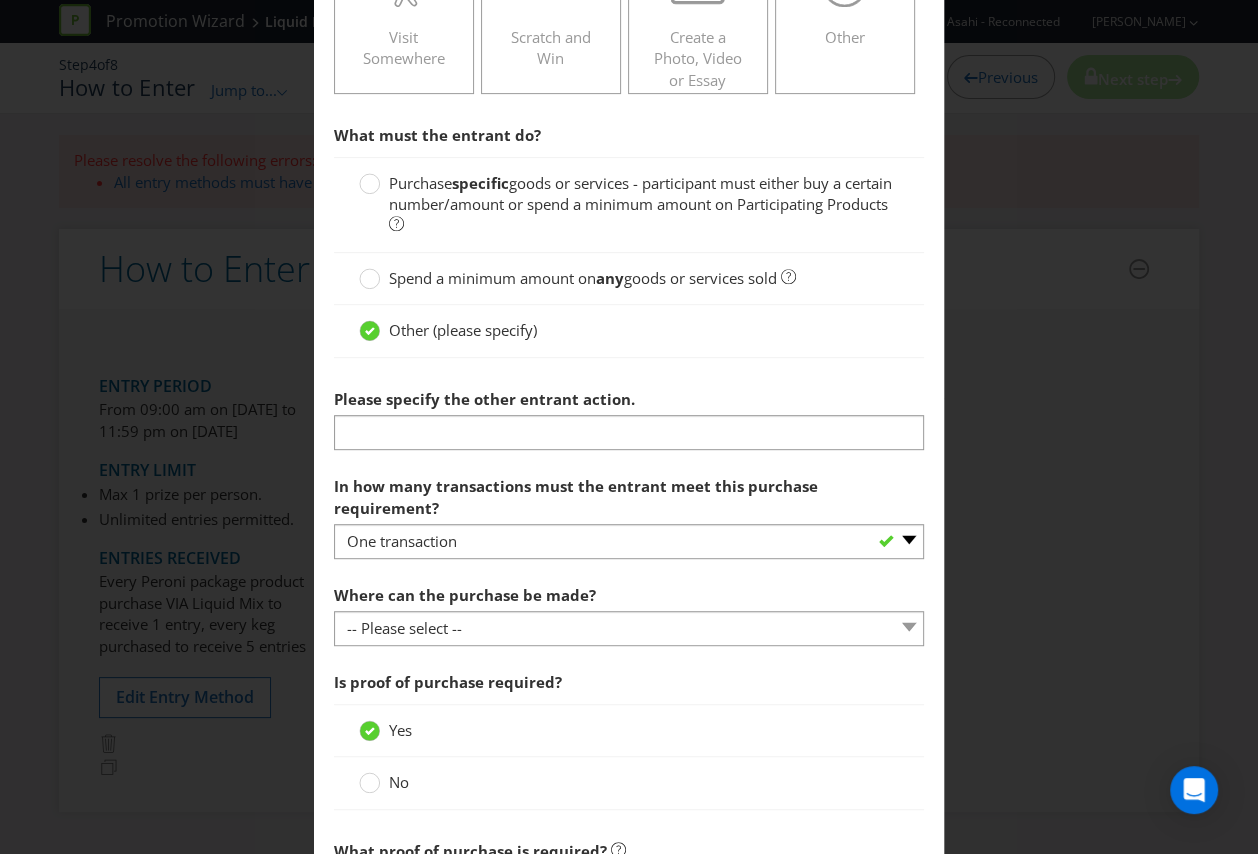 scroll, scrollTop: 564, scrollLeft: 0, axis: vertical 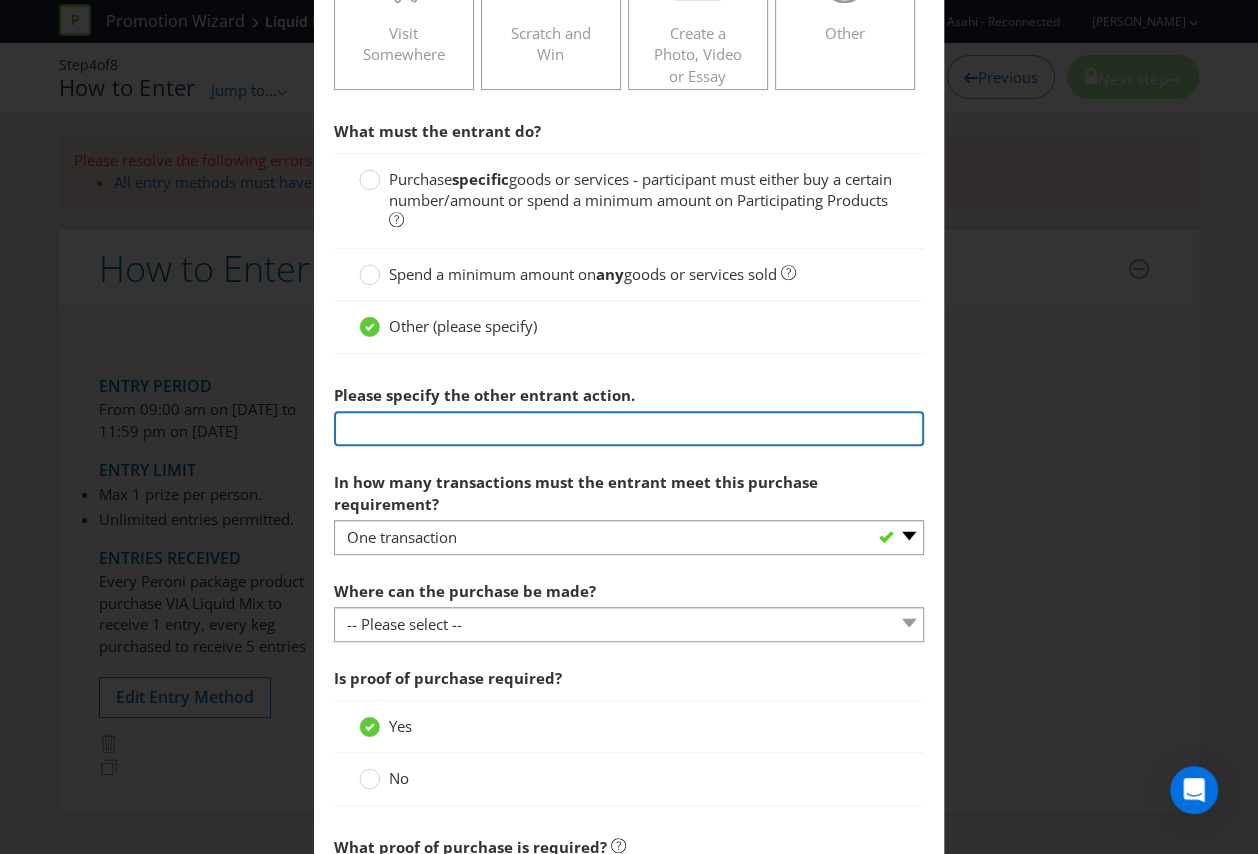 click at bounding box center [629, 428] 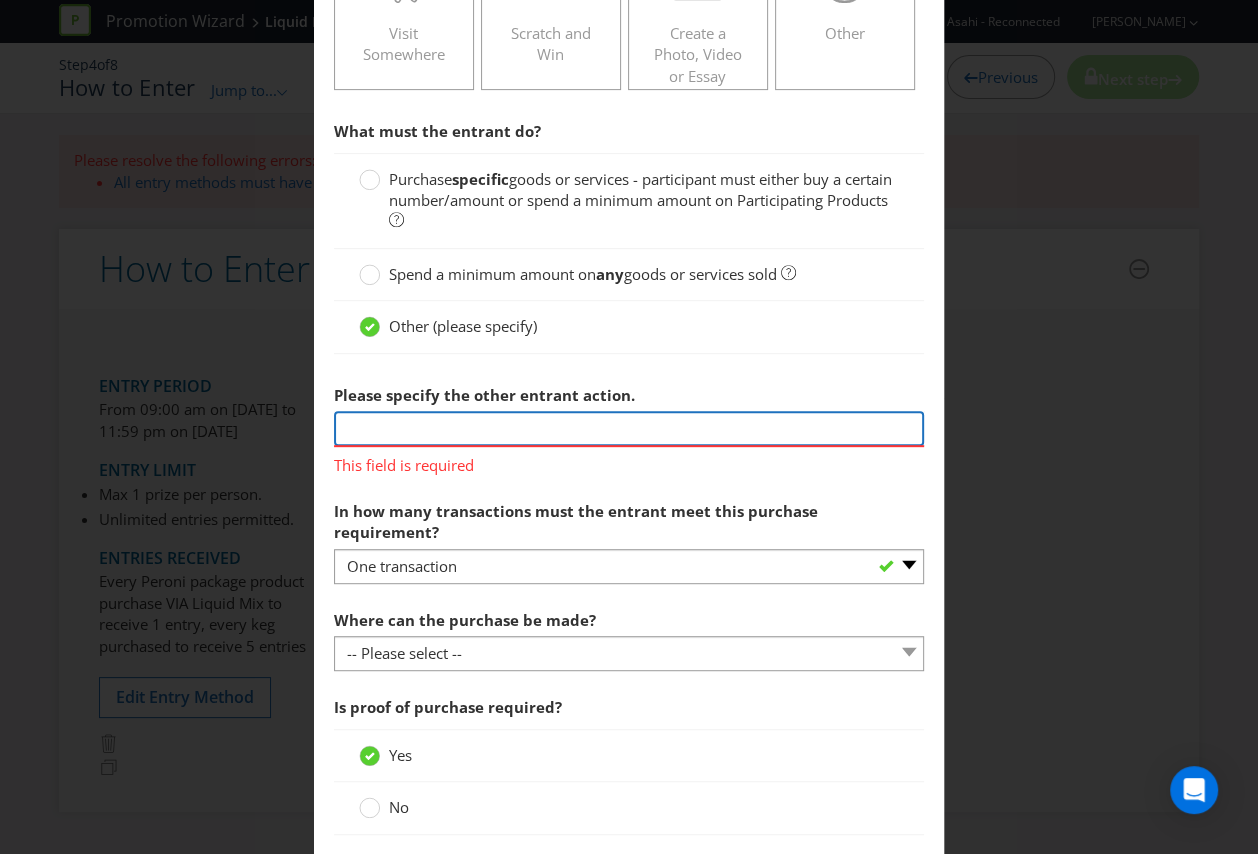 click at bounding box center (629, 428) 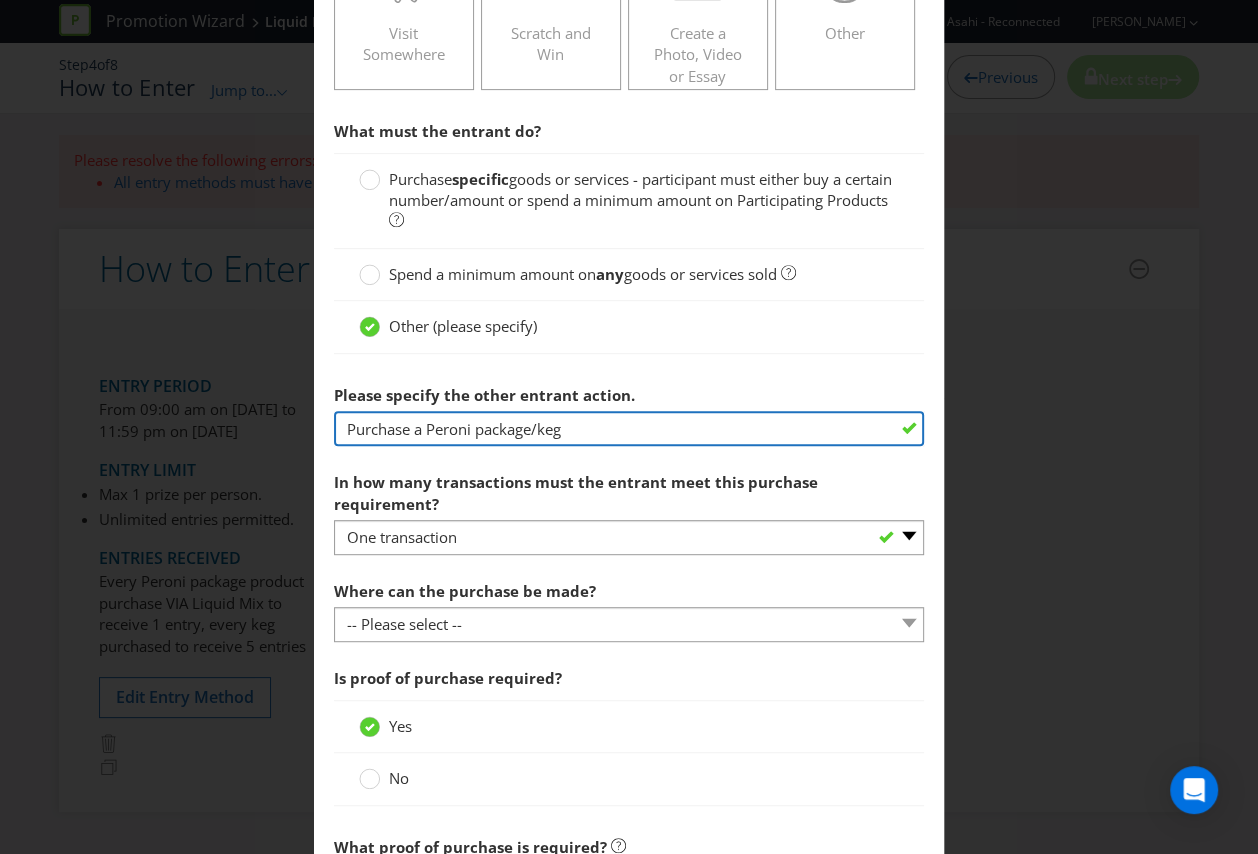 type on "Purchase a Peroni package/keg" 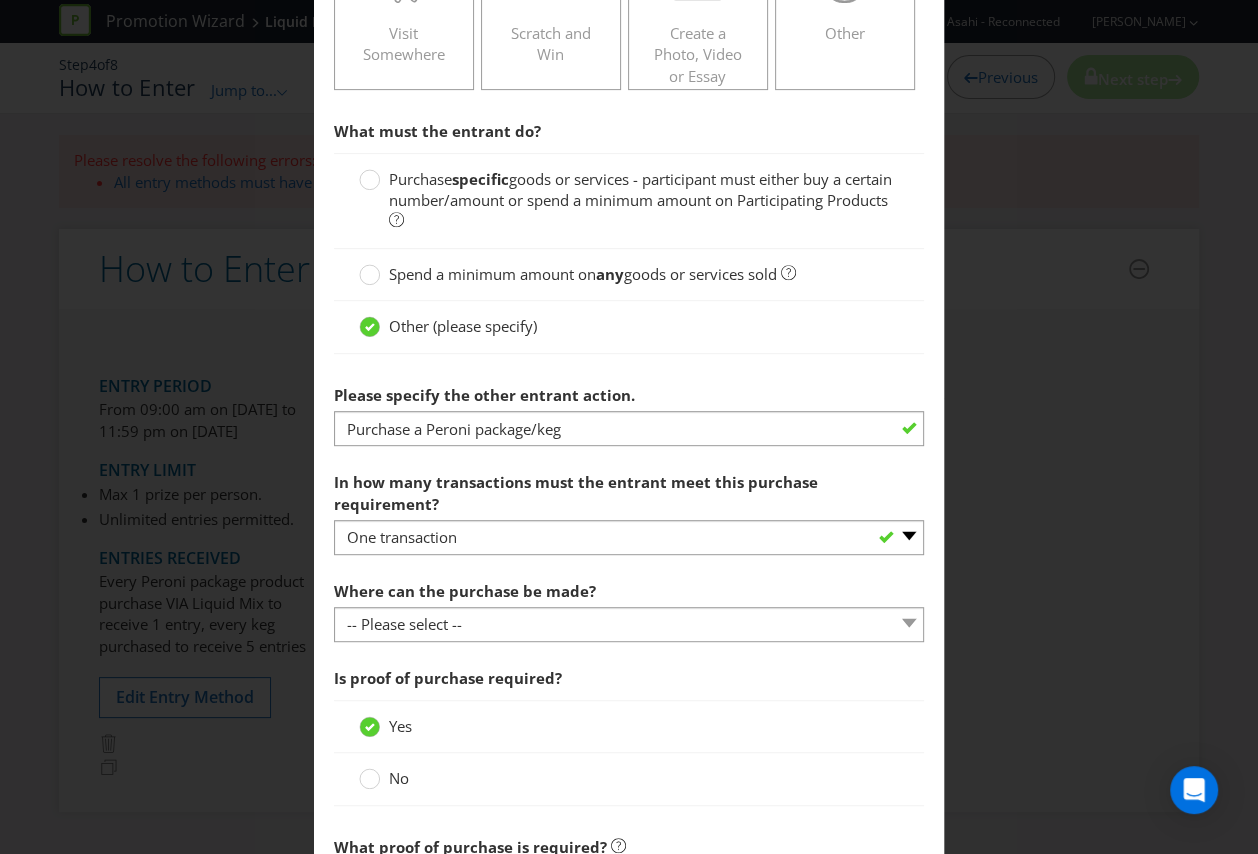 click on "Yes" at bounding box center (629, 726) 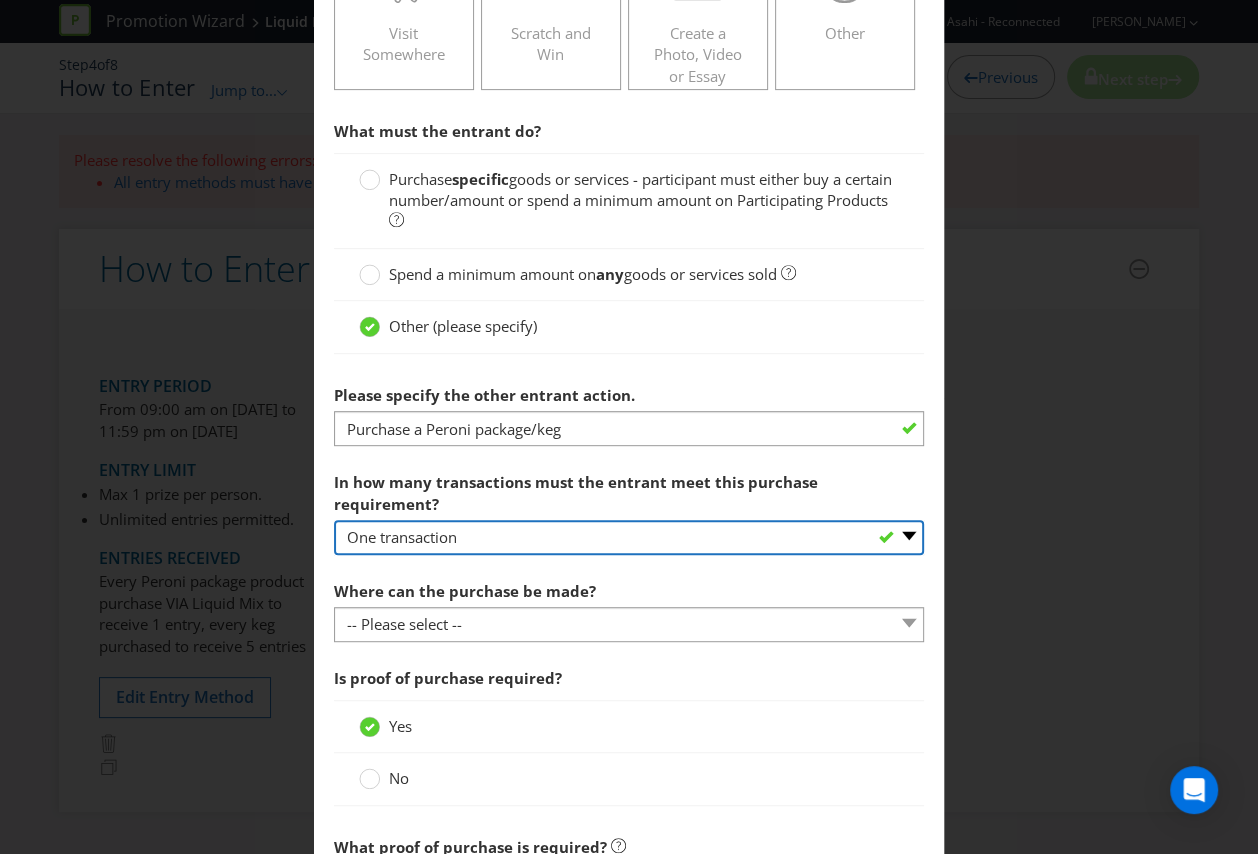 click on "-- Please select -- One transaction A specific number of transactions Any number of transactions" at bounding box center (629, 537) 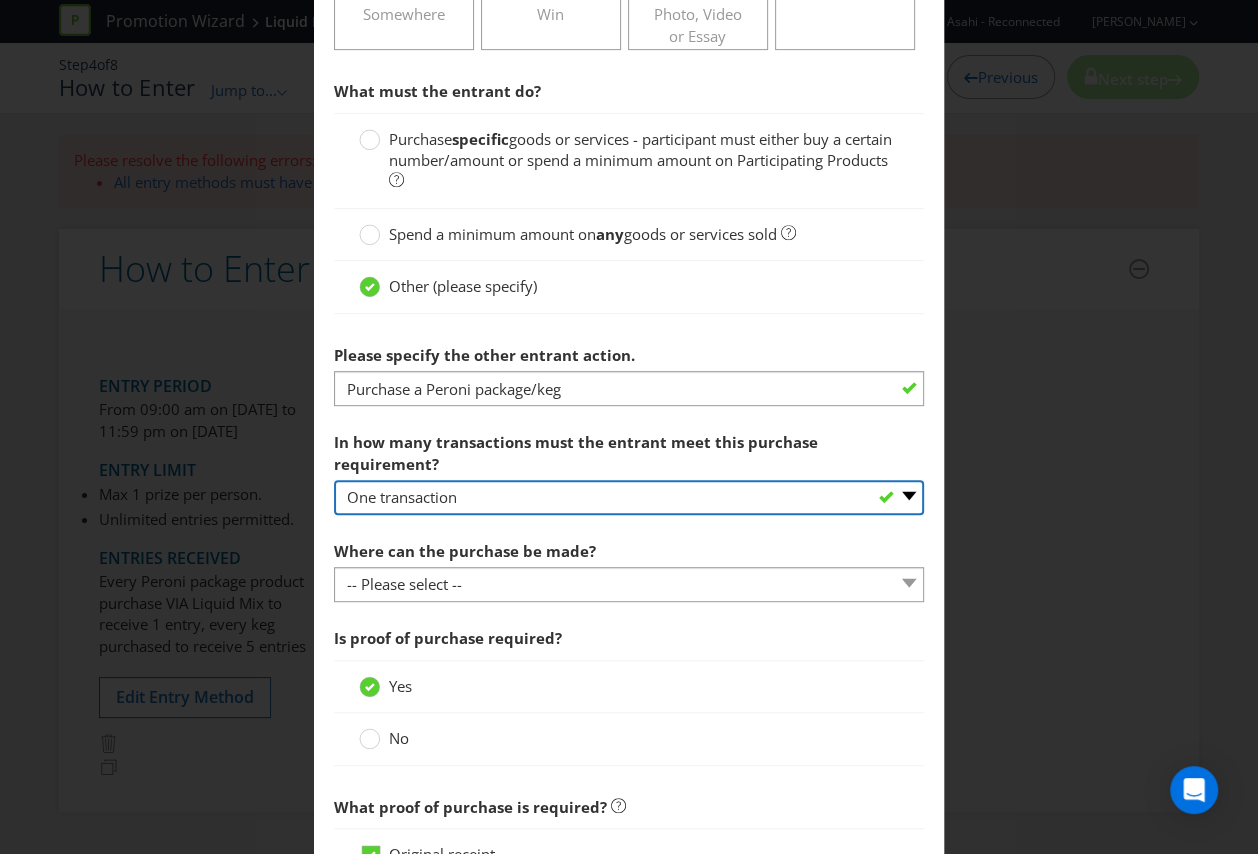 scroll, scrollTop: 608, scrollLeft: 0, axis: vertical 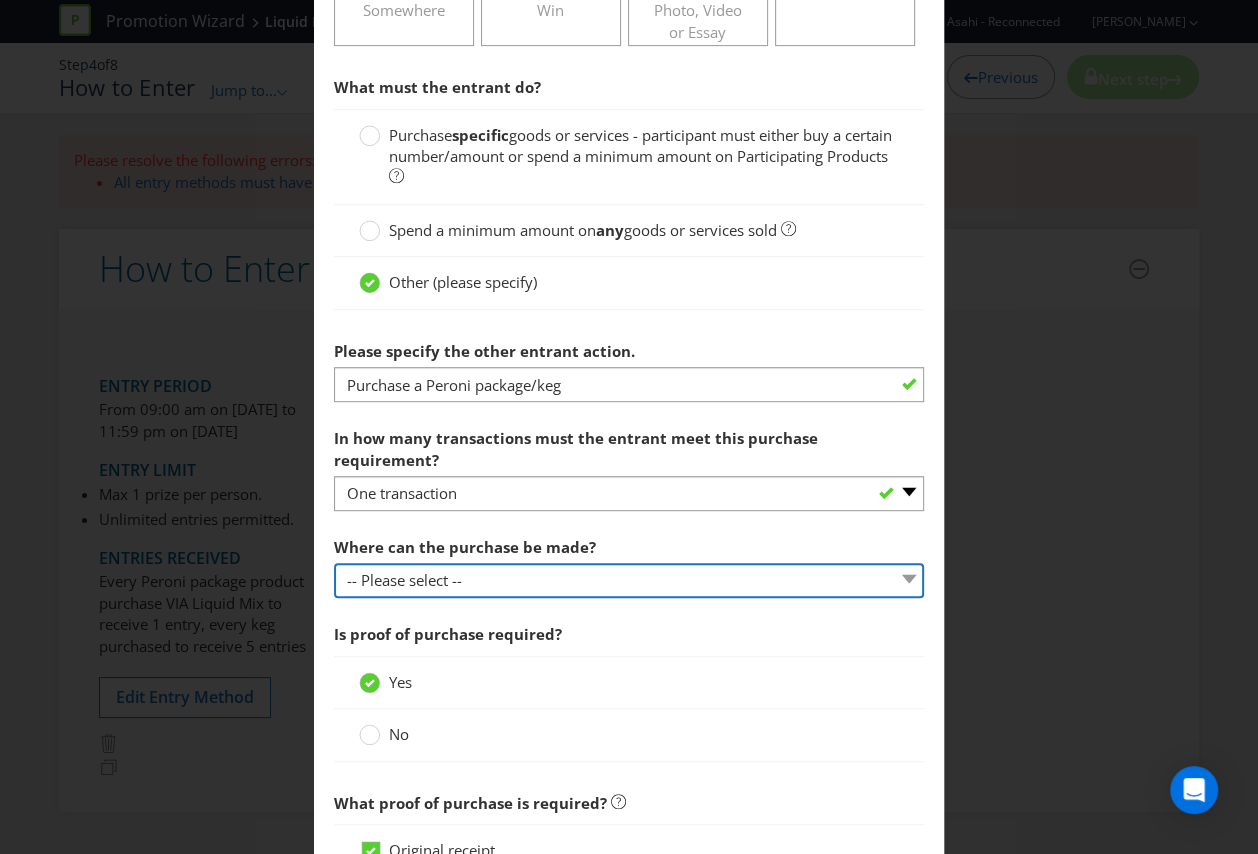 click on "-- Please select -- Any stores displaying promotional material (including online) Any stores displaying promotional material (excluding online) Specific stores or a specific area (please specify) Other (please specify)" at bounding box center (629, 580) 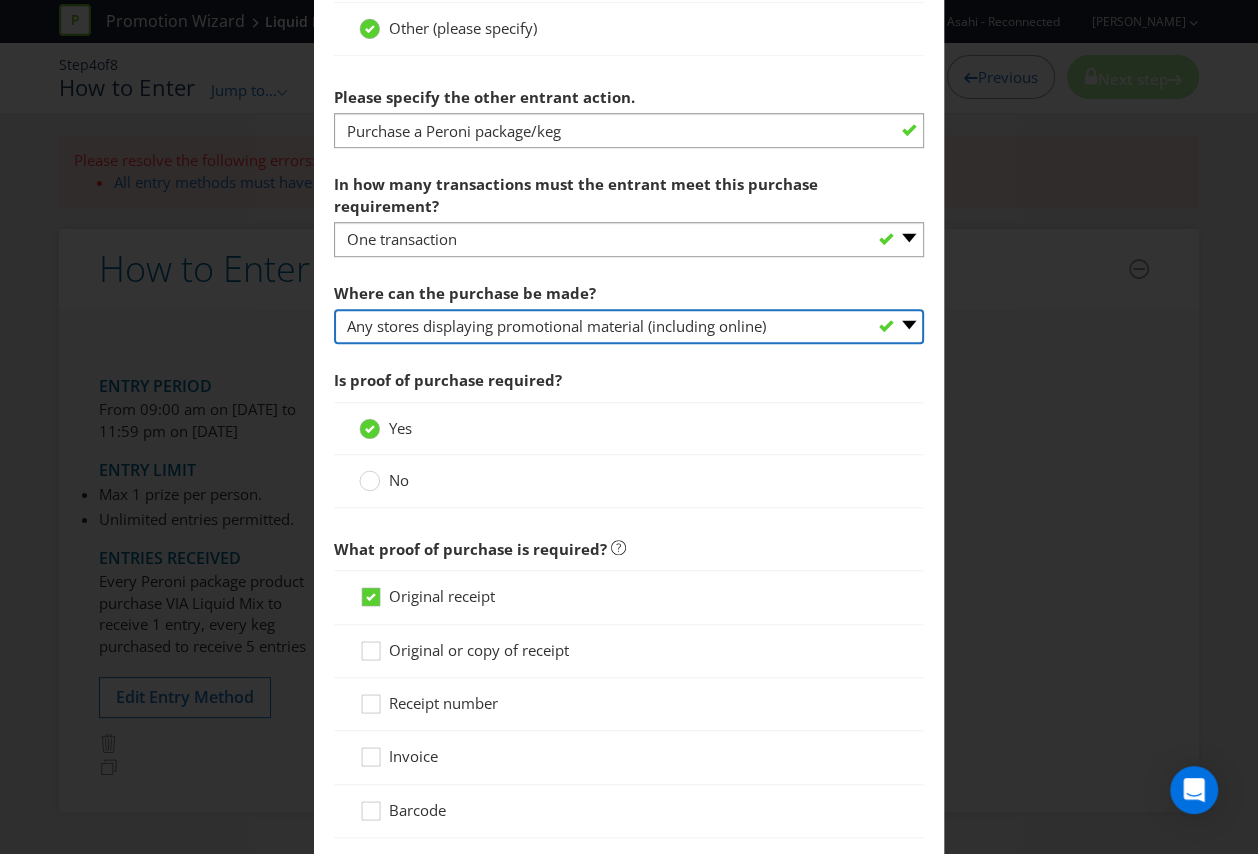 scroll, scrollTop: 865, scrollLeft: 0, axis: vertical 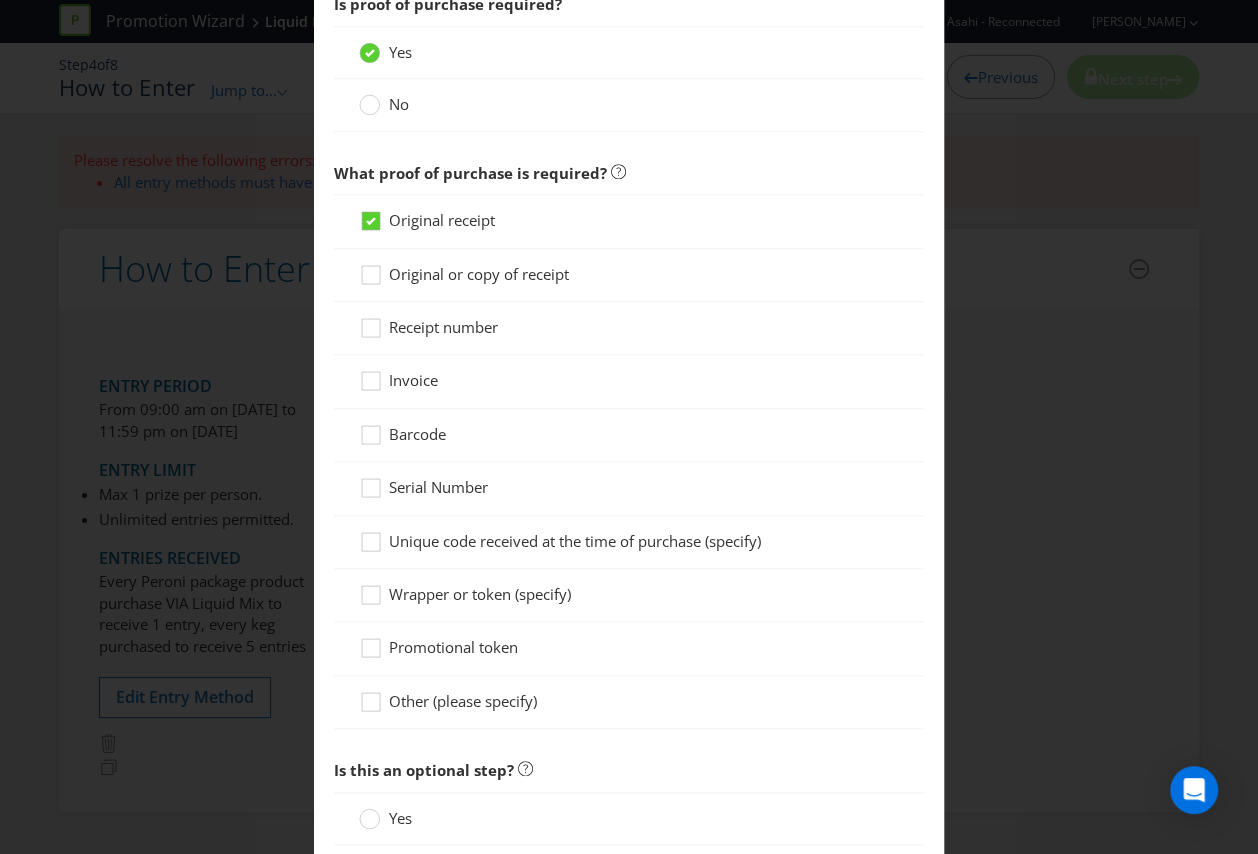 click on "Other (please specify)" at bounding box center (463, 701) 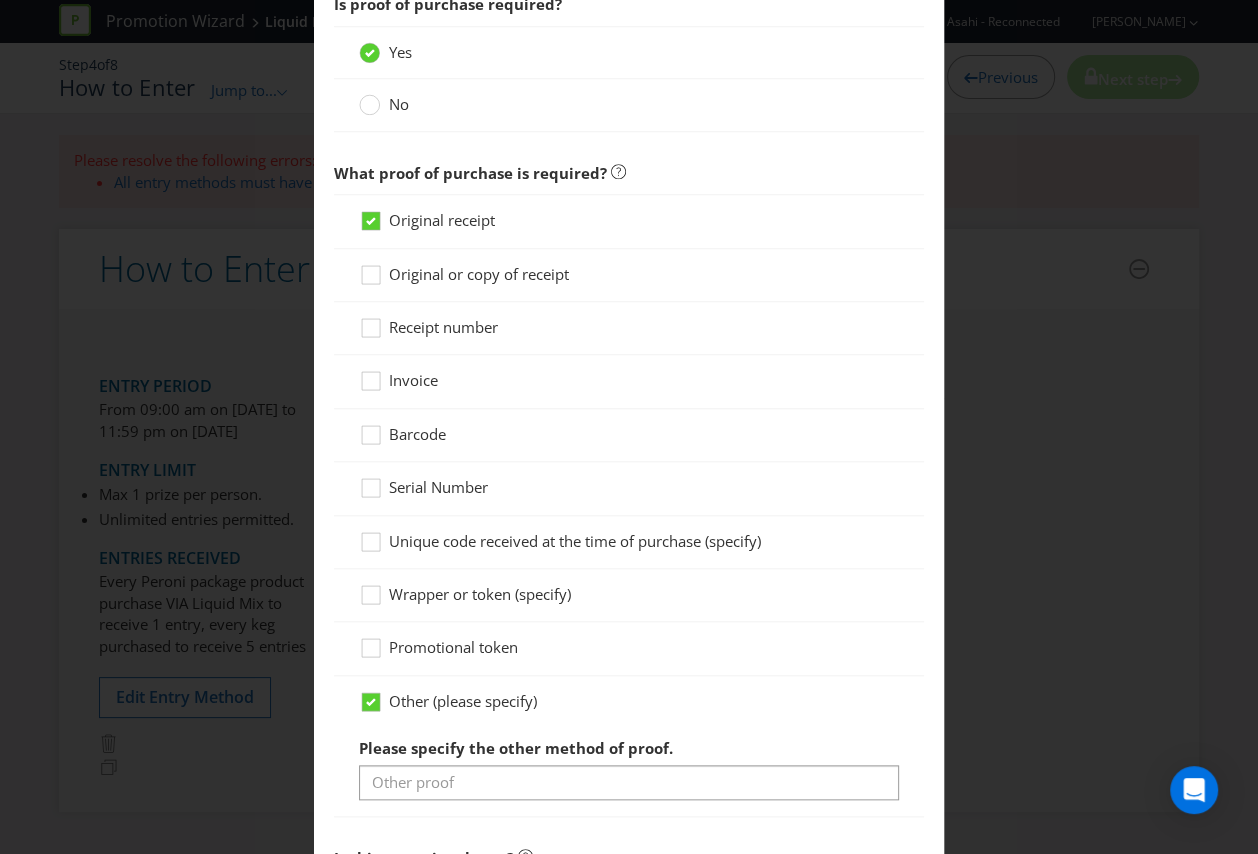 click on "Original receipt" at bounding box center (442, 220) 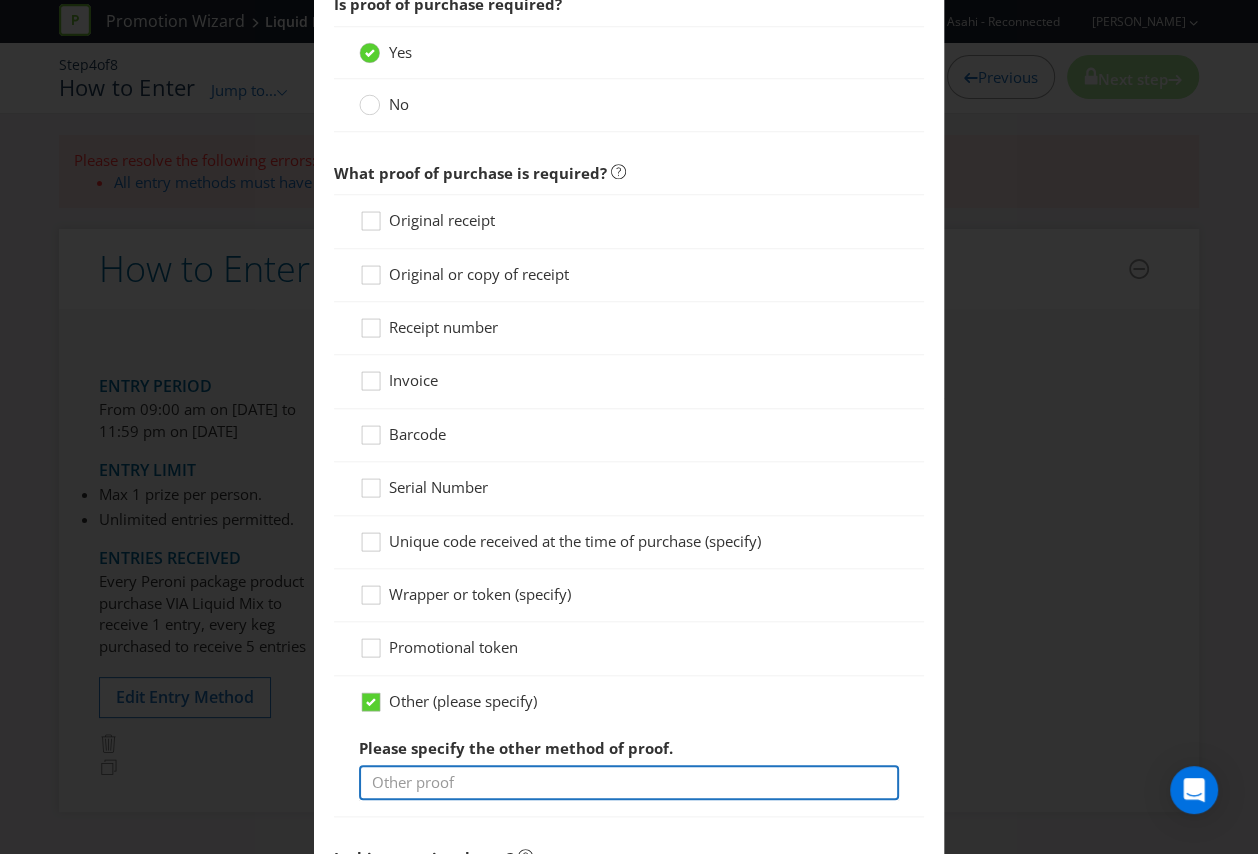 click at bounding box center [629, 782] 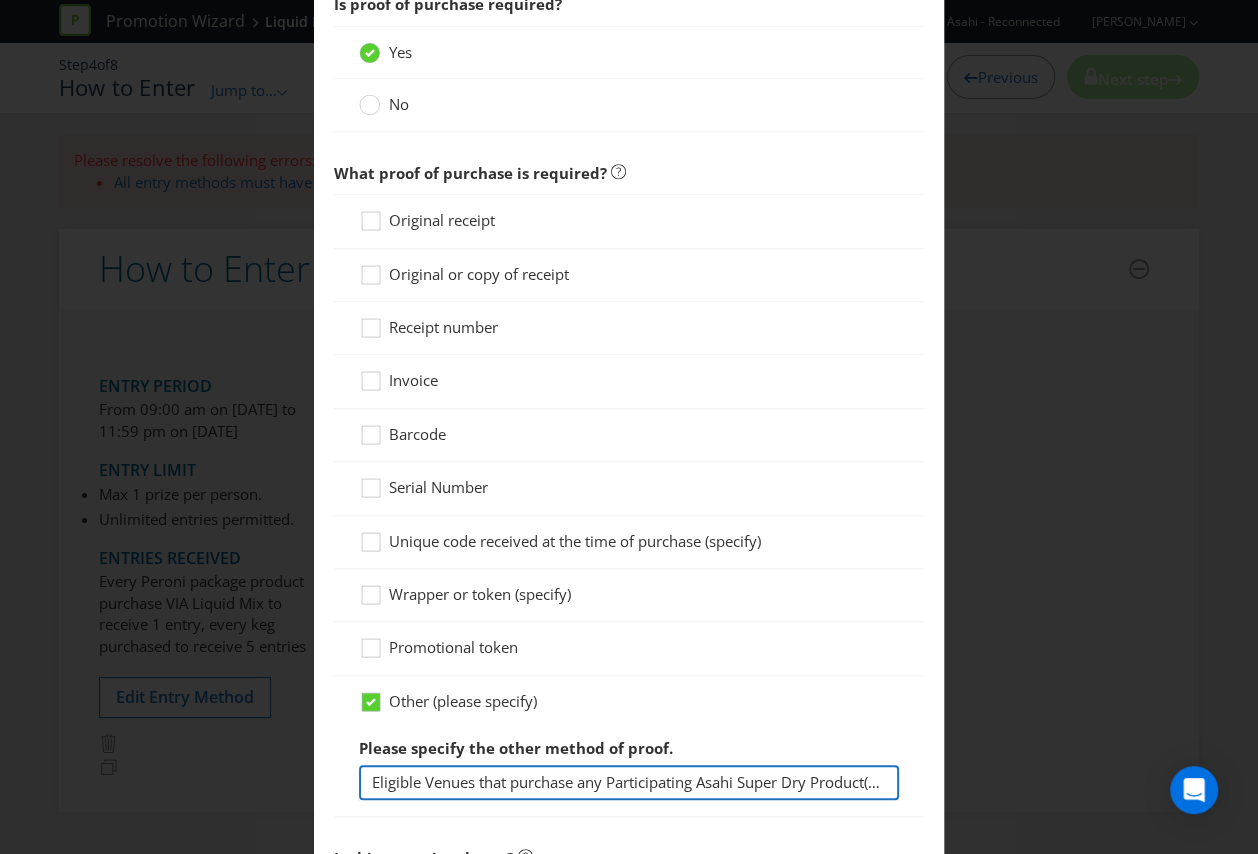 scroll, scrollTop: 0, scrollLeft: 686, axis: horizontal 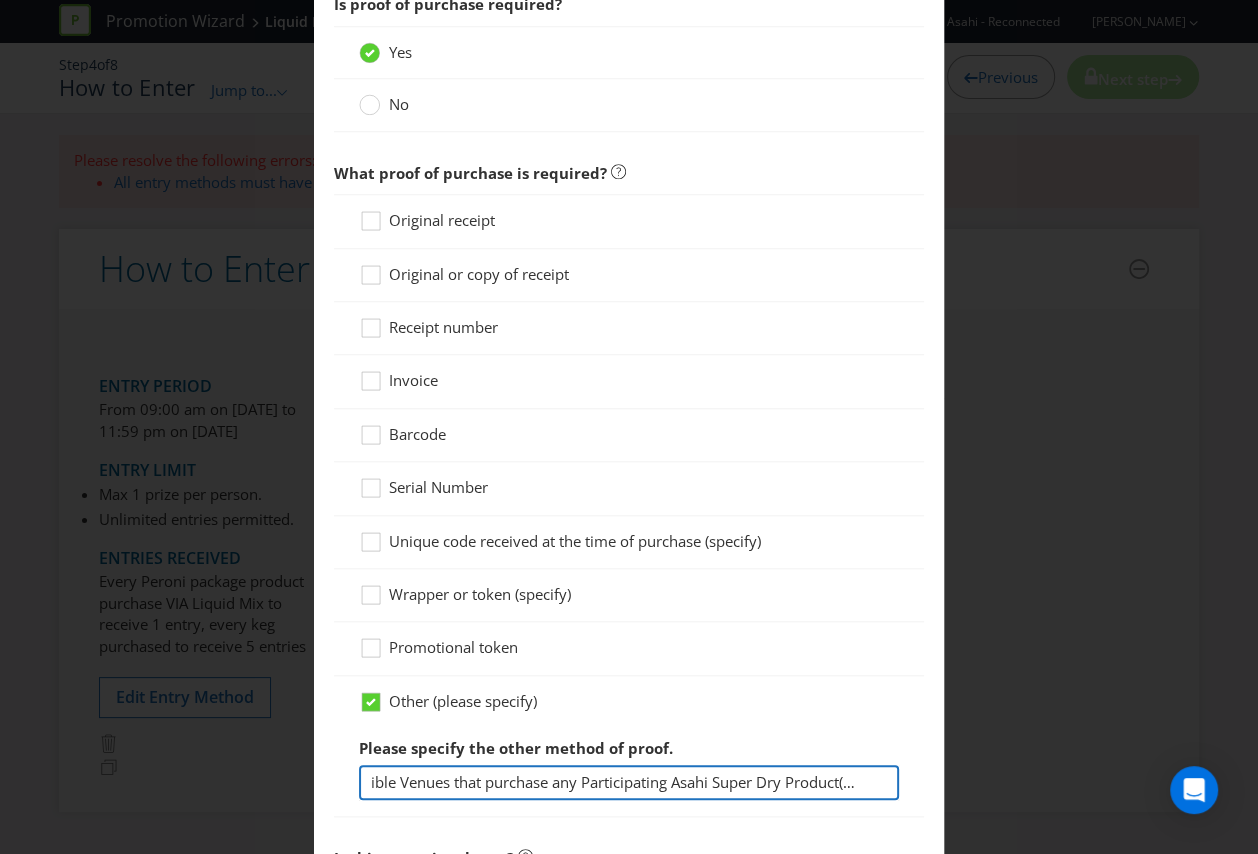 drag, startPoint x: 889, startPoint y: 752, endPoint x: 677, endPoint y: 749, distance: 212.02122 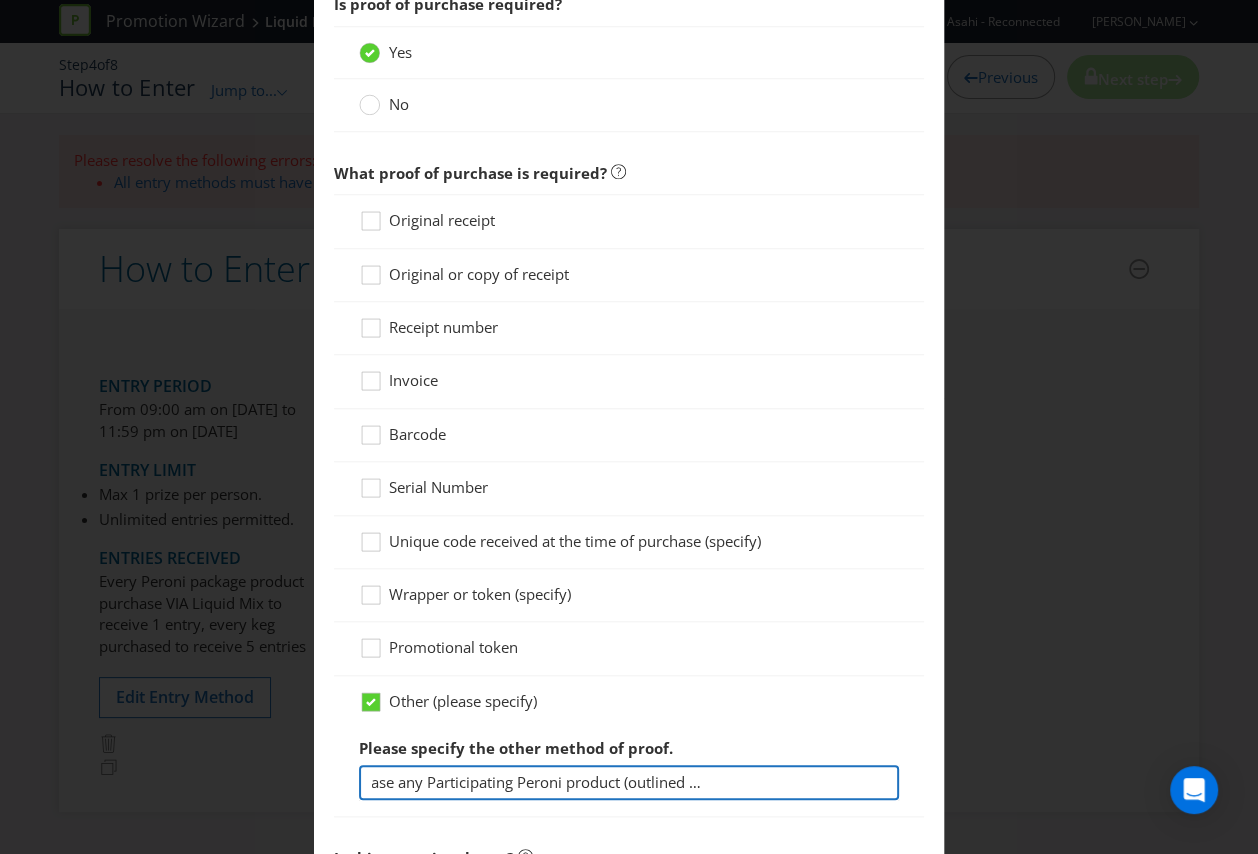 drag, startPoint x: 782, startPoint y: 749, endPoint x: 885, endPoint y: 748, distance: 103.00485 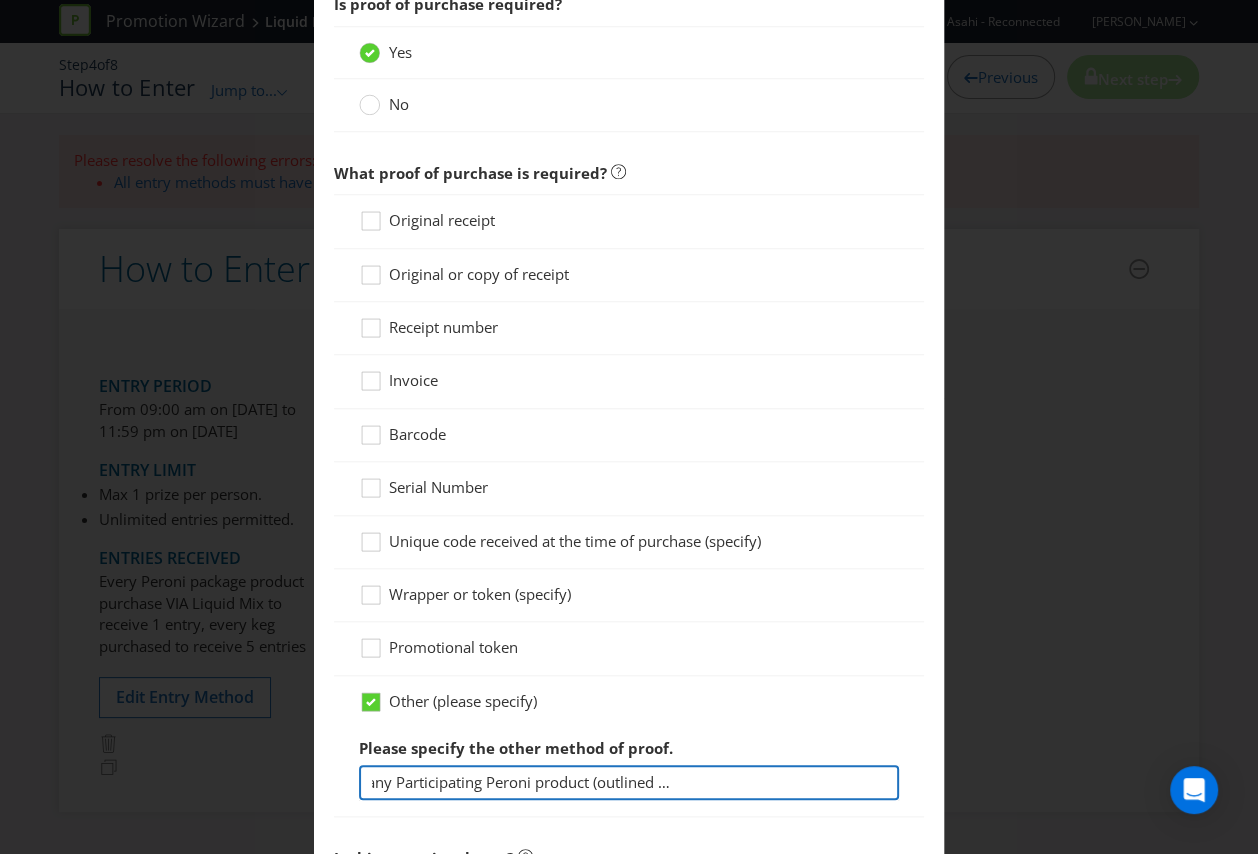 click on "Eligible Venues that purchase any Participating Peroni product (outlined below) during the Promotional Period will be automatically entered into this Promotion." at bounding box center [629, 782] 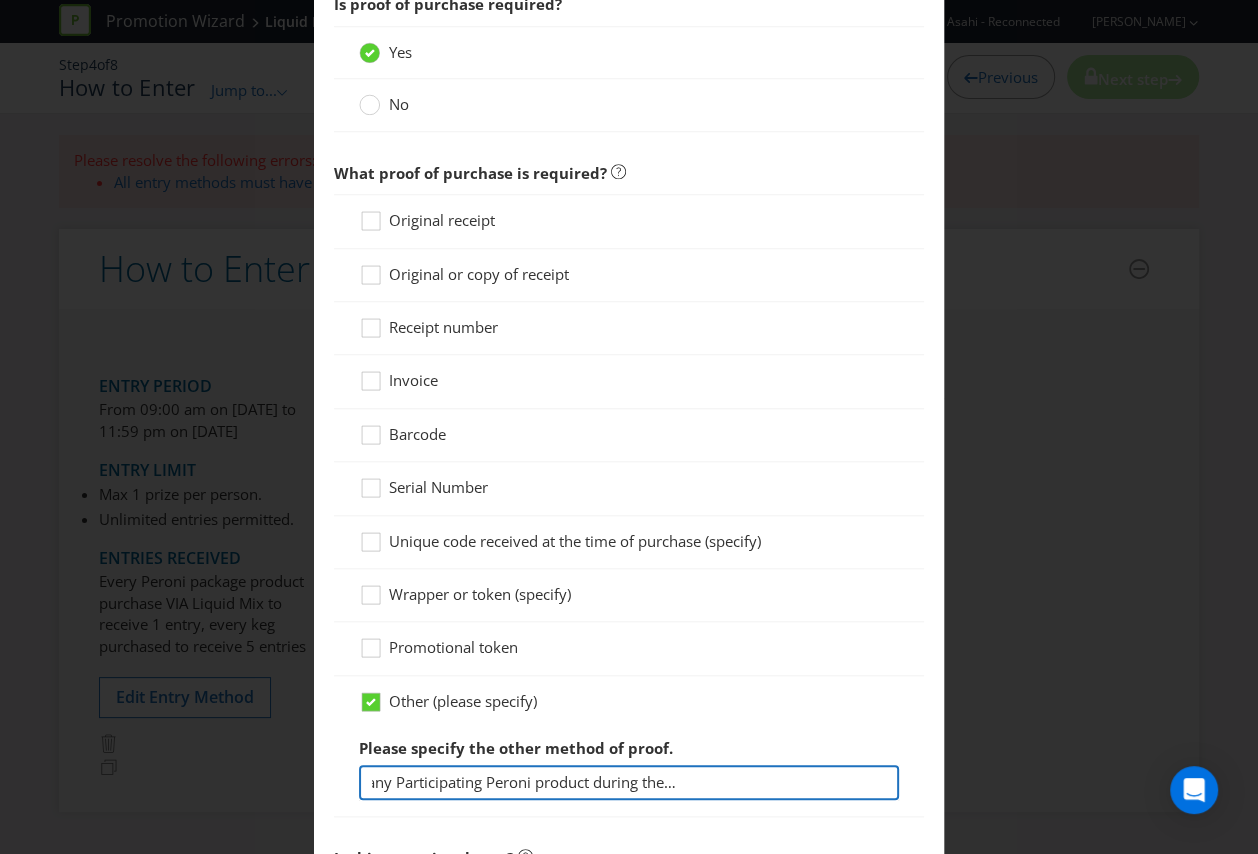 type on "Eligible Venues that purchase any Participating Peroni product during the Promotional Period will be automatically entered into this Promotion." 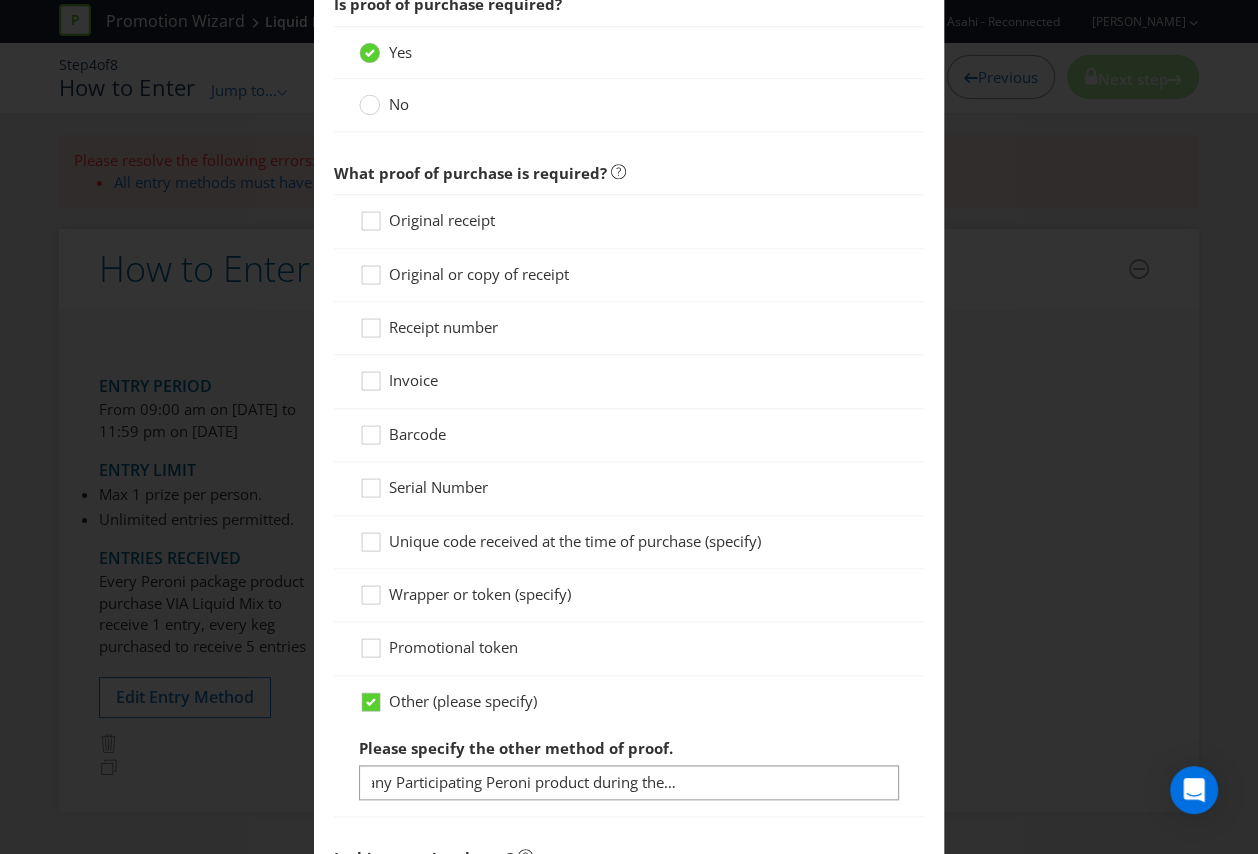 click on "Other (please specify)   Please specify the other method of proof.   Eligible Venues that purchase any Participating Peroni product during the Promotional Period will be automatically entered into this Promotion." at bounding box center [629, 746] 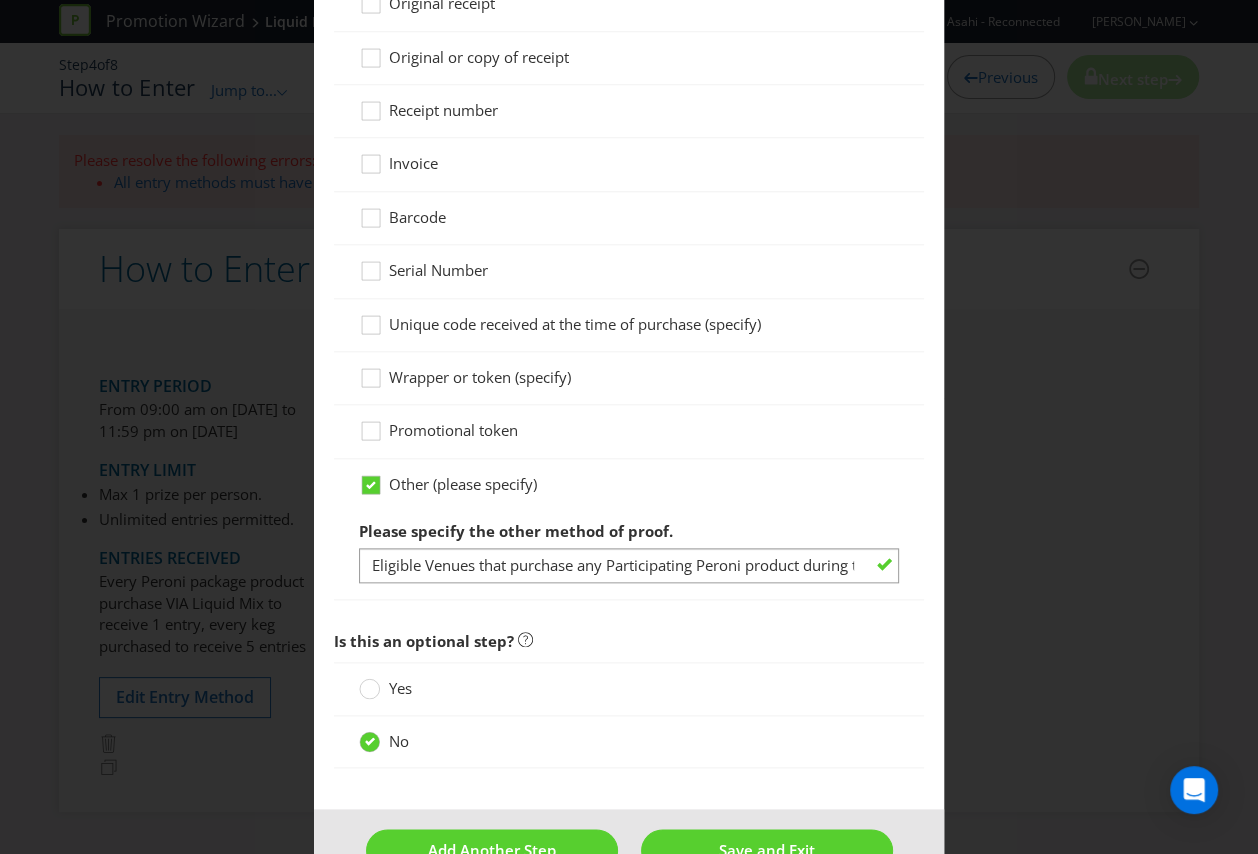 scroll, scrollTop: 1473, scrollLeft: 0, axis: vertical 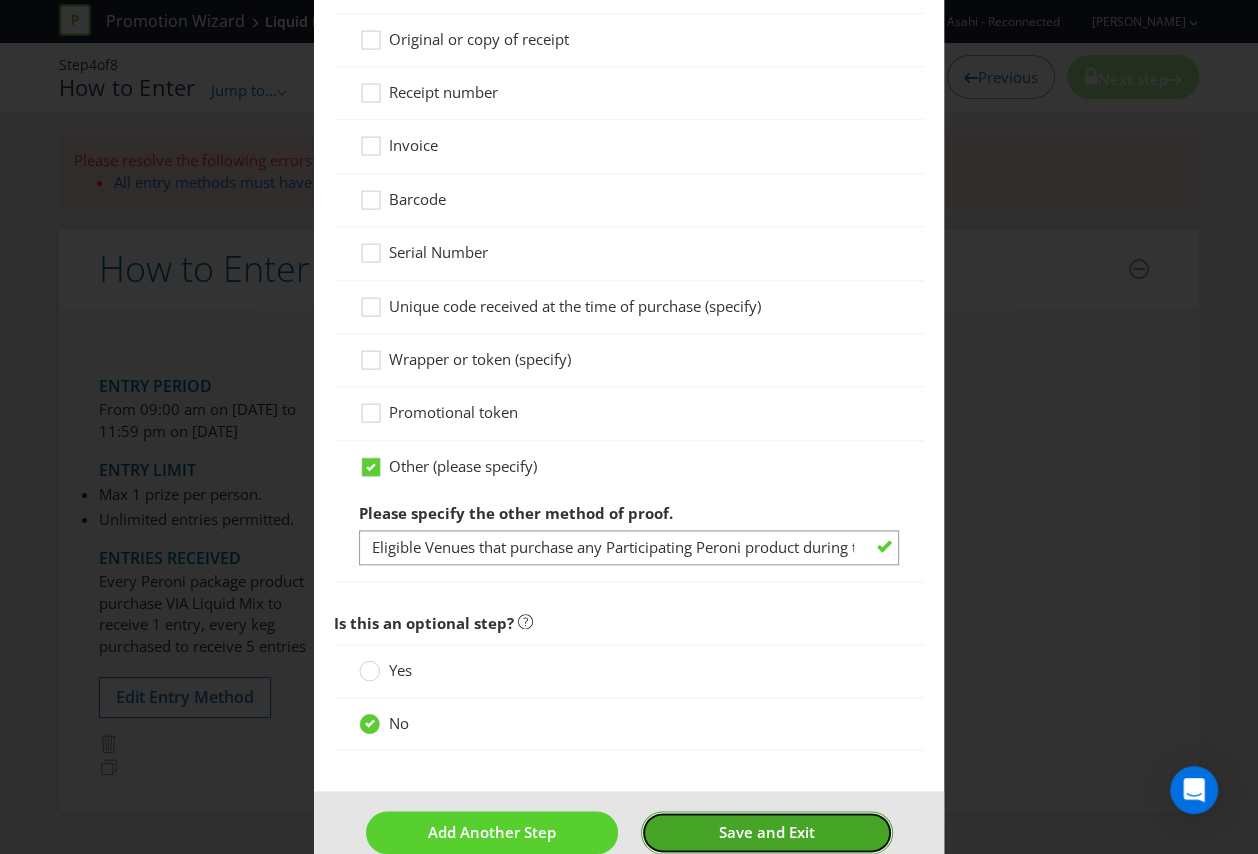 click on "Save and Exit" at bounding box center (767, 832) 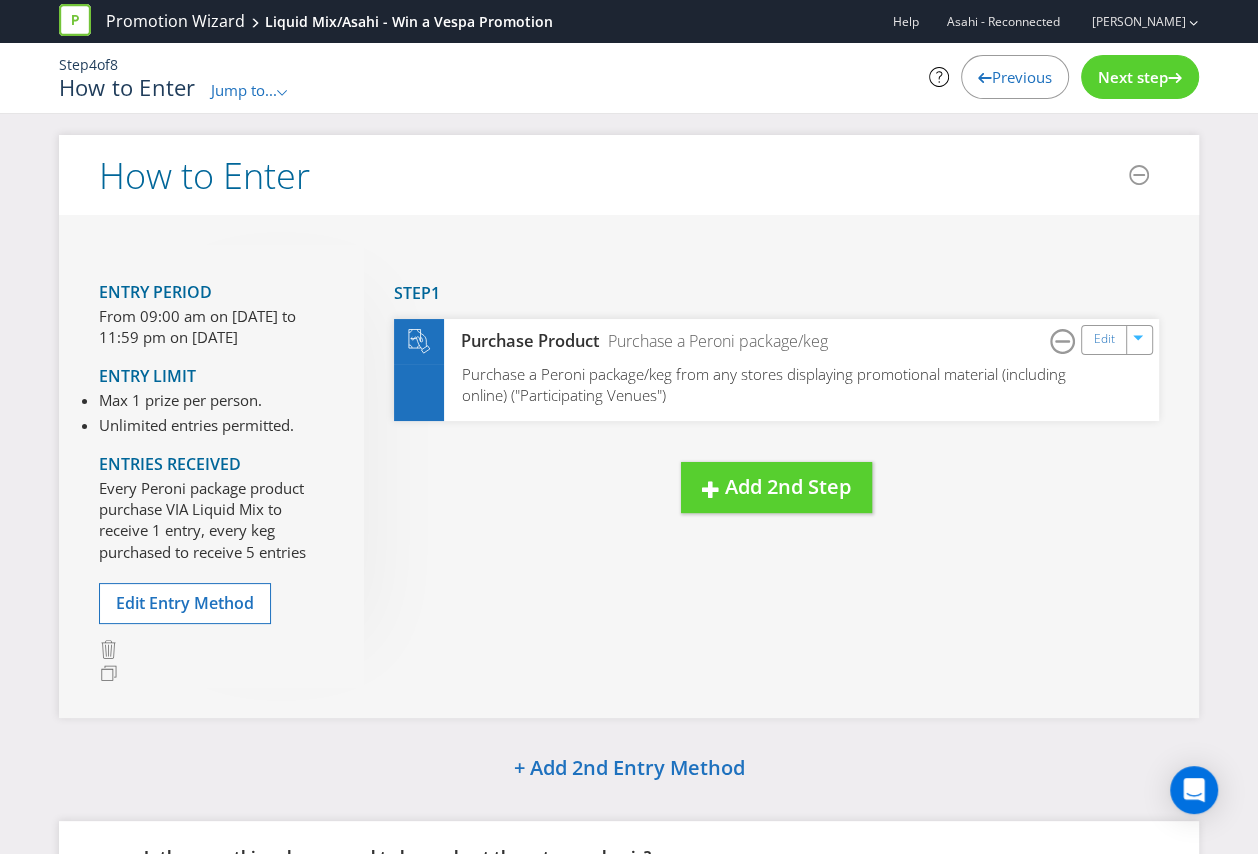 click on "Next step" at bounding box center [1133, 77] 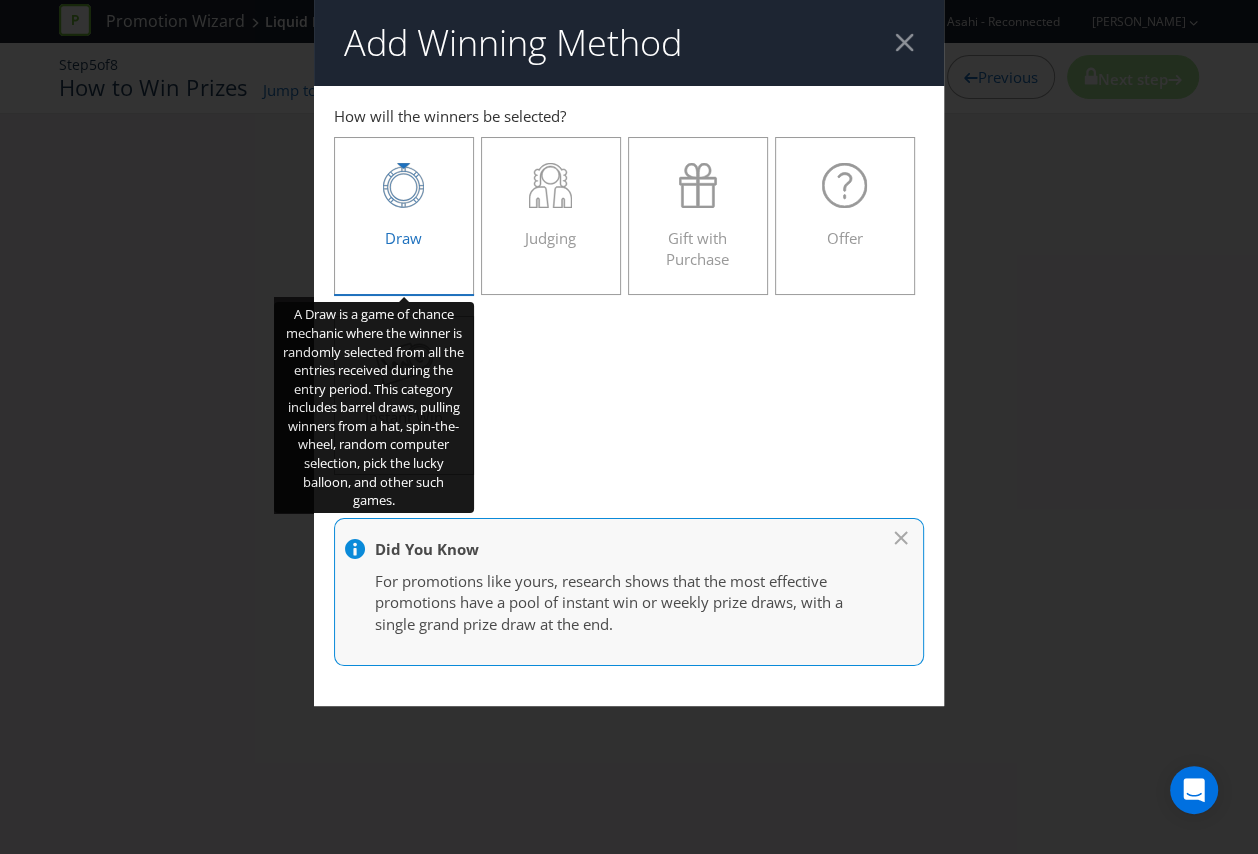 click on "Draw" at bounding box center [404, 208] 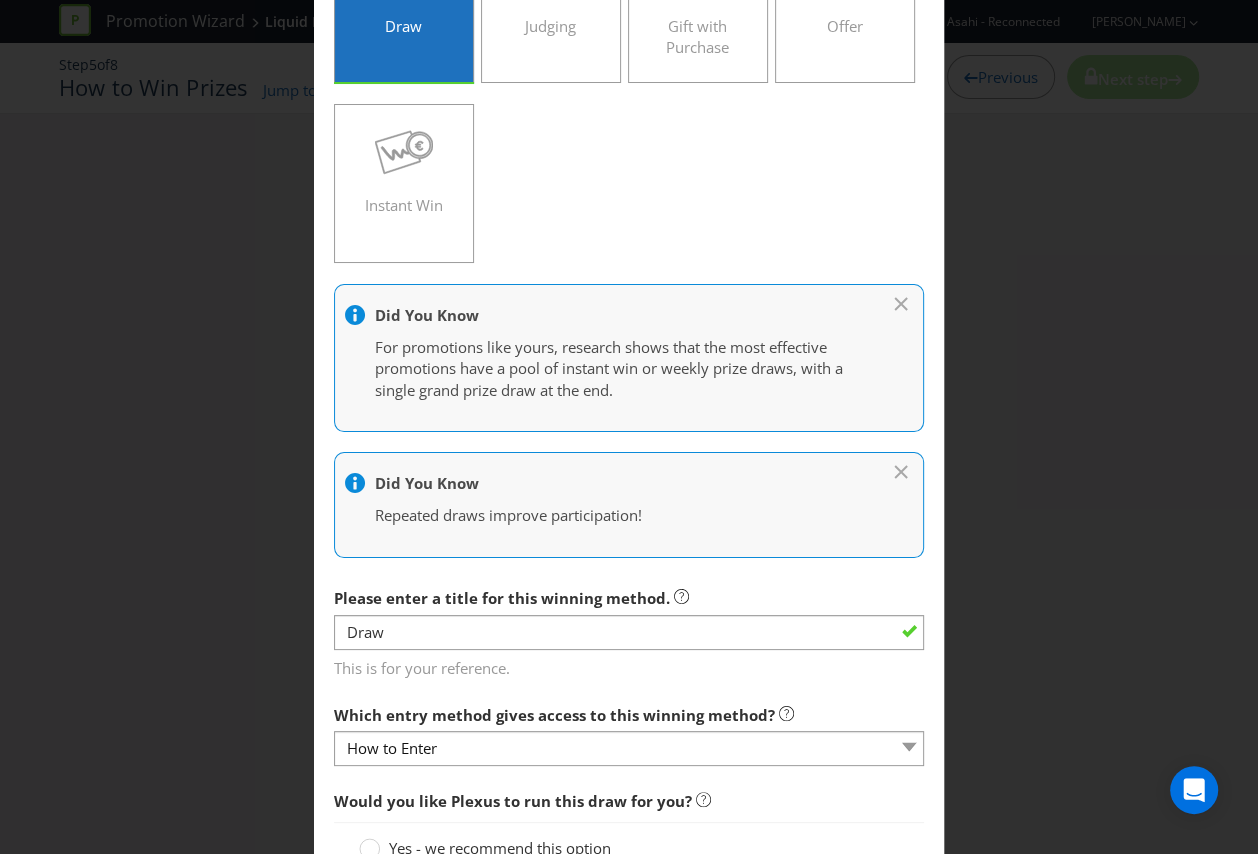 scroll, scrollTop: 216, scrollLeft: 0, axis: vertical 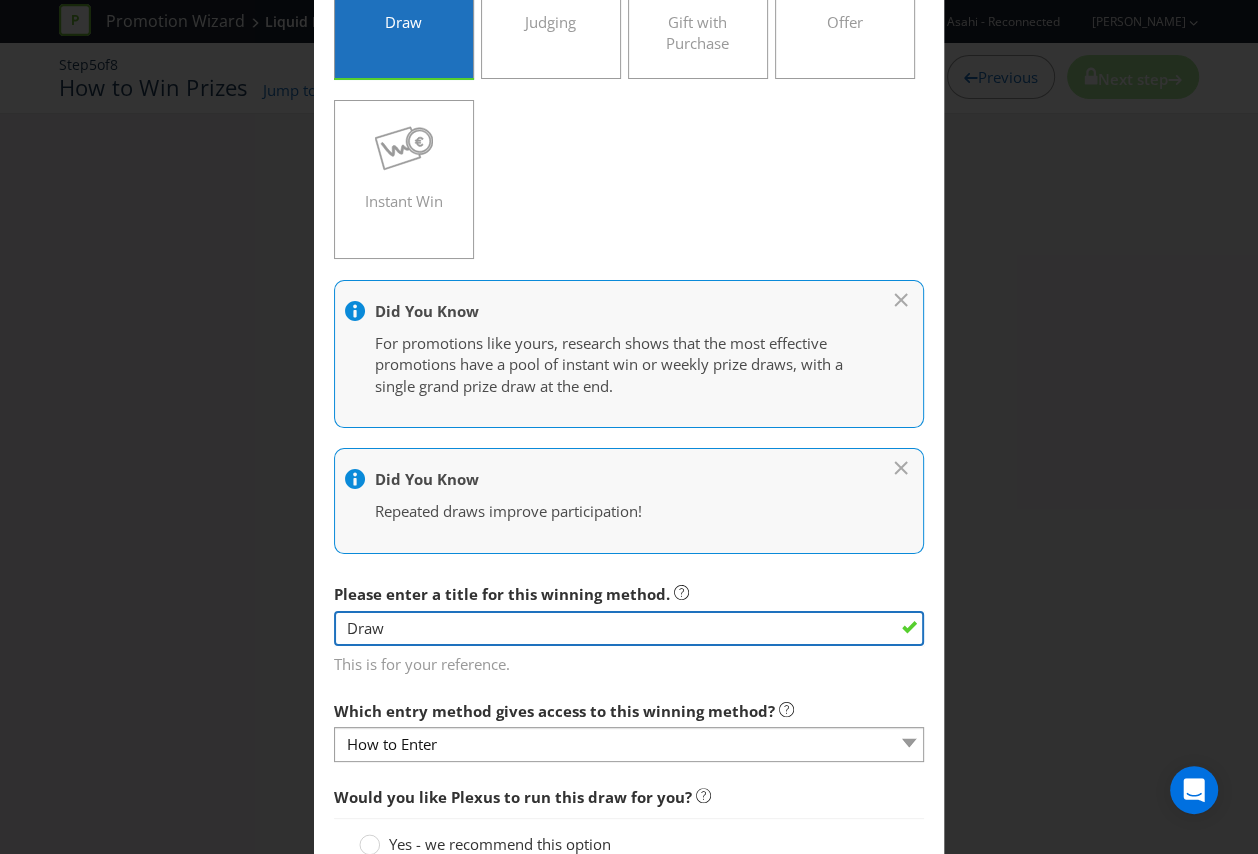 click on "Draw" at bounding box center (629, 628) 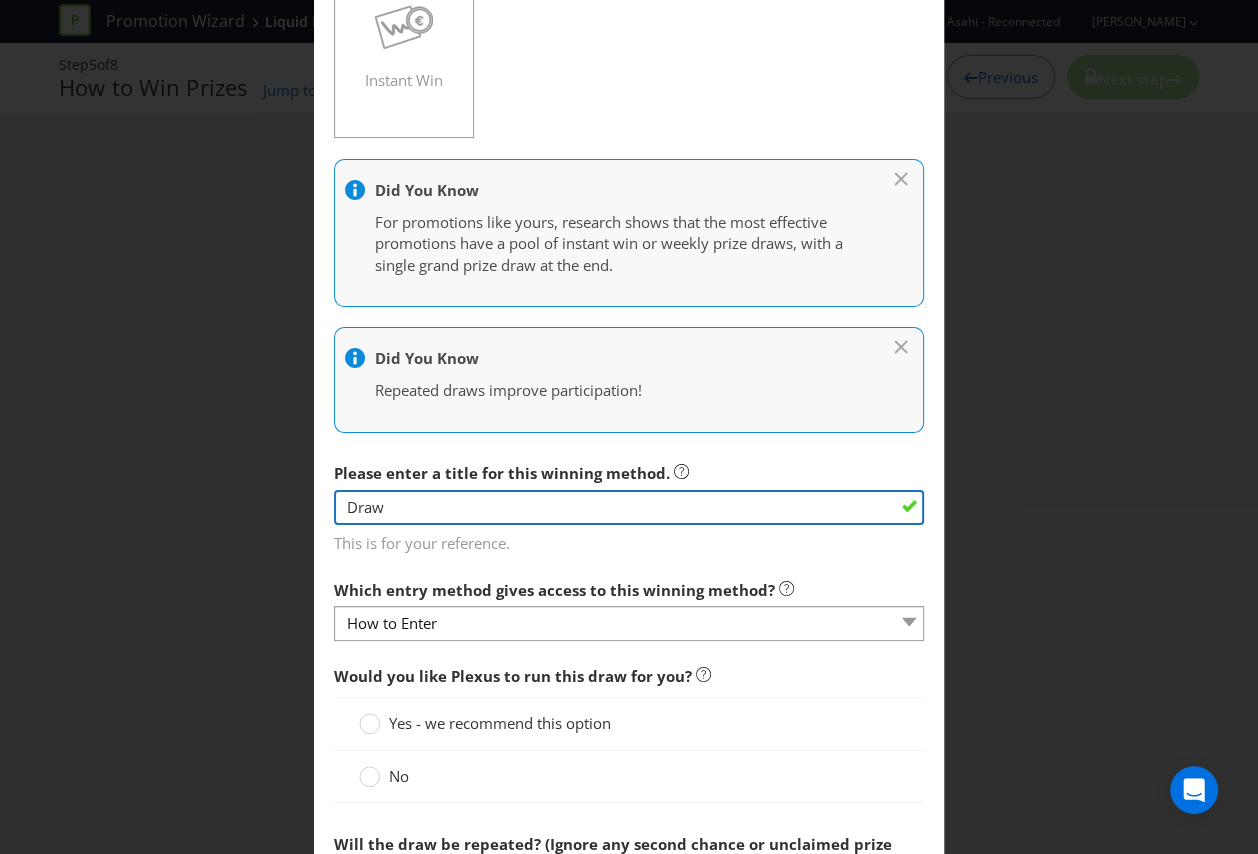 scroll, scrollTop: 360, scrollLeft: 0, axis: vertical 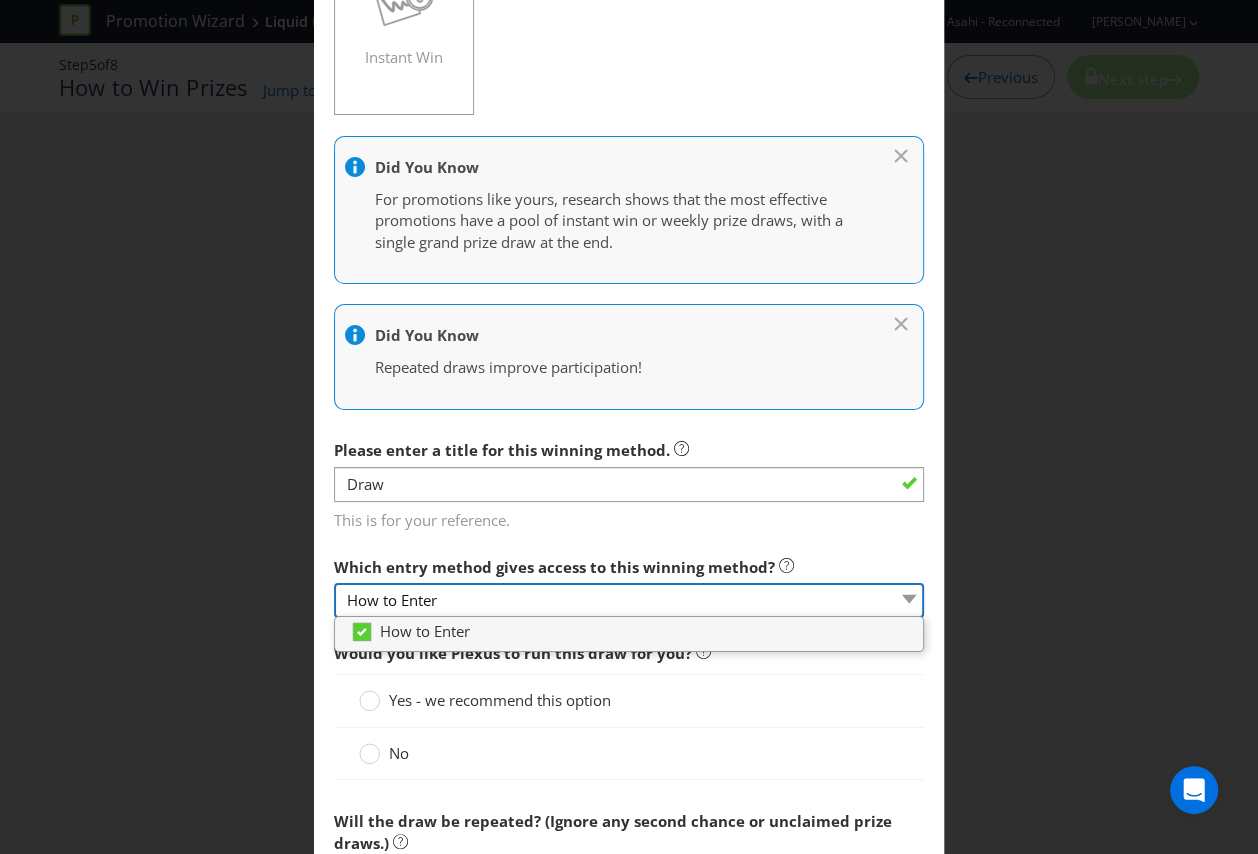 click on "How to Enter" at bounding box center (629, 600) 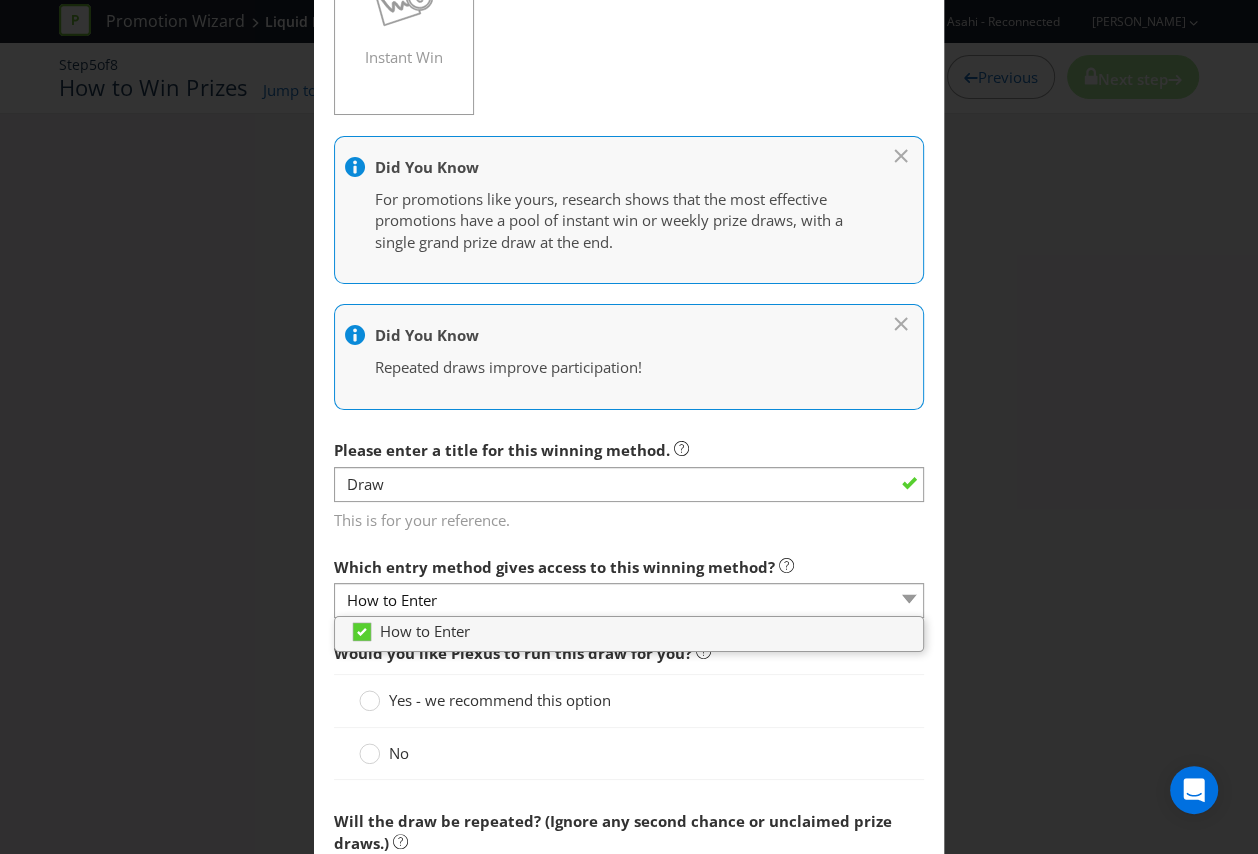click on "This is for your reference." at bounding box center (629, 517) 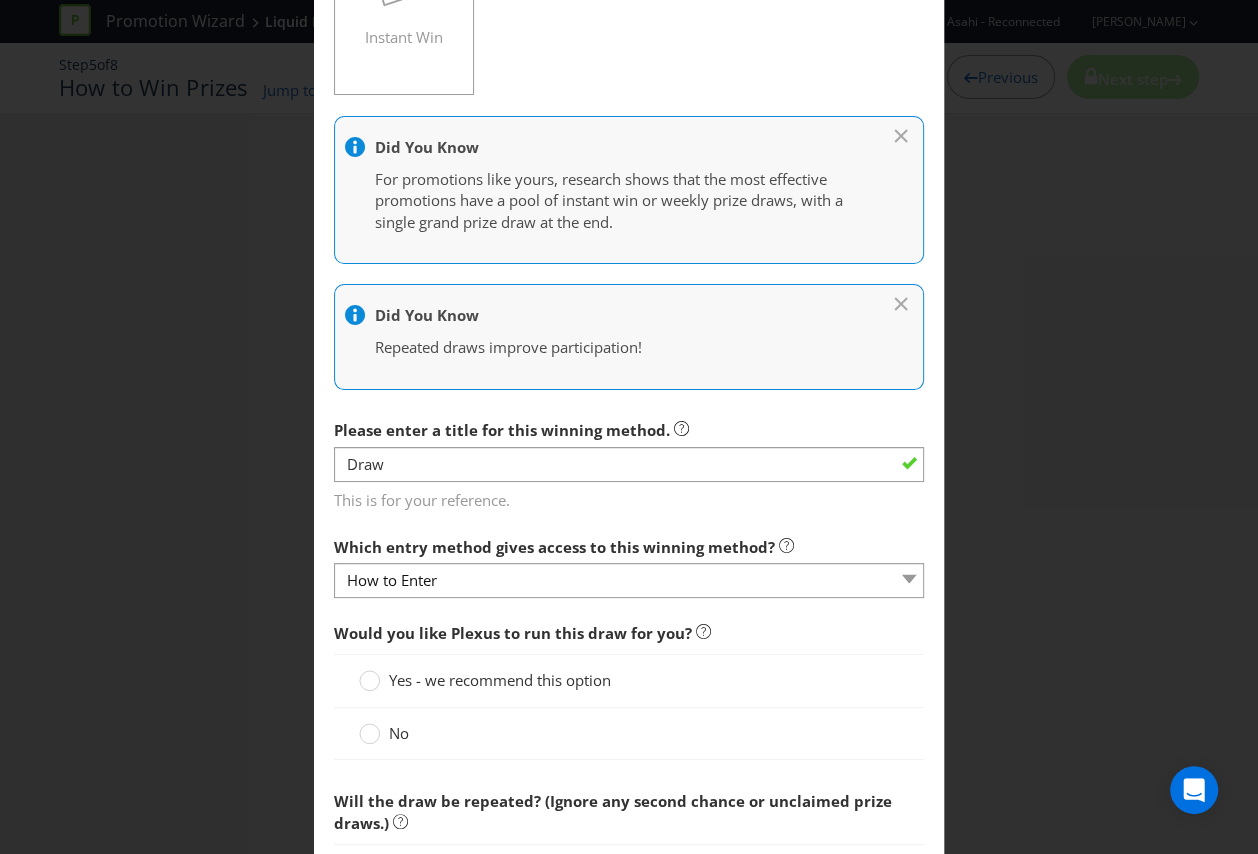 scroll, scrollTop: 394, scrollLeft: 0, axis: vertical 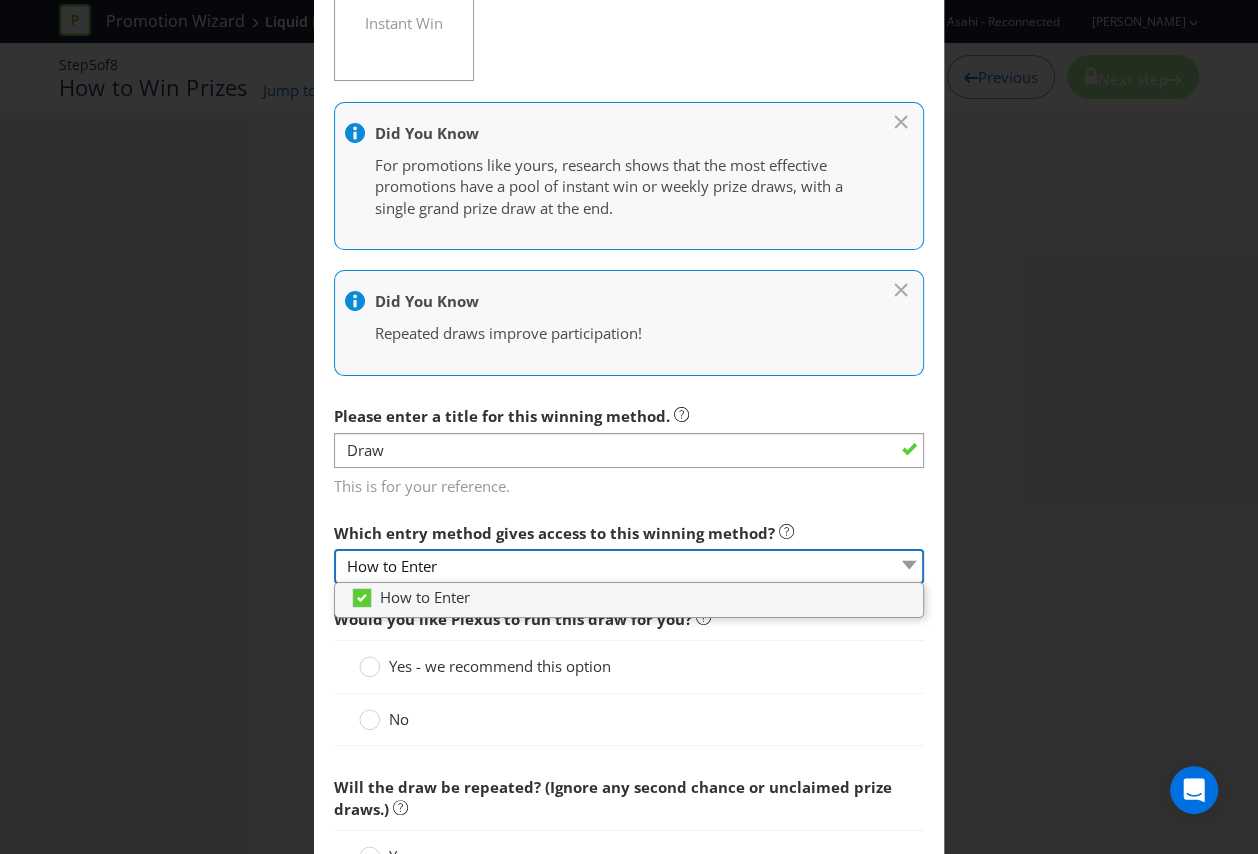 click on "How to Enter" at bounding box center (629, 566) 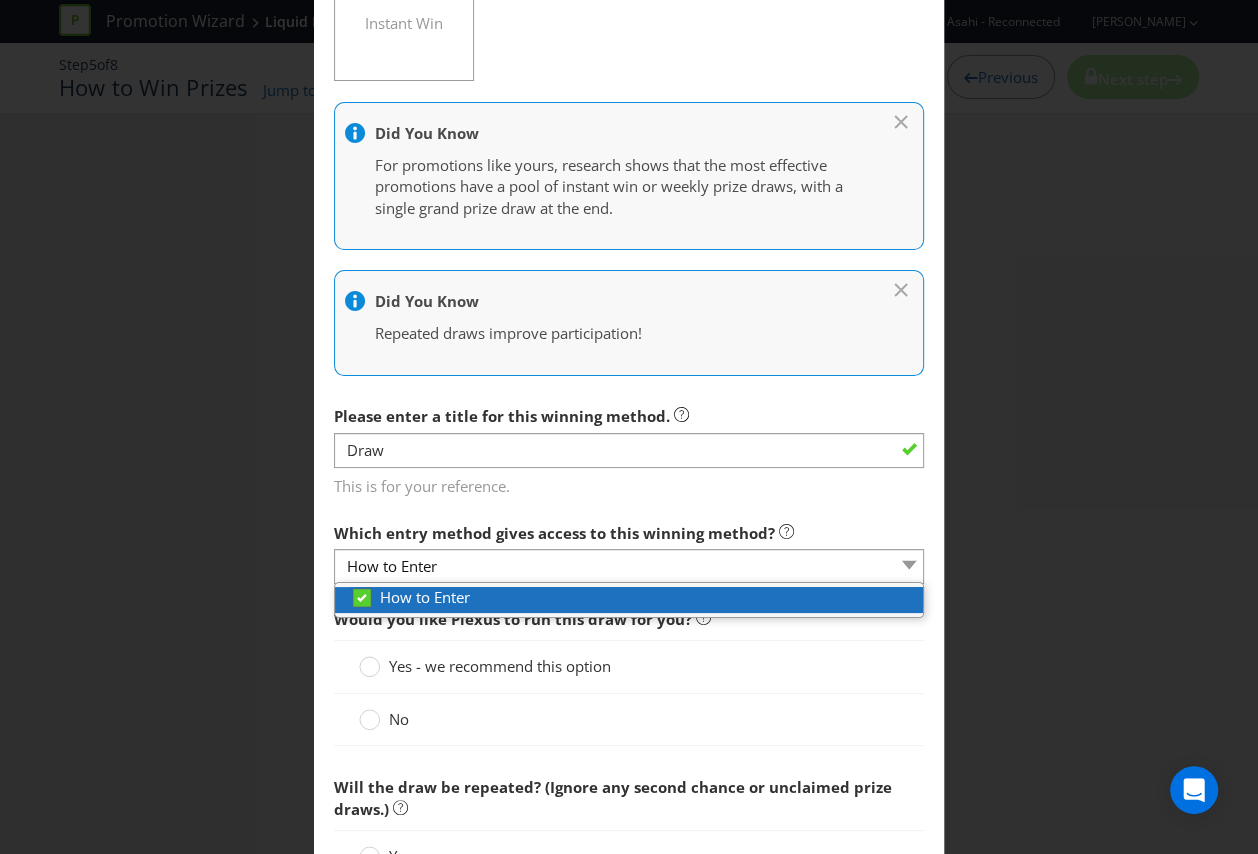 click 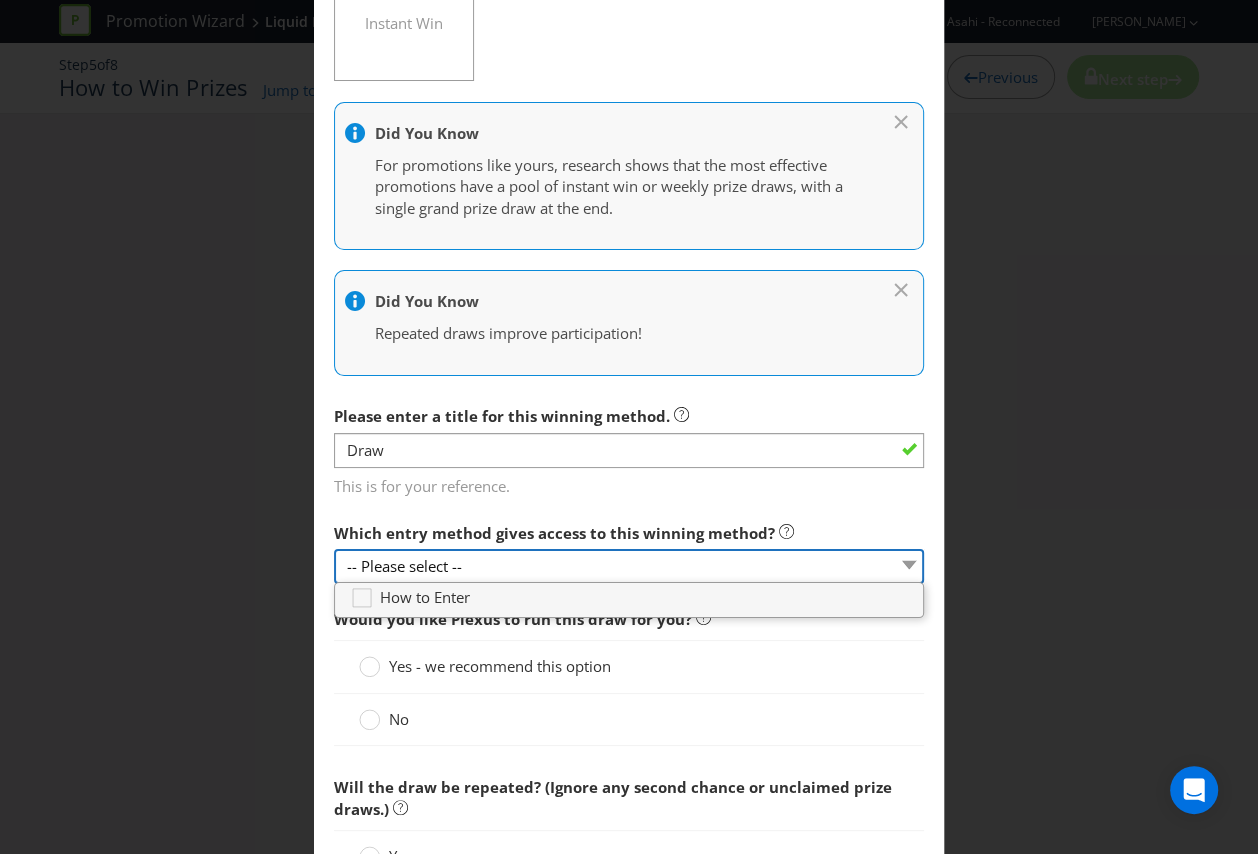 click on "-- Please select --" at bounding box center (629, 566) 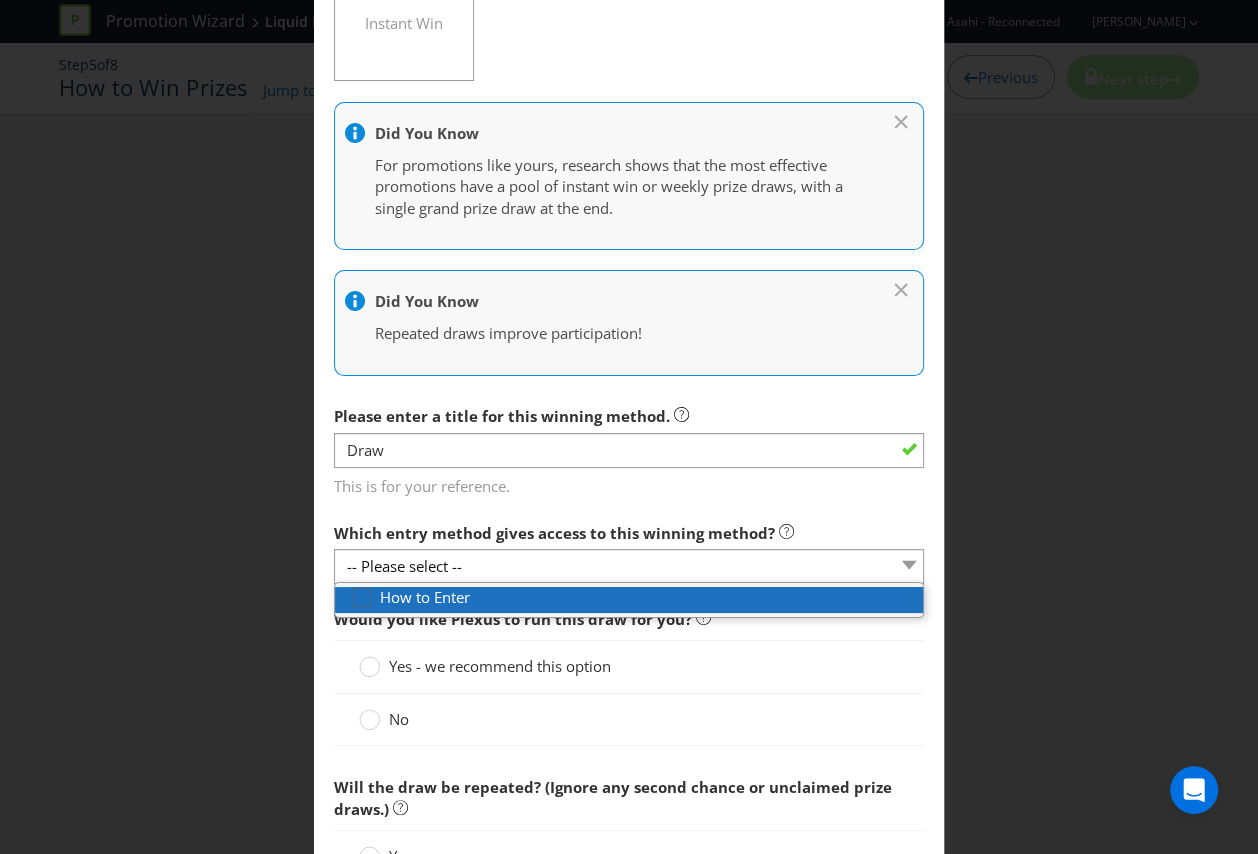 click 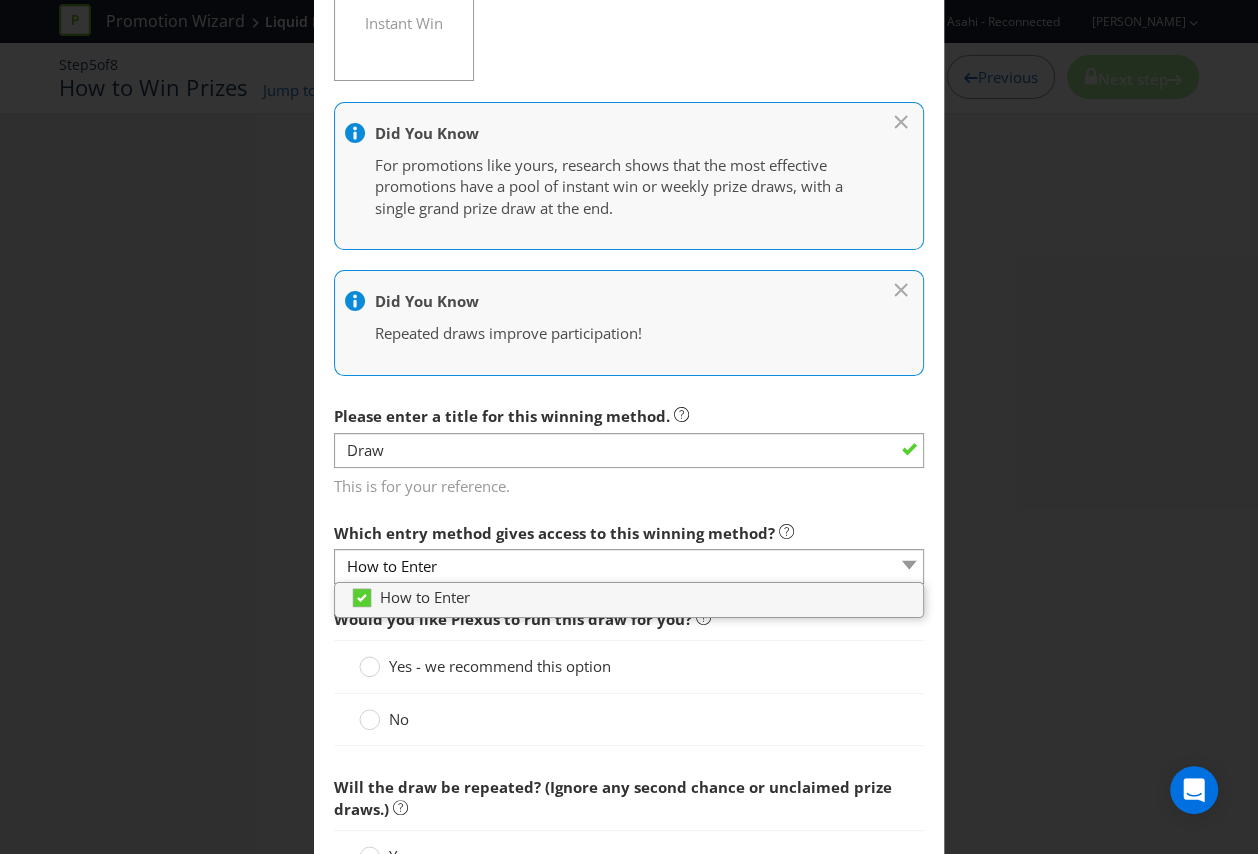 click on "Yes - we recommend this option" at bounding box center (629, 666) 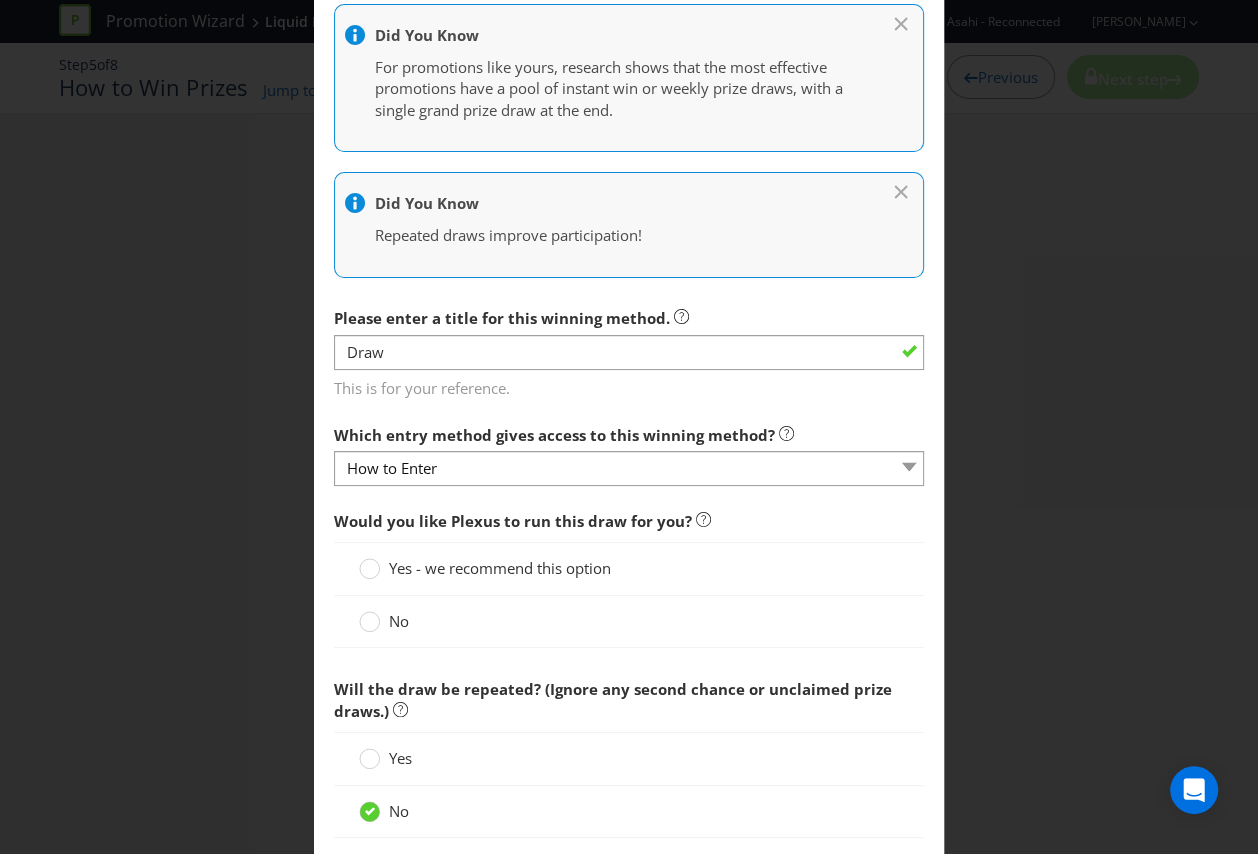 scroll, scrollTop: 497, scrollLeft: 0, axis: vertical 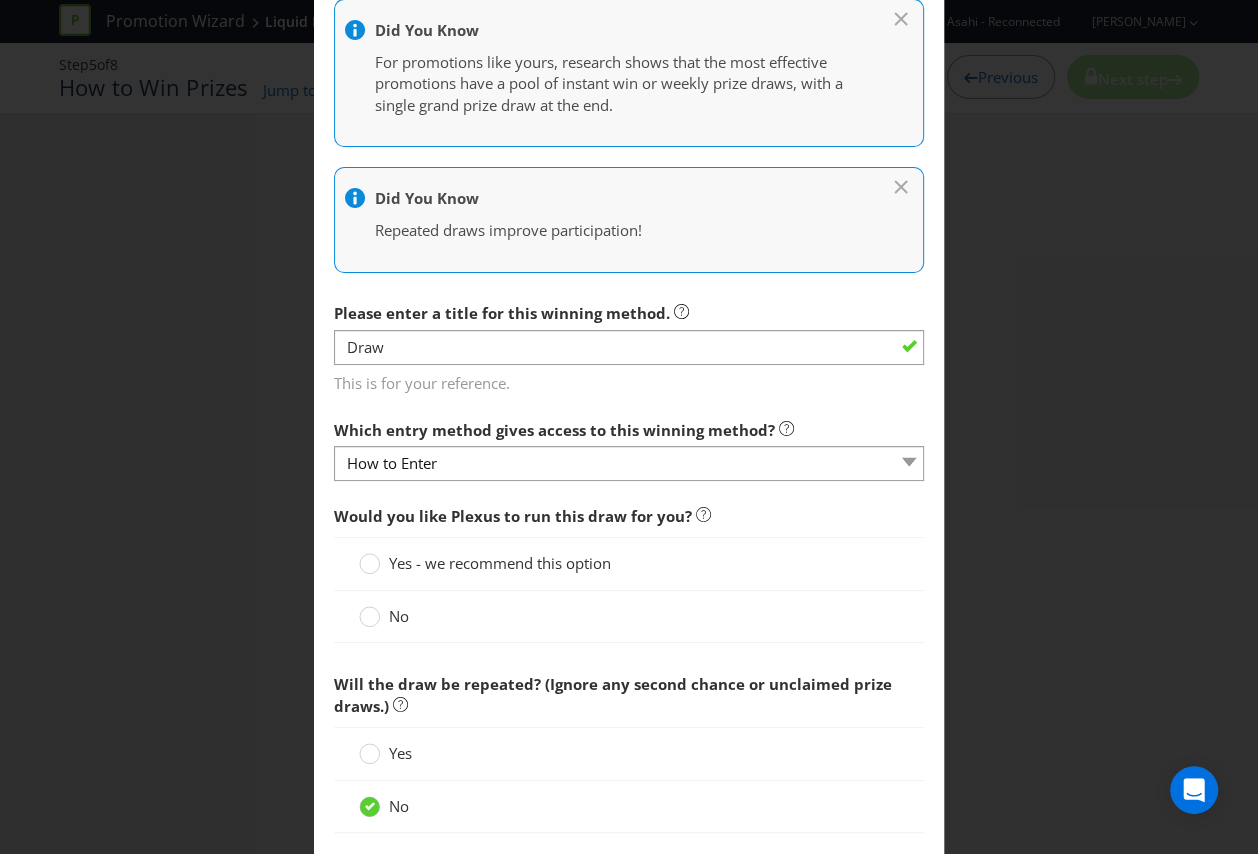click on "No" at bounding box center [386, 616] 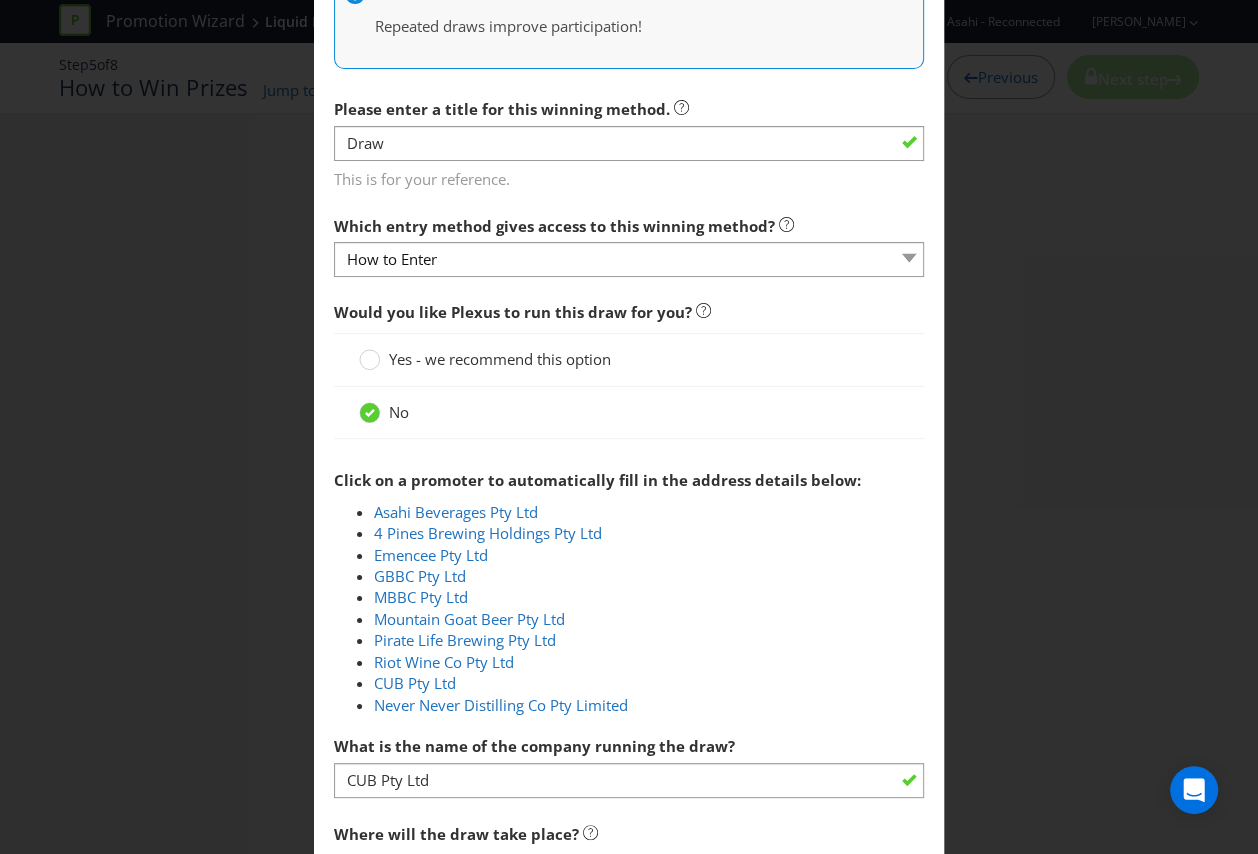 scroll, scrollTop: 707, scrollLeft: 0, axis: vertical 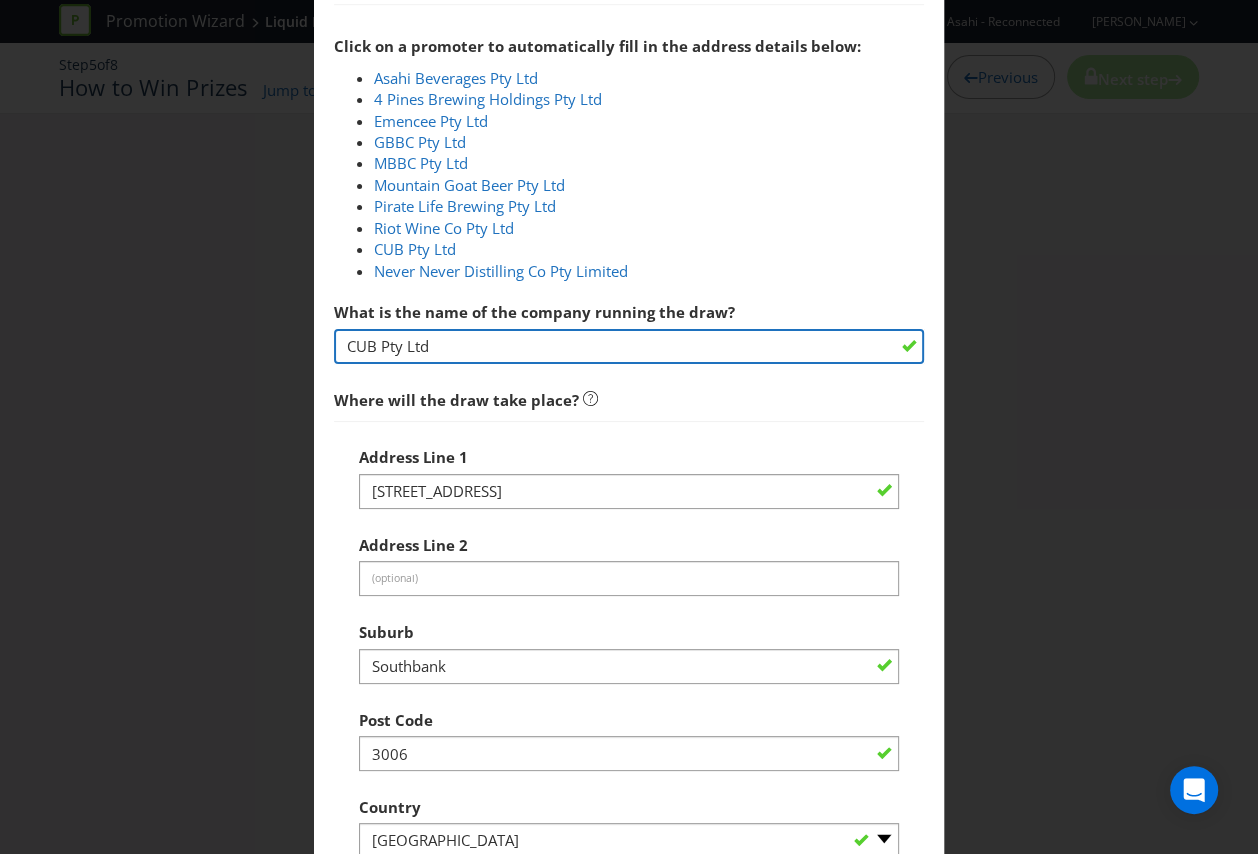 click on "CUB Pty Ltd" at bounding box center (629, 346) 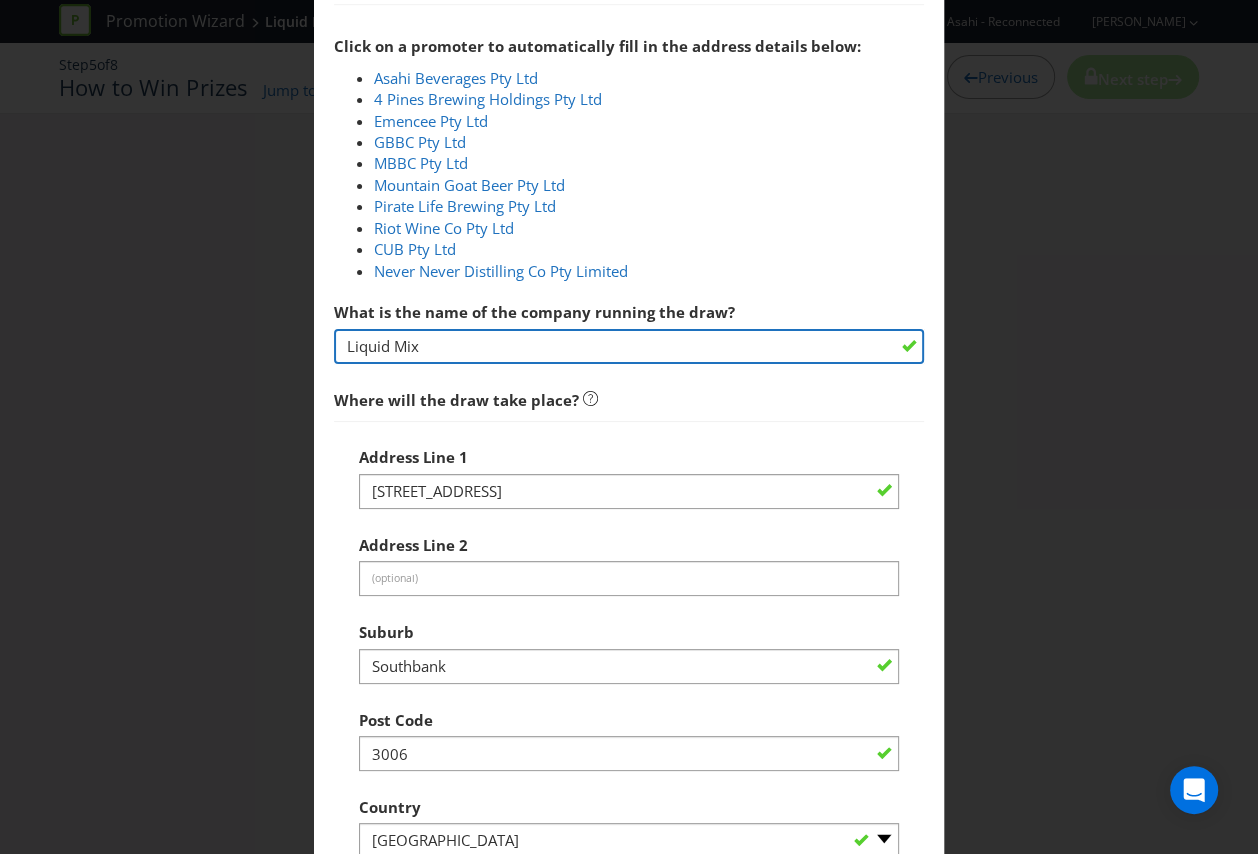 type on "Liquid Mix" 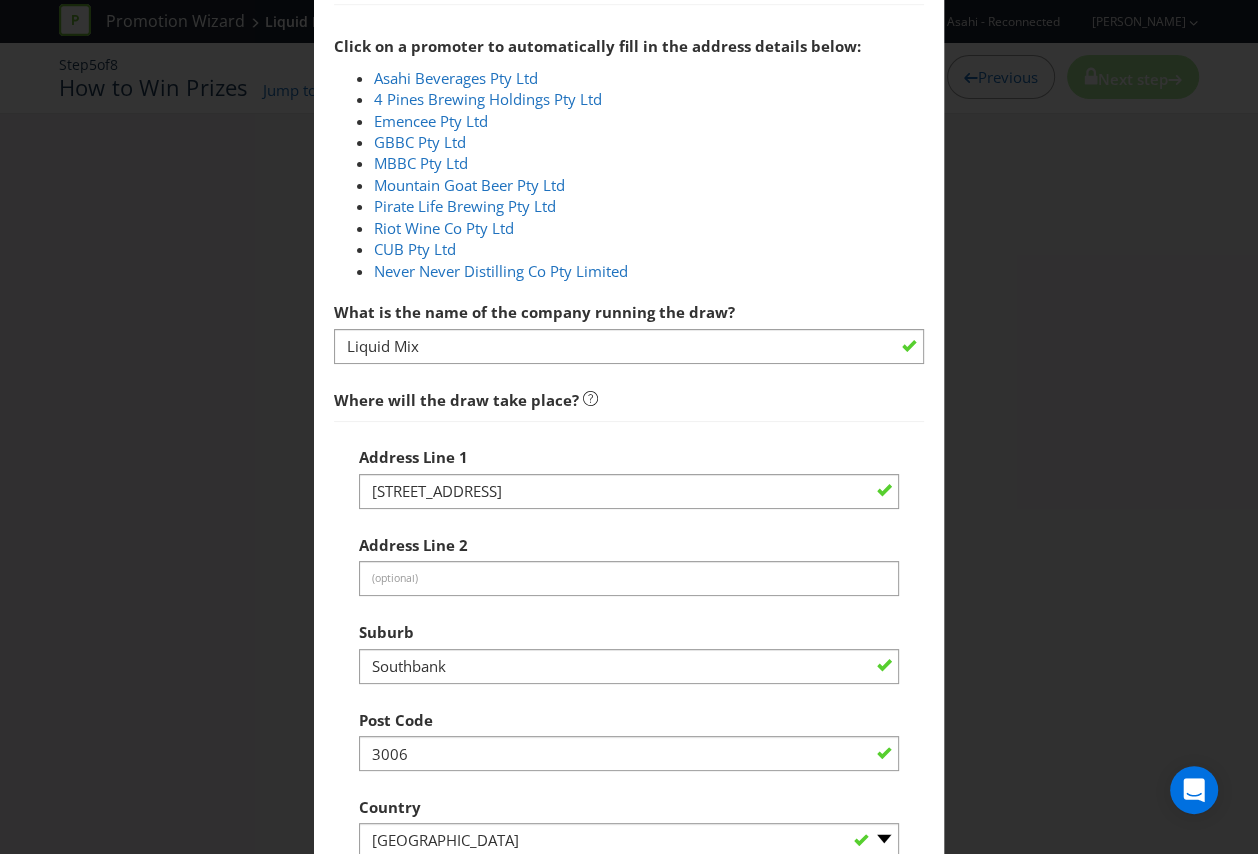 click on "What is the name of the company running the draw?   Liquid Mix" at bounding box center [629, 328] 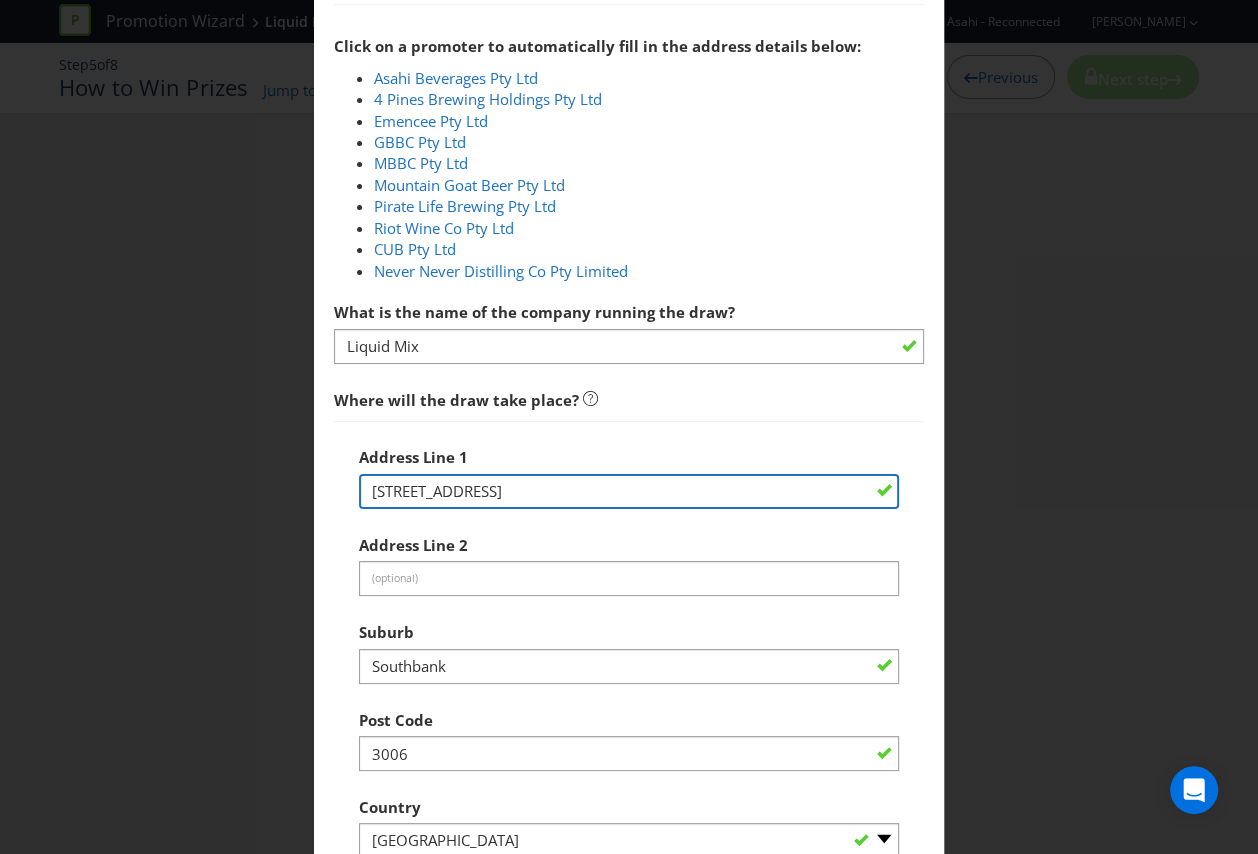 drag, startPoint x: 569, startPoint y: 484, endPoint x: 342, endPoint y: 476, distance: 227.14093 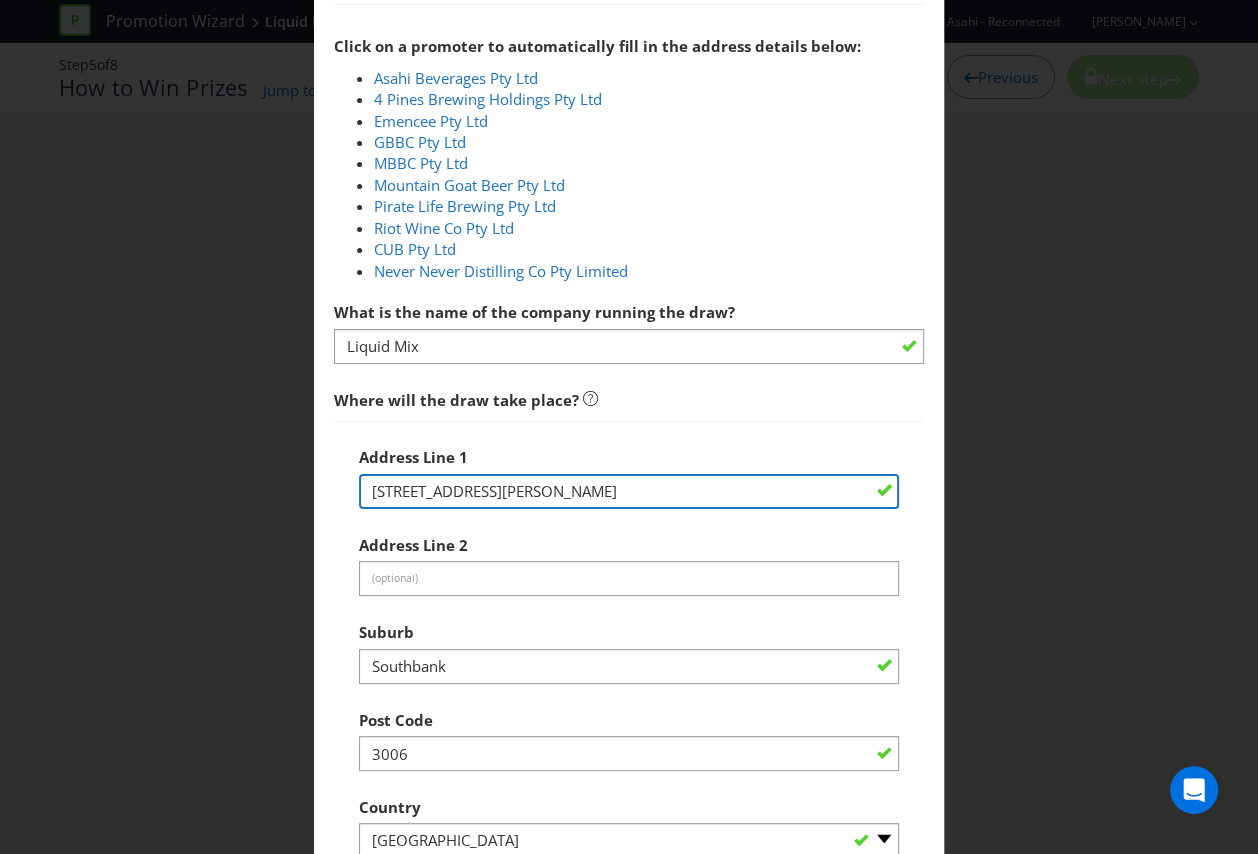 click on "215/217 Bannister Rd, Canning Vale WA 6155" at bounding box center [629, 491] 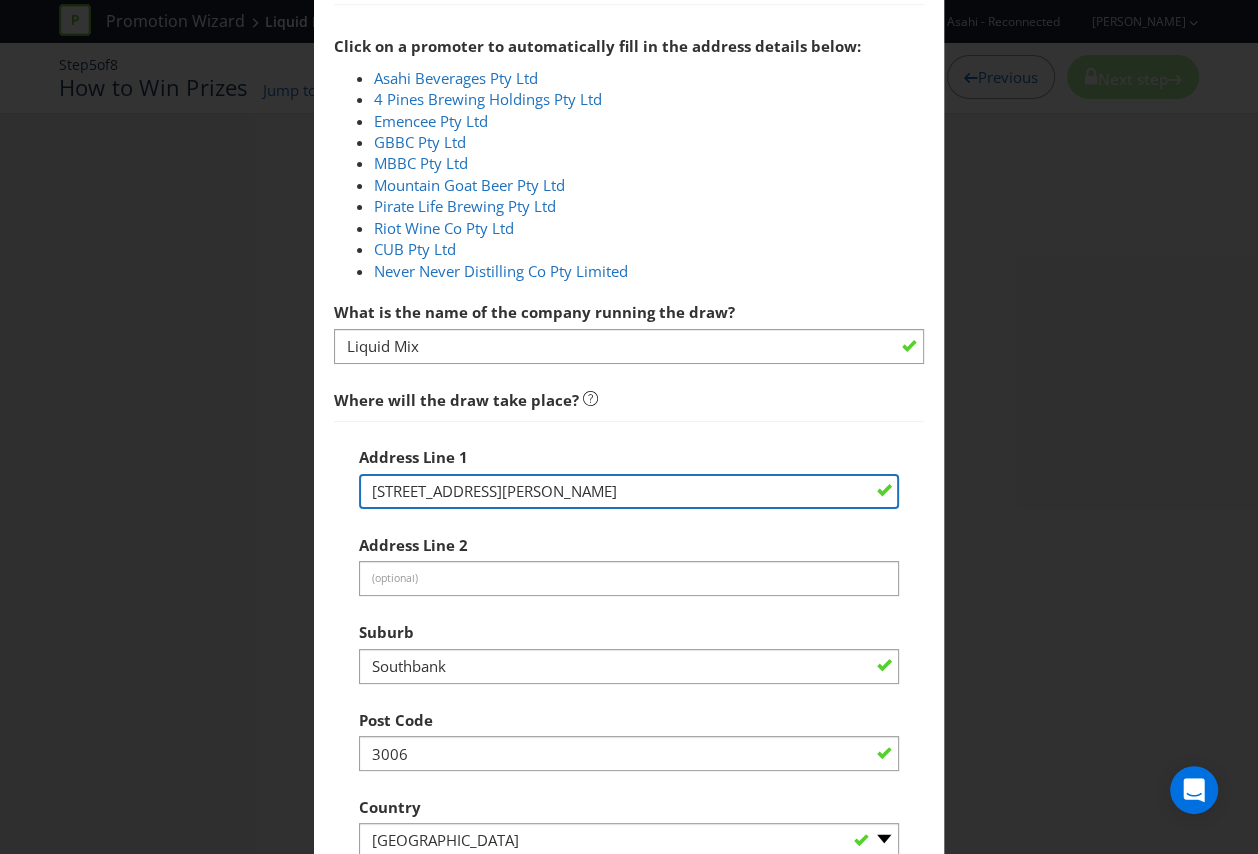 drag, startPoint x: 542, startPoint y: 485, endPoint x: 638, endPoint y: 493, distance: 96.332756 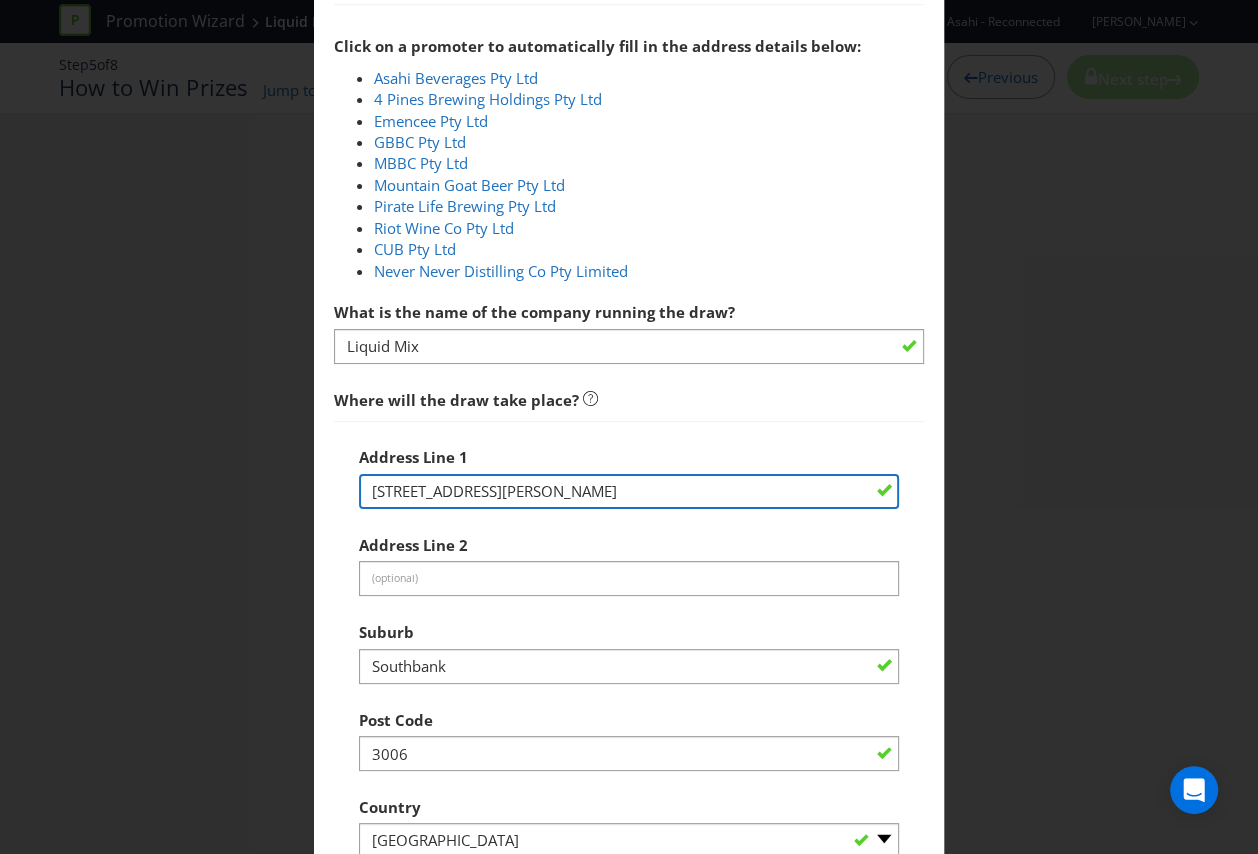 click on "215/217 Bannister Road Canning Vale WA 6155" at bounding box center (629, 491) 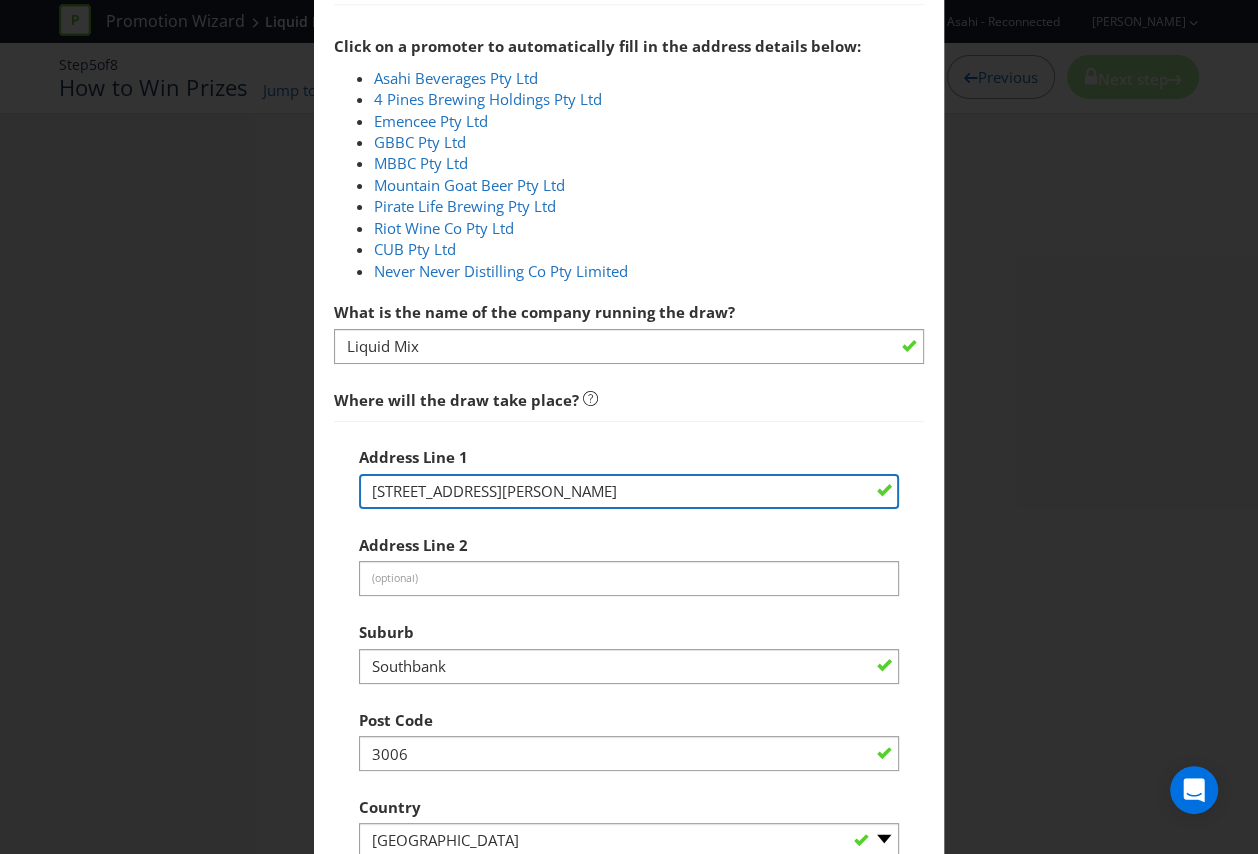 type on "215/217 Bannister Road WA 6155" 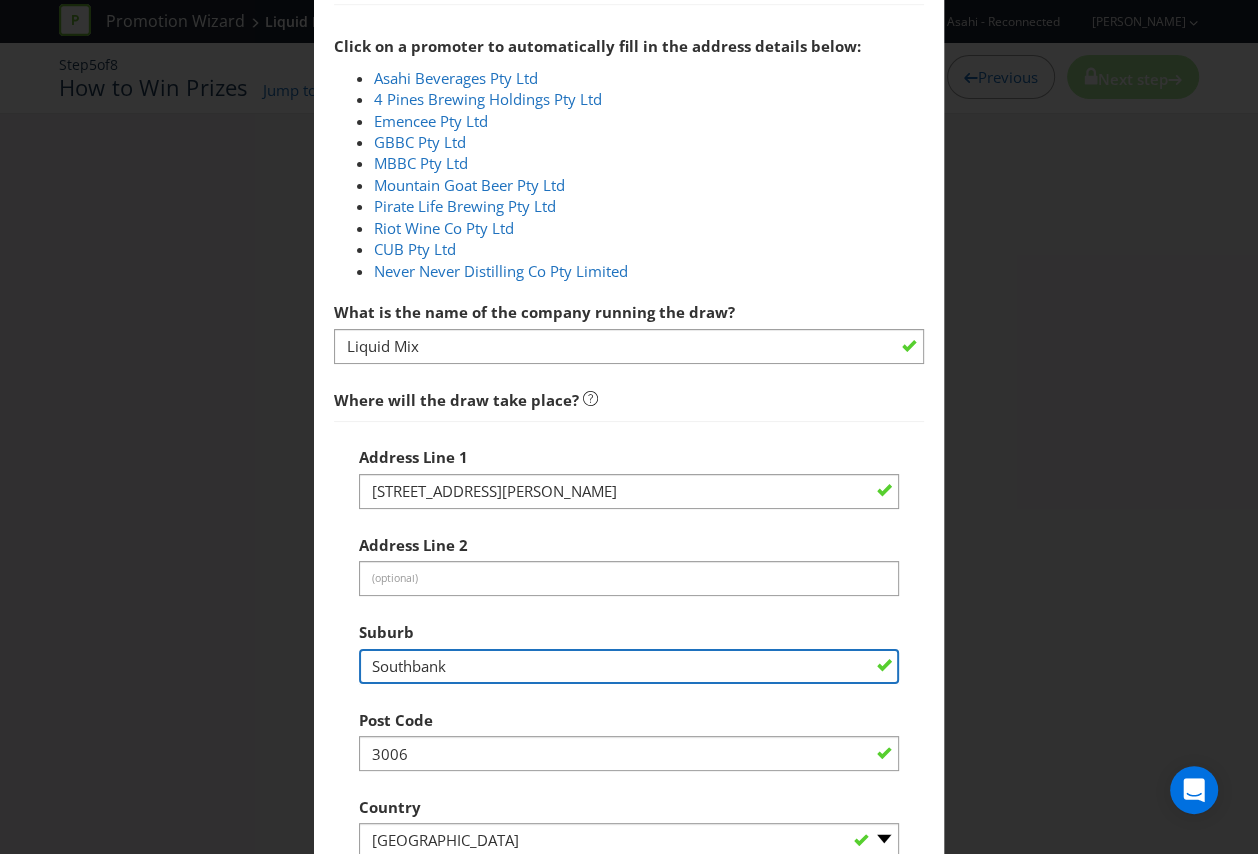 drag, startPoint x: 499, startPoint y: 660, endPoint x: 315, endPoint y: 657, distance: 184.02446 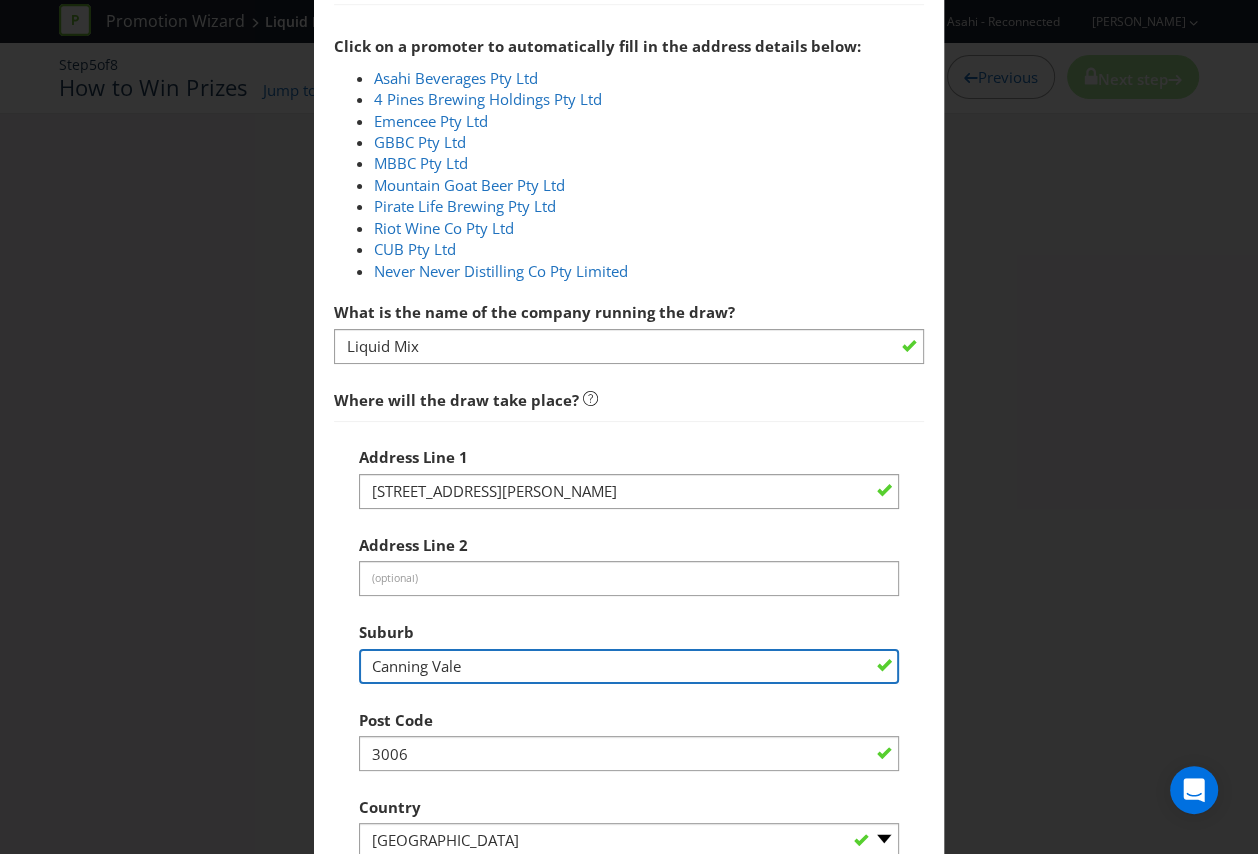 type on "Canning Vale" 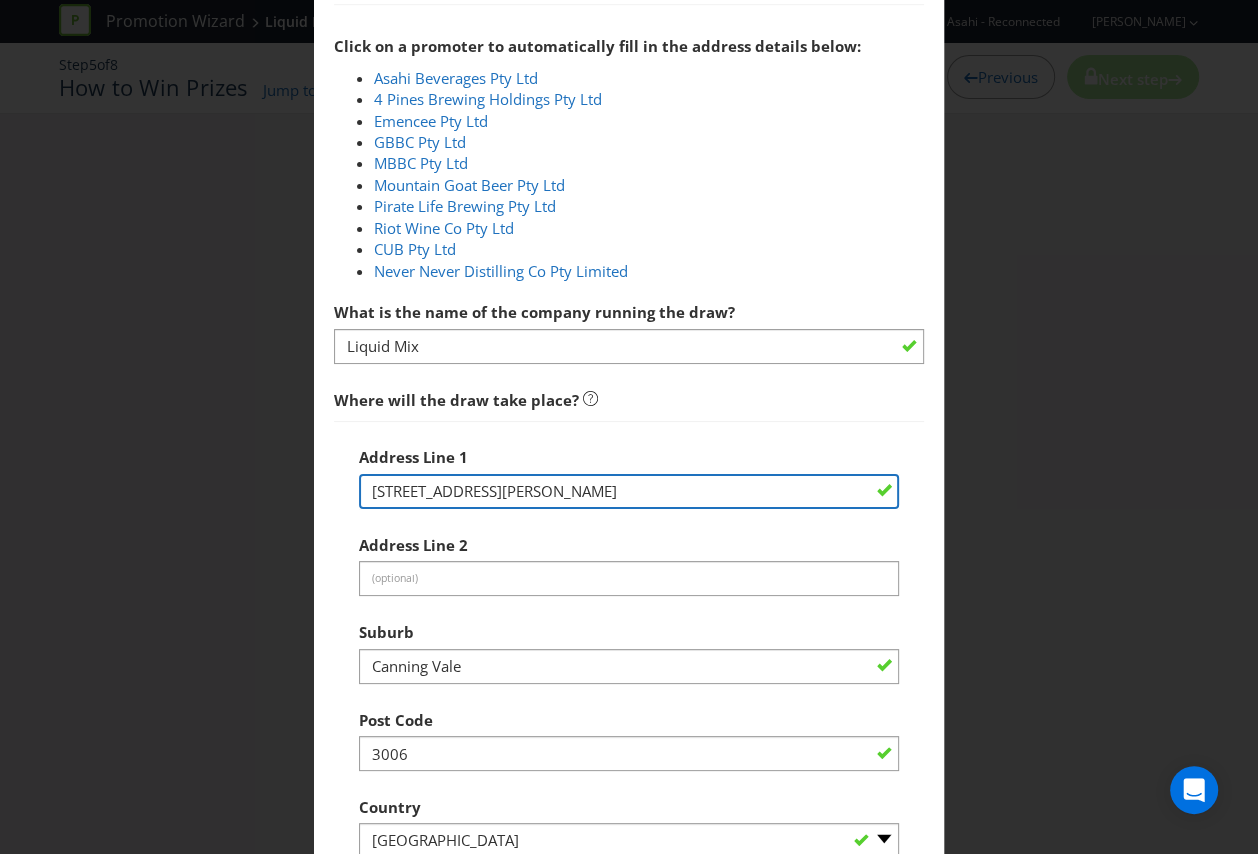 drag, startPoint x: 567, startPoint y: 486, endPoint x: 555, endPoint y: 486, distance: 12 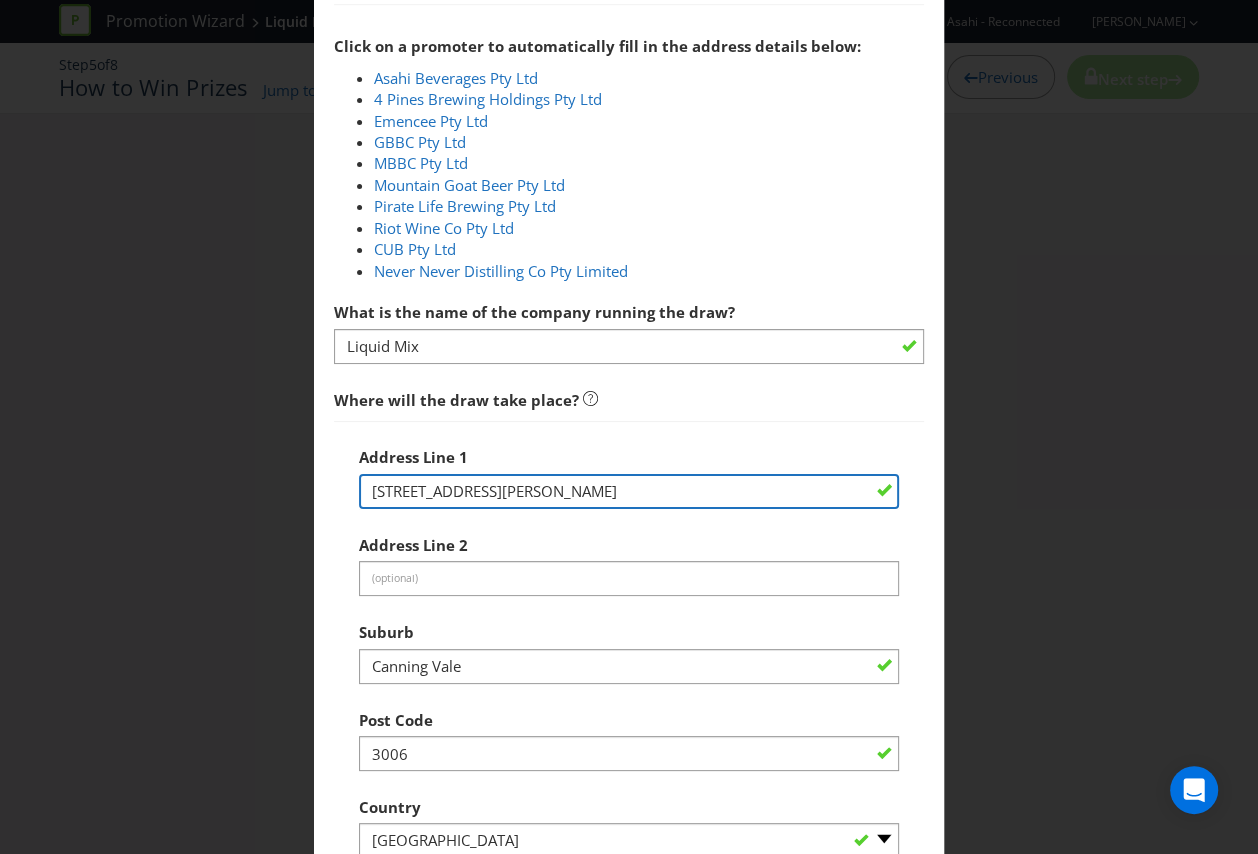type on "215/217 Bannister Road" 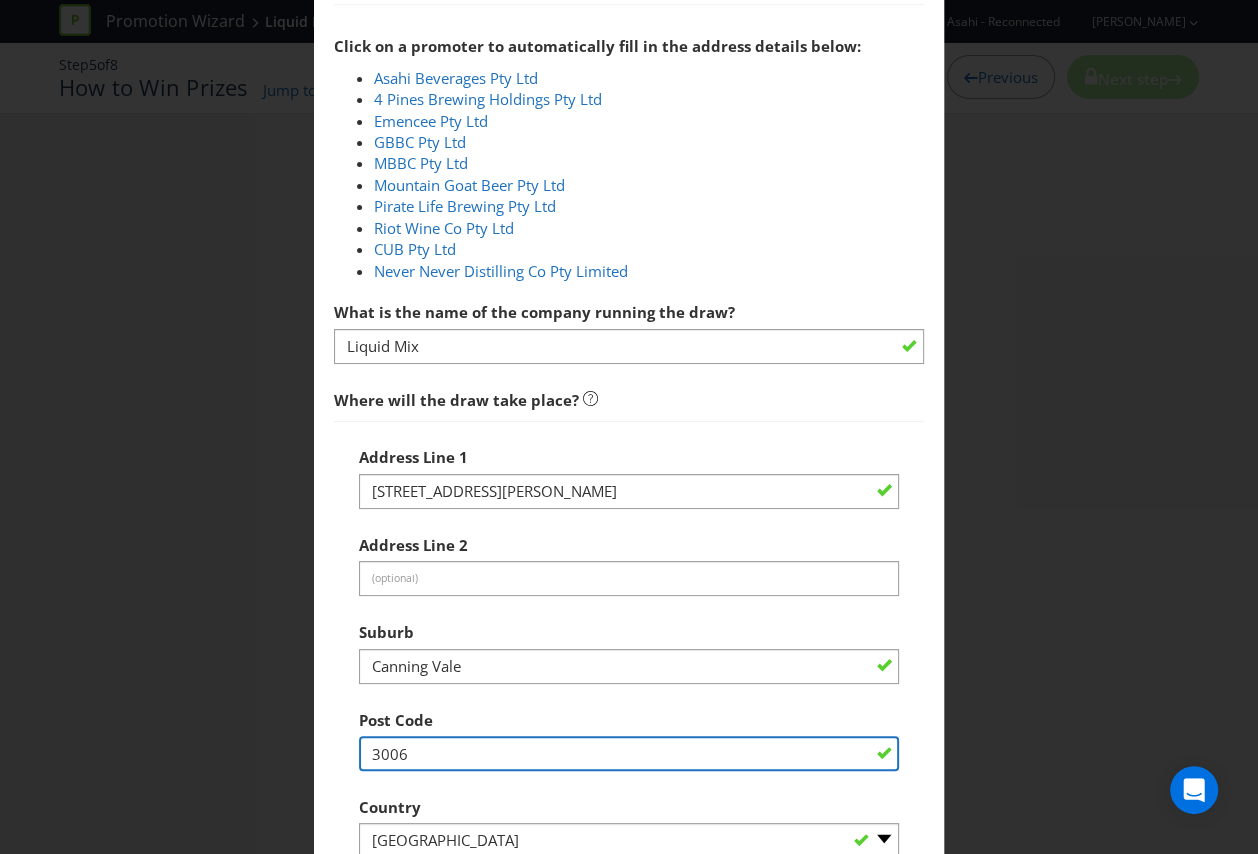 drag, startPoint x: 450, startPoint y: 749, endPoint x: 310, endPoint y: 745, distance: 140.05713 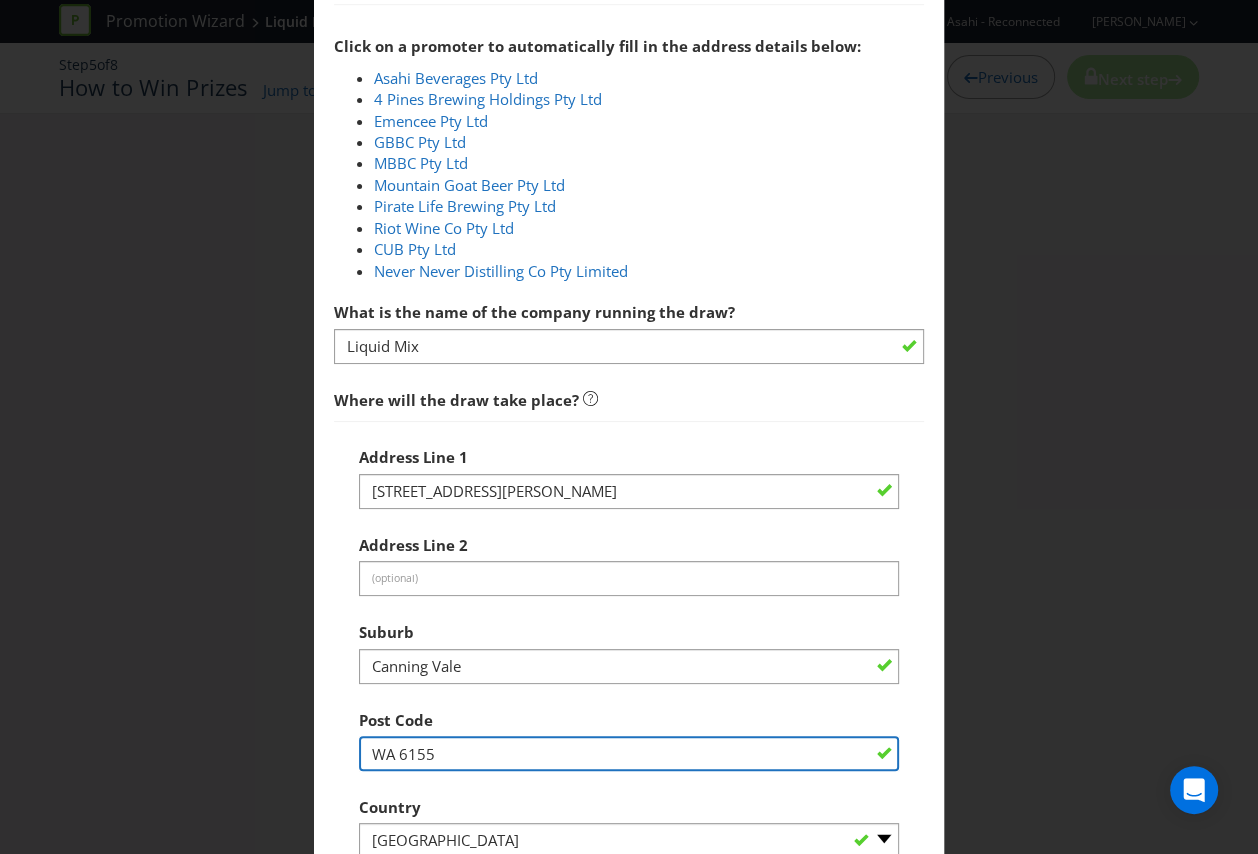 drag, startPoint x: 405, startPoint y: 752, endPoint x: 316, endPoint y: 751, distance: 89.005615 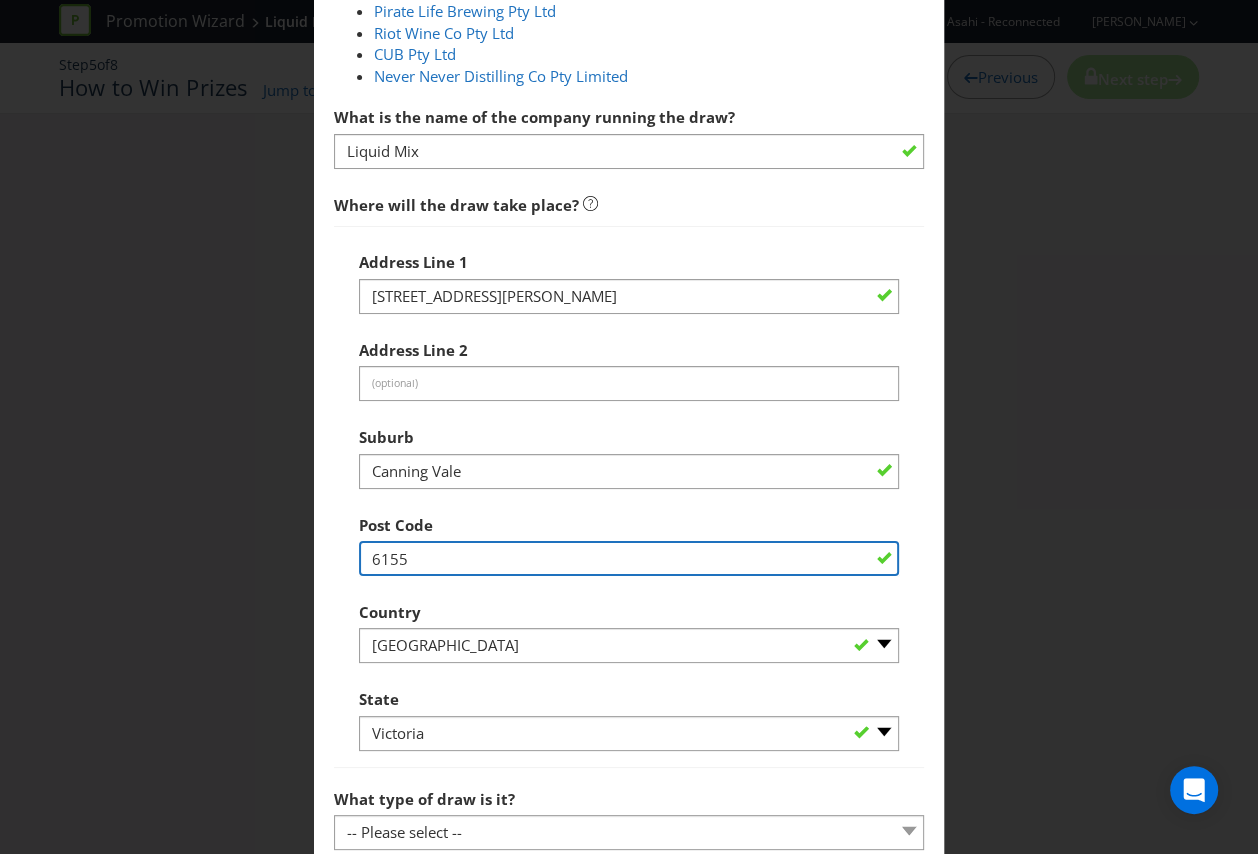 scroll, scrollTop: 1336, scrollLeft: 0, axis: vertical 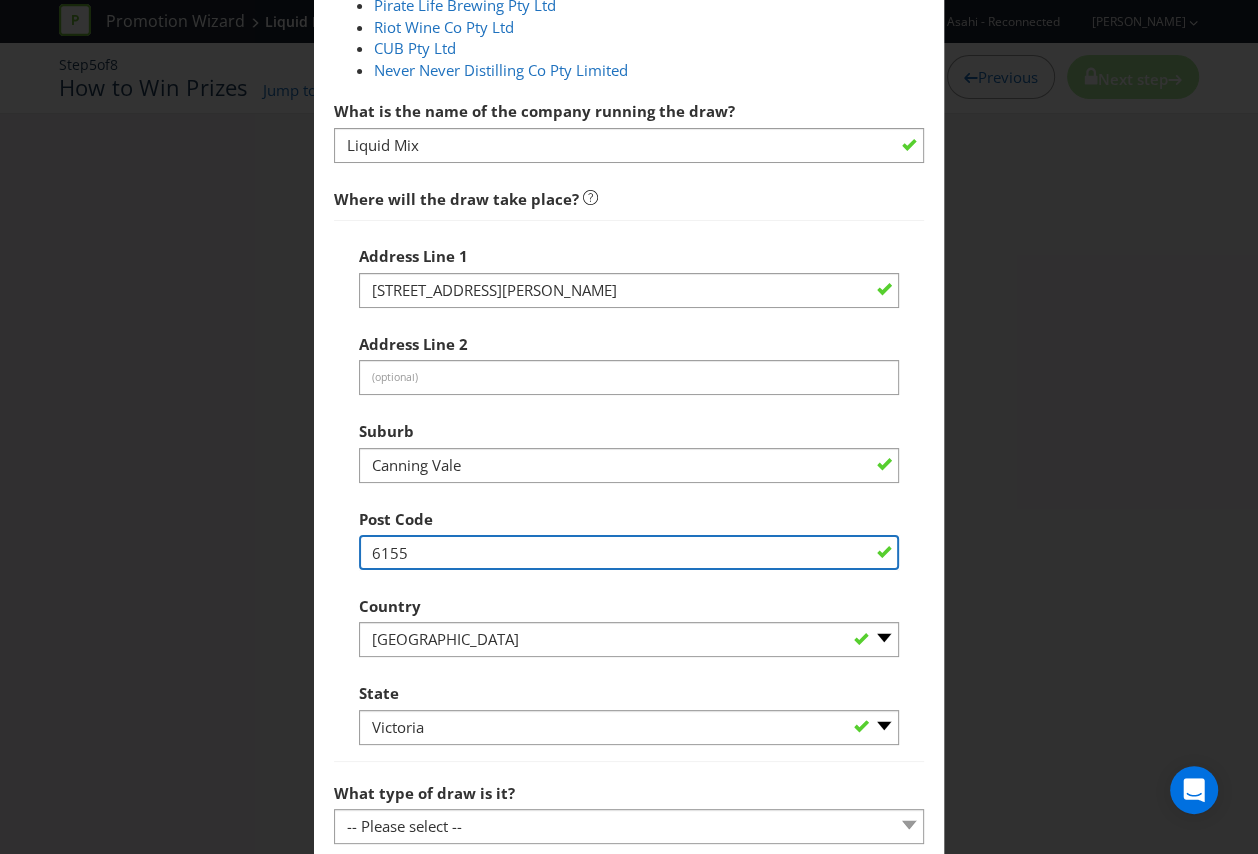 type on "6155" 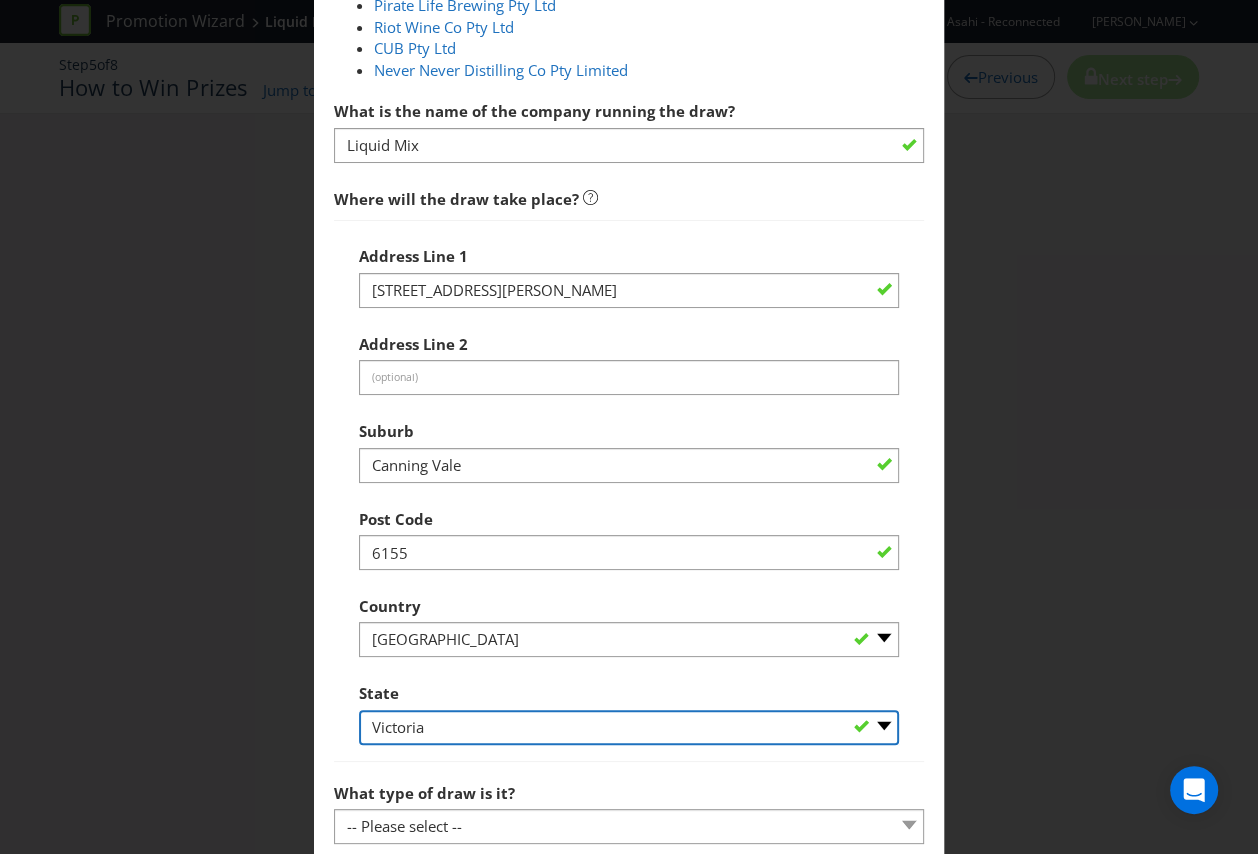 click on "-- Please Select -- Australian Capital Territory New South Wales Northern Territory Queensland South Australia Tasmania Victoria Western Australia" at bounding box center [629, 727] 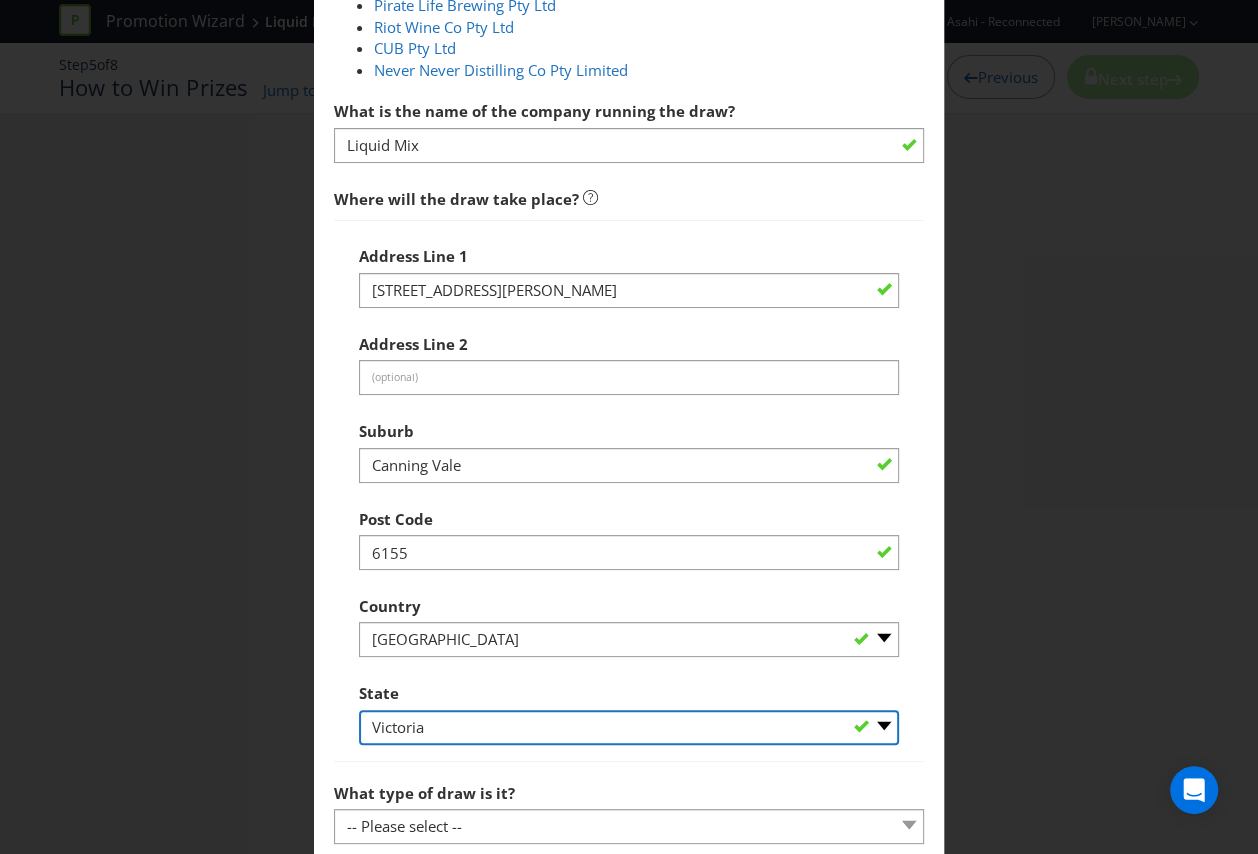 select on "WA" 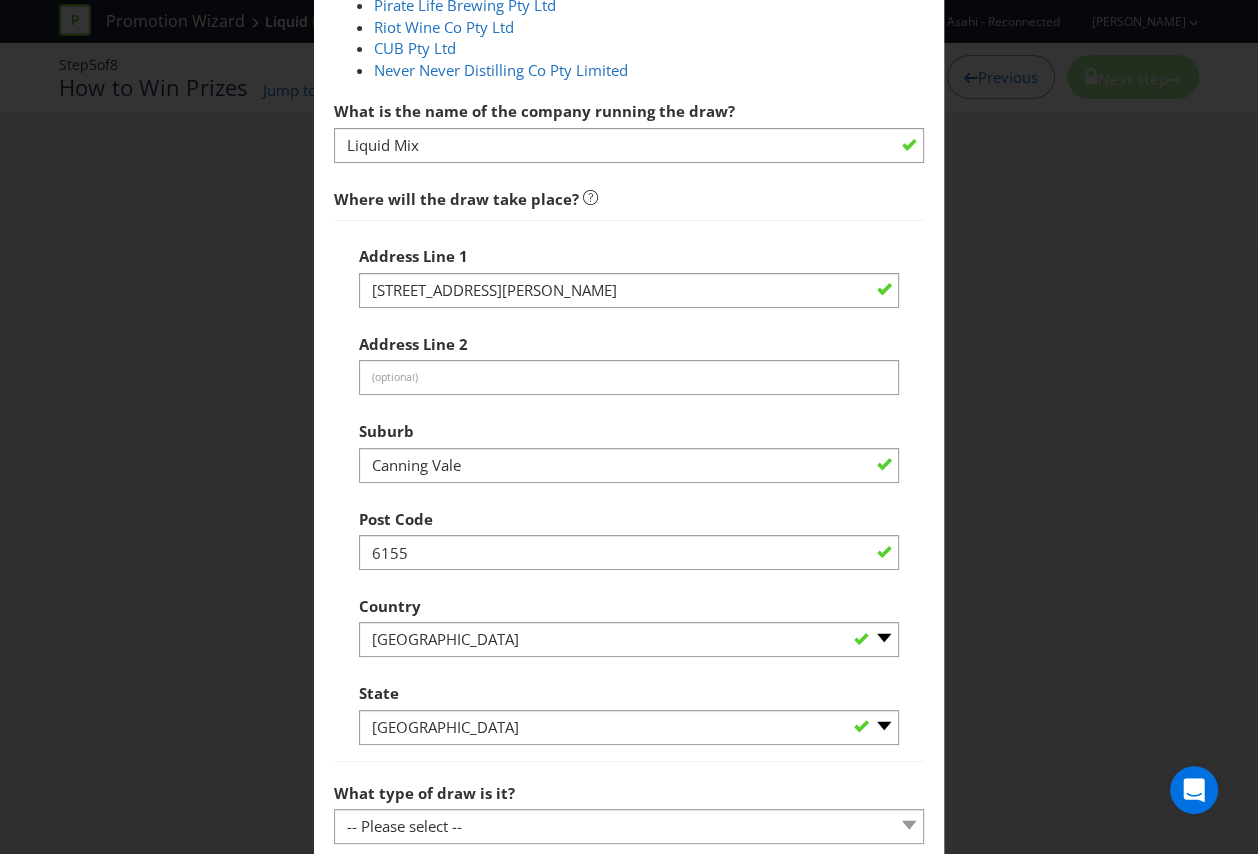 click on "Click on a promoter to automatically fill in the address details below: Asahi Beverages Pty Ltd 4 Pines Brewing Holdings Pty Ltd Emencee Pty Ltd GBBC Pty Ltd MBBC Pty Ltd Mountain Goat Beer Pty Ltd Pirate Life Brewing Pty Ltd Riot Wine Co Pty Ltd CUB Pty Ltd Never Never Distilling Co Pty Limited What is the name of the company running the draw?   Liquid Mix Where will the draw take place?   Address Line 1   215/217 Bannister Road Address Line 2   (optional) Suburb   Canning Vale Post Code   6155 Country   -- Please Select Australia New Zealand State   -- Please Select -- Australian Capital Territory New South Wales Northern Territory Queensland South Australia Tasmania Victoria Western Australia What type of draw is it?   -- Please select -- Computerised random selection Barrel draw Don't specify Other (please specify)" at bounding box center (629, 335) 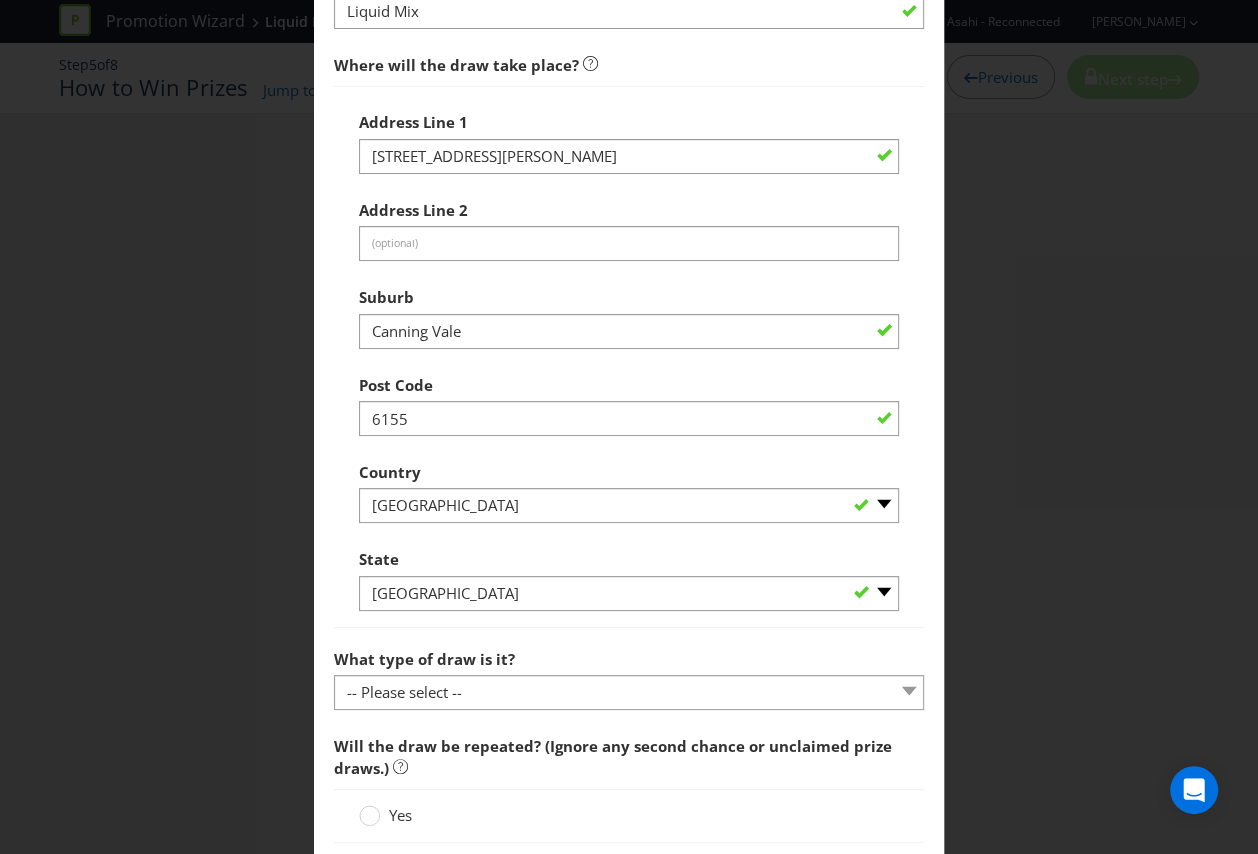 scroll, scrollTop: 1478, scrollLeft: 0, axis: vertical 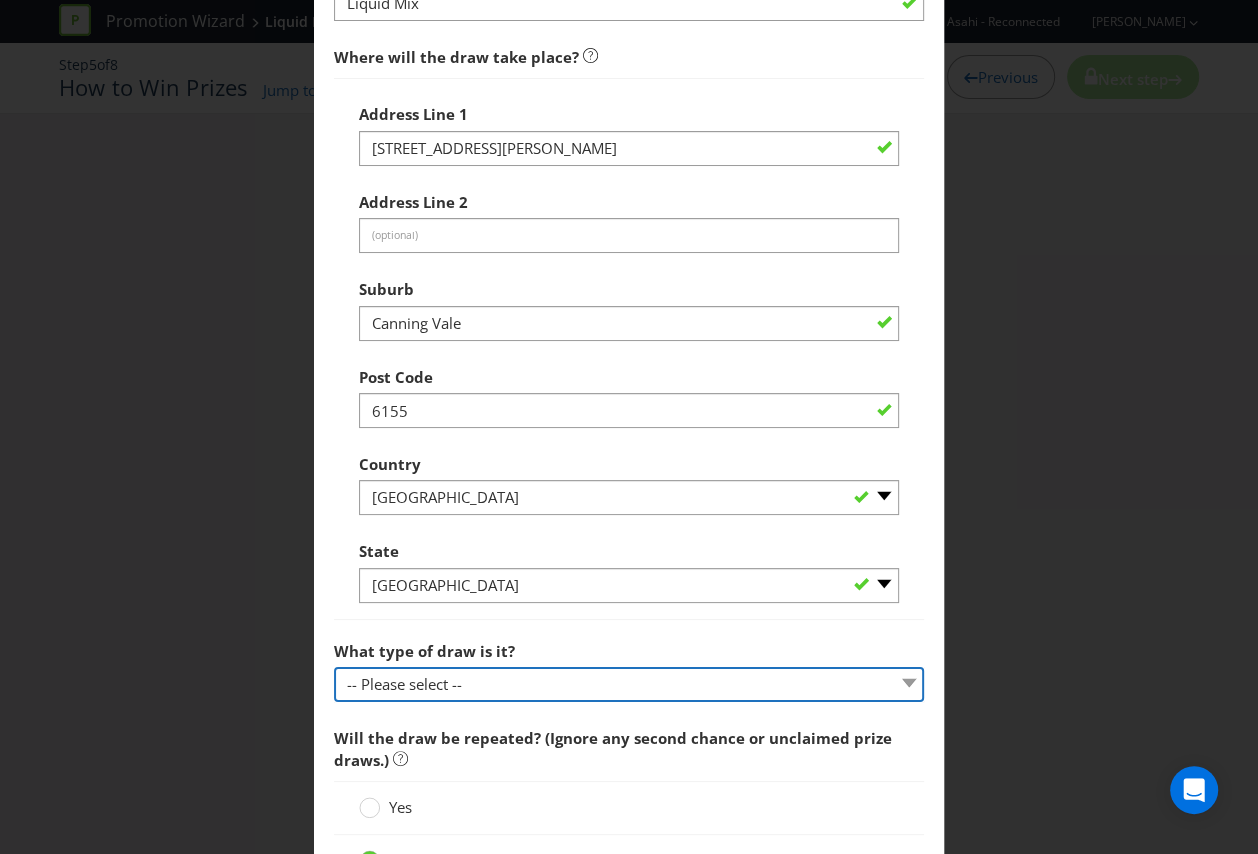 click on "-- Please select -- Computerised random selection Barrel draw Don't specify Other (please specify)" at bounding box center [629, 684] 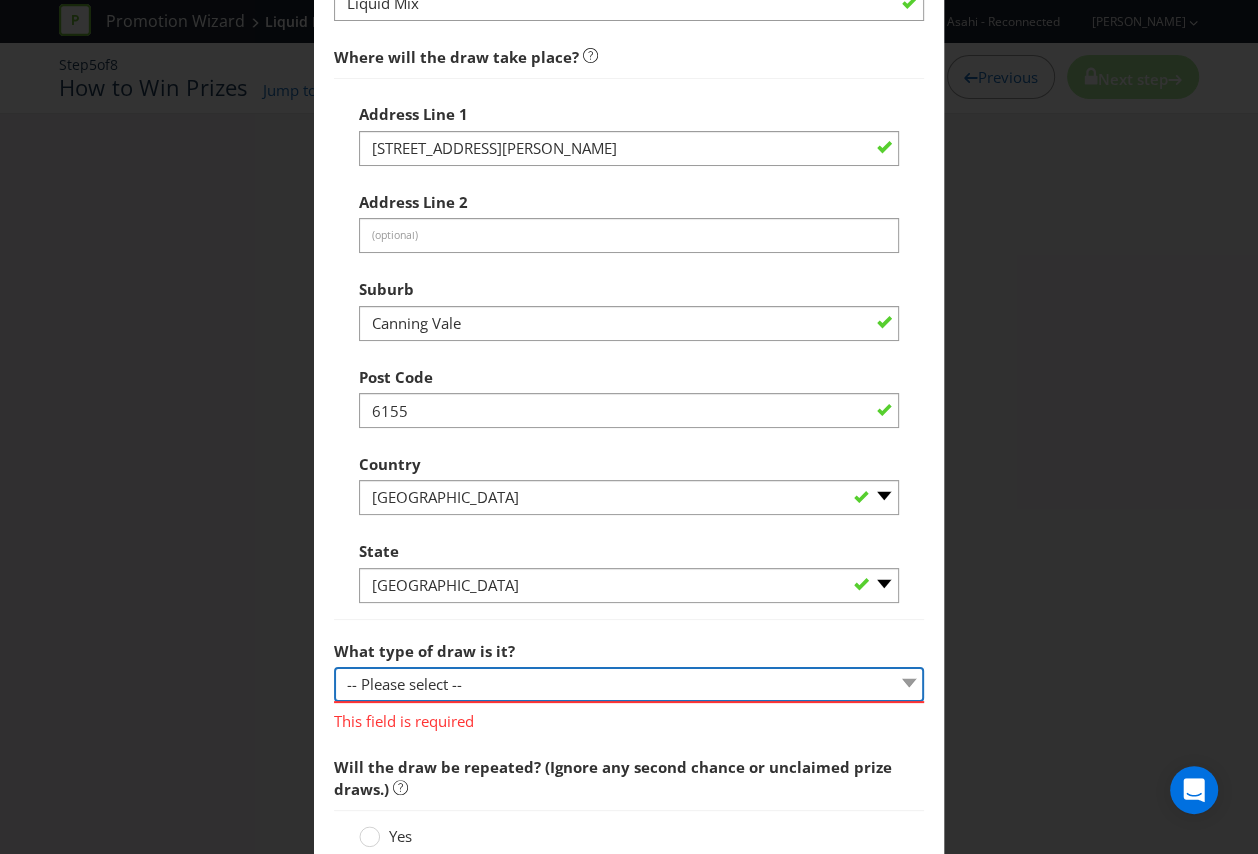 click on "-- Please select -- Computerised random selection Barrel draw Don't specify Other (please specify)" at bounding box center [629, 684] 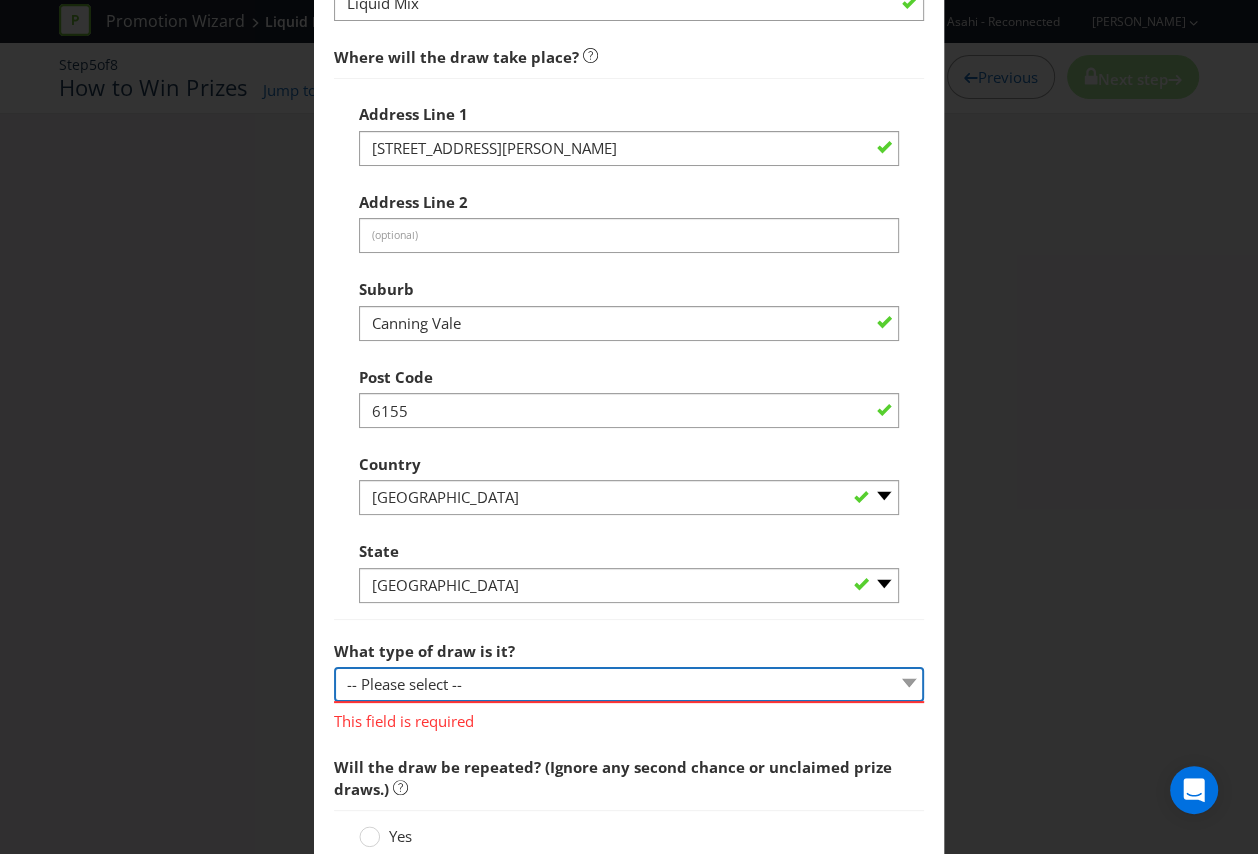 select on "OTHER" 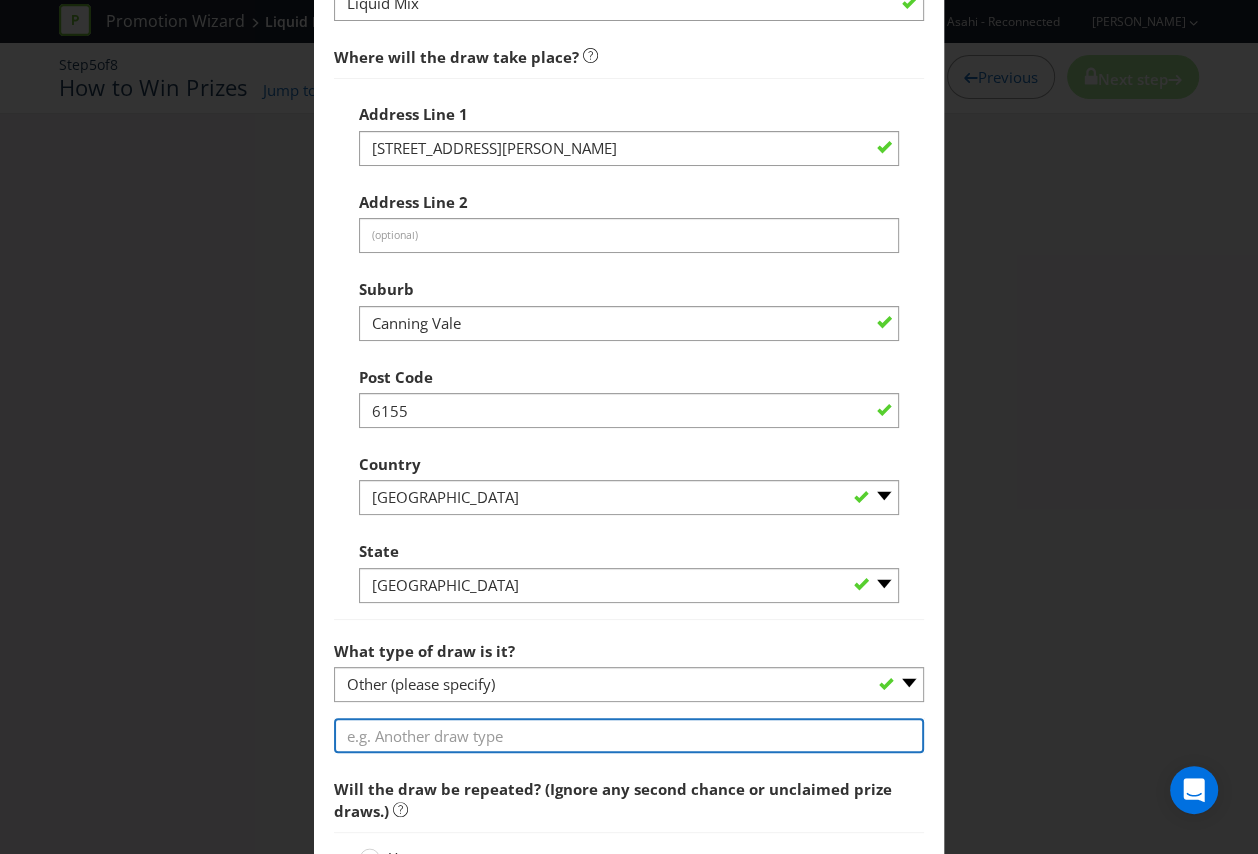 click at bounding box center [629, 735] 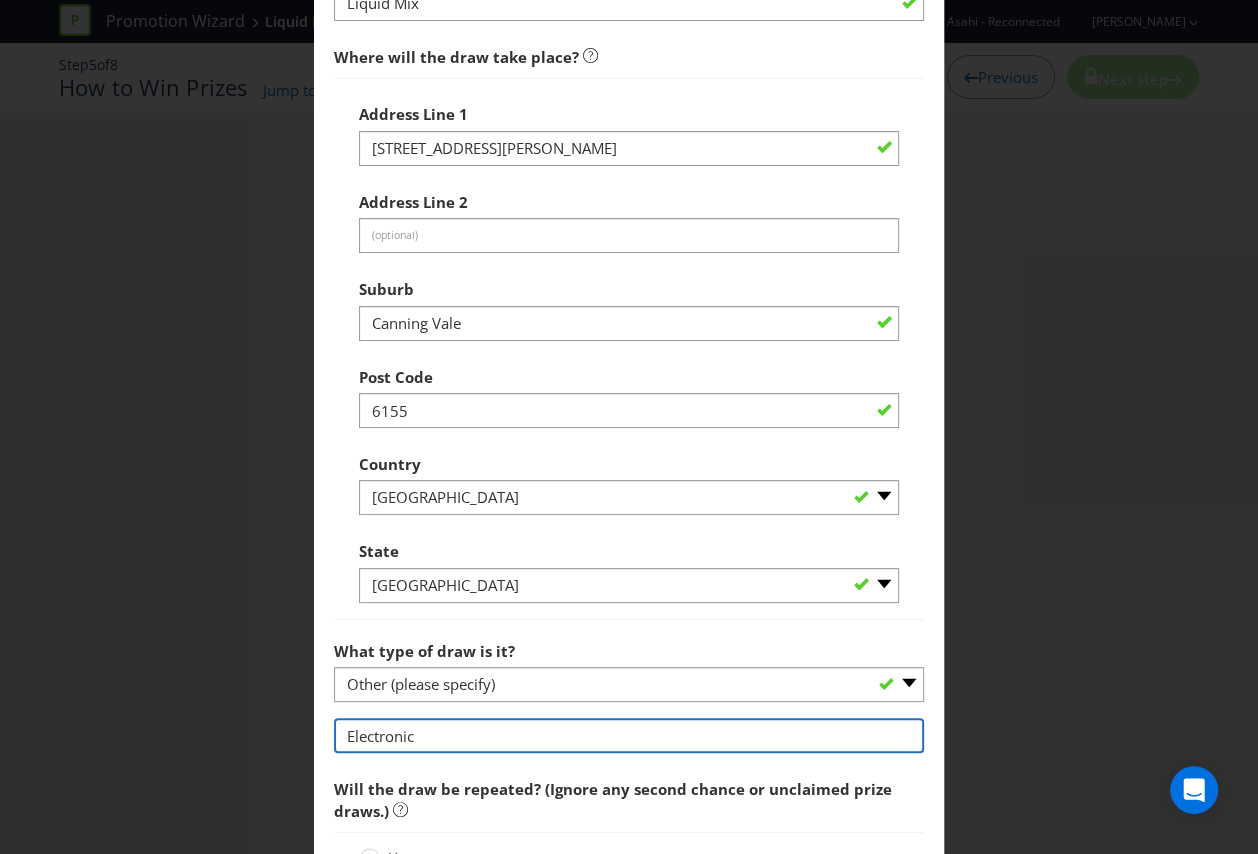 type on "Electronic" 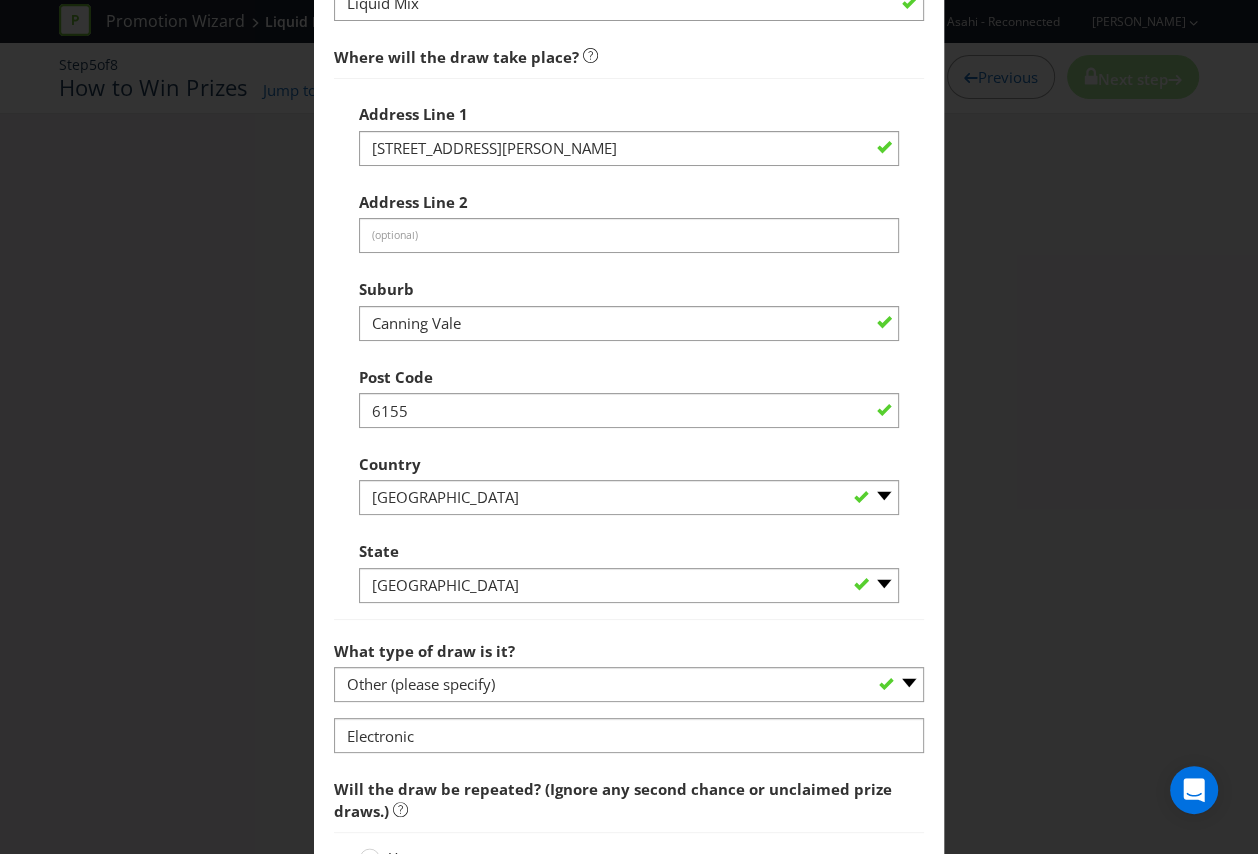 click on "Will the draw be repeated? (Ignore any second chance or unclaimed prize draws.)" at bounding box center (629, 800) 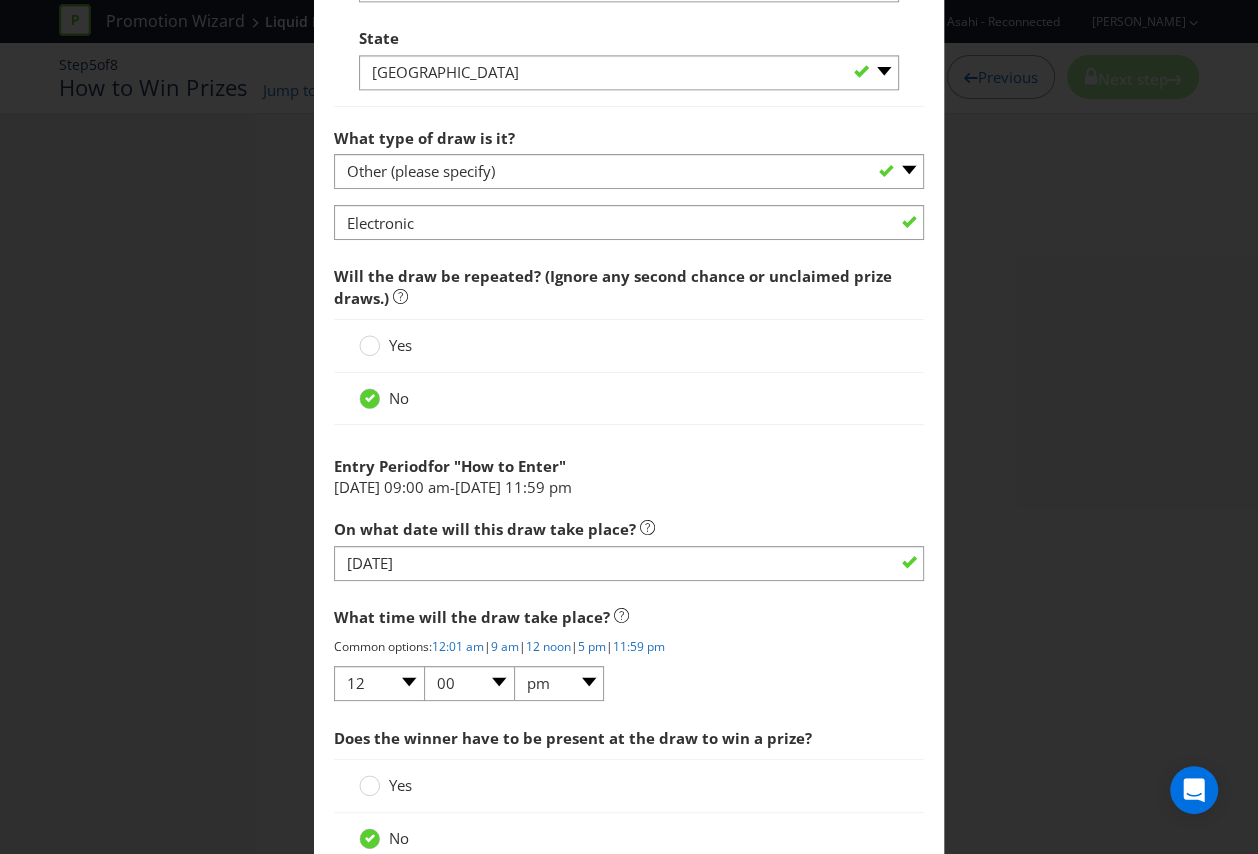scroll, scrollTop: 1992, scrollLeft: 0, axis: vertical 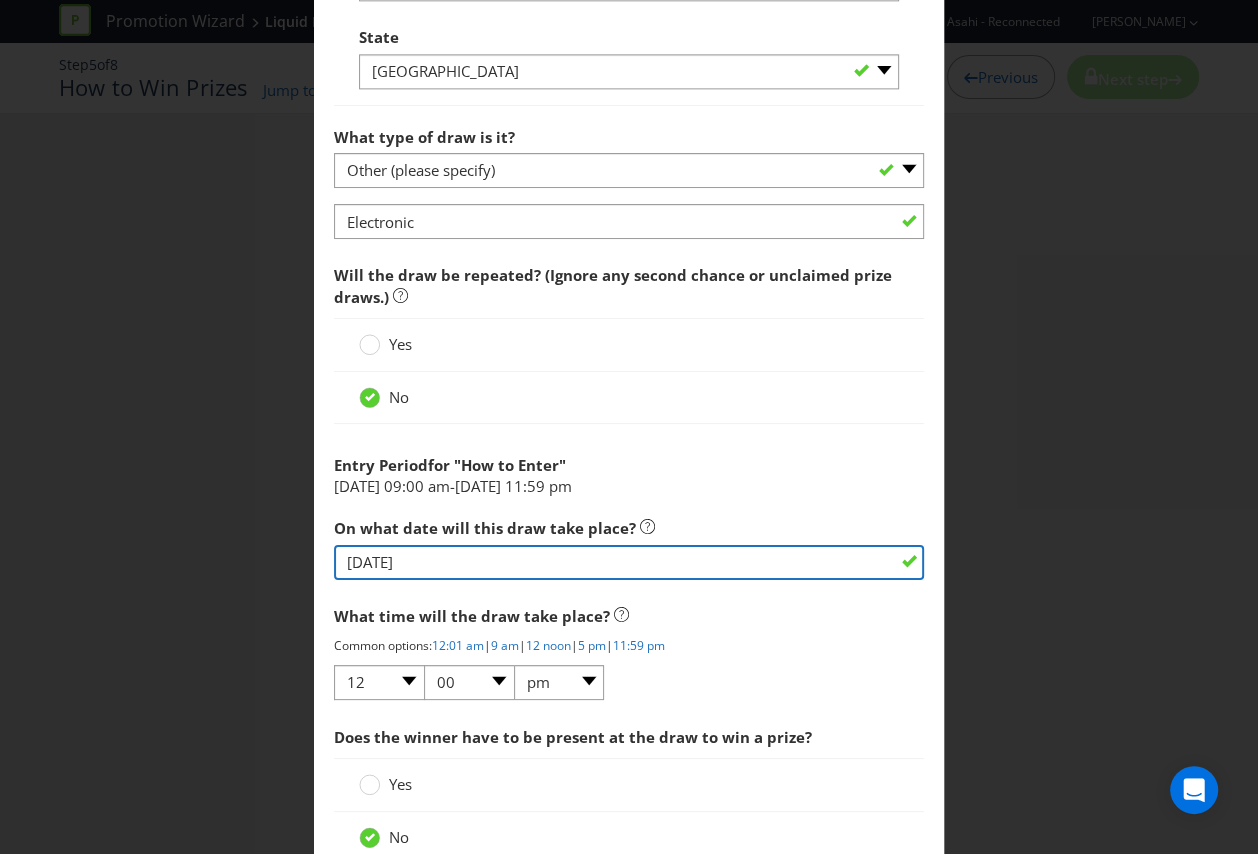 click on "01/01/26" at bounding box center [629, 562] 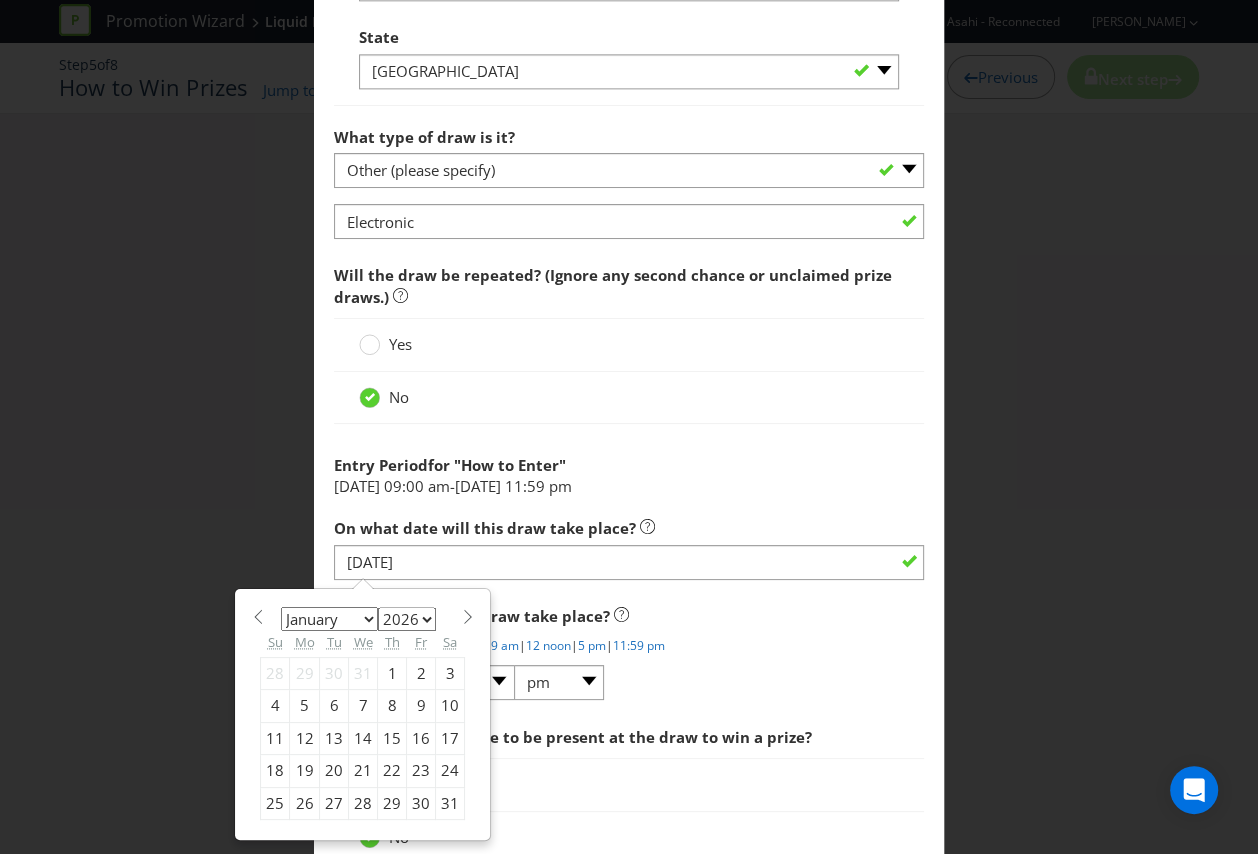 click on "31" at bounding box center (450, 803) 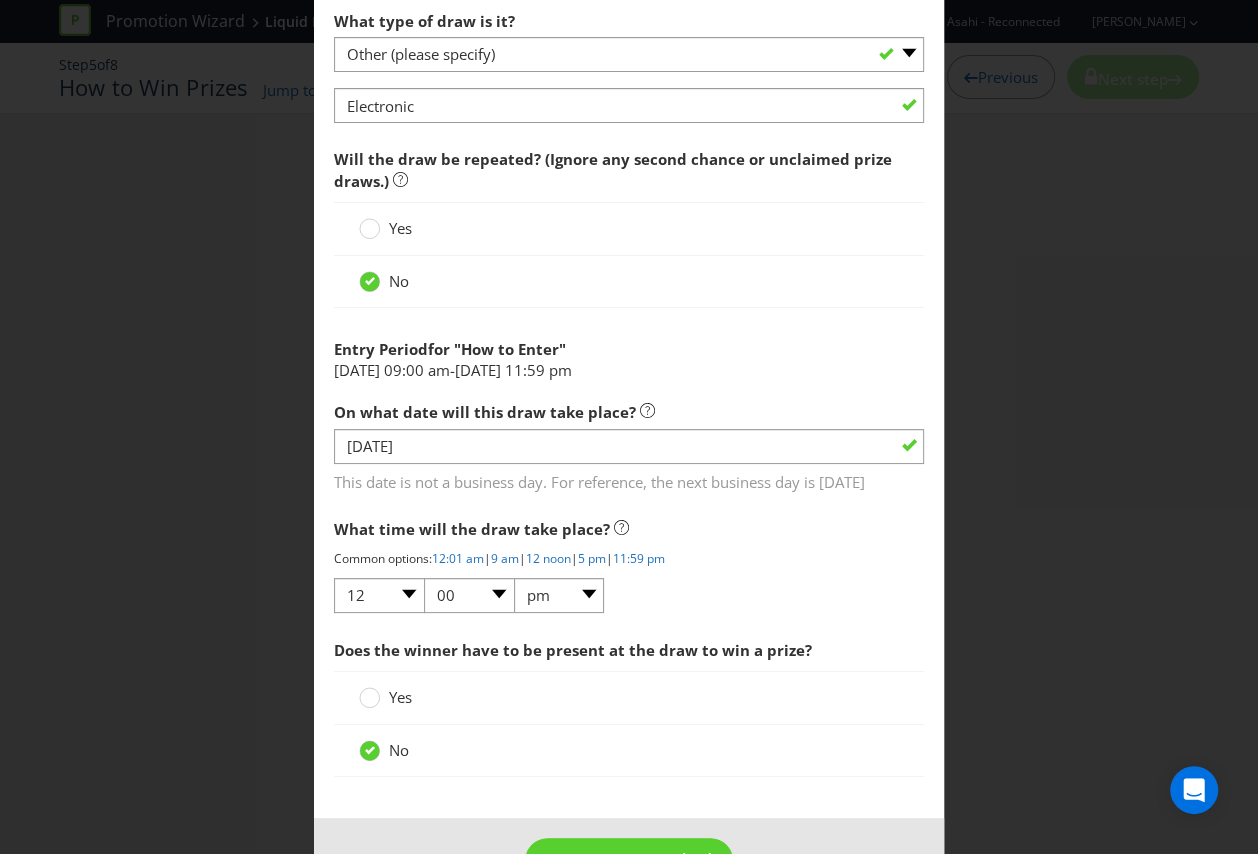 scroll, scrollTop: 2162, scrollLeft: 0, axis: vertical 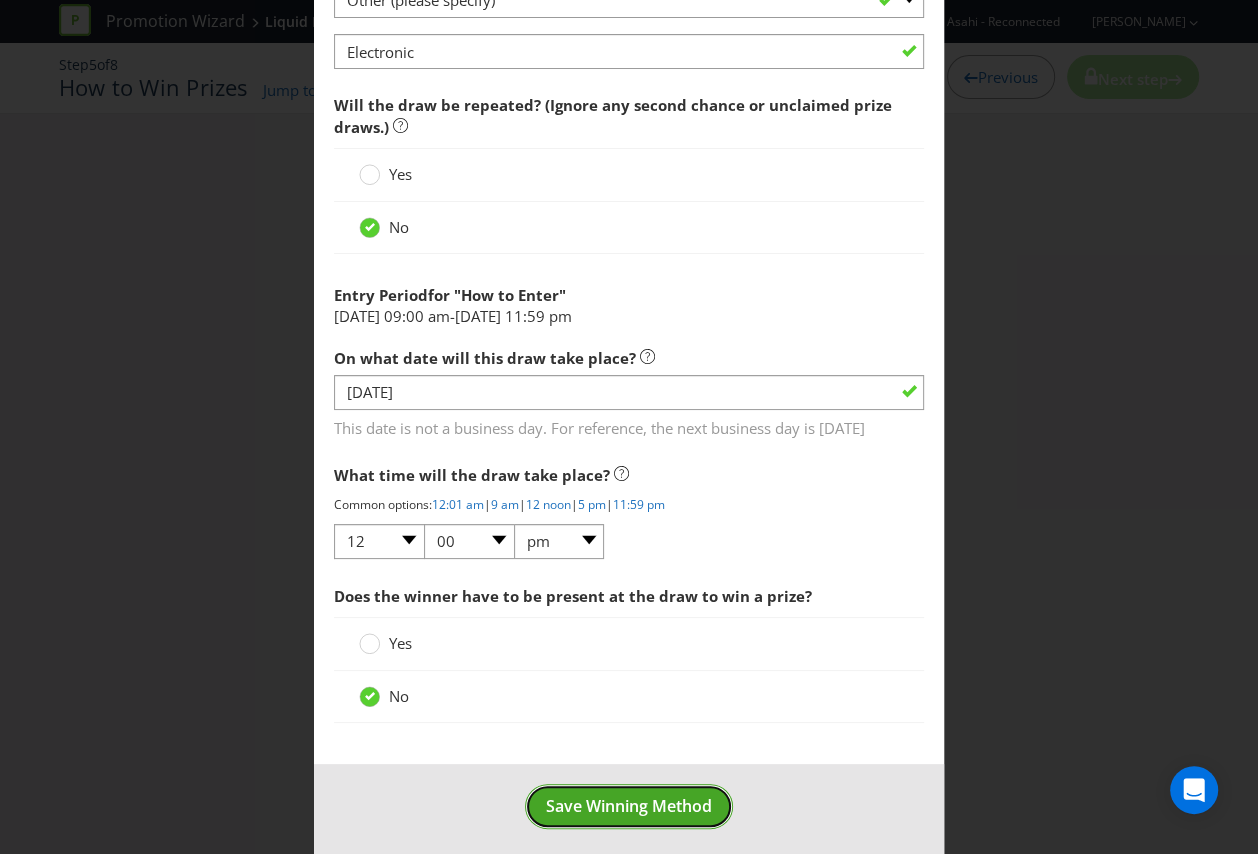 click on "Save Winning Method" at bounding box center [629, 806] 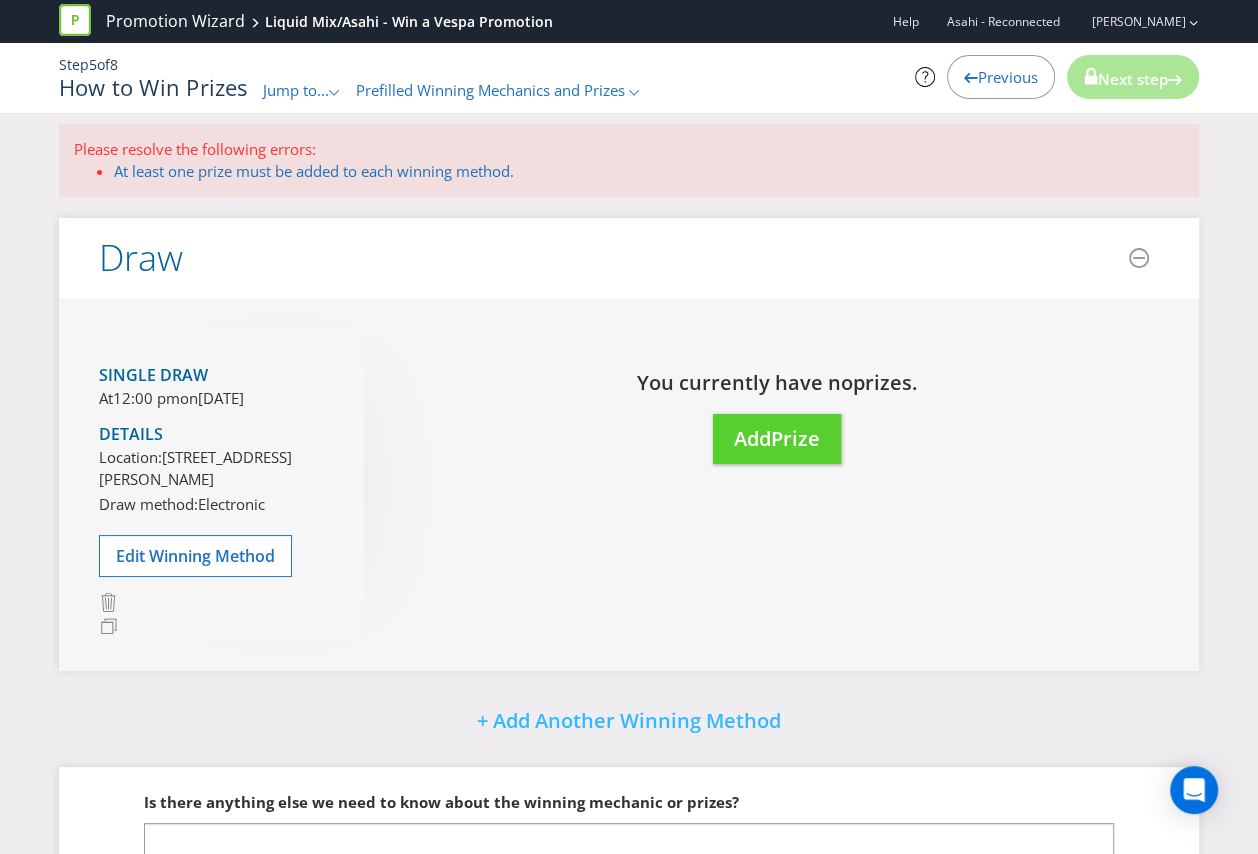 scroll, scrollTop: 20, scrollLeft: 0, axis: vertical 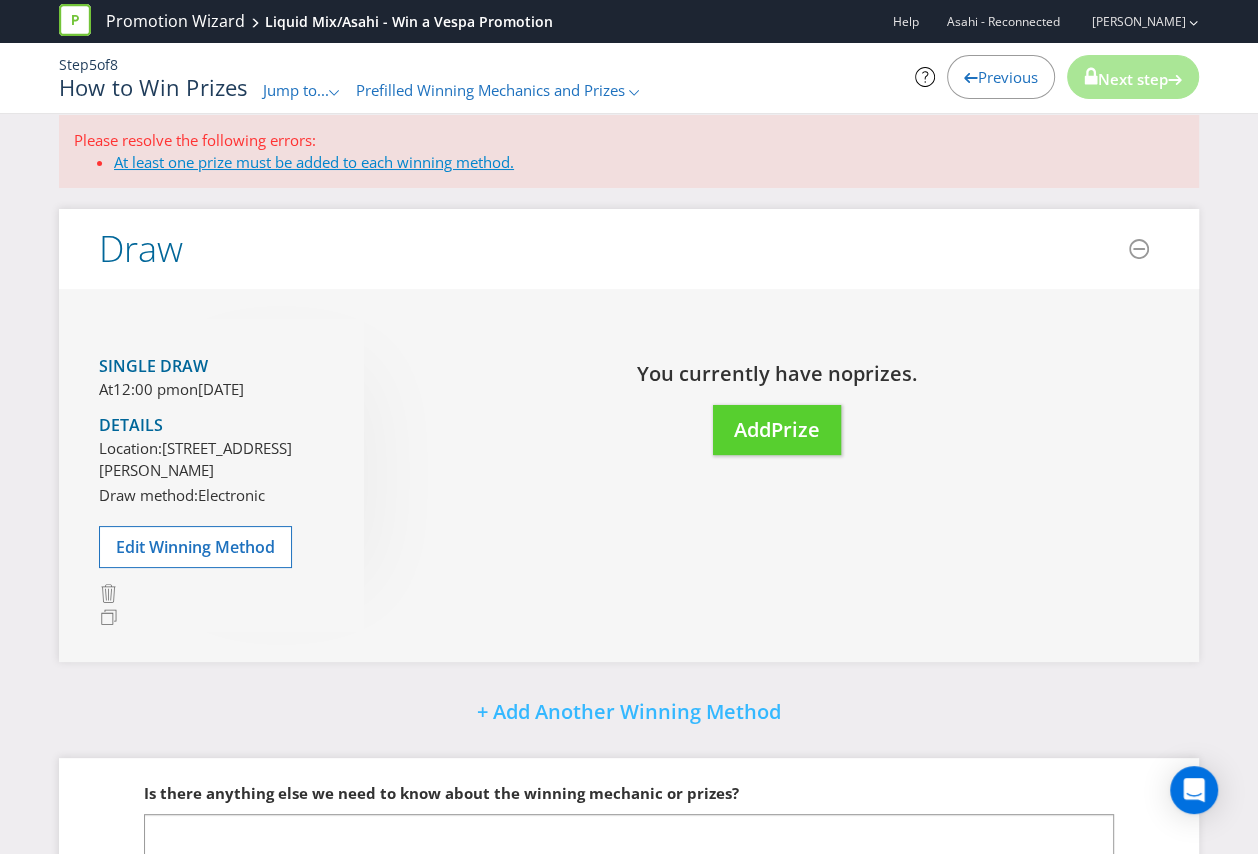 click on "At least one prize must be added to each winning method." at bounding box center (314, 162) 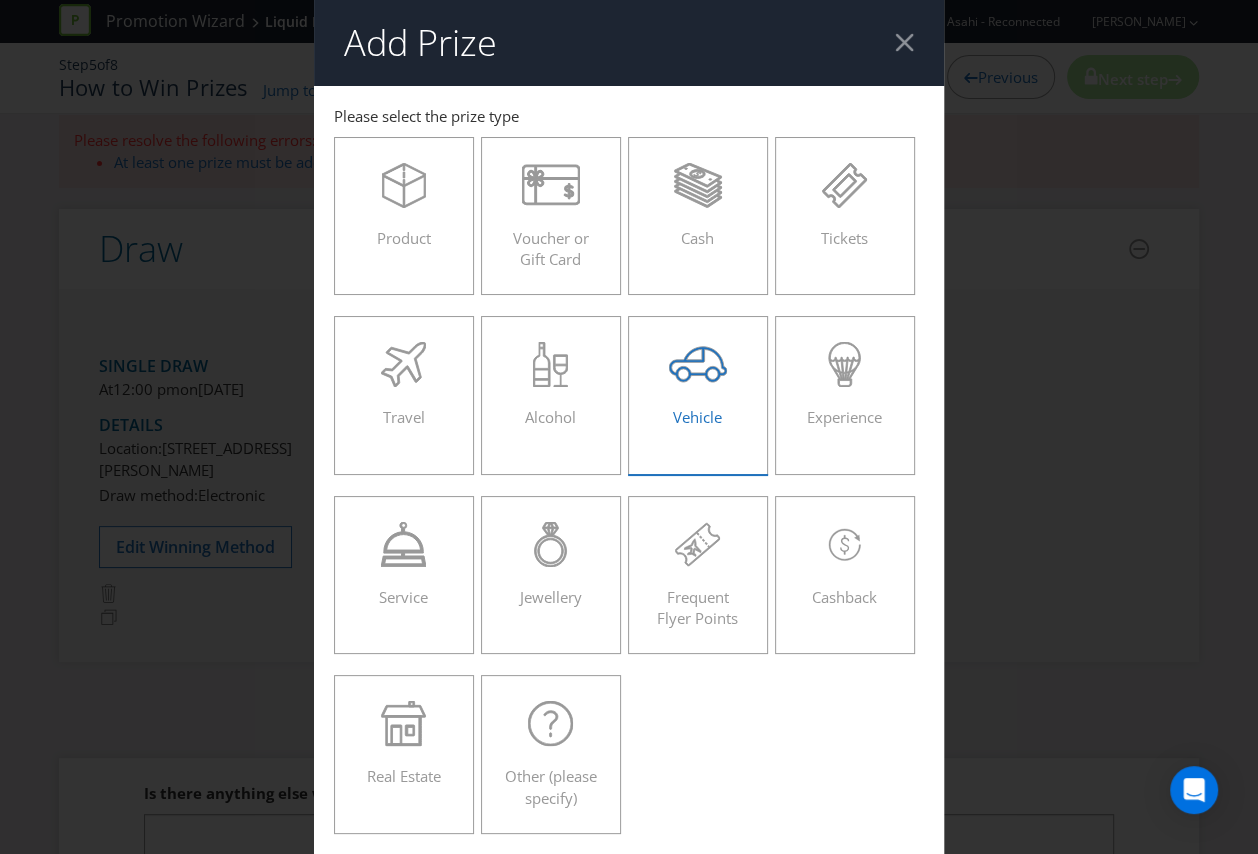 click on "Vehicle" at bounding box center [698, 387] 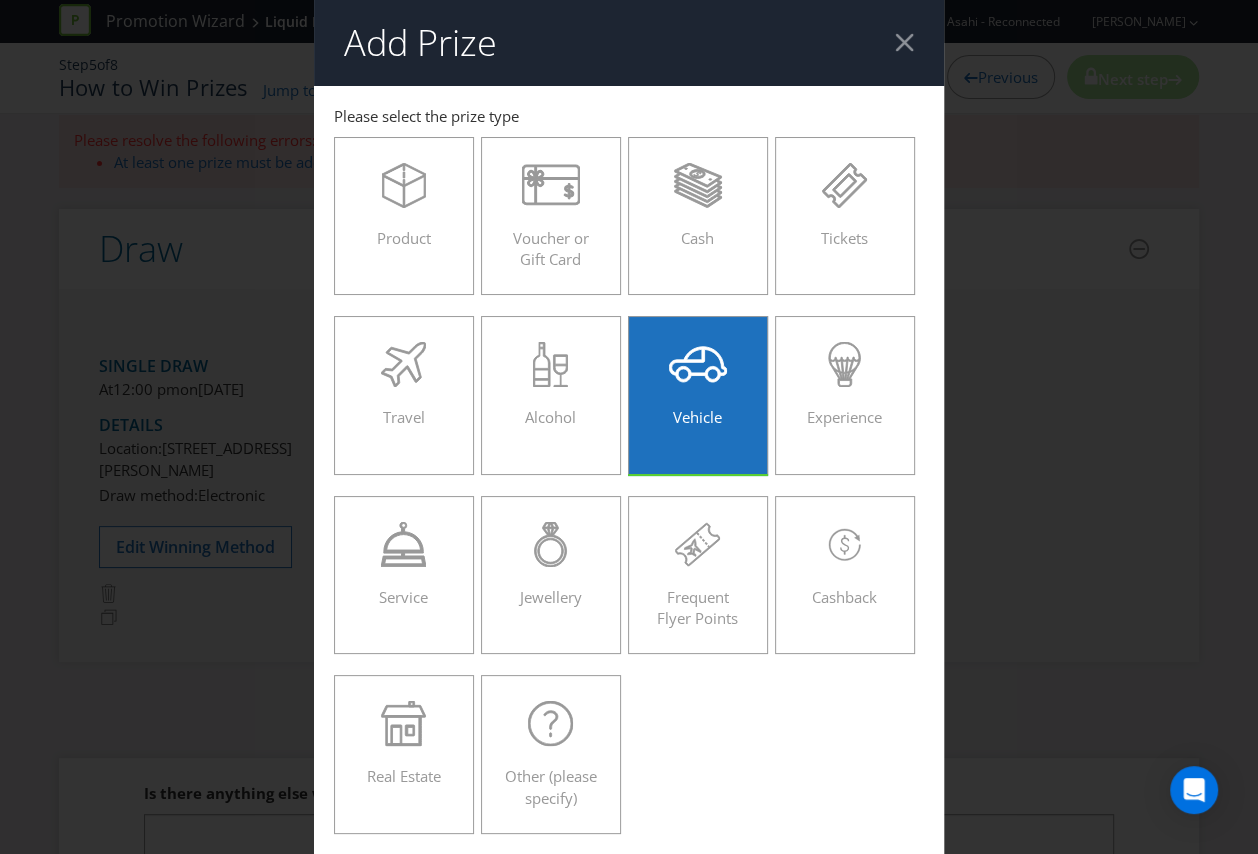 click 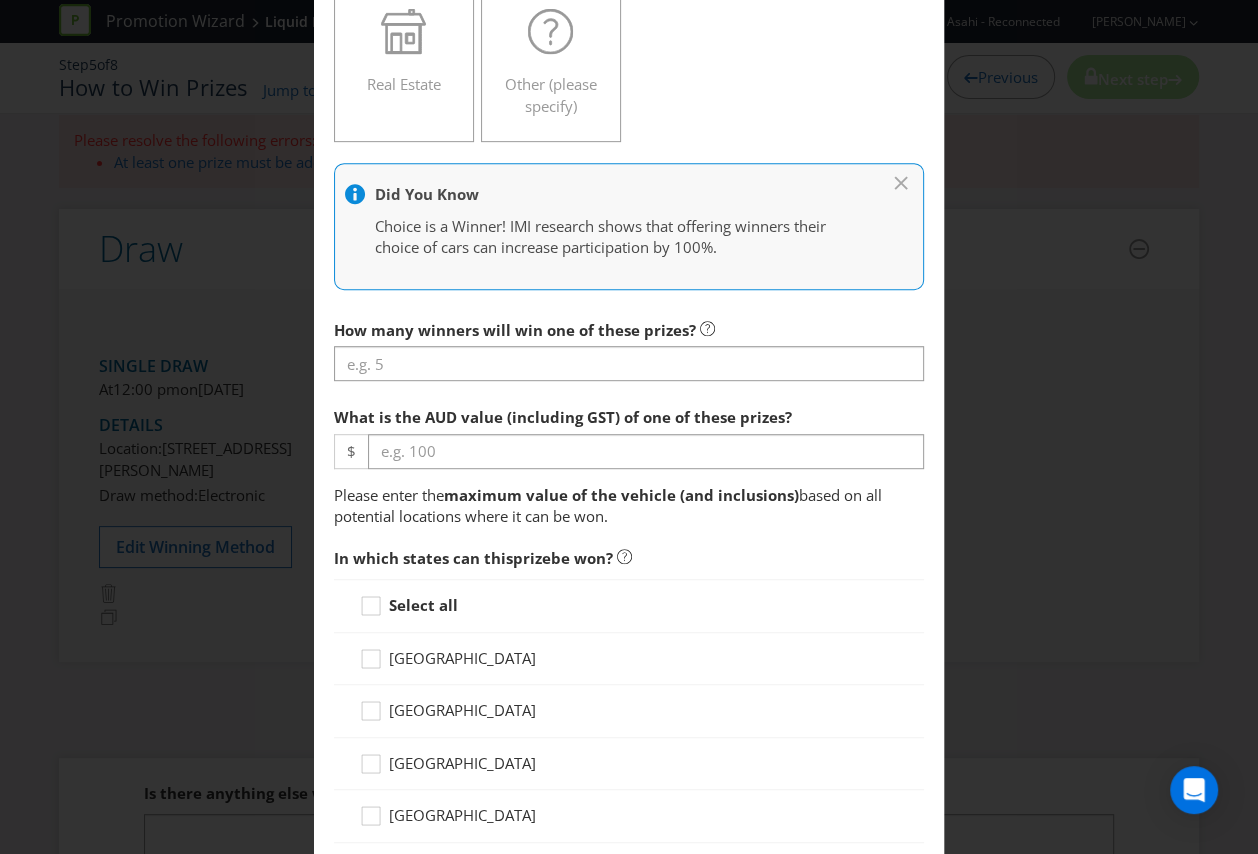 scroll, scrollTop: 693, scrollLeft: 0, axis: vertical 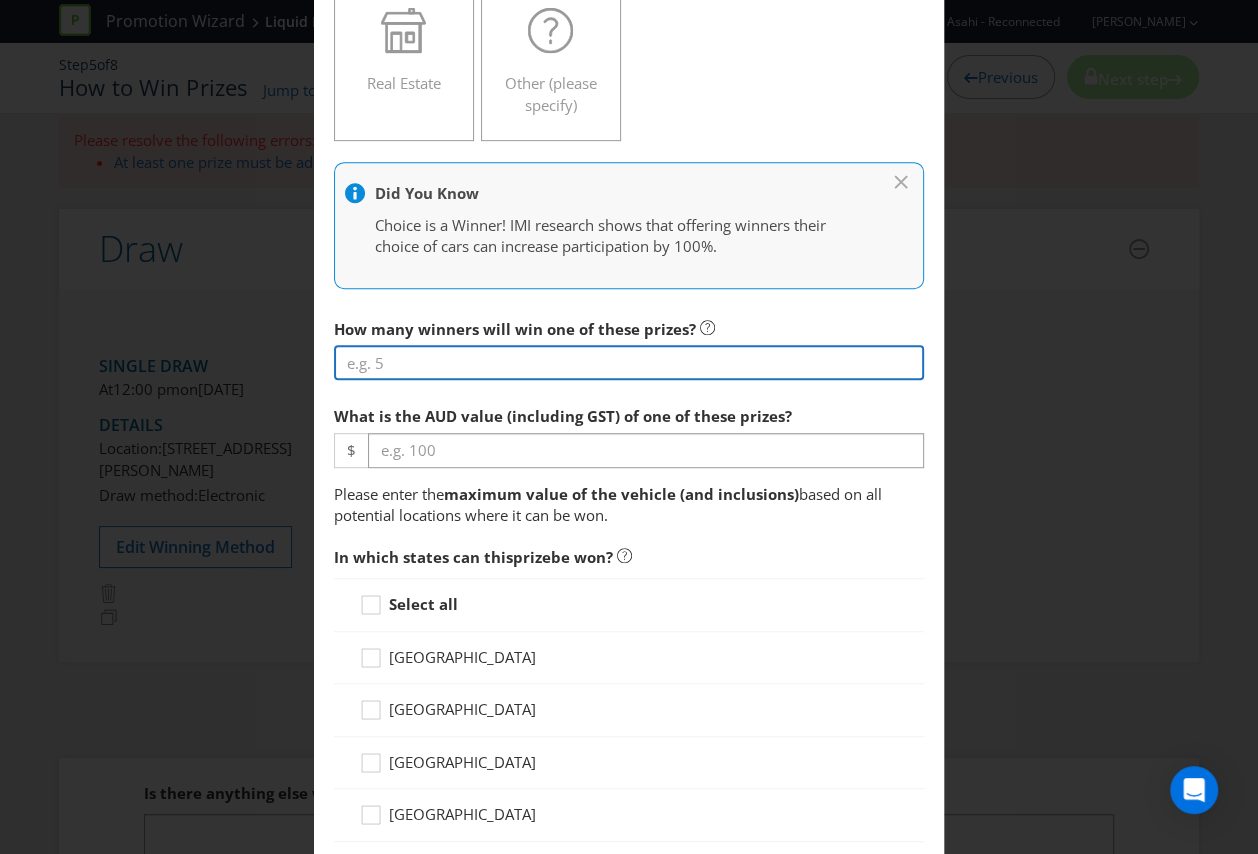 click at bounding box center [629, 362] 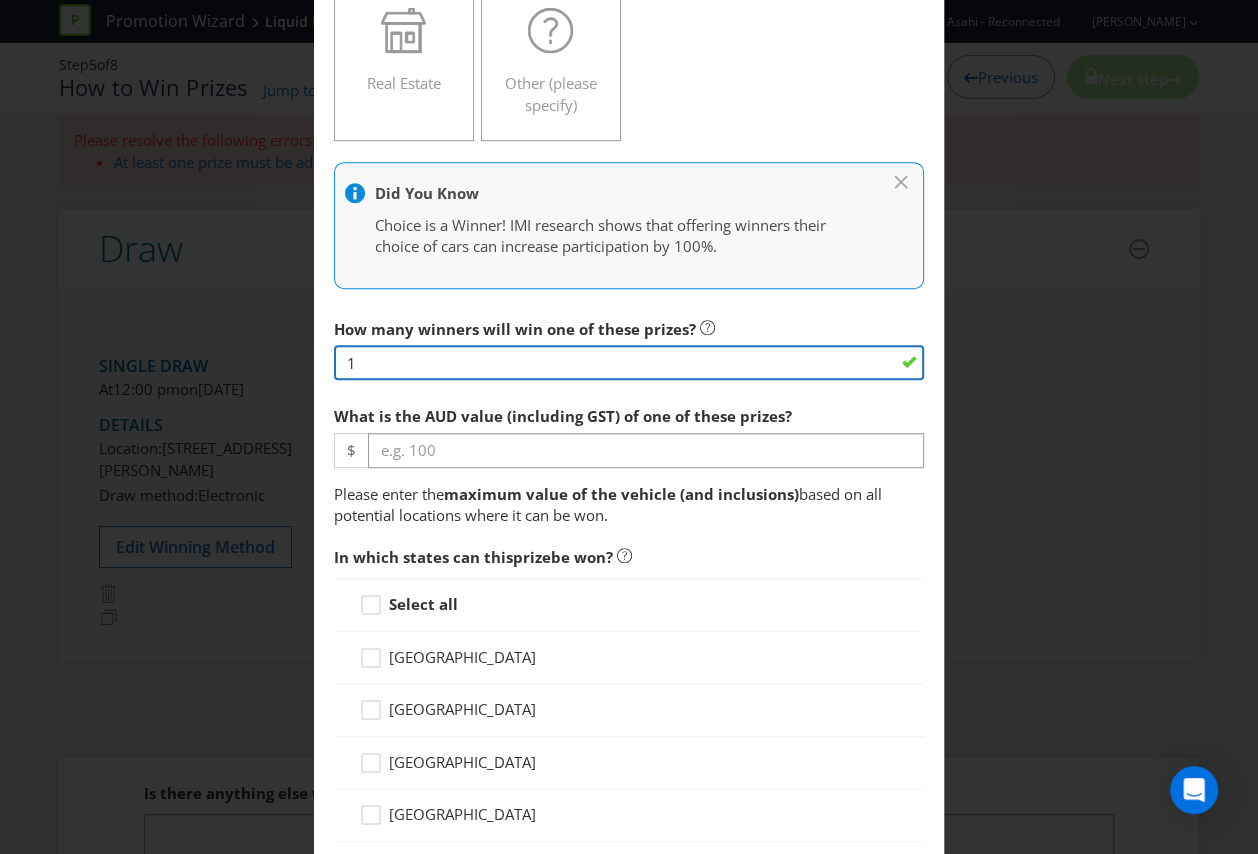 type on "1" 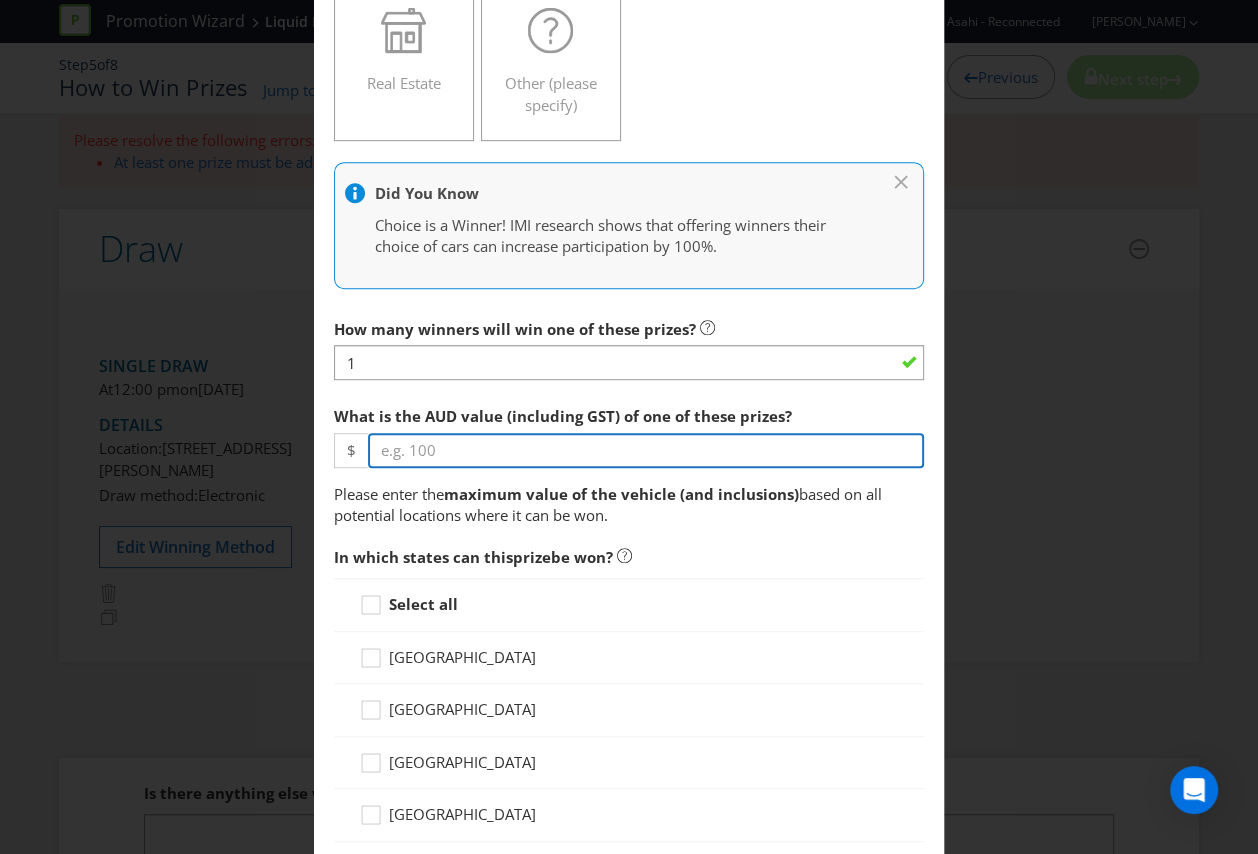 click at bounding box center [646, 450] 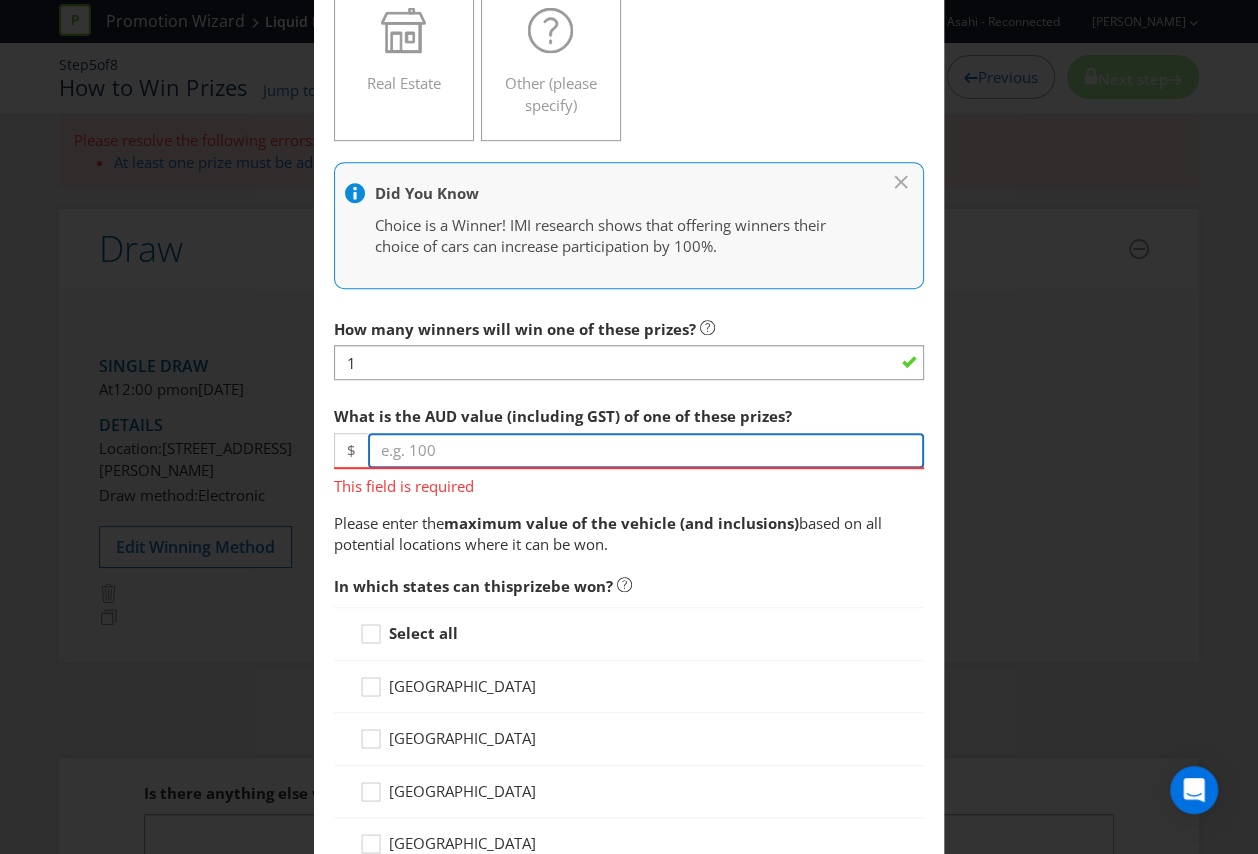 paste on "9728.00" 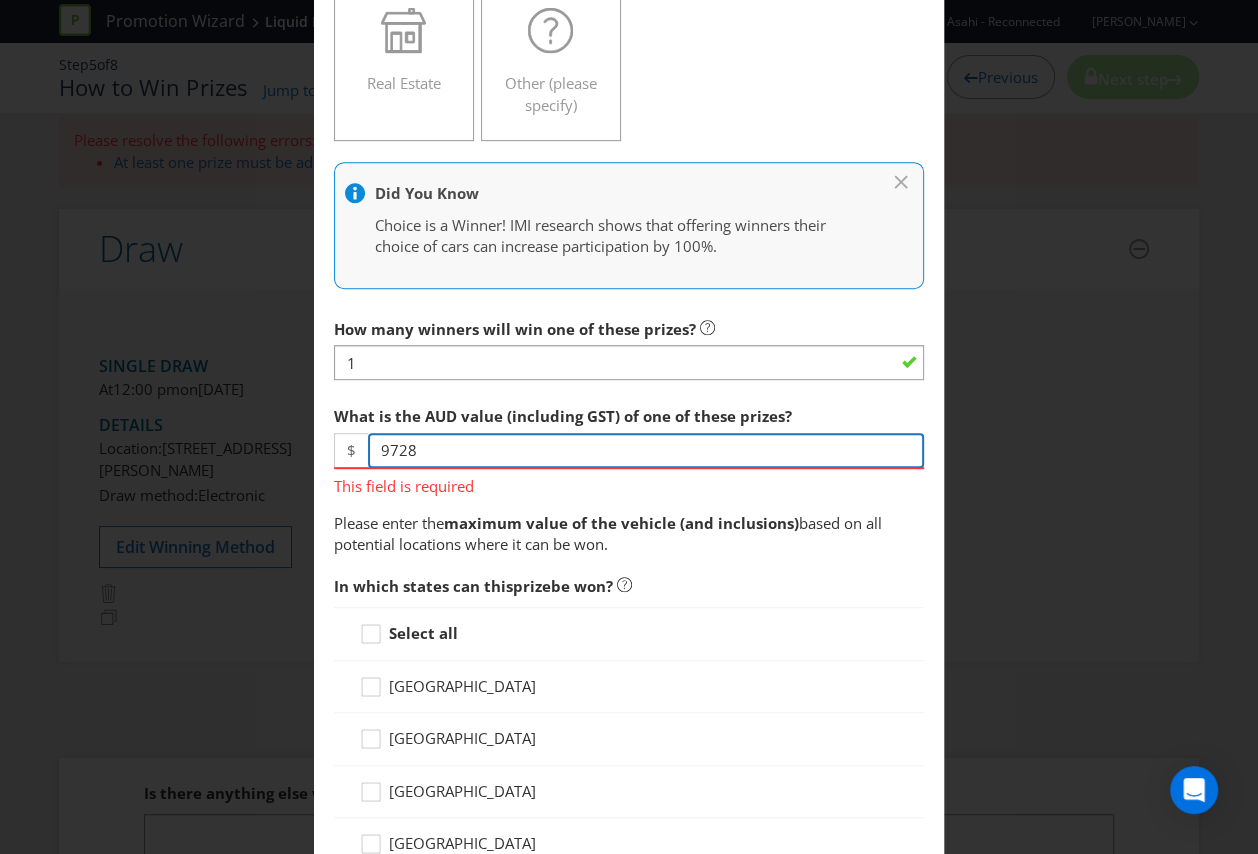 type on "9728" 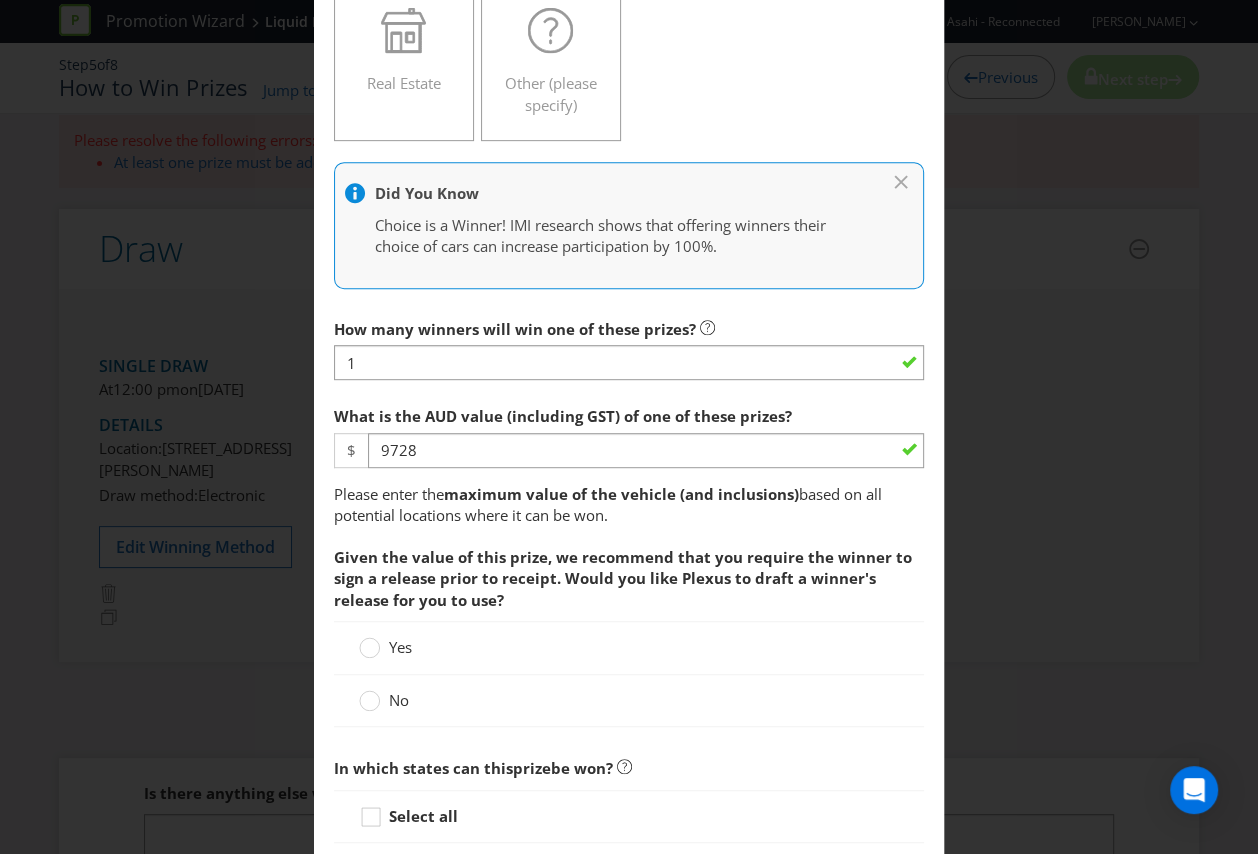 click on "How many winners will win one of these prizes?   1 What is the AUD value (including GST) of one of these prizes?   $ 9728 Please enter the  maximum value of the vehicle (and inclusions)  based on all potential locations where it can be won. Given the value of this prize, we recommend that you require the winner to sign a release prior to receipt. Would you like Plexus to draft a winner's release for you to use?   Yes   No       In which states     can this  prize  be won?   Select all   Australian Capital Territory   New South Wales   Northern Territory   Queensland   South Australia   Tasmania   Victoria   Western Australia       Is the prize to own, lease or hire the vehicle?   Own   Hire   Lease       Make:   Model:   Year:   Transmission:   Automatic   Manual   Semi-automatic transmission (SAT) or clutchless manual transmission       Condition:   -- Please select -- New Demonstrated Second-hand Color:   -- Please select -- The prize has a predetermined colour (please specify)." at bounding box center [629, 1372] 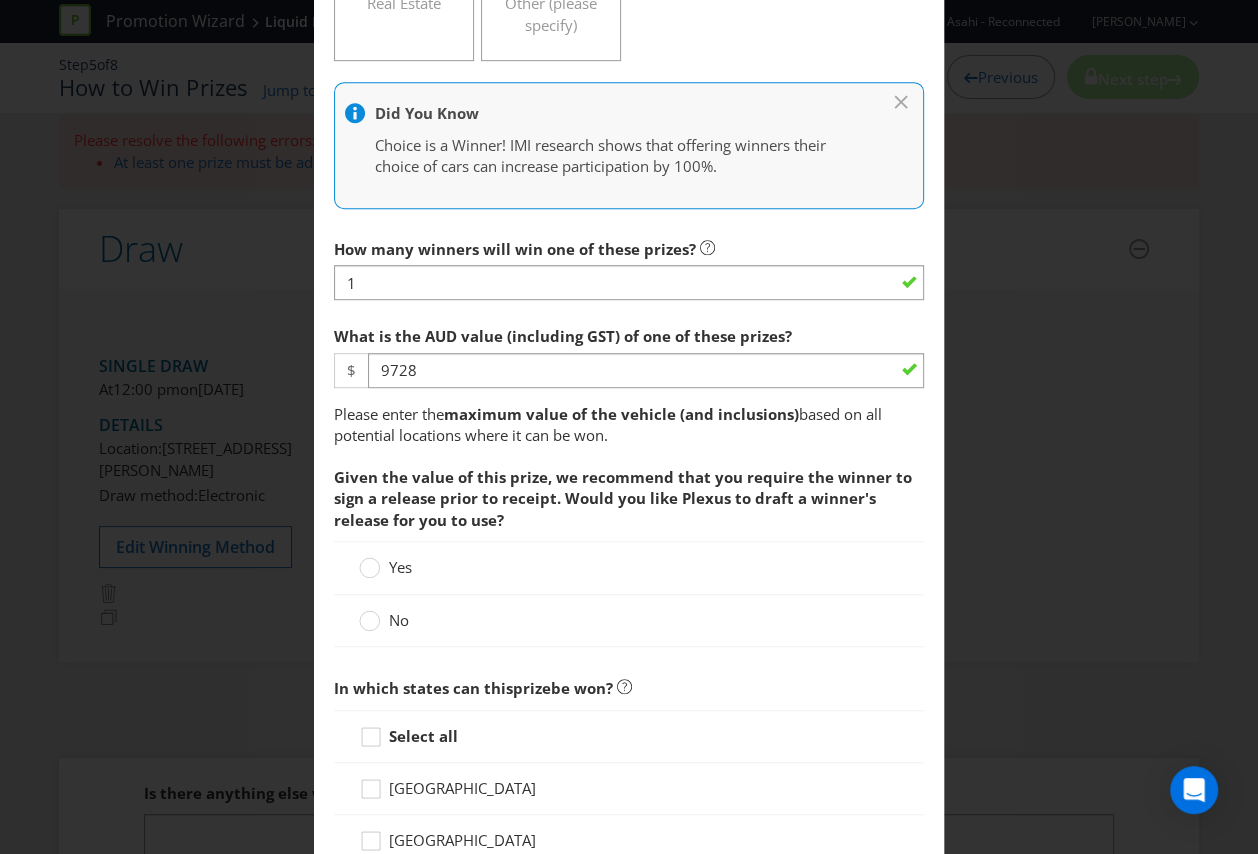scroll, scrollTop: 0, scrollLeft: 0, axis: both 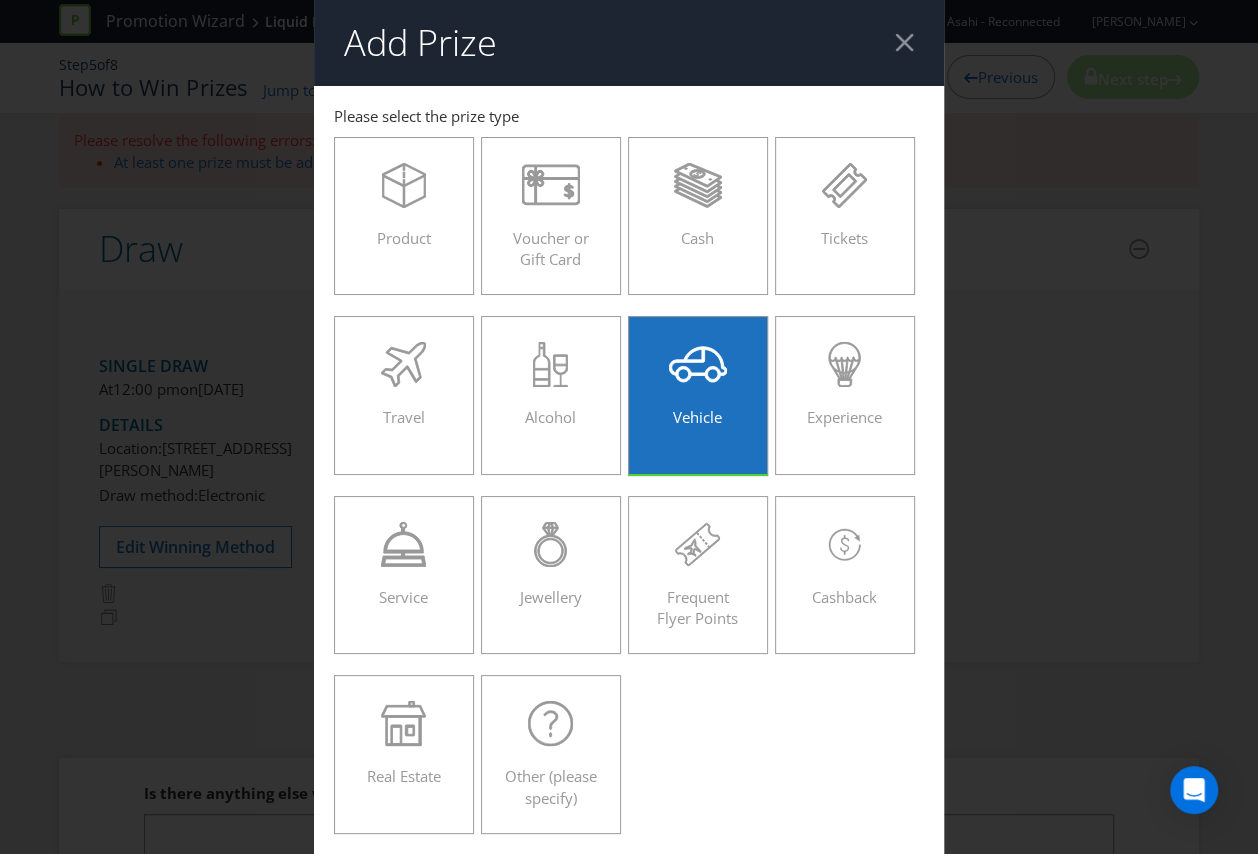 click on "Add Prize" at bounding box center [629, 43] 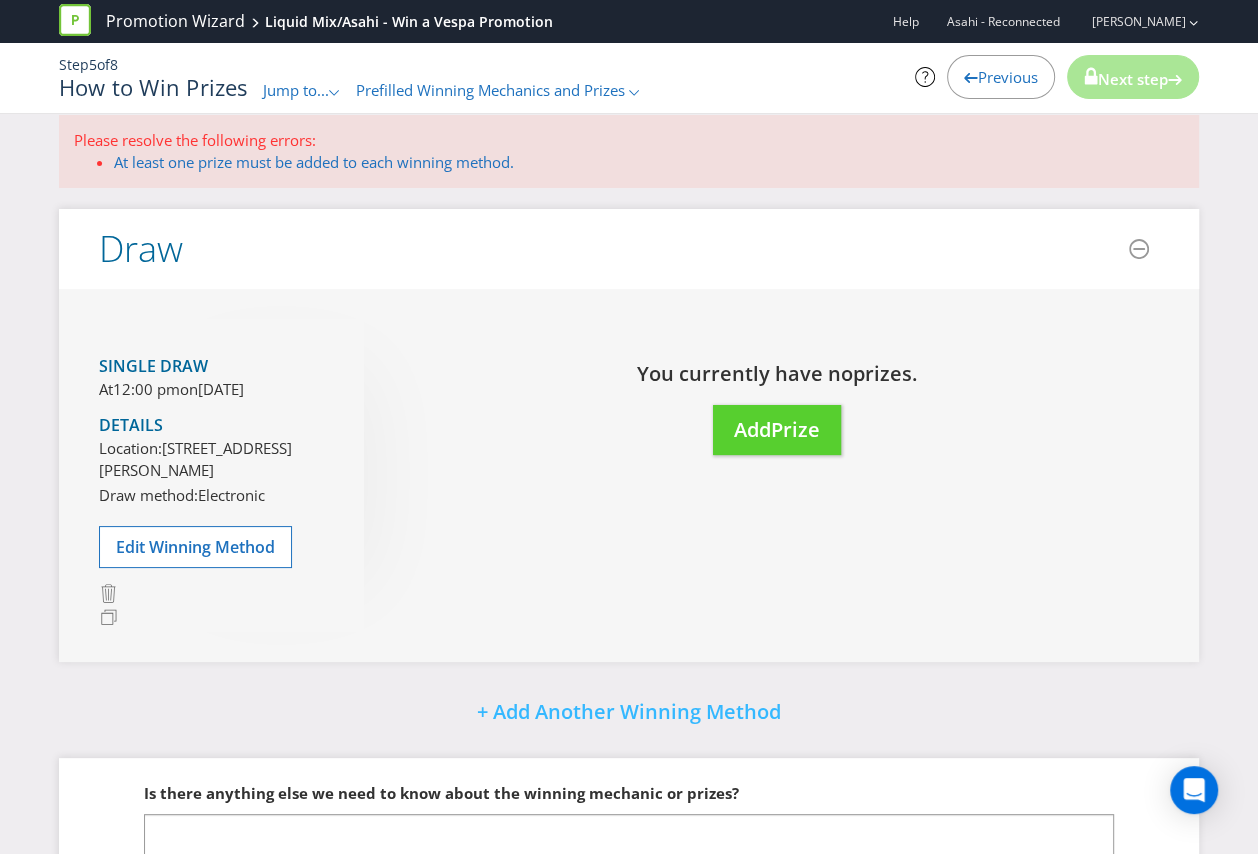 click on "Jump to..." at bounding box center [296, 90] 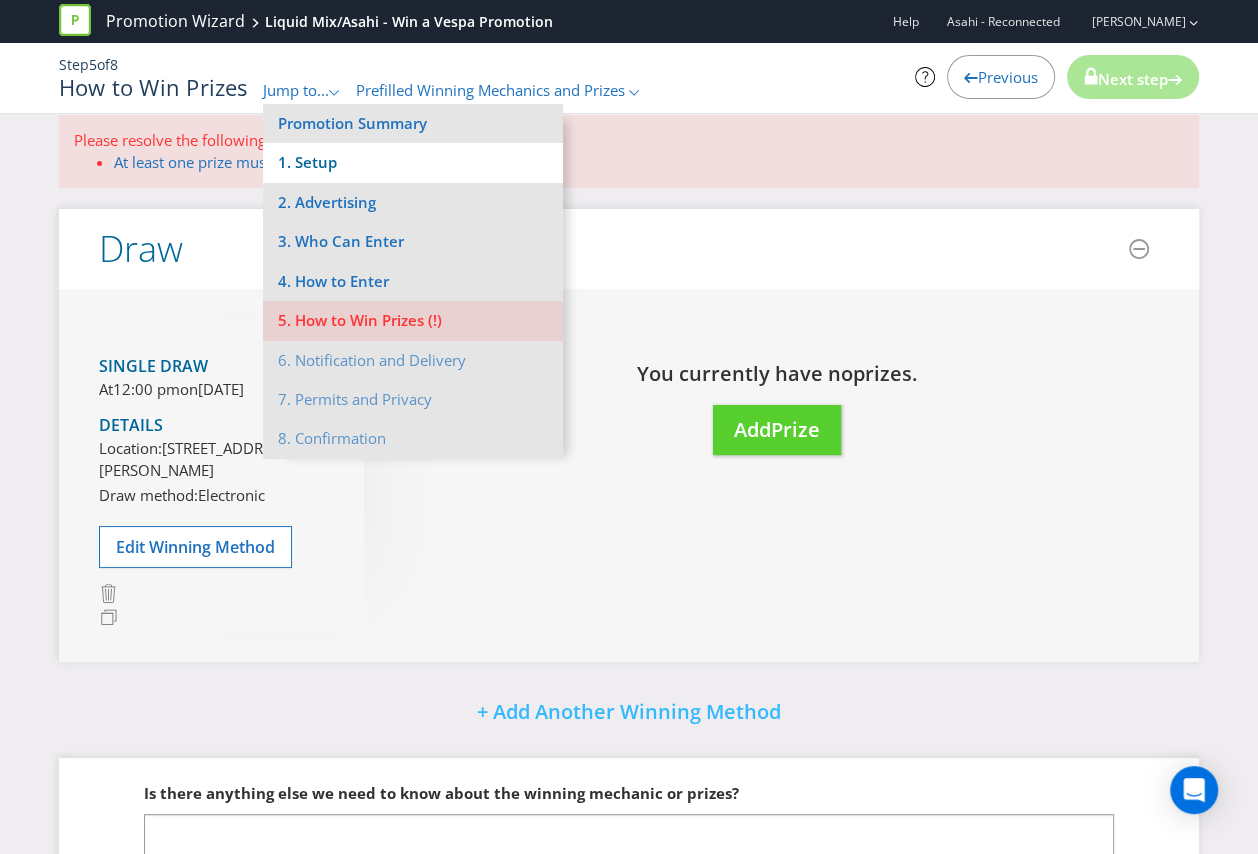 click on "1. Setup" at bounding box center (413, 162) 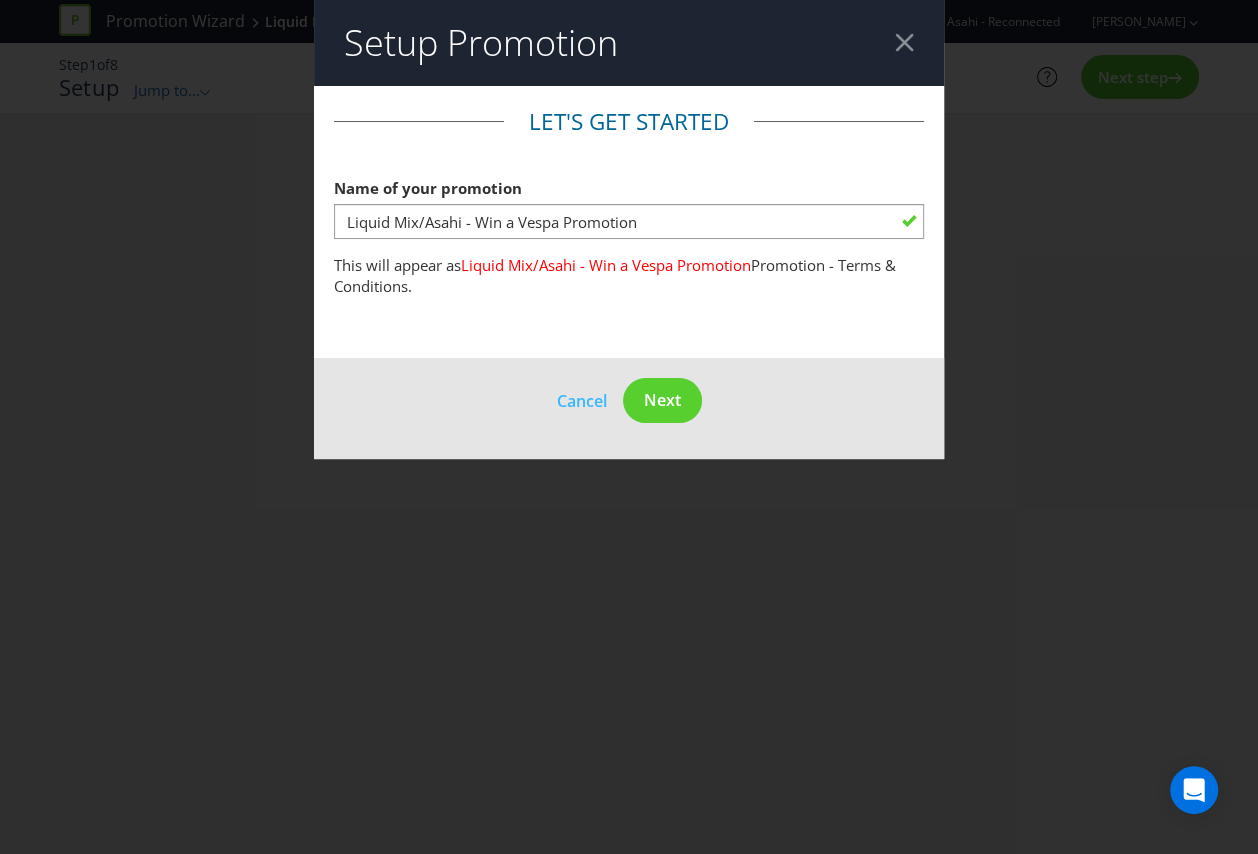 scroll, scrollTop: 0, scrollLeft: 0, axis: both 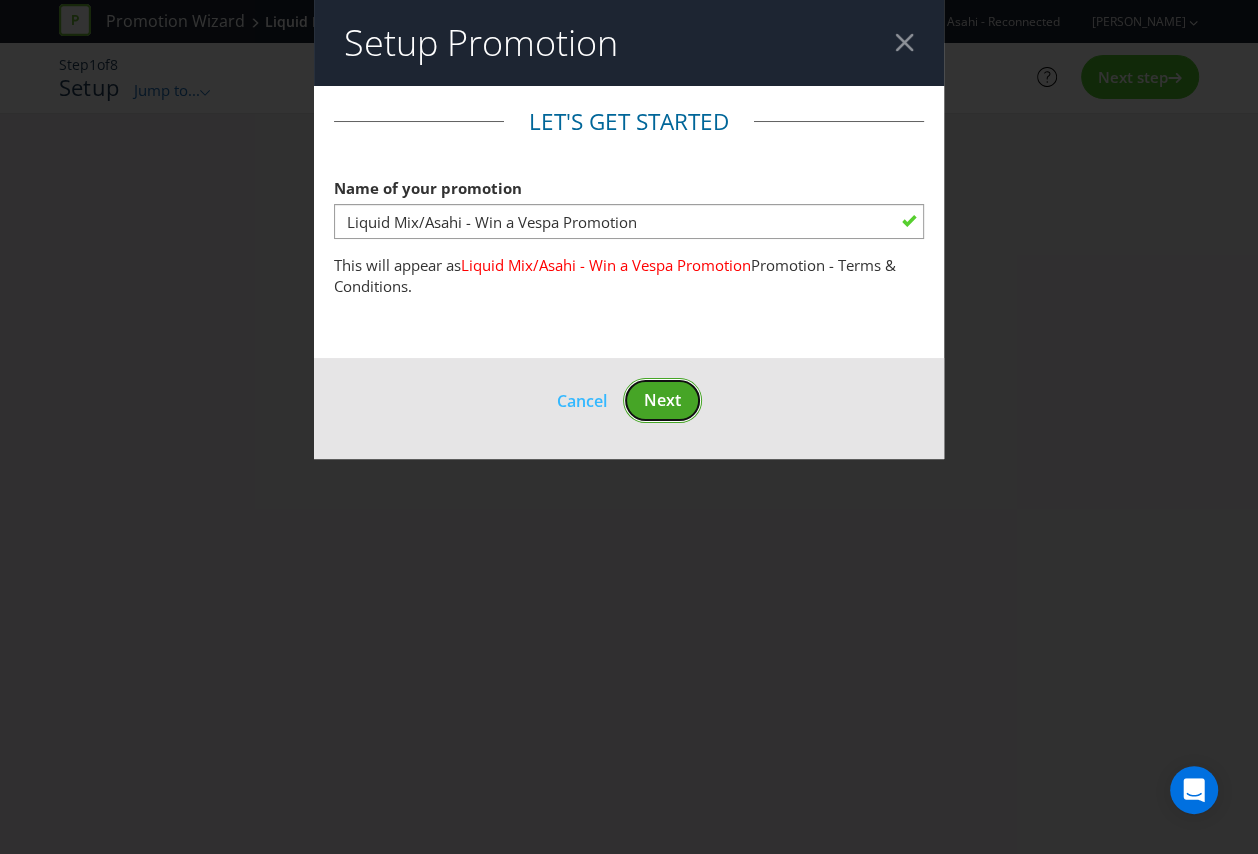 click on "Next" at bounding box center [662, 400] 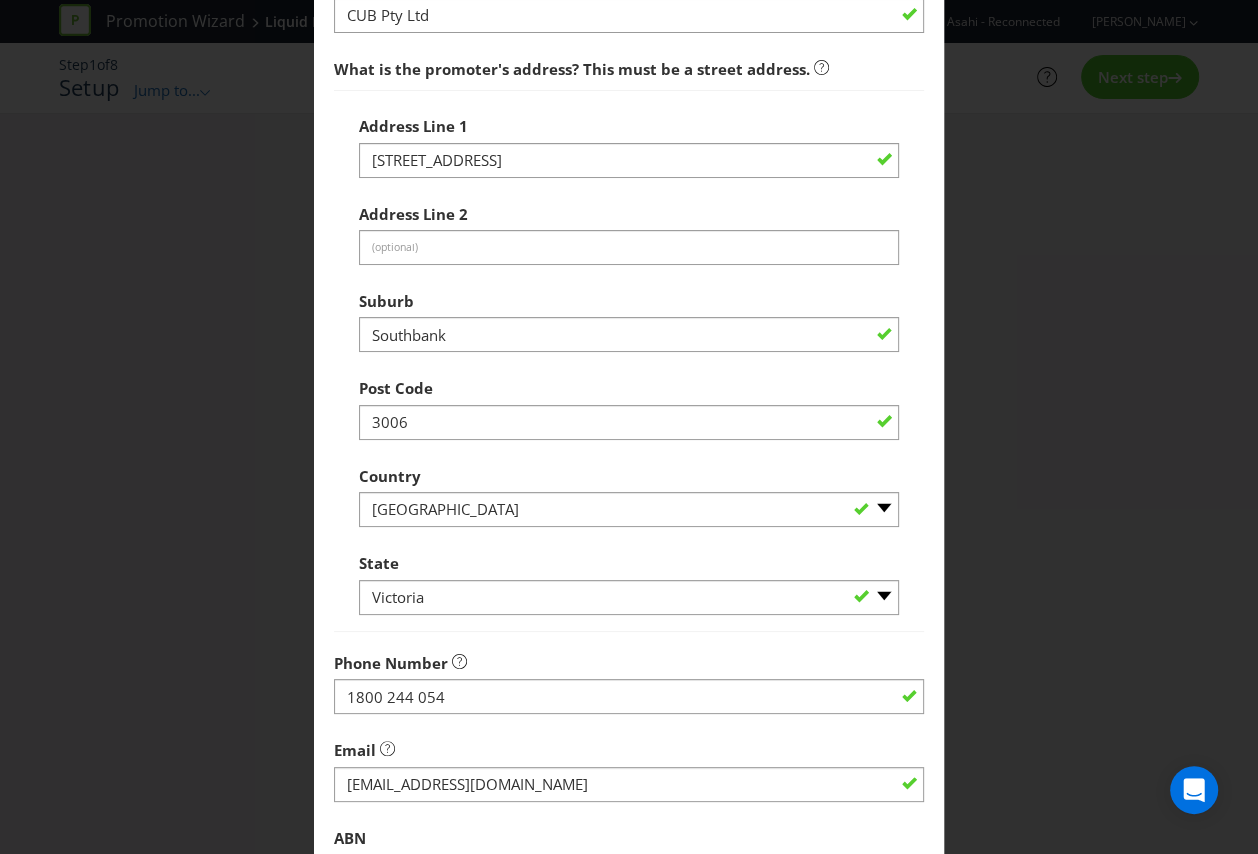 scroll, scrollTop: 705, scrollLeft: 0, axis: vertical 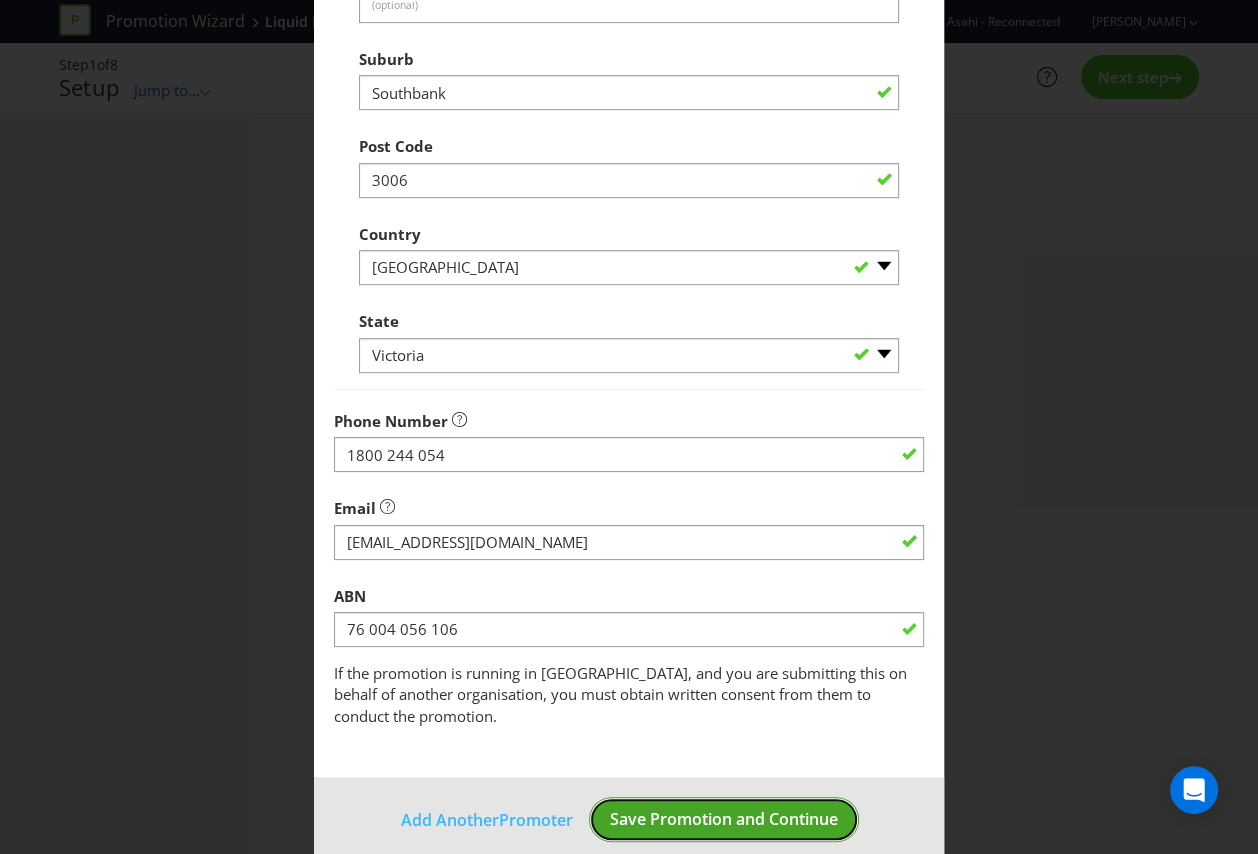 click on "Save Promotion and Continue" at bounding box center [724, 819] 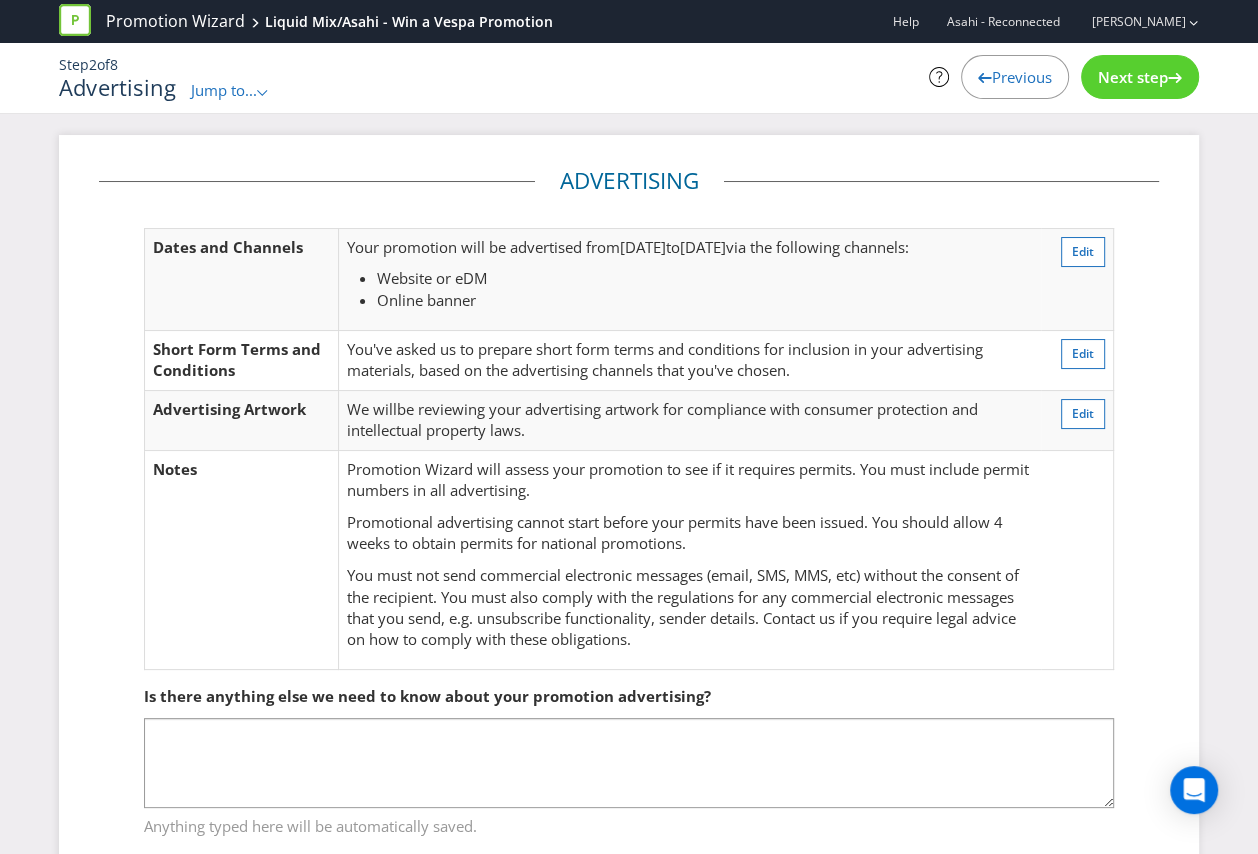 scroll, scrollTop: 54, scrollLeft: 0, axis: vertical 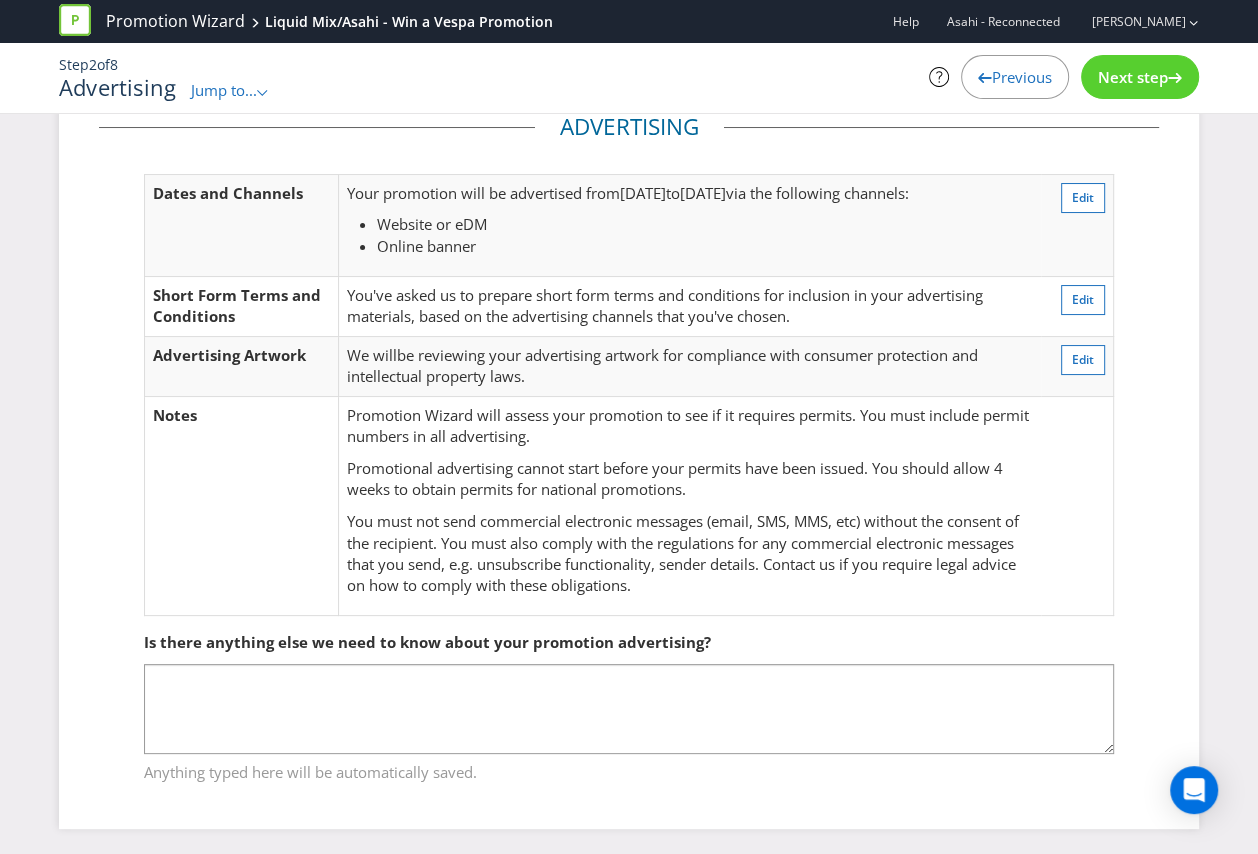 click on "Jump to..." at bounding box center [224, 90] 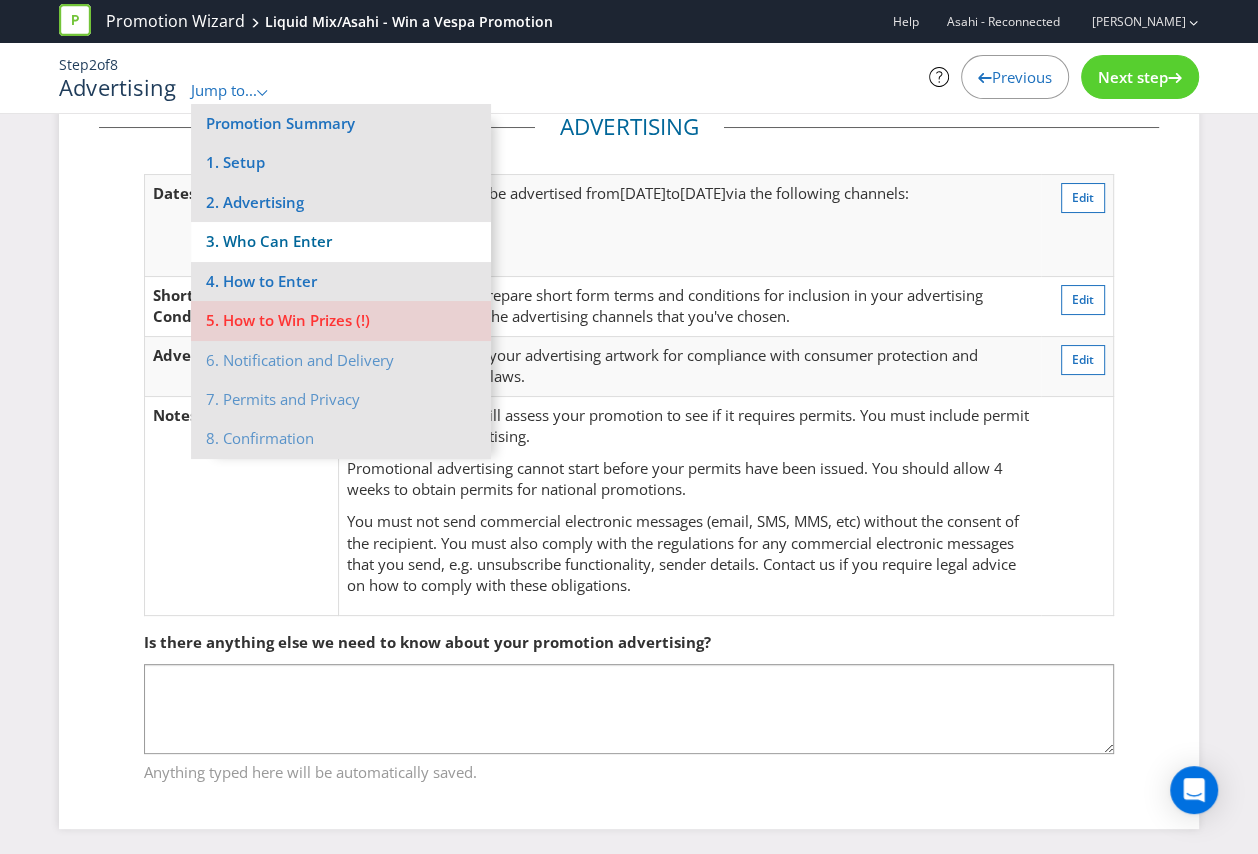 click on "3. Who Can Enter" at bounding box center (341, 241) 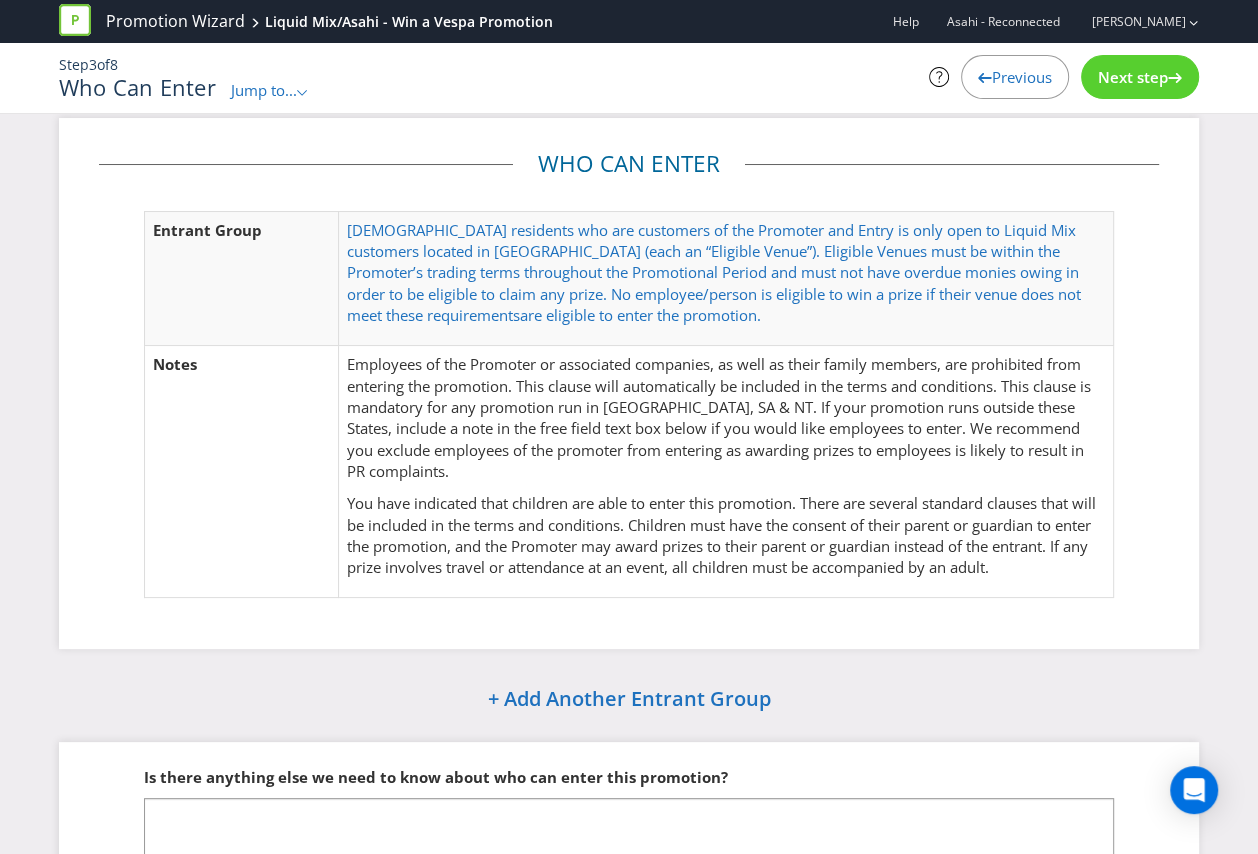 scroll, scrollTop: 0, scrollLeft: 0, axis: both 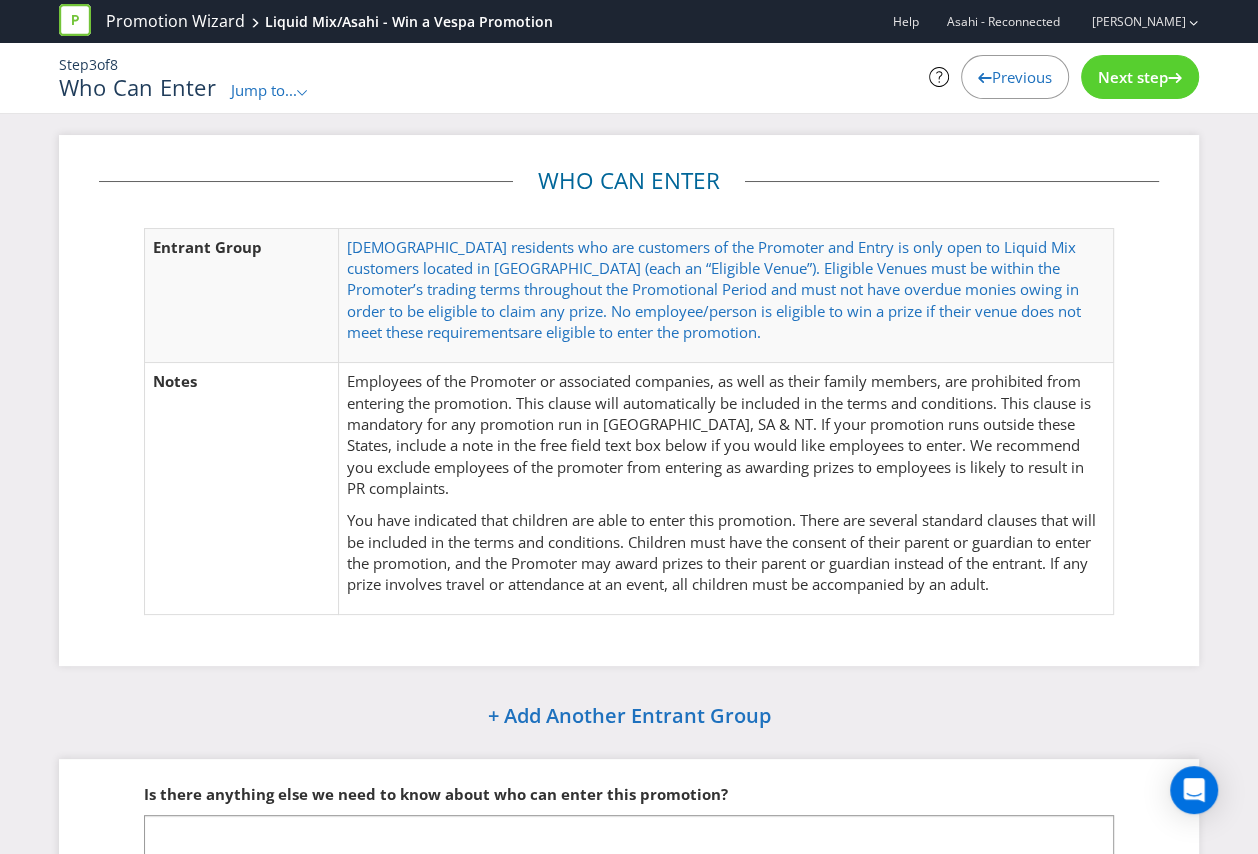 click on "Australian residents who are customers of the Promoter and Entry is only open to Liquid Mix customers located in Australia (each an “Eligible Venue”).   Eligible Venues must be within the Promoter’s trading terms throughout the Promotional Period and must not have overdue monies owing in order to be eligible to claim any prize. No employee/person is eligible to win a prize if their venue does not meet these requirements  are eligible to enter the promotion." at bounding box center (726, 290) 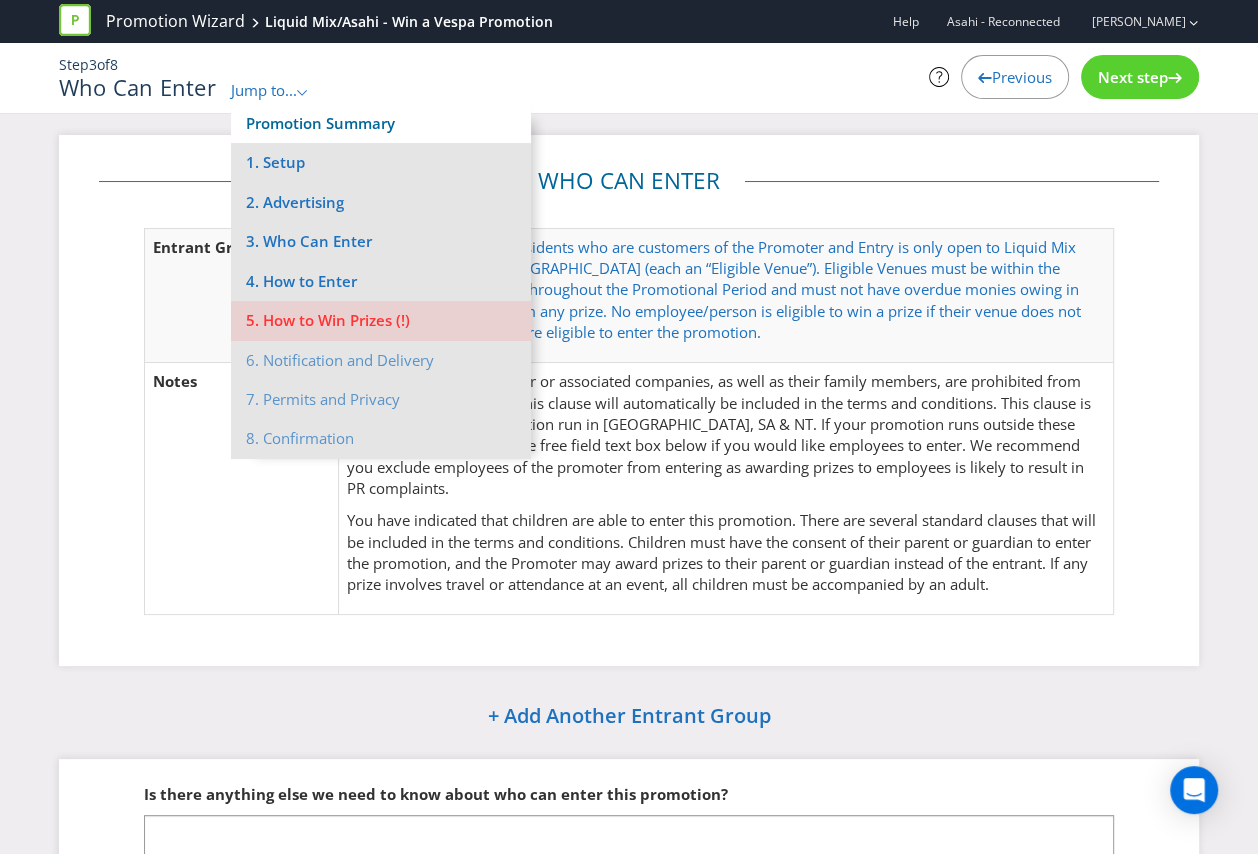 click on "Promotion Summary" at bounding box center [320, 123] 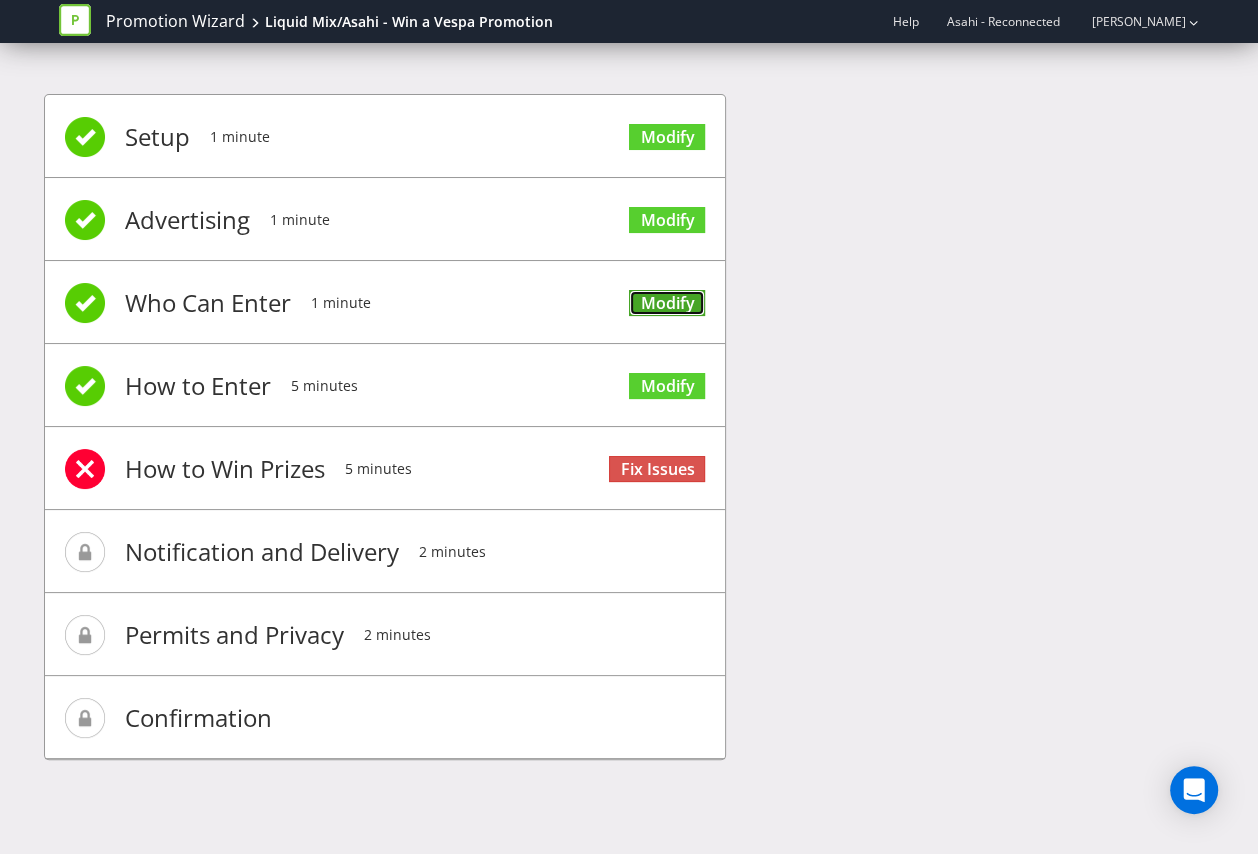 click on "Modify" at bounding box center [667, 303] 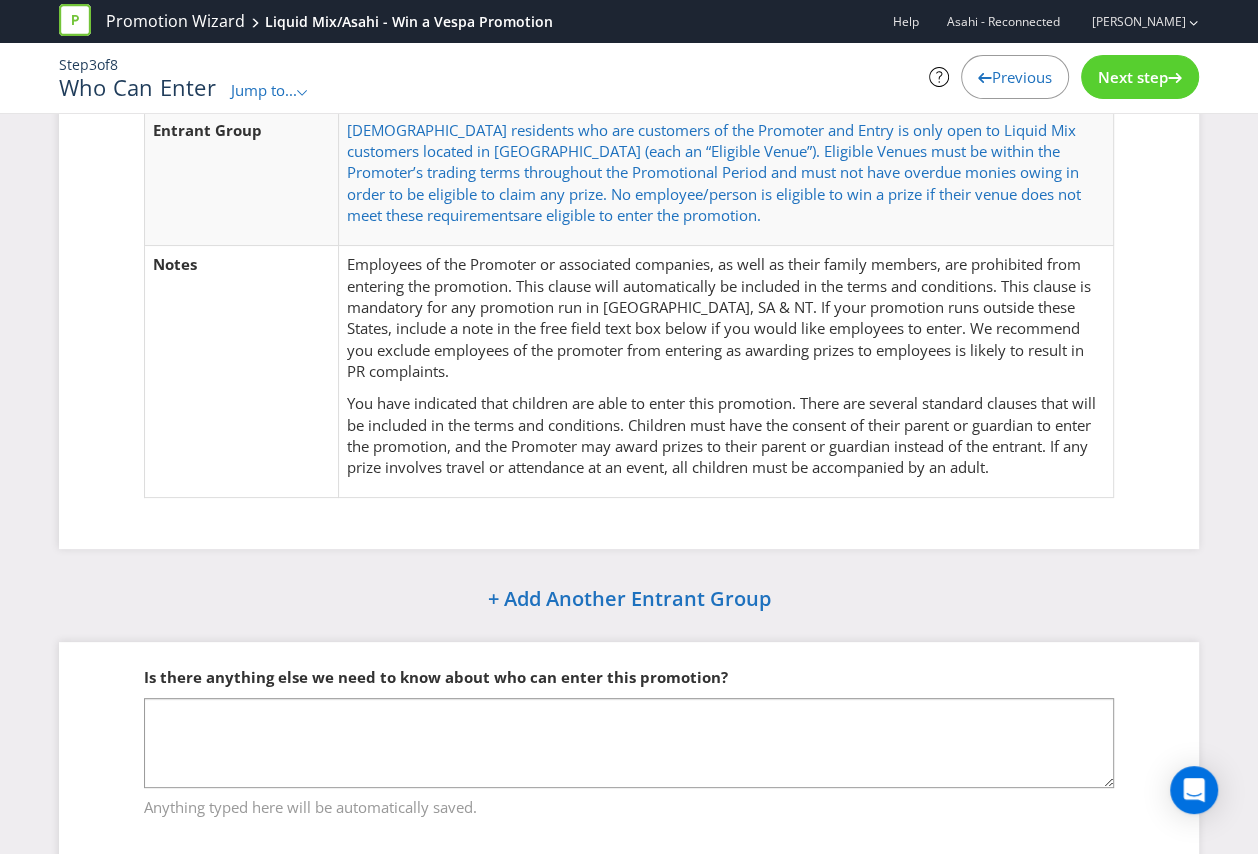 scroll, scrollTop: 152, scrollLeft: 0, axis: vertical 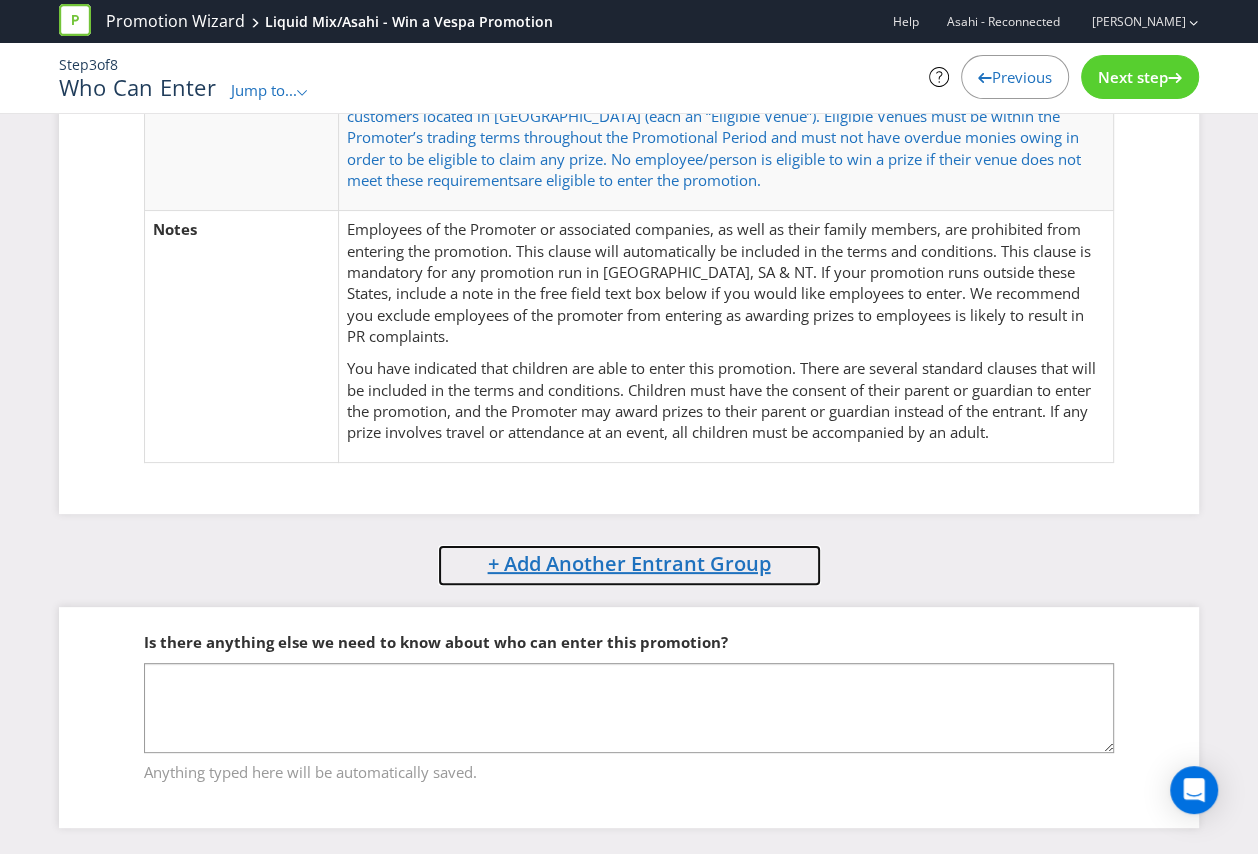click on "+ Add Another Entrant Group" at bounding box center [629, 563] 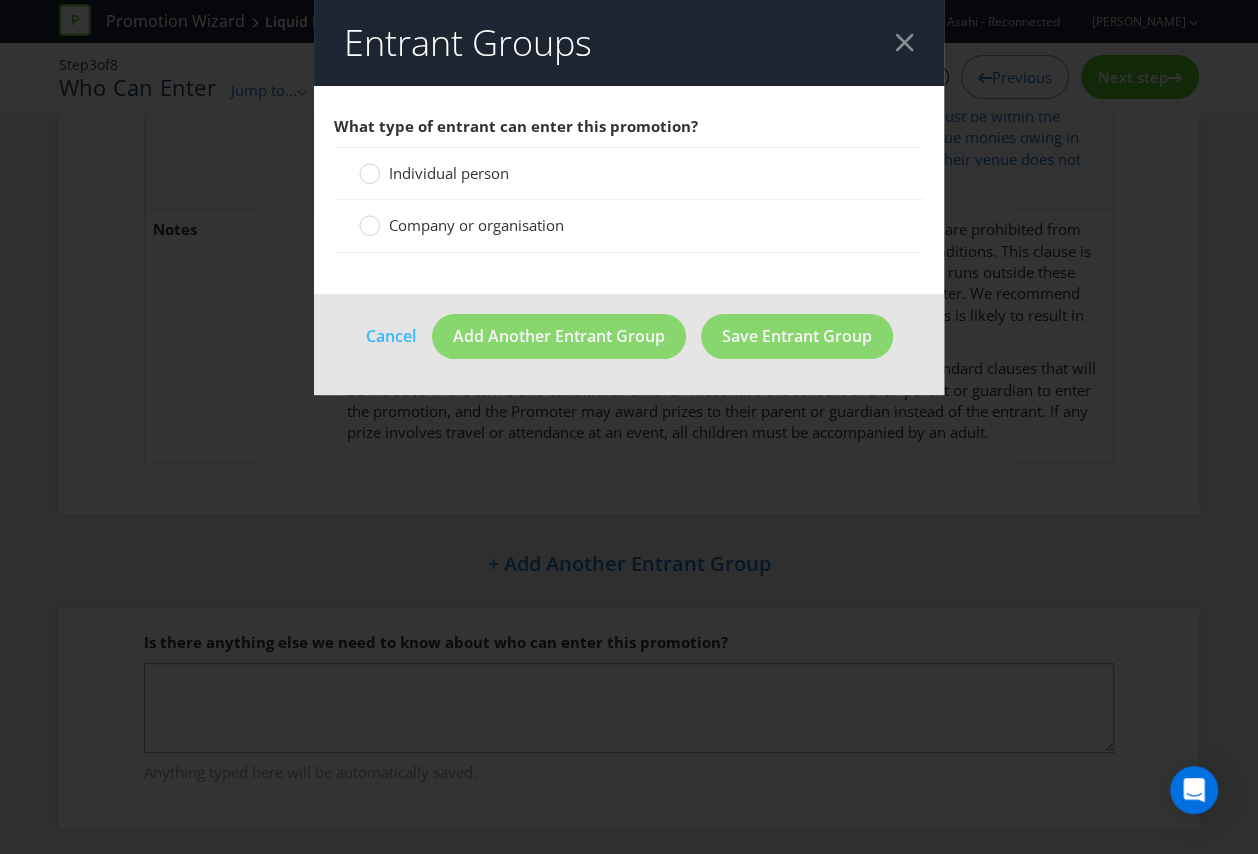 click at bounding box center [904, 42] 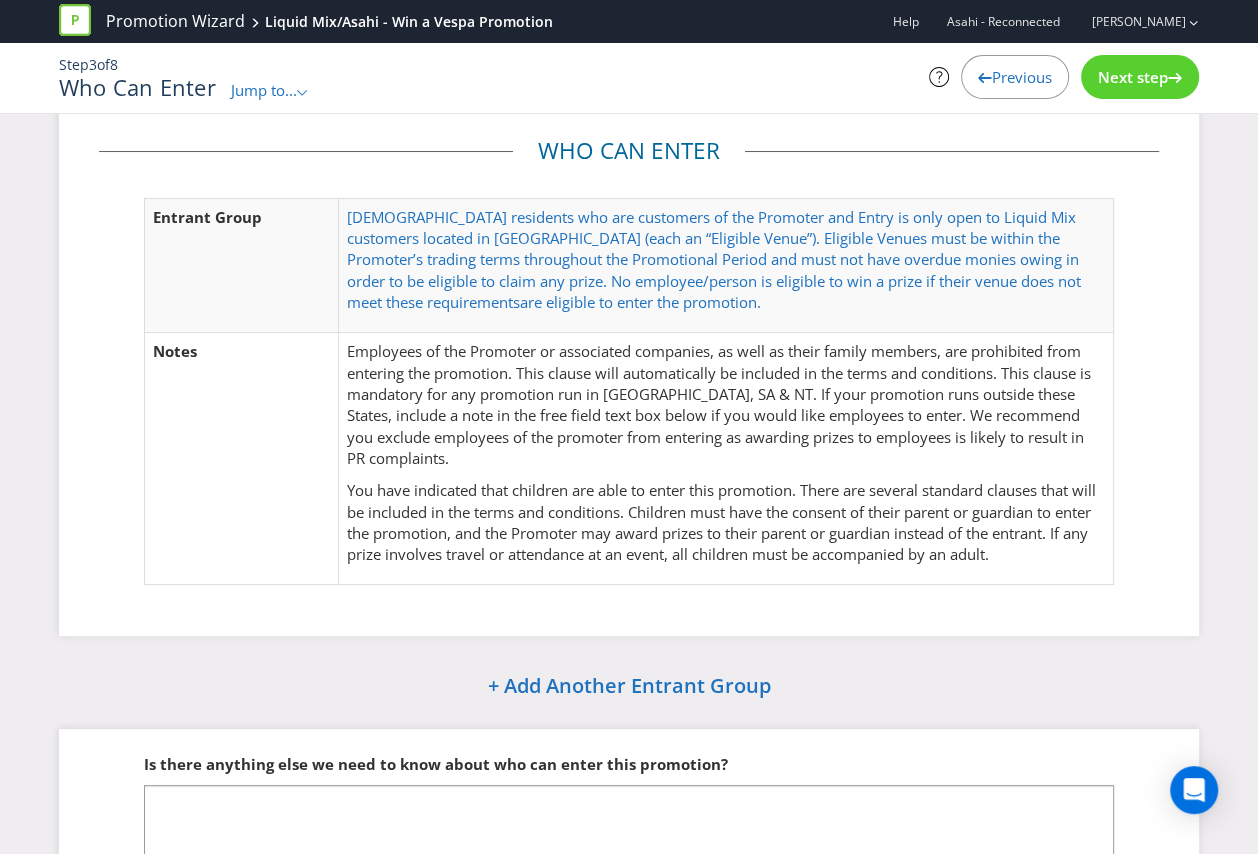 scroll, scrollTop: 27, scrollLeft: 0, axis: vertical 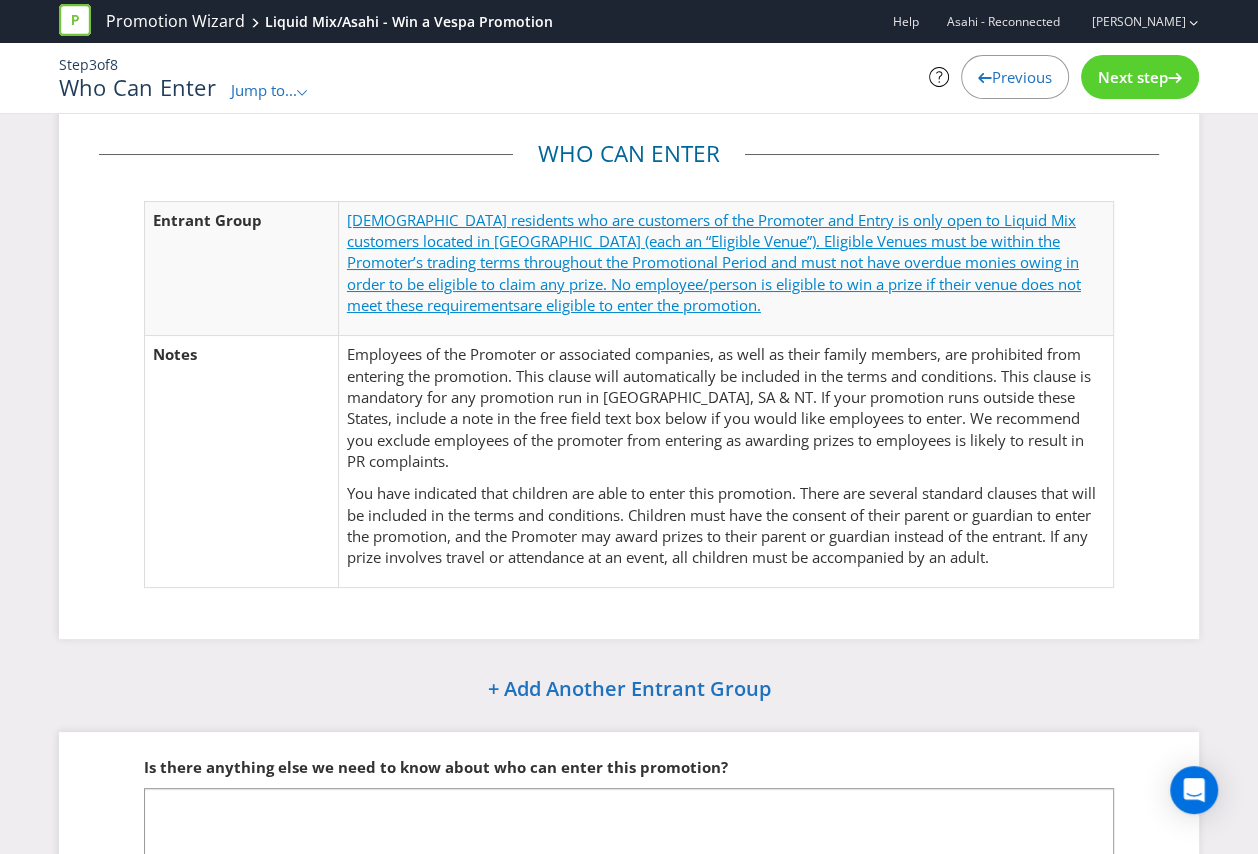 click on "Australian residents who are customers of the Promoter and Entry is only open to Liquid Mix customers located in Australia (each an “Eligible Venue”).   Eligible Venues must be within the Promoter’s trading terms throughout the Promotional Period and must not have overdue monies owing in order to be eligible to claim any prize. No employee/person is eligible to win a prize if their venue does not meet these requirements" at bounding box center (714, 263) 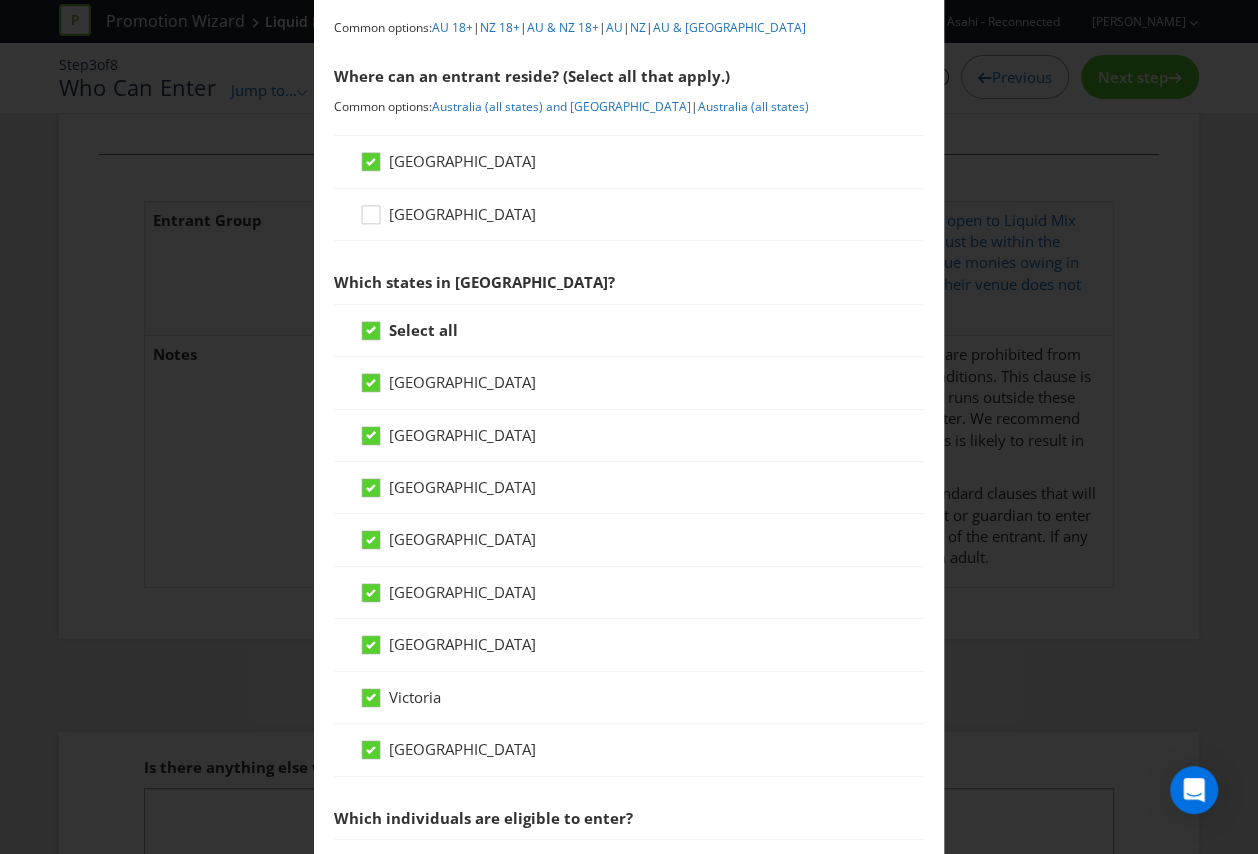 scroll, scrollTop: 274, scrollLeft: 0, axis: vertical 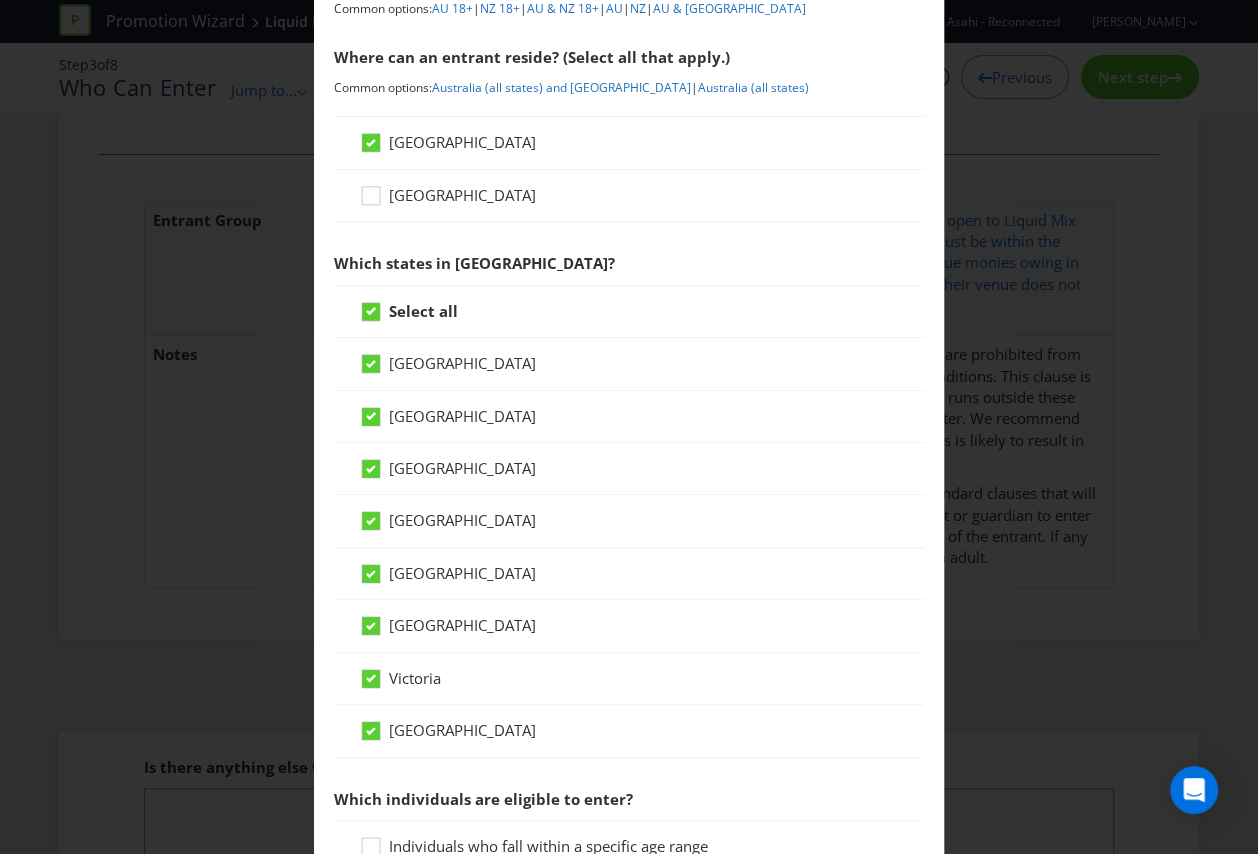 click on "Victoria" at bounding box center (415, 678) 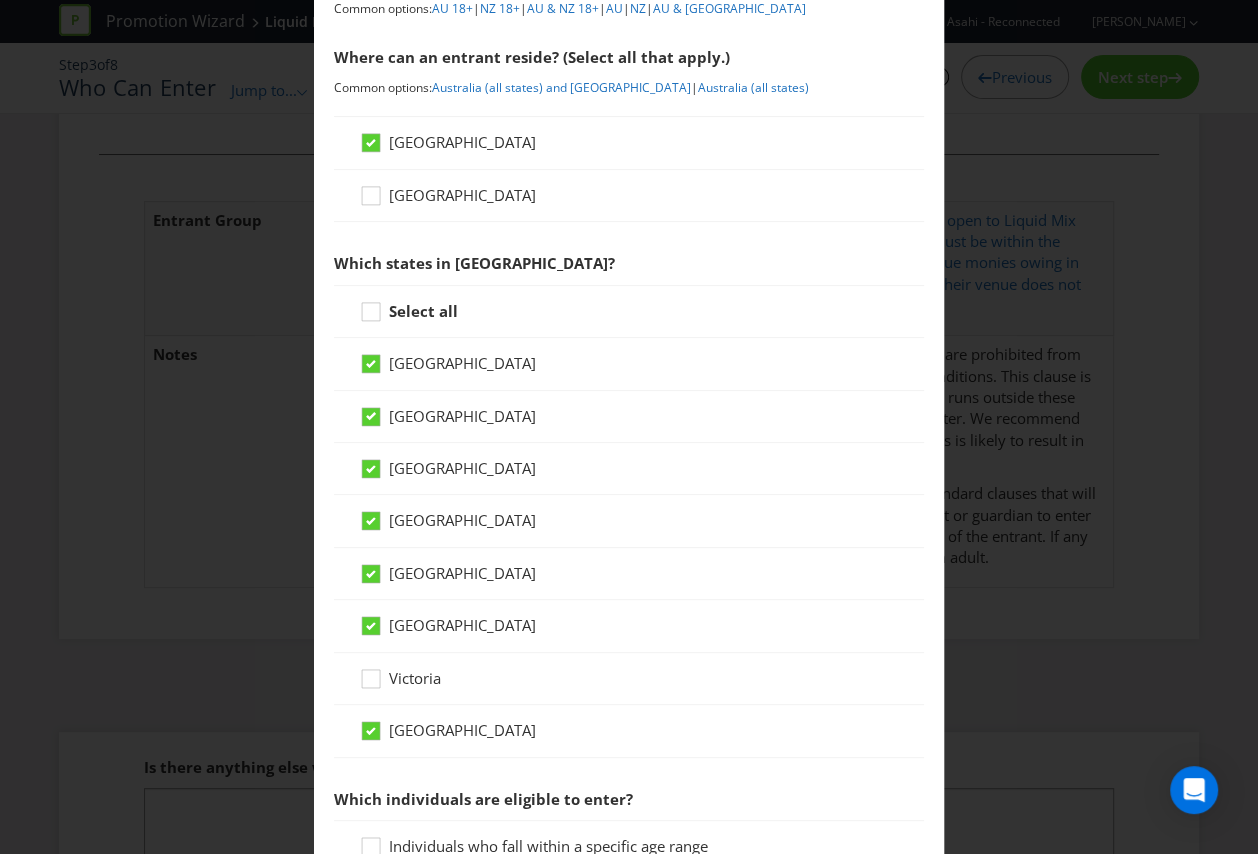 click on "Select all" at bounding box center (423, 311) 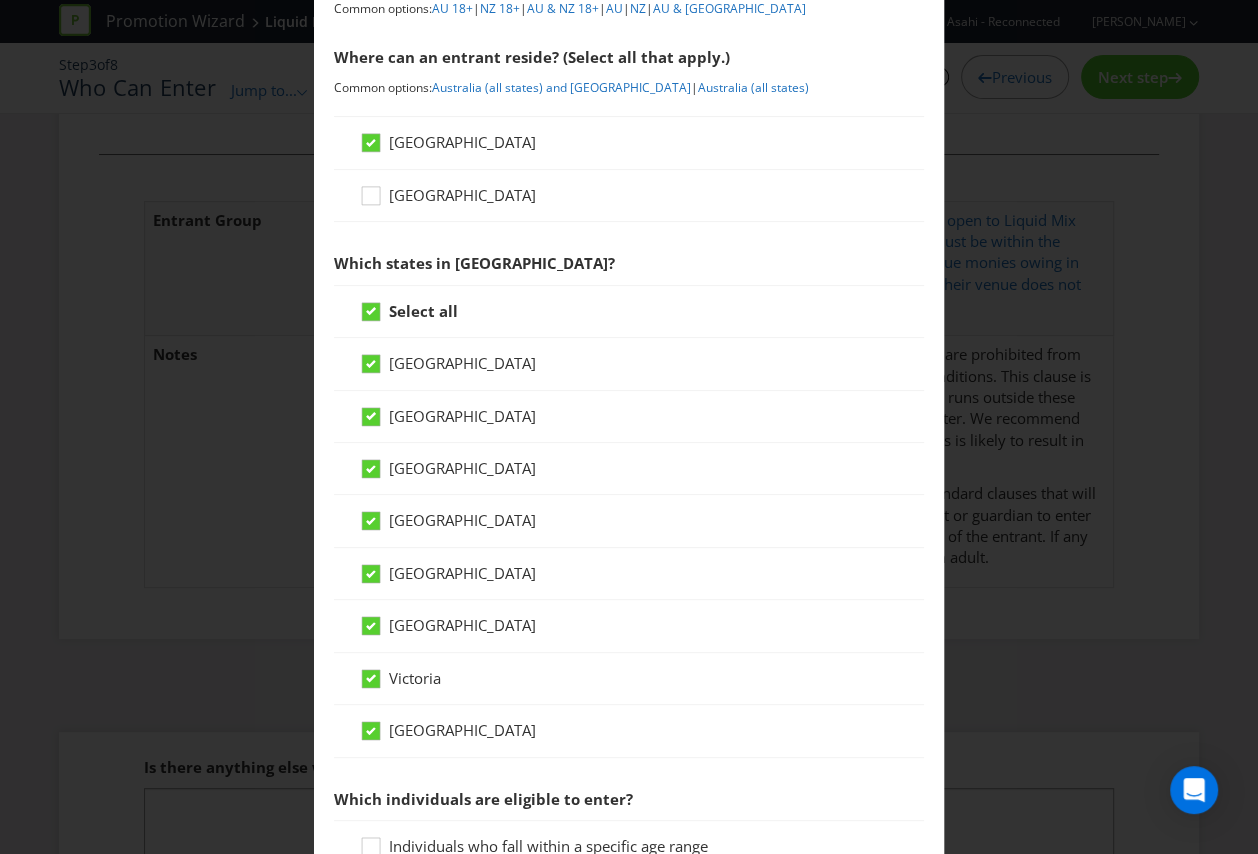 click on "Select all" at bounding box center [423, 311] 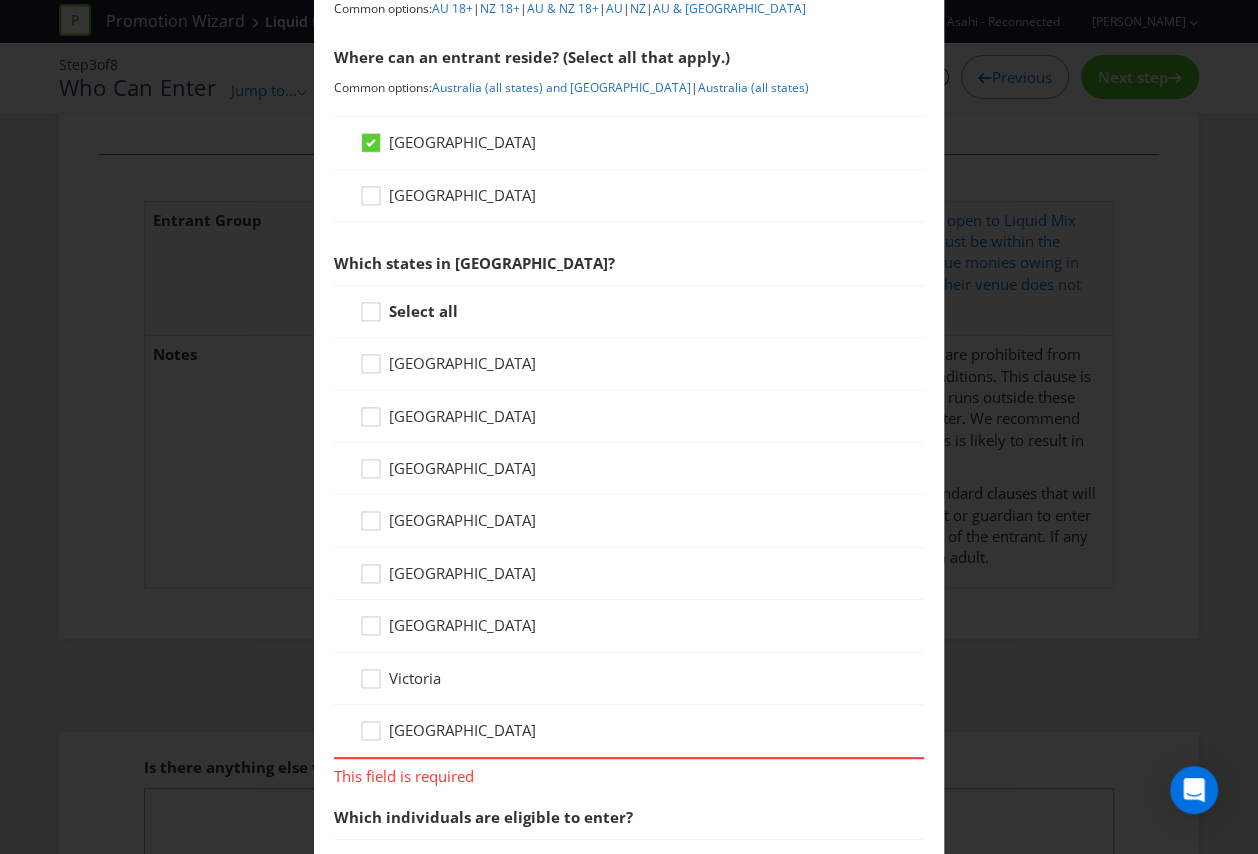 click on "[GEOGRAPHIC_DATA]" at bounding box center [462, 730] 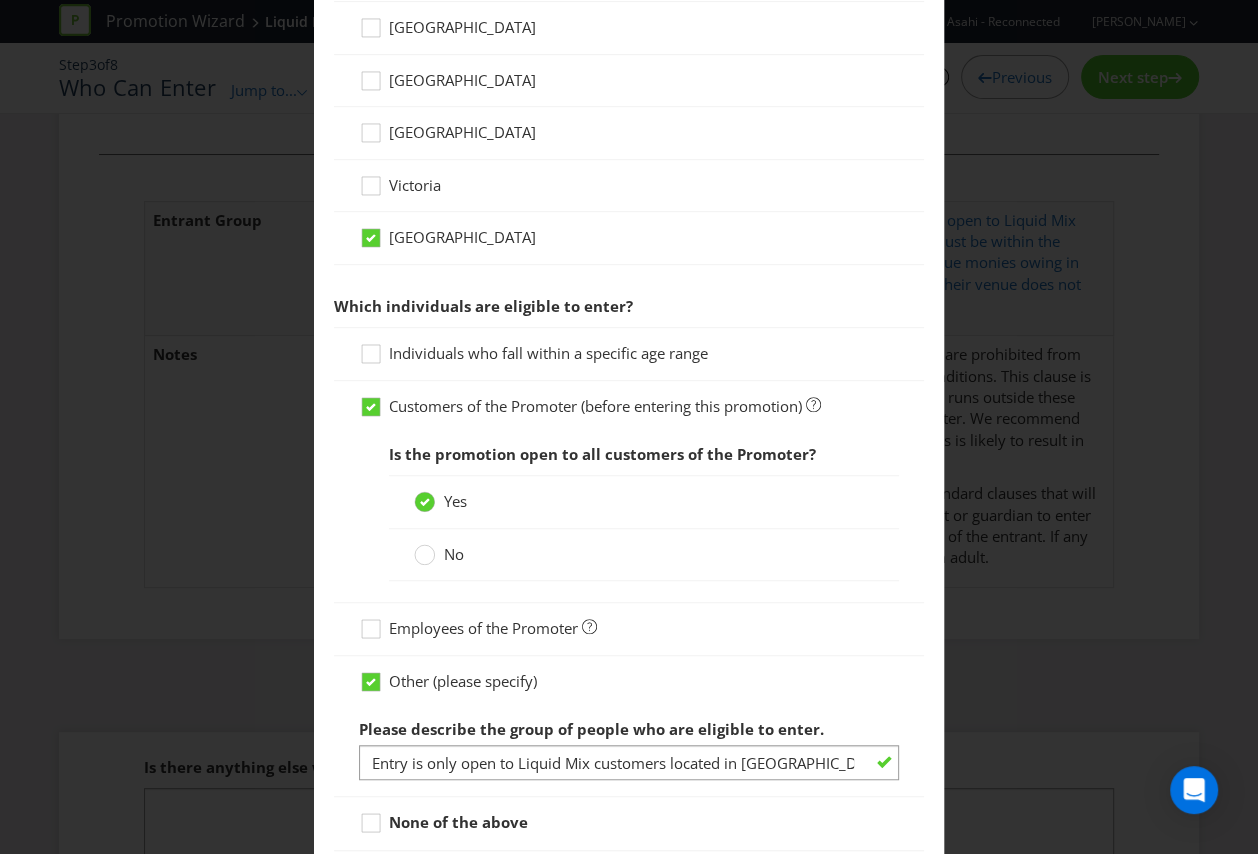 scroll, scrollTop: 893, scrollLeft: 0, axis: vertical 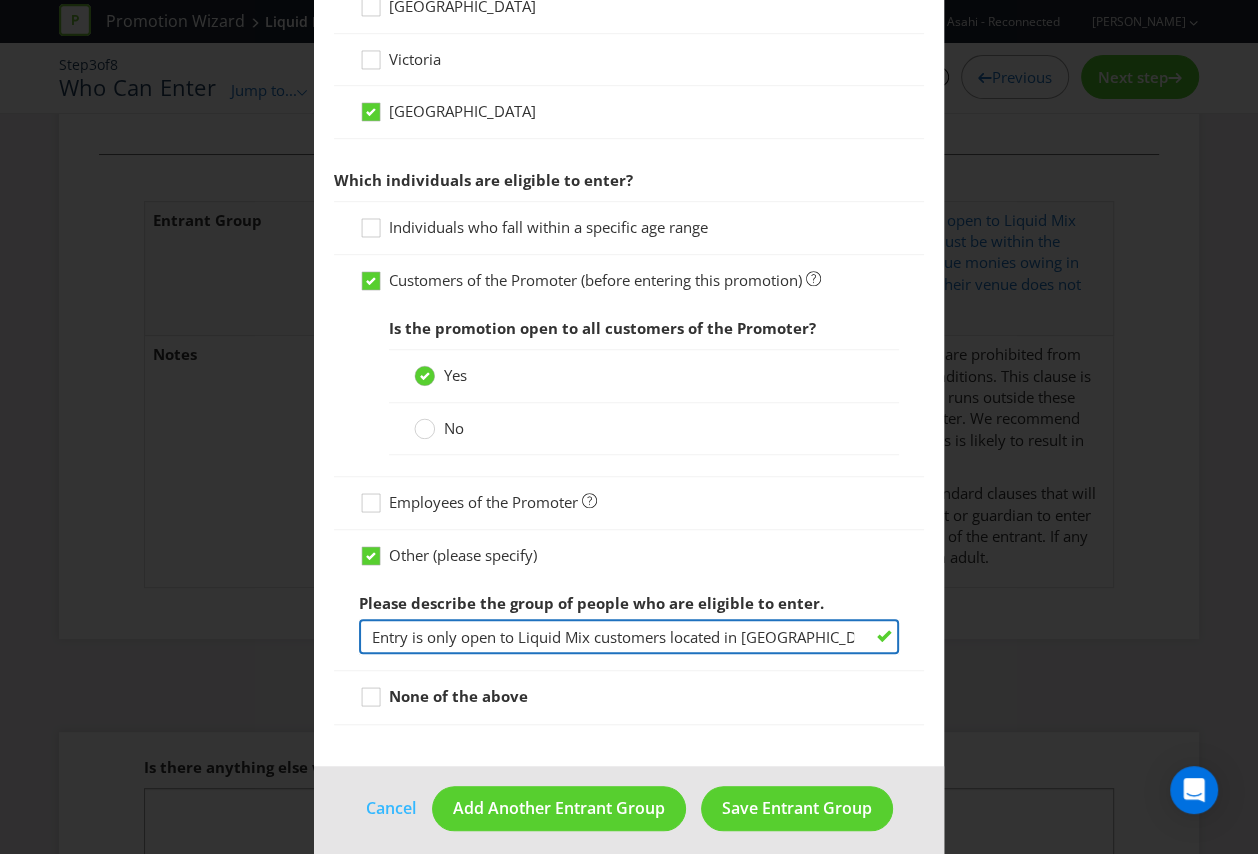 drag, startPoint x: 803, startPoint y: 628, endPoint x: 743, endPoint y: 629, distance: 60.00833 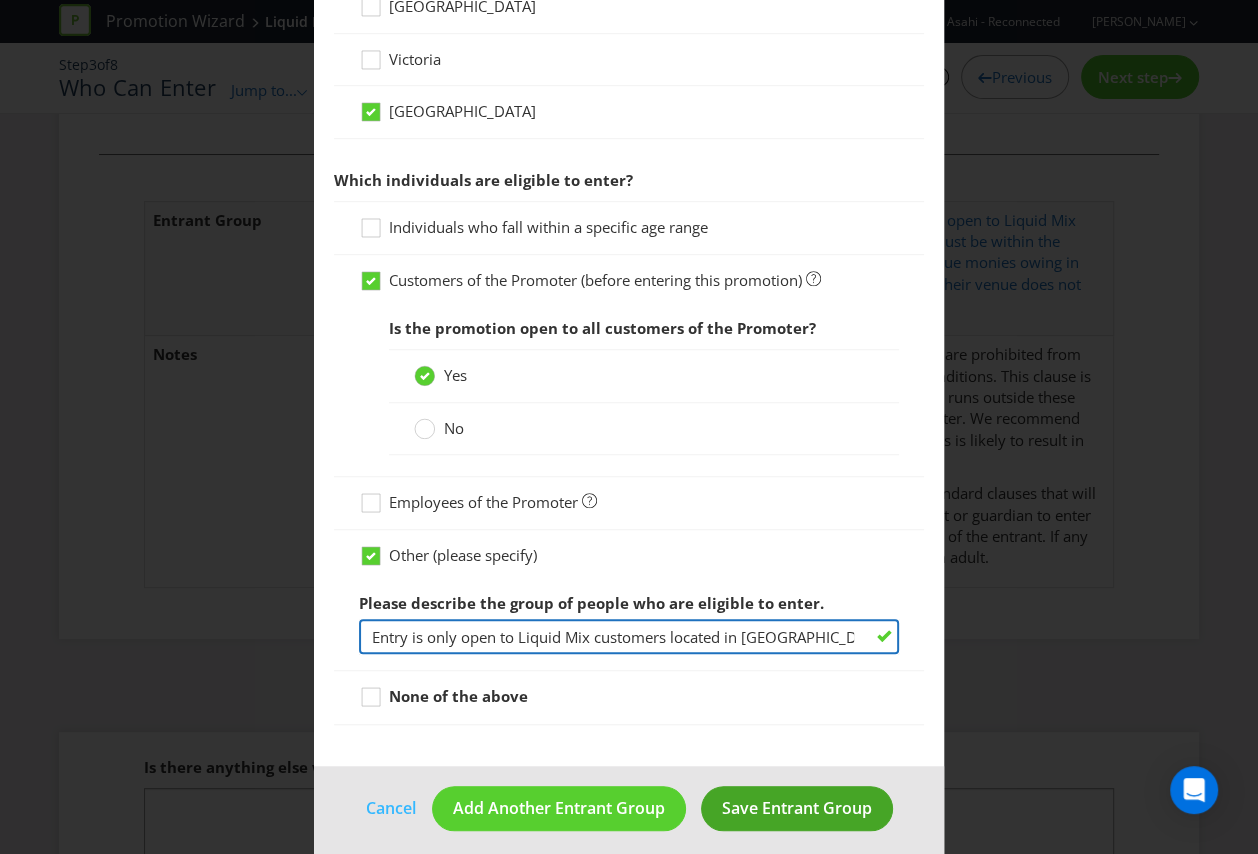 type on "Entry is only open to Liquid Mix customers located in WA (each an “Eligible Venue”).   Eligible Venues must be within the Promoter’s trading terms throughout the Promotional Period and must not have overdue monies owing in order to be eligible to claim any prize. No employee/person is eligible to win a prize if their venue does not meet these requirements." 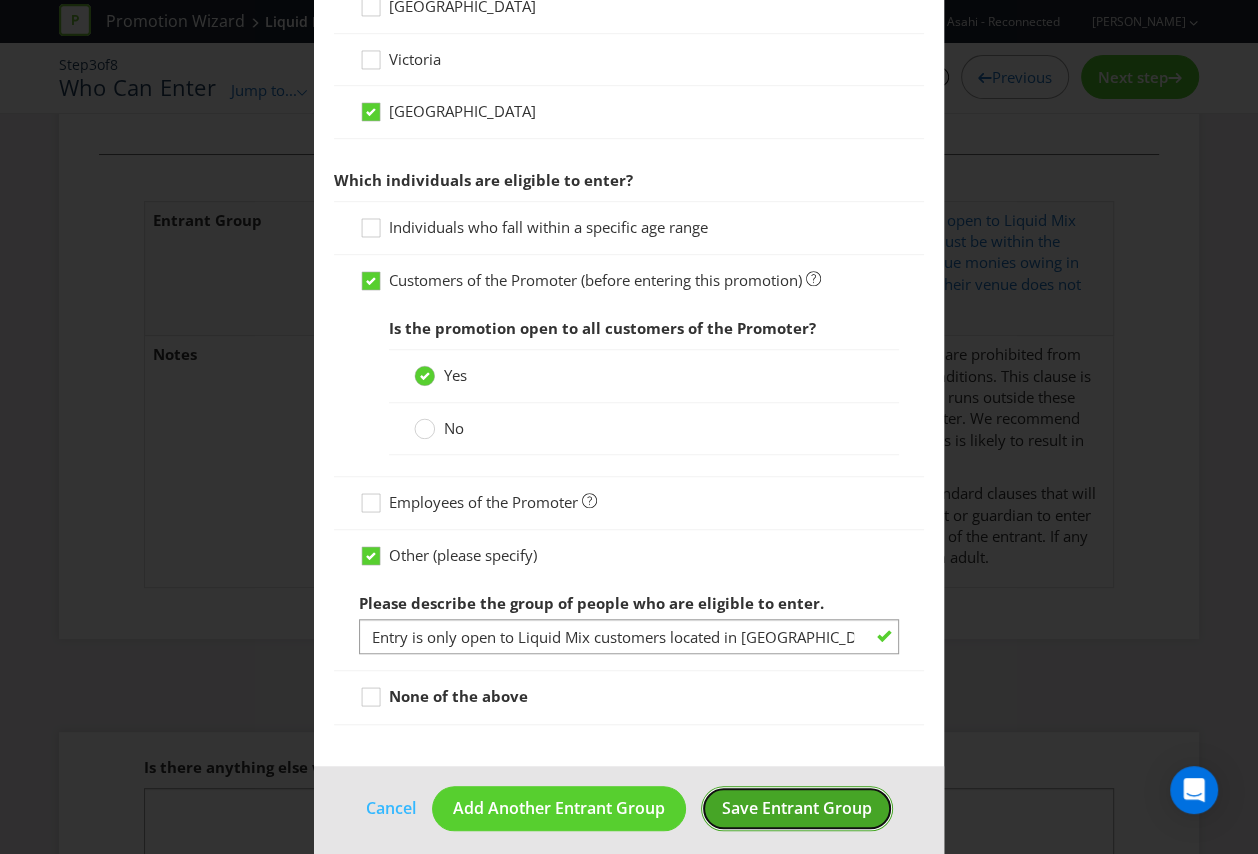 click on "Save Entrant Group" at bounding box center [797, 808] 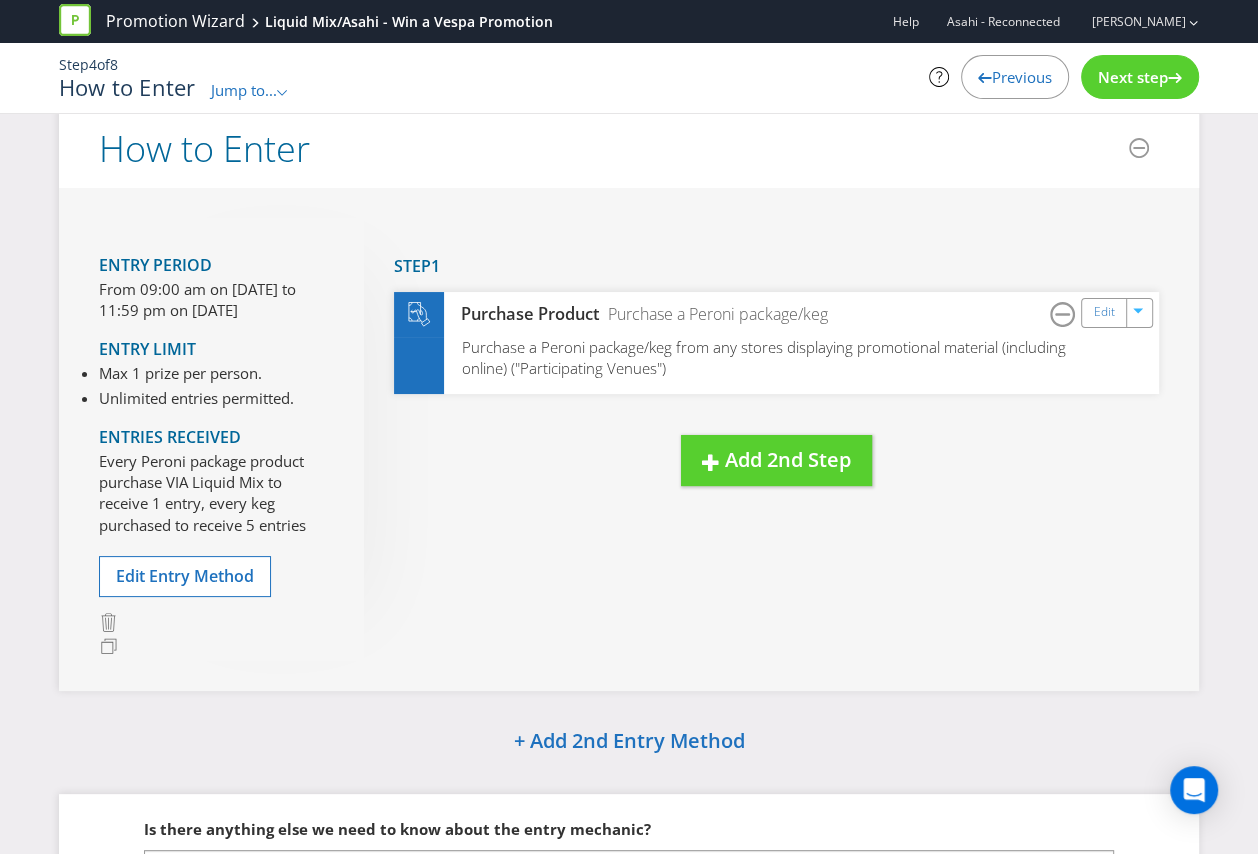 click on "Next step" at bounding box center [1140, 77] 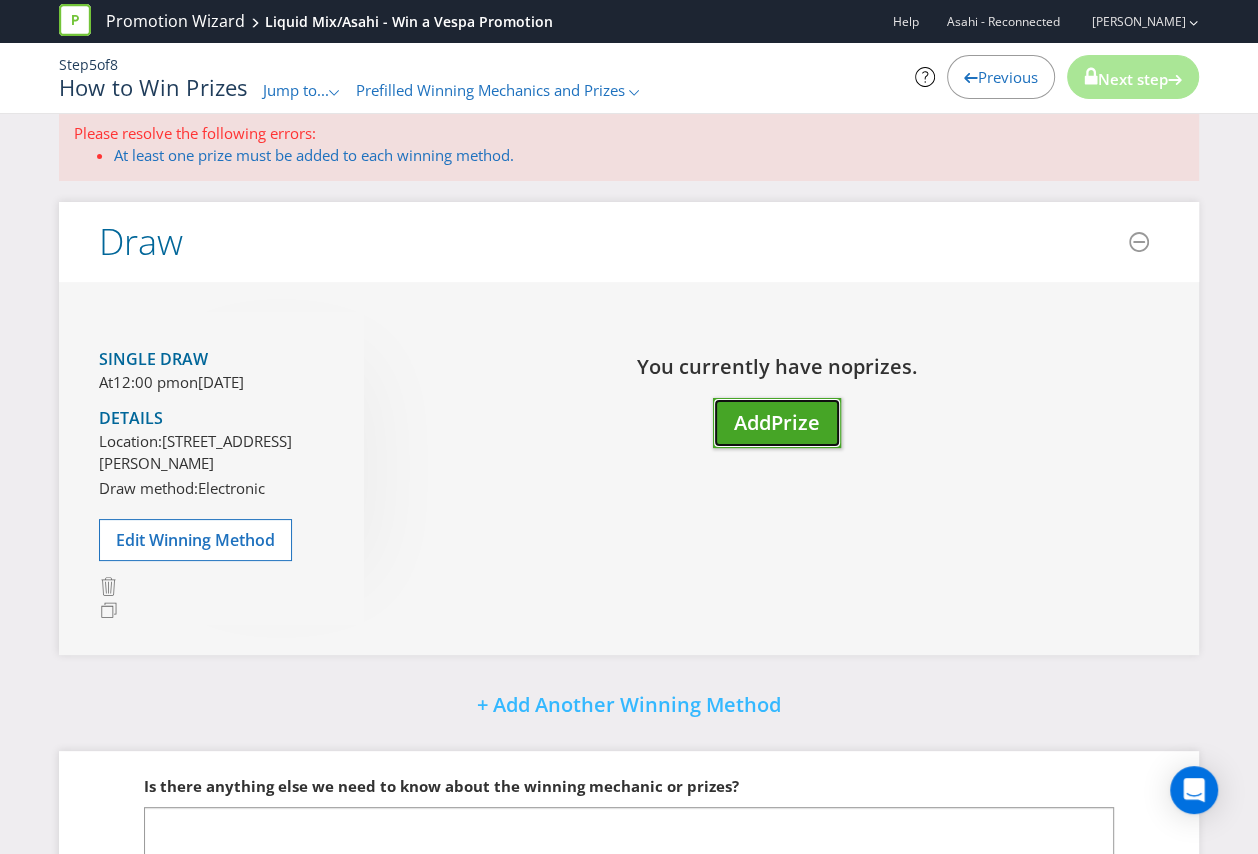 click on "Add  Prize" at bounding box center [777, 423] 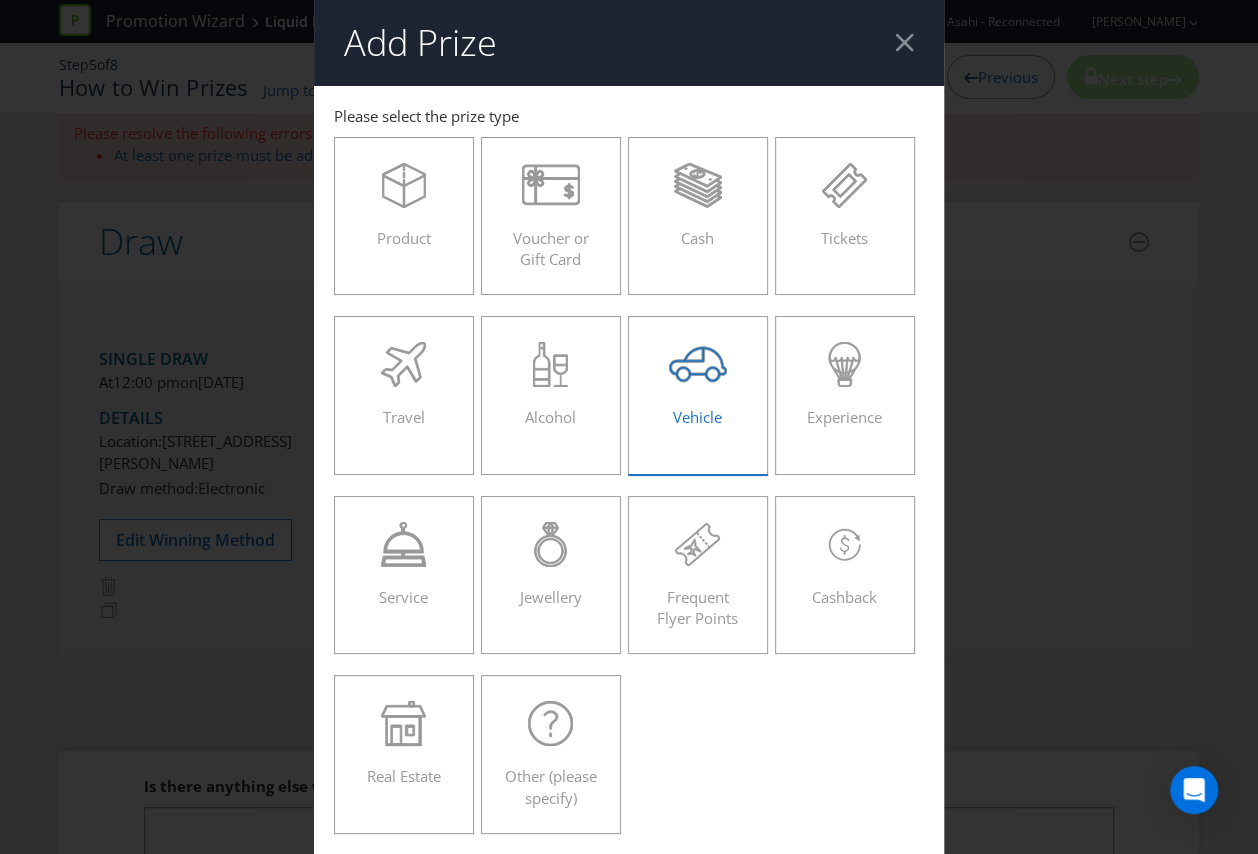 click on "Vehicle" at bounding box center (698, 387) 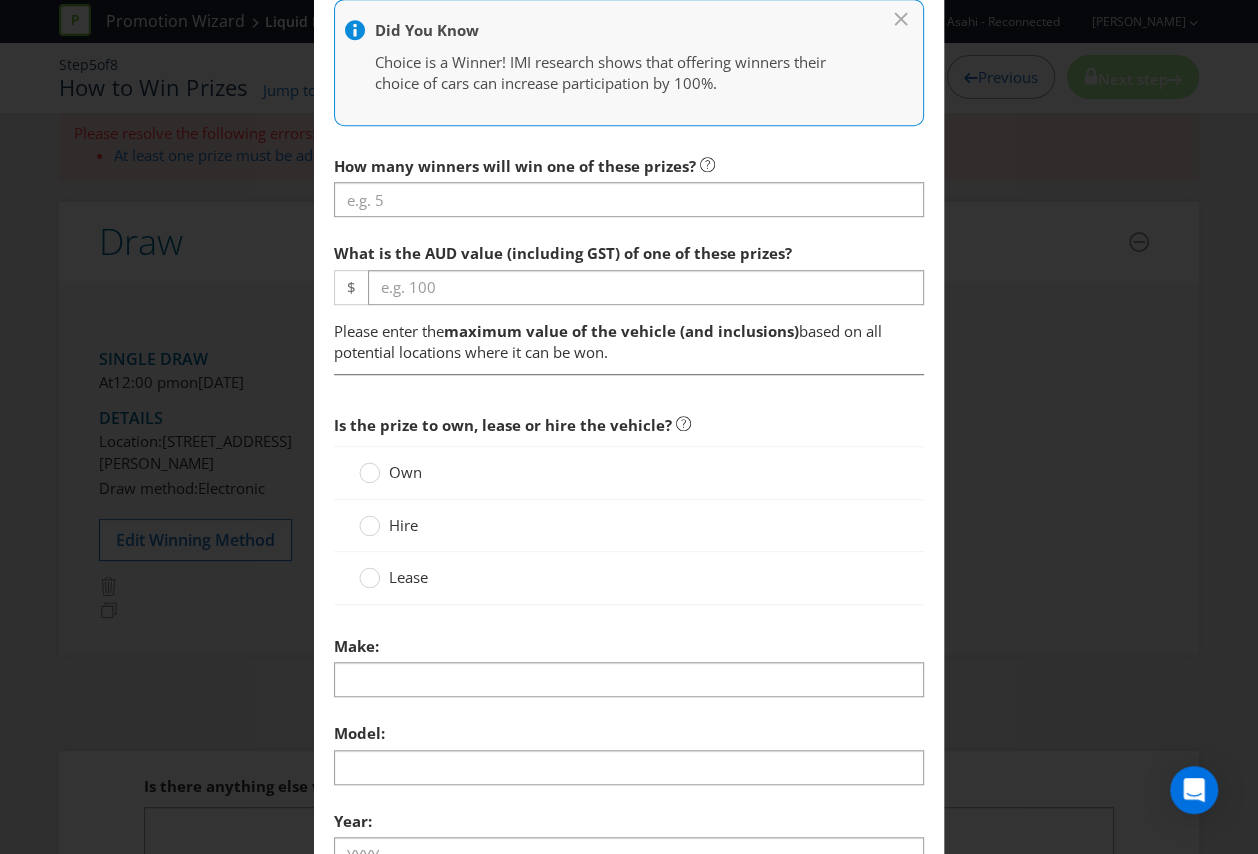 scroll, scrollTop: 877, scrollLeft: 0, axis: vertical 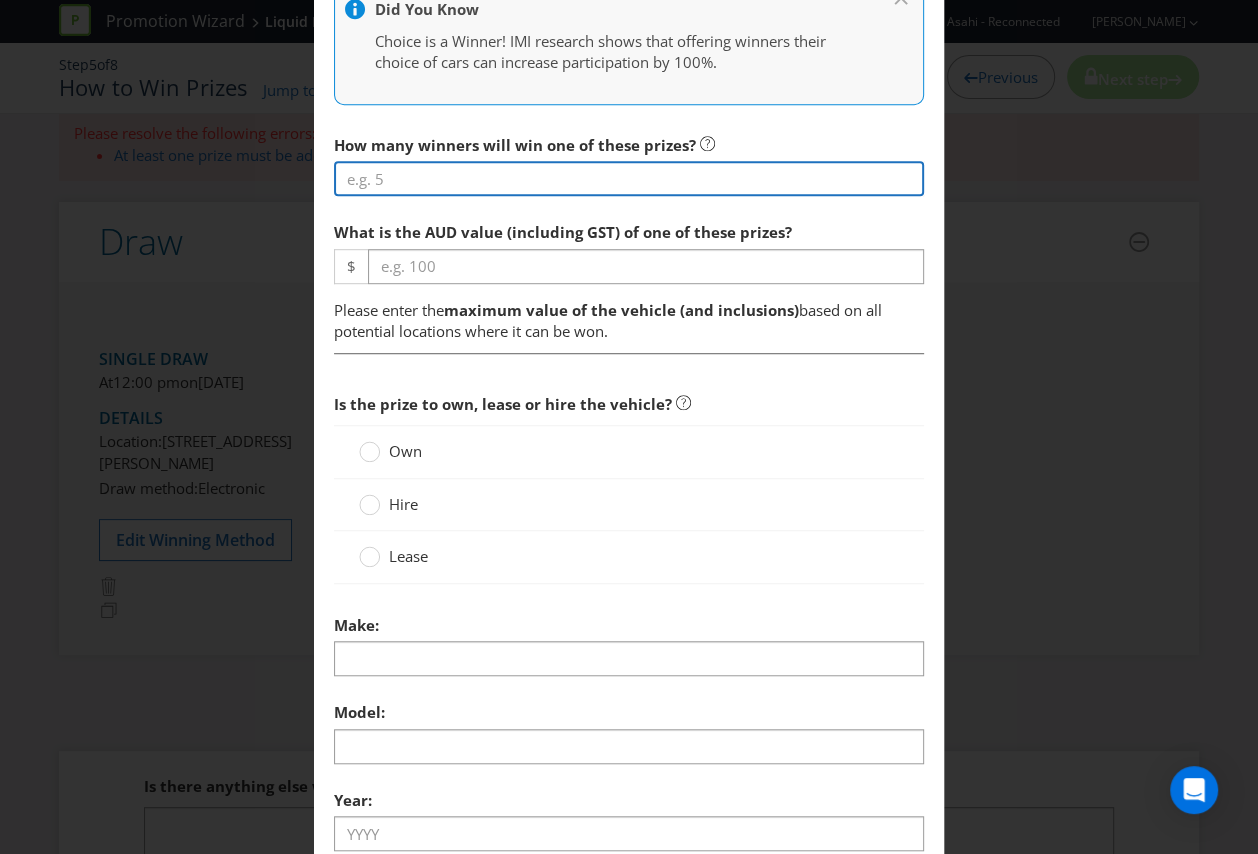 click at bounding box center (629, 178) 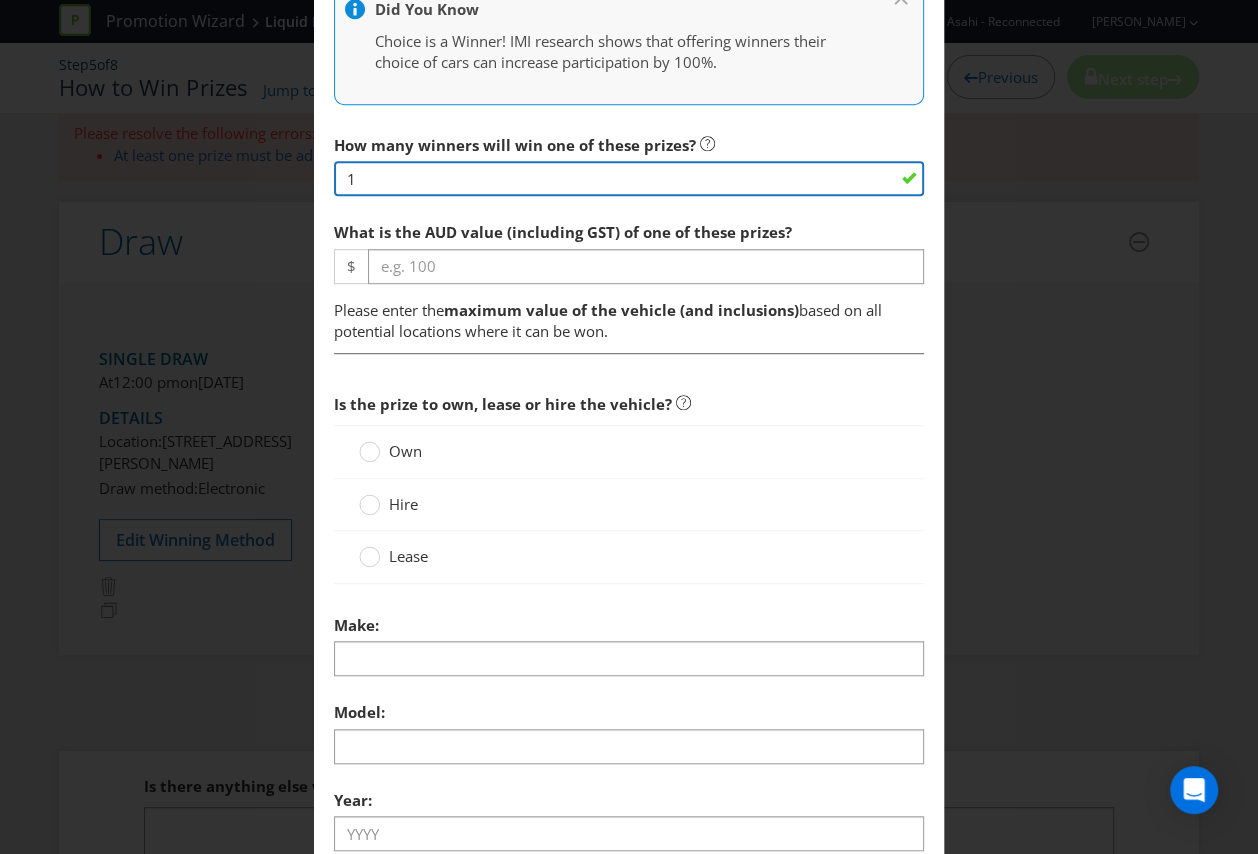 type on "1" 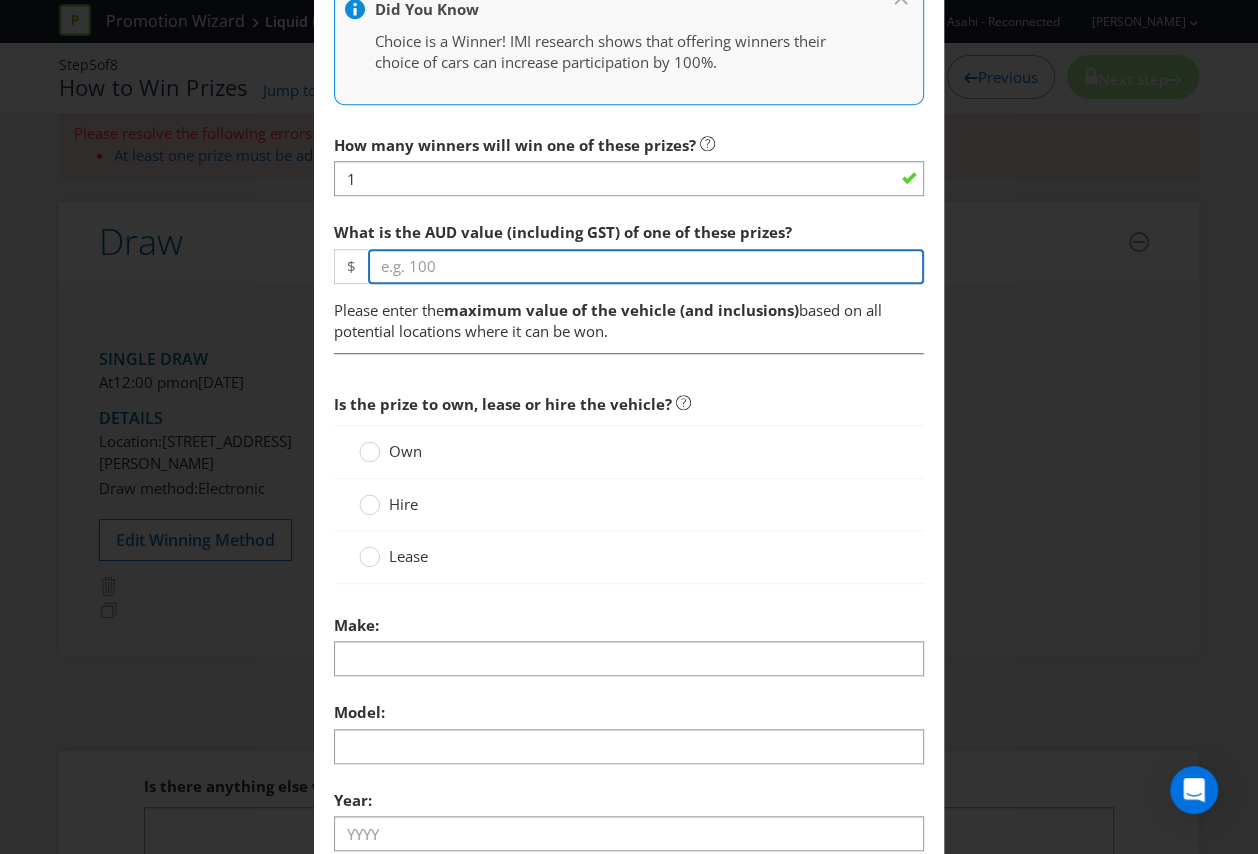 click at bounding box center [646, 266] 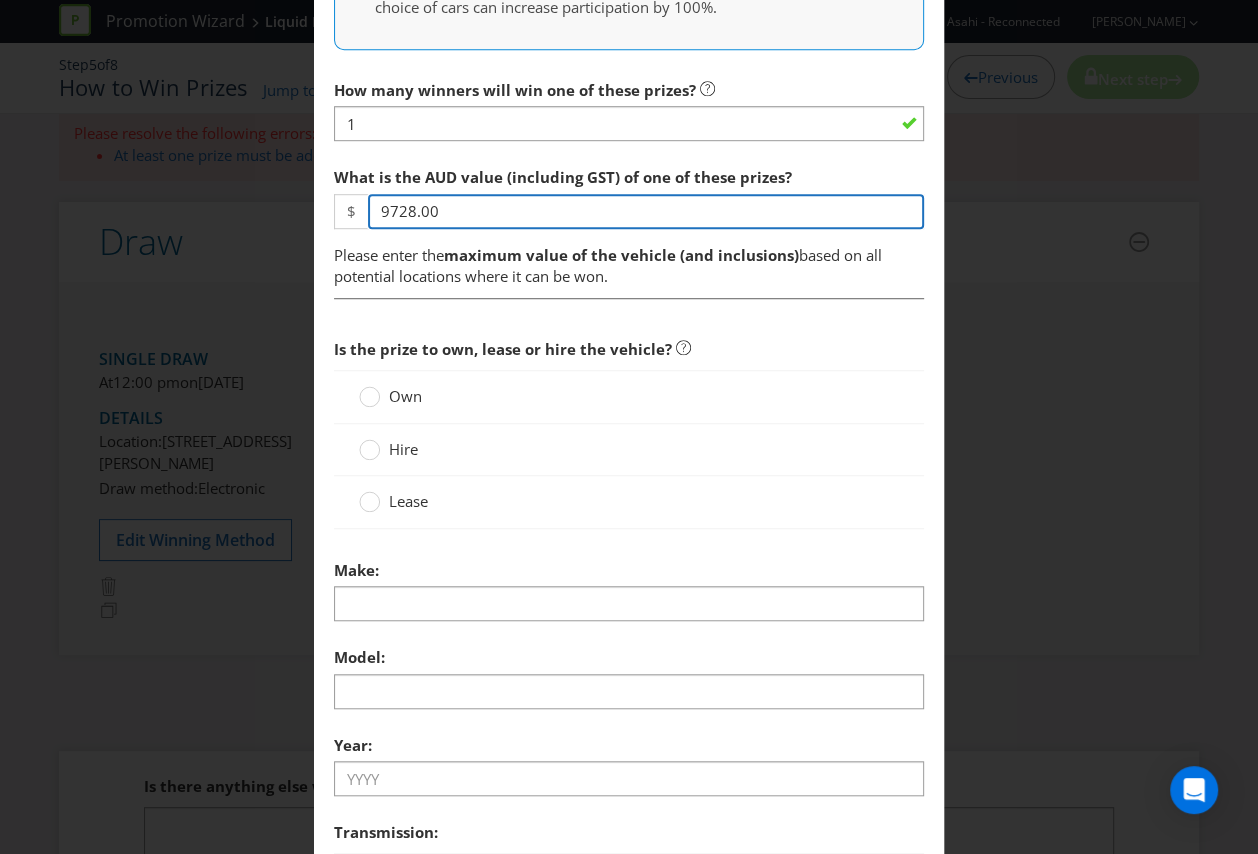 scroll, scrollTop: 936, scrollLeft: 0, axis: vertical 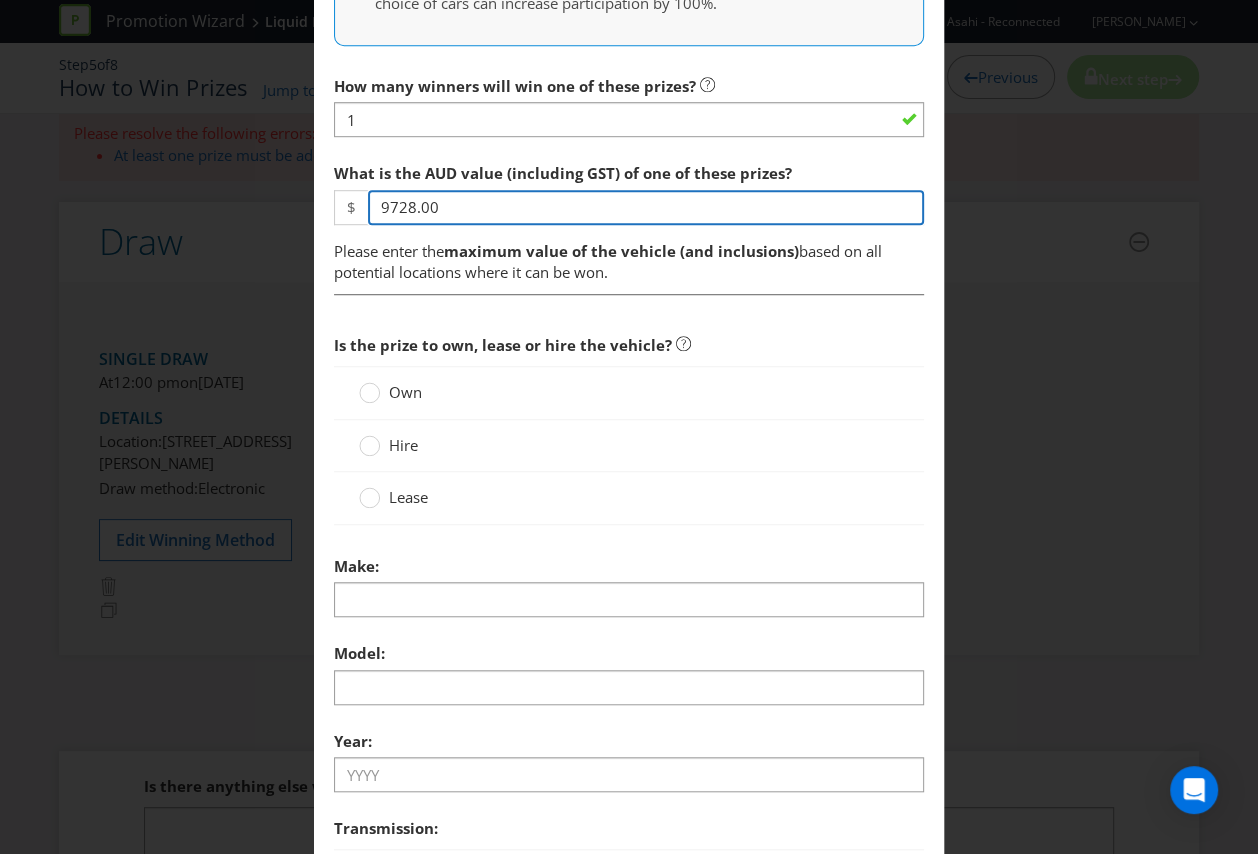 type on "9728.00" 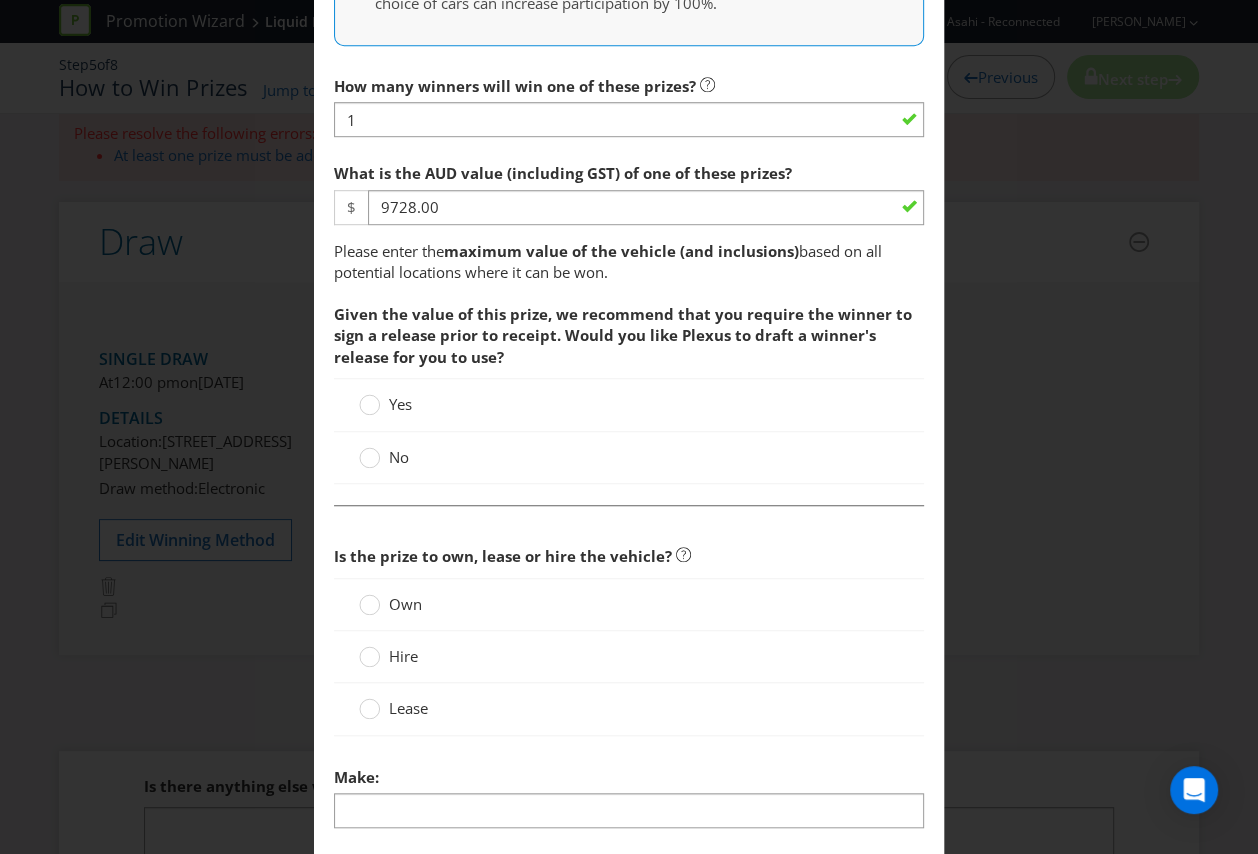 click on "How many winners will win one of these prizes?   1 What is the AUD value (including GST) of one of these prizes?   $ 9728.00 Please enter the  maximum value of the vehicle (and inclusions)  based on all potential locations where it can be won. Given the value of this prize, we recommend that you require the winner to sign a release prior to receipt. Would you like Plexus to draft a winner's release for you to use?   Yes   No       Is the prize to own, lease or hire the vehicle?   Own   Hire   Lease       Make:   Model:   Year:   Transmission:   Automatic   Manual   Semi-automatic transmission (SAT) or clutchless manual transmission       Condition:   -- Please select -- New Demonstrated Second-hand Color:   -- Please select -- Winner's choice of colour subject to availability and excluding metallic The colour will be determined by the Promoter depending on availability at the time of winning The prize has a predetermined colour (please specify). Can the winner modify the prize?   Yes   No" at bounding box center (629, 862) 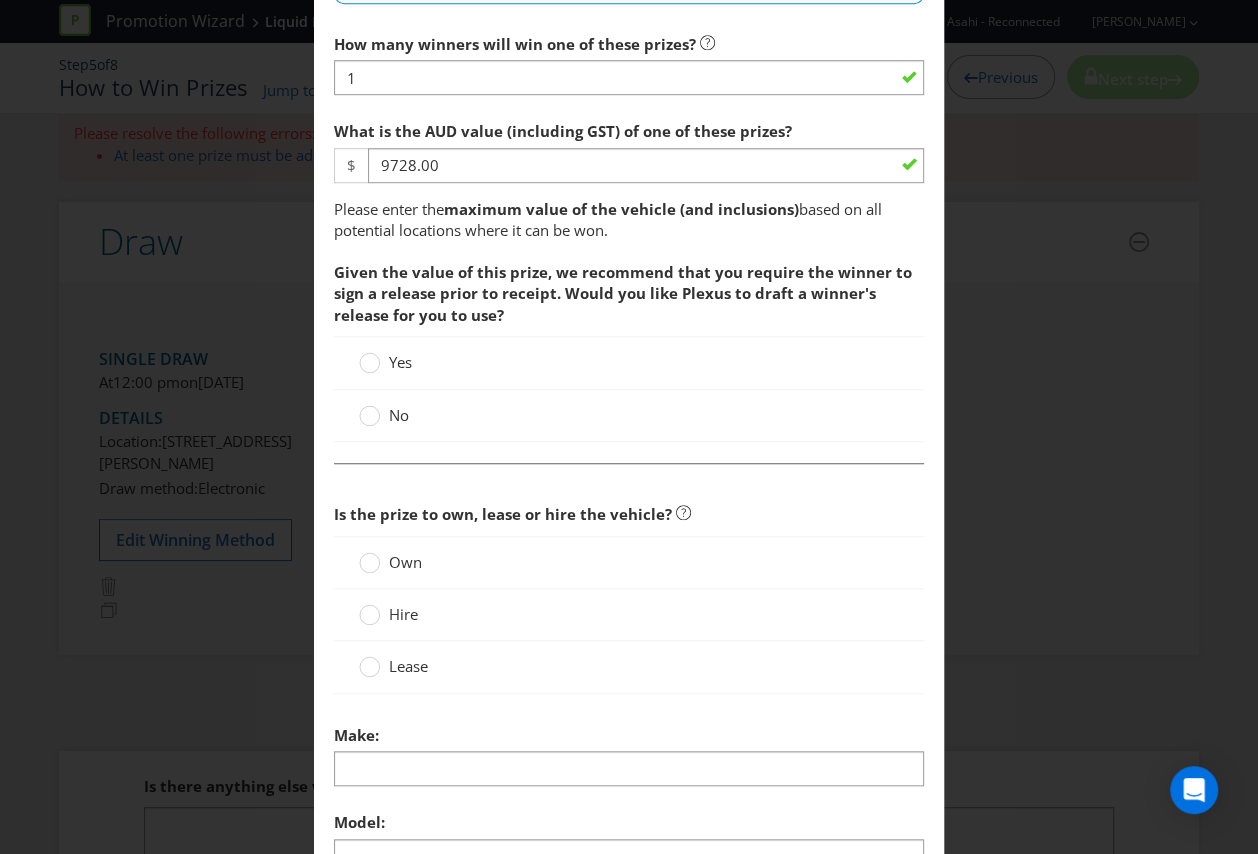 scroll, scrollTop: 981, scrollLeft: 0, axis: vertical 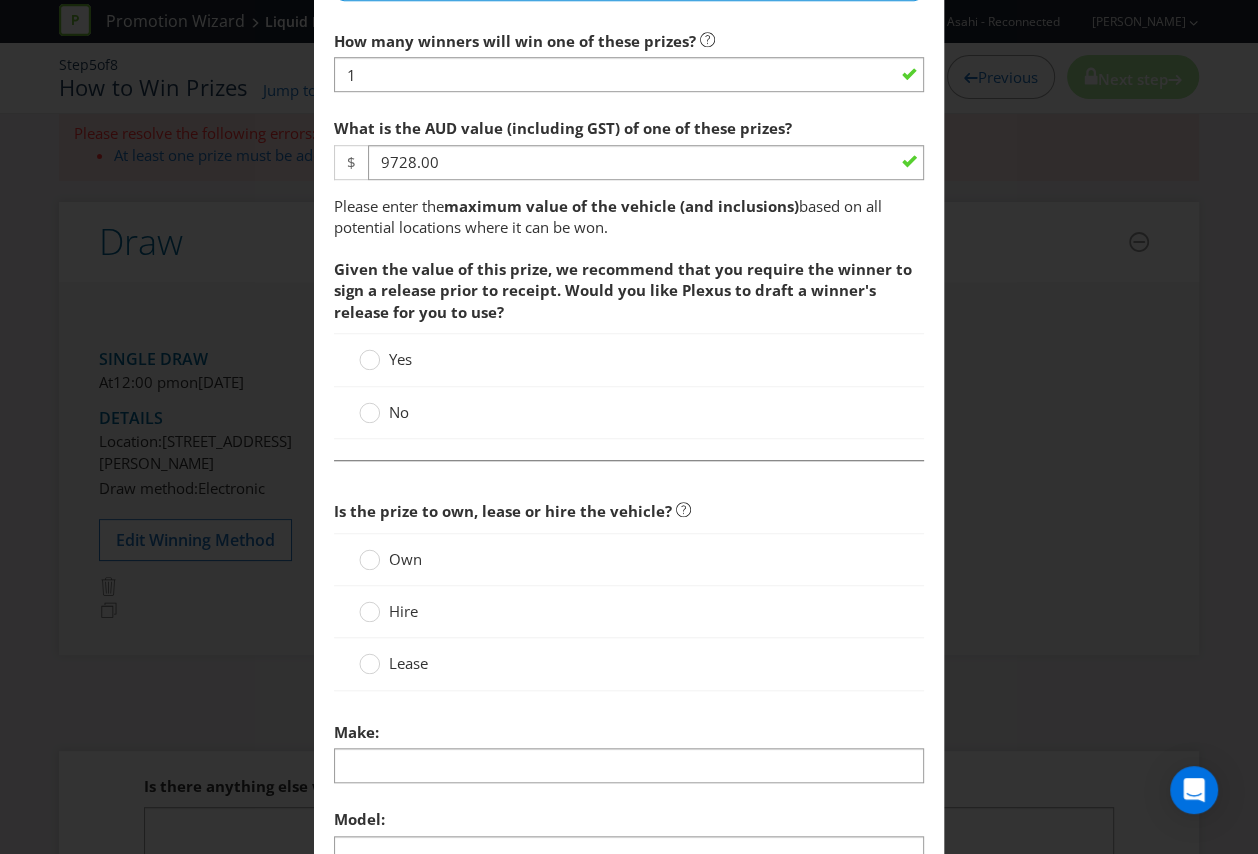 click on "No" at bounding box center (399, 412) 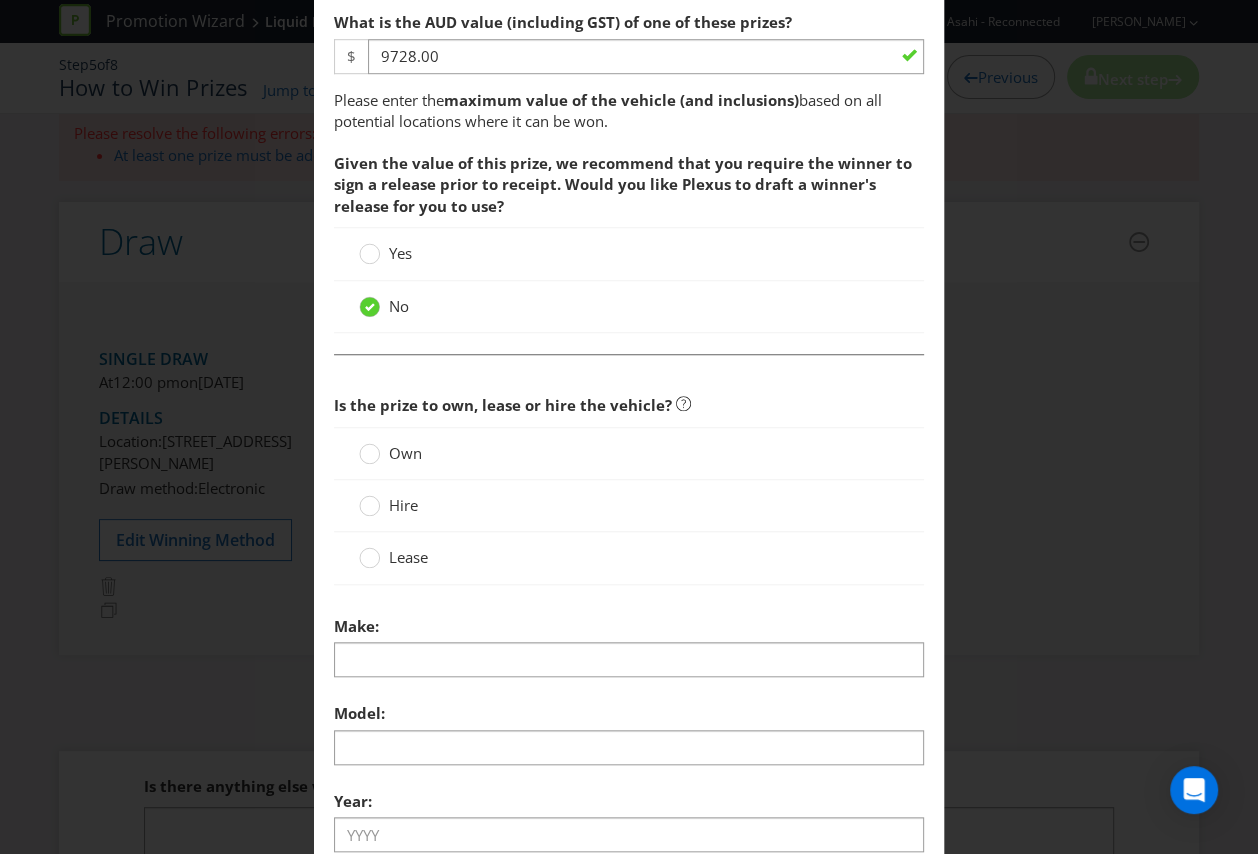 scroll, scrollTop: 1096, scrollLeft: 0, axis: vertical 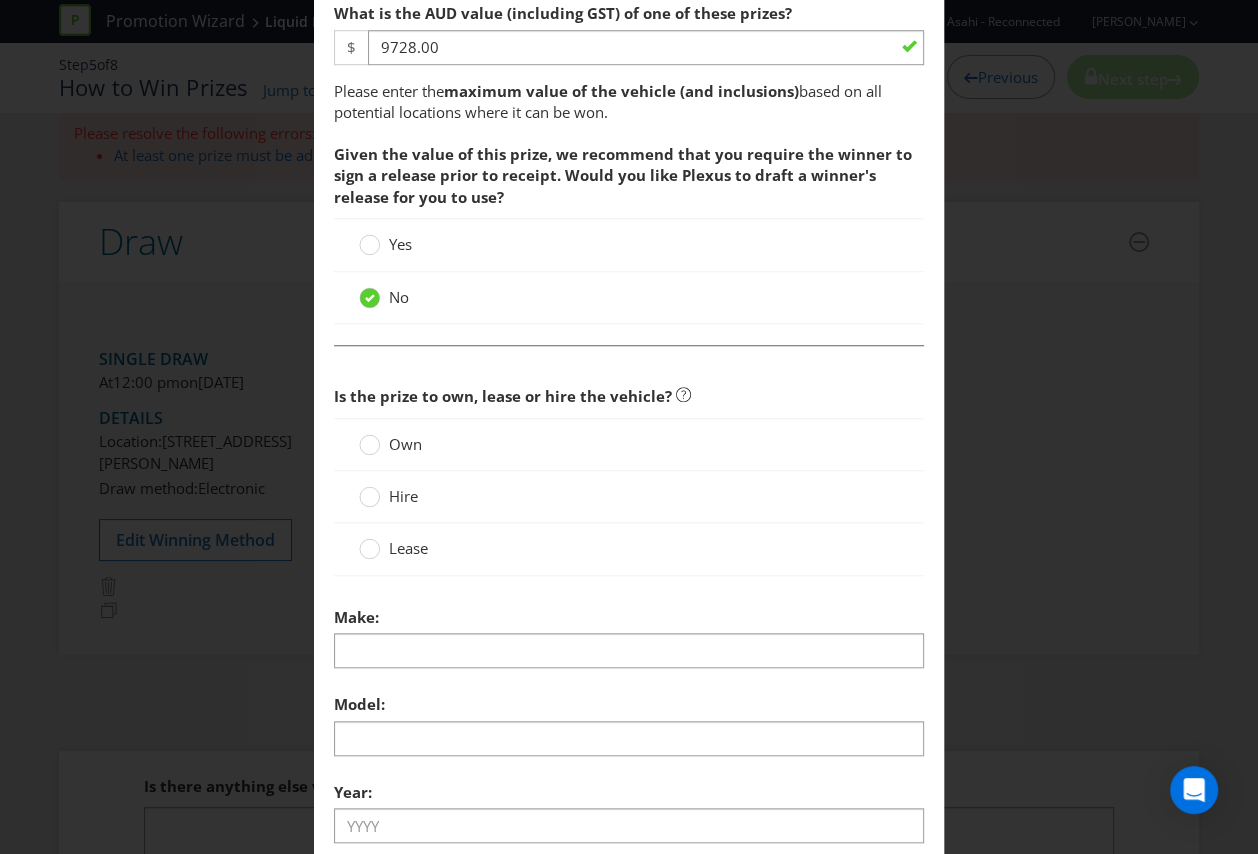 click on "Own" at bounding box center [405, 444] 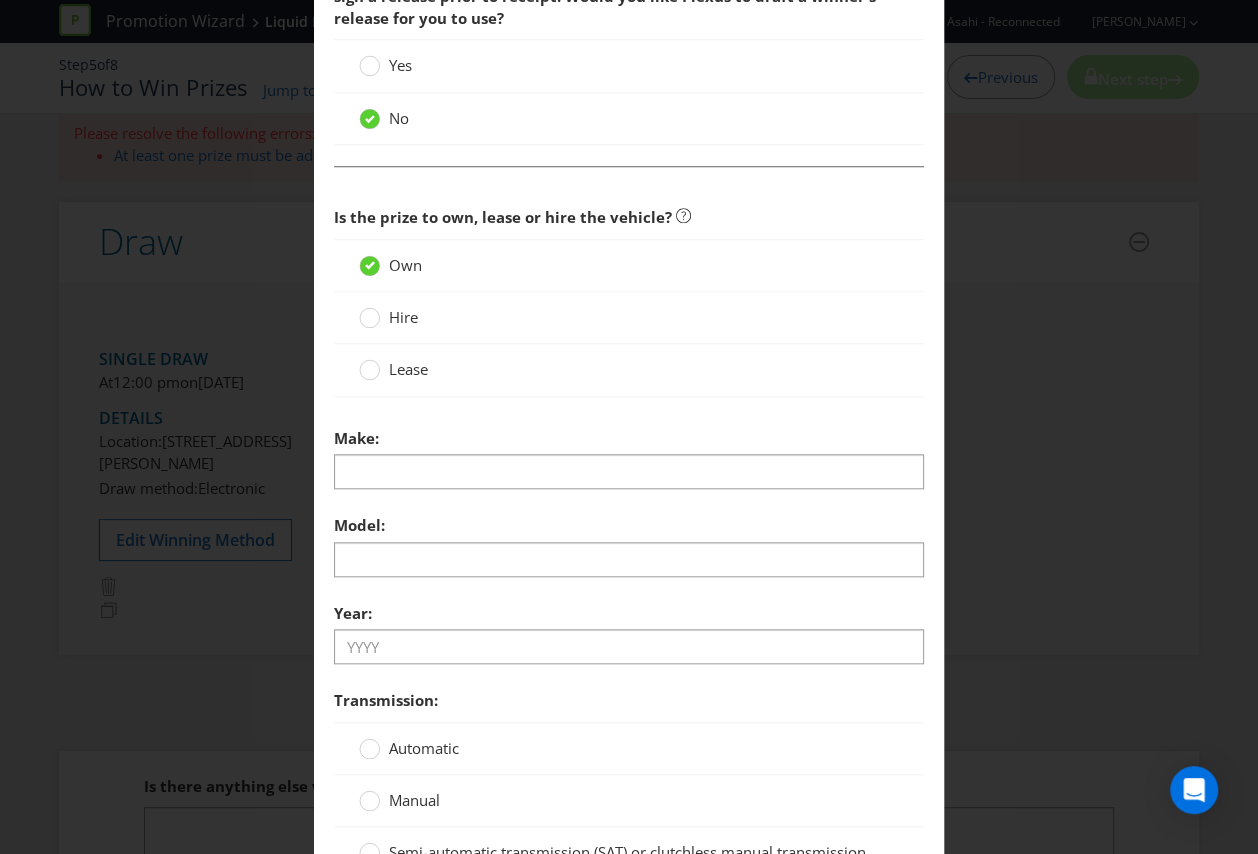 scroll, scrollTop: 1294, scrollLeft: 0, axis: vertical 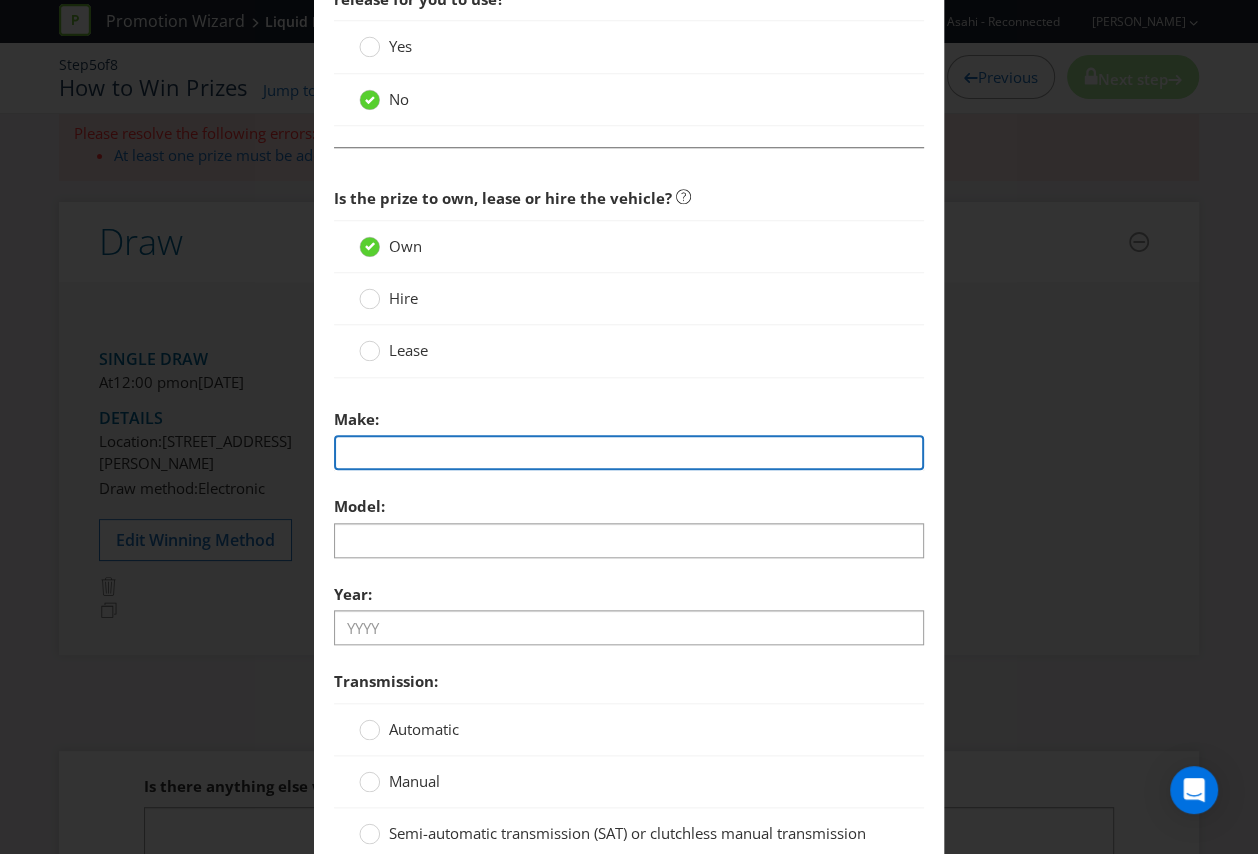 click at bounding box center [629, 452] 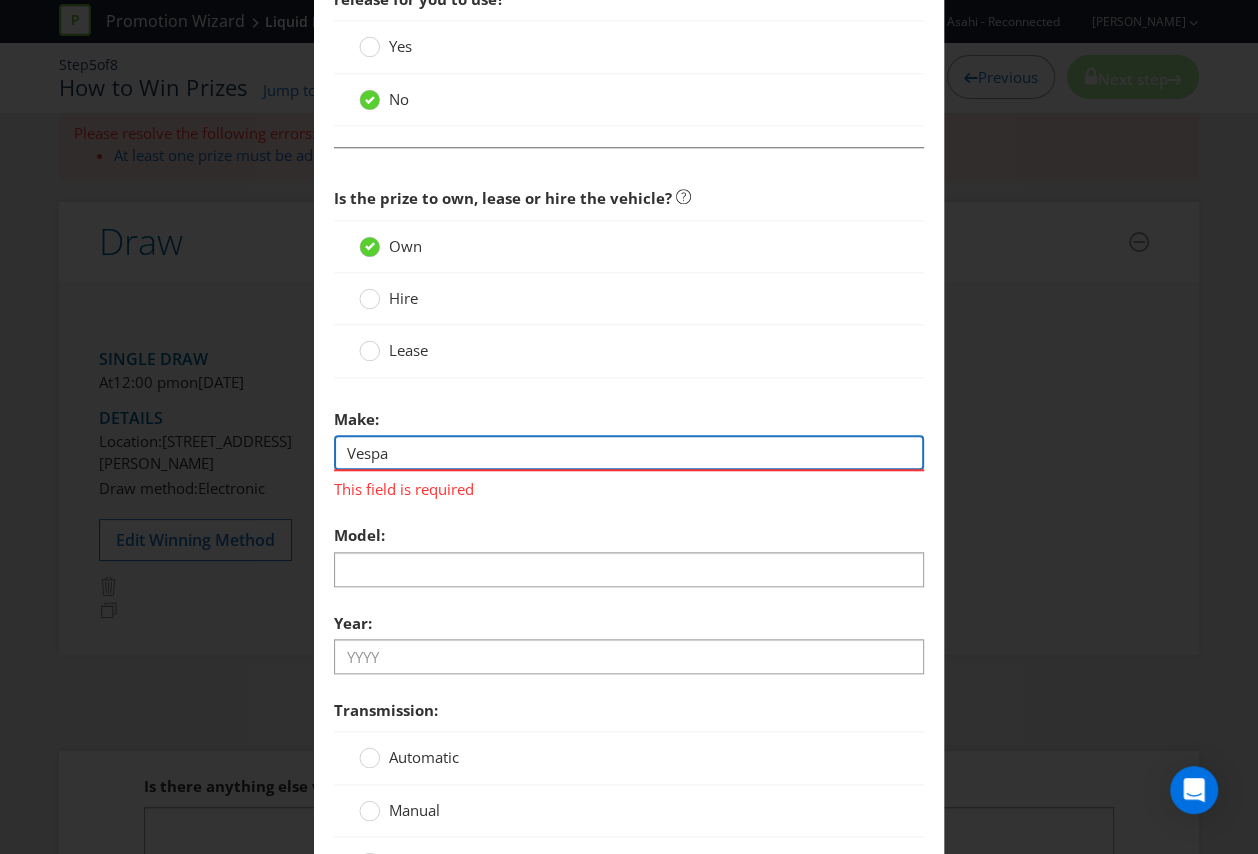 type on "Vespa" 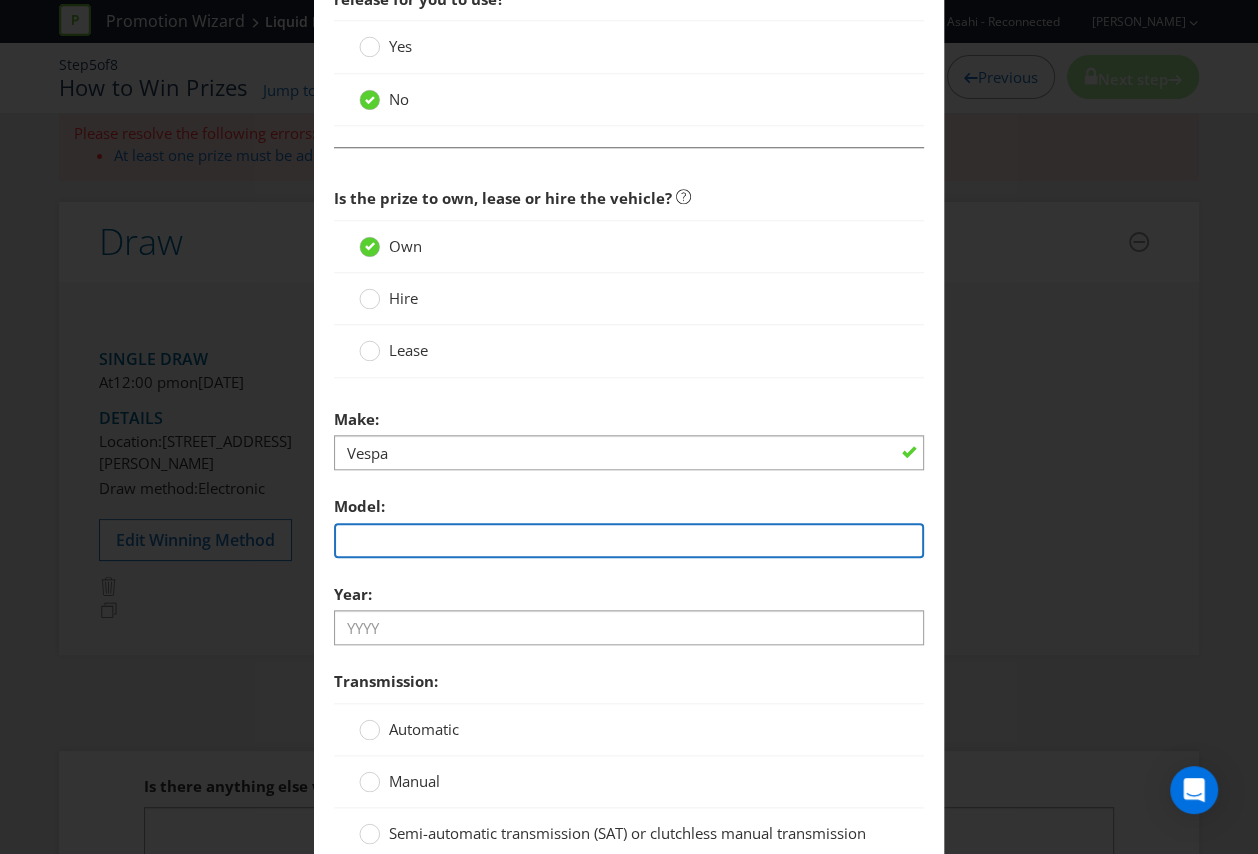 click on "Is the prize to own, lease or hire the vehicle?   Own   Hire   Lease       Make:   Vespa Model:   Year:   Transmission:   Automatic   Manual   Semi-automatic transmission (SAT) or clutchless manual transmission       Condition:   -- Please select -- New Demonstrated Second-hand Color:   -- Please select -- Winner's choice of colour subject to availability and excluding metallic The colour will be determined by the Promoter depending on availability at the time of winning The prize has a predetermined colour (please specify). You must also include registration, compulsory third party insurance, stamp duty and dealer delivery charges (which may vary State by State). These will automatically be added to the terms and conditions." at bounding box center (629, 649) 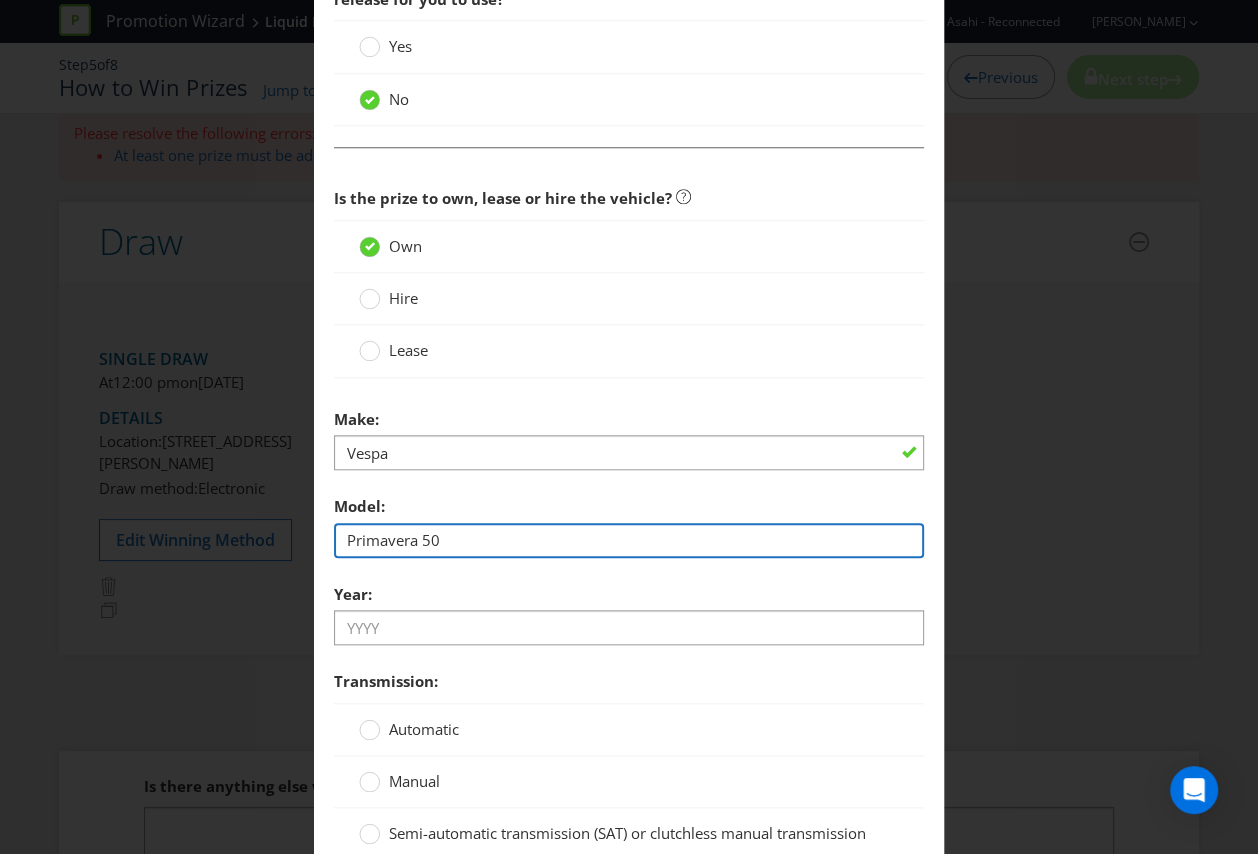 type on "Primavera 50" 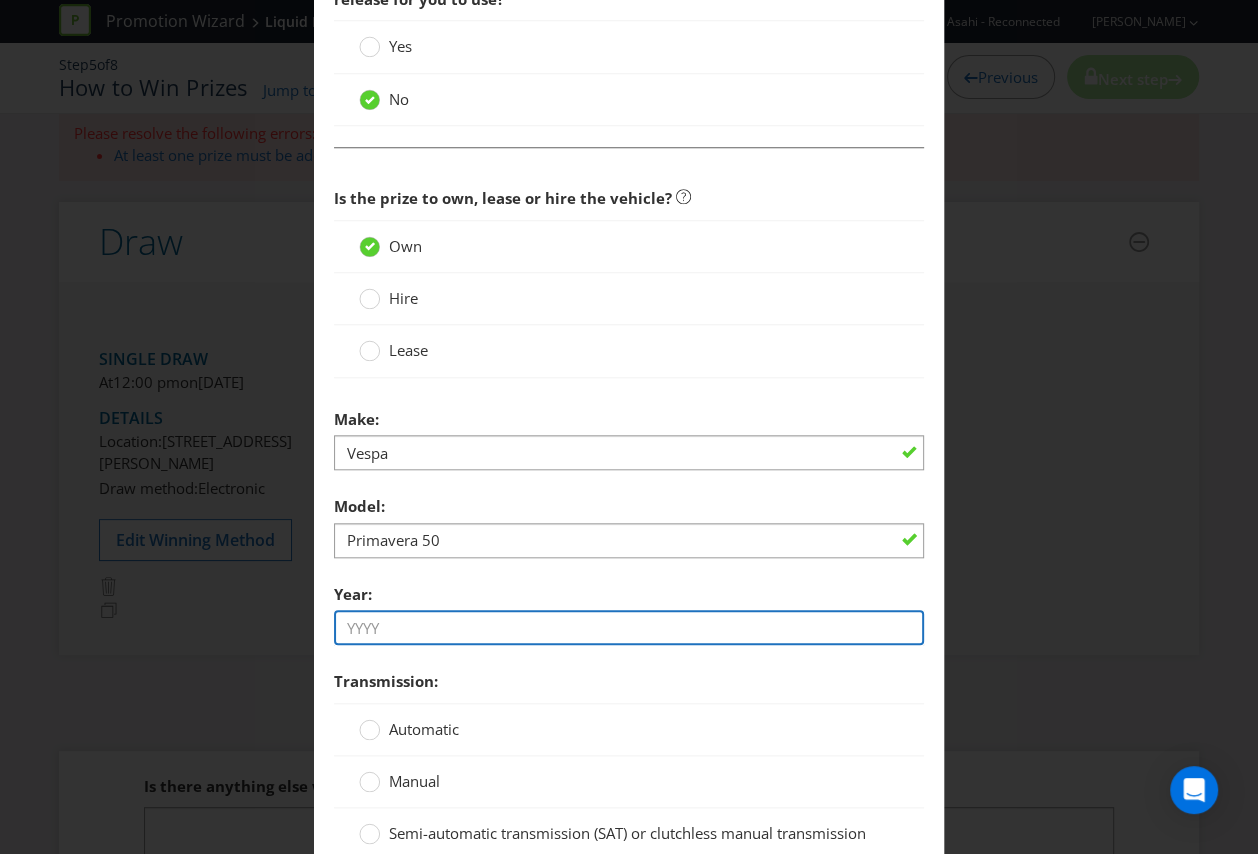 click at bounding box center (629, 627) 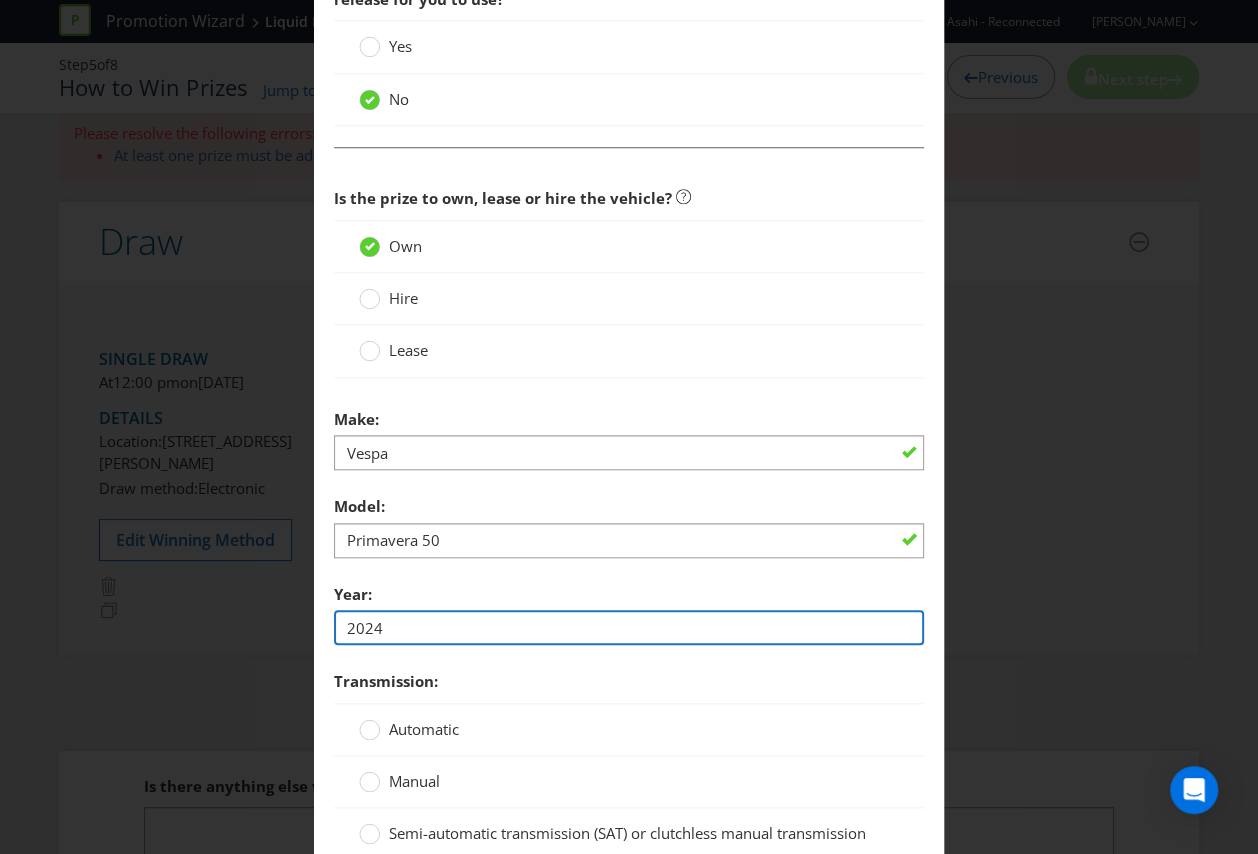 type on "2024" 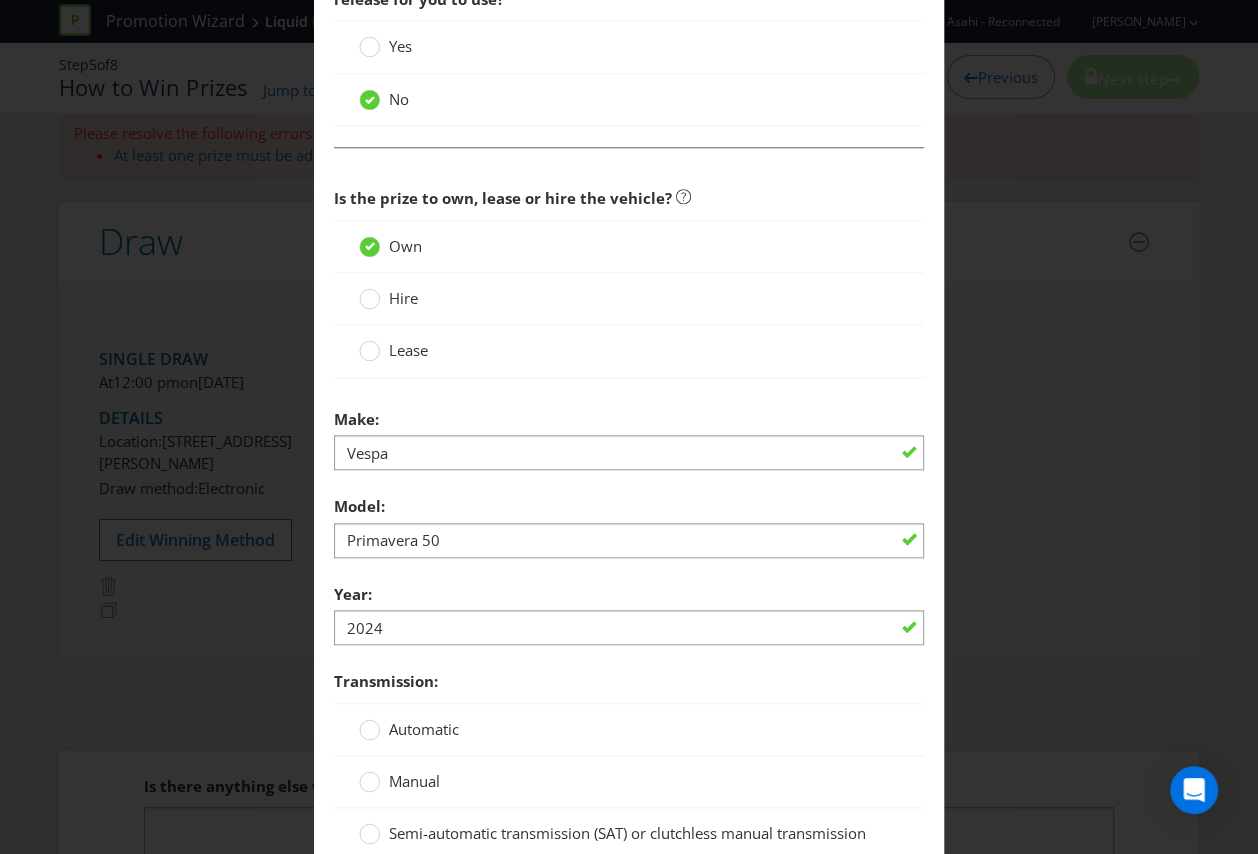 click on "Automatic" at bounding box center [629, 729] 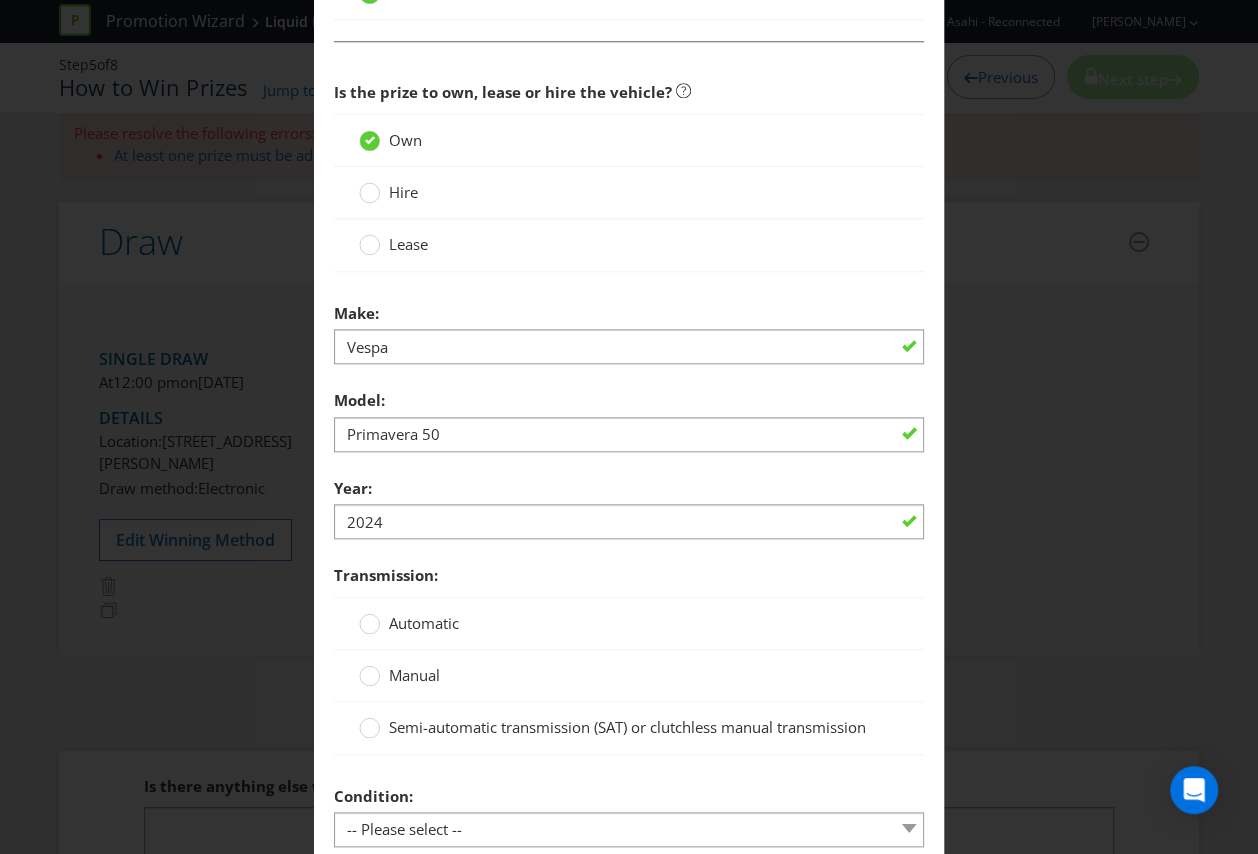scroll, scrollTop: 1404, scrollLeft: 0, axis: vertical 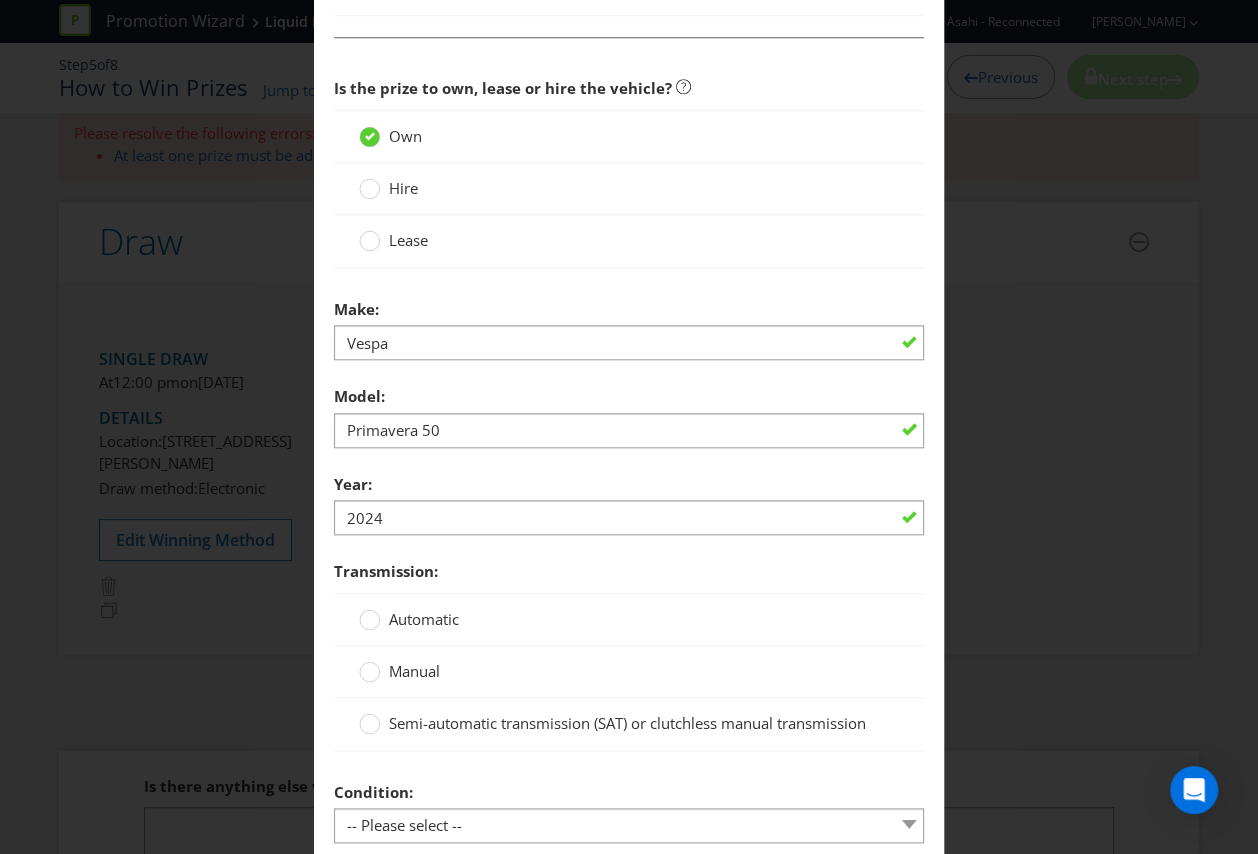 click on "Automatic" at bounding box center (424, 619) 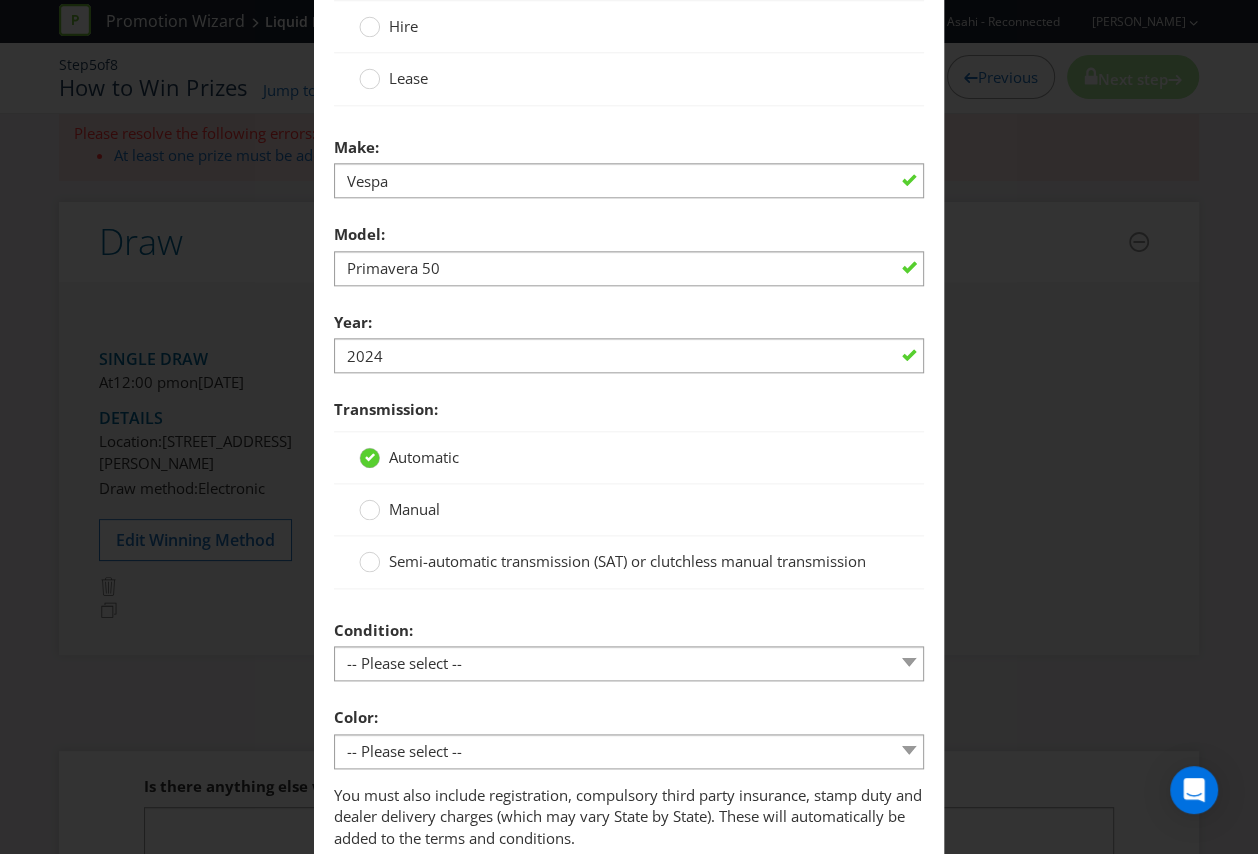 scroll, scrollTop: 1575, scrollLeft: 0, axis: vertical 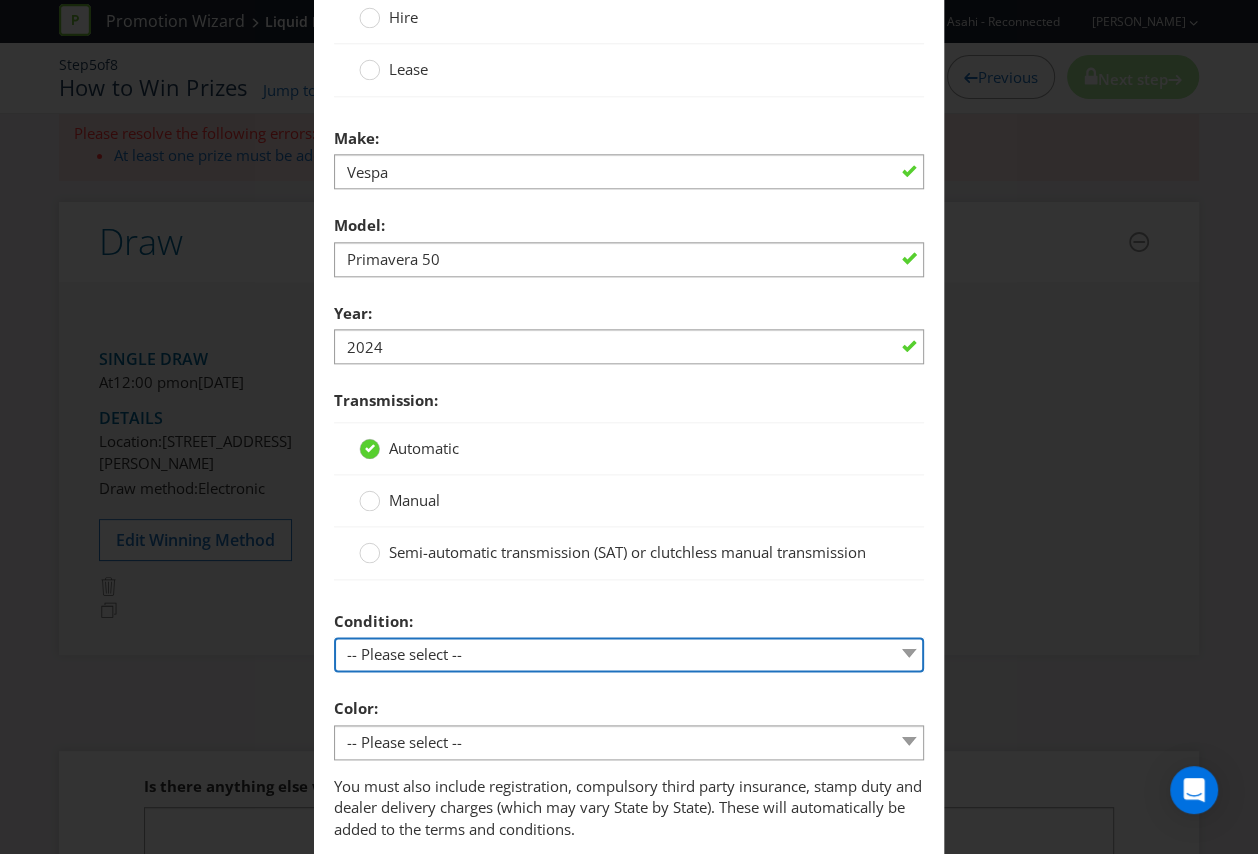click on "-- Please select -- New Demonstrated Second-hand" at bounding box center (629, 654) 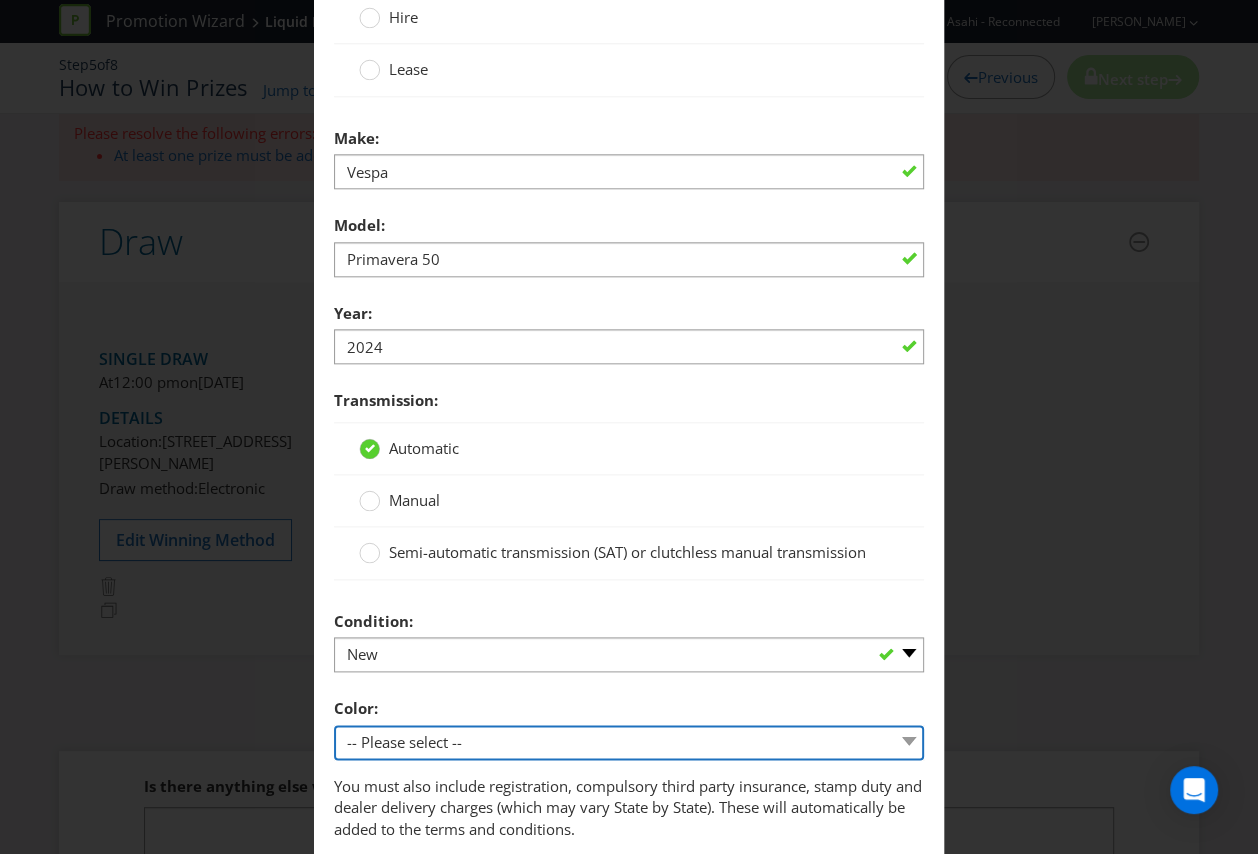 click on "-- Please select -- Winner's choice of colour subject to availability and excluding metallic The colour will be determined by the Promoter depending on availability at the time of winning The prize has a predetermined colour (please specify)." at bounding box center [629, 742] 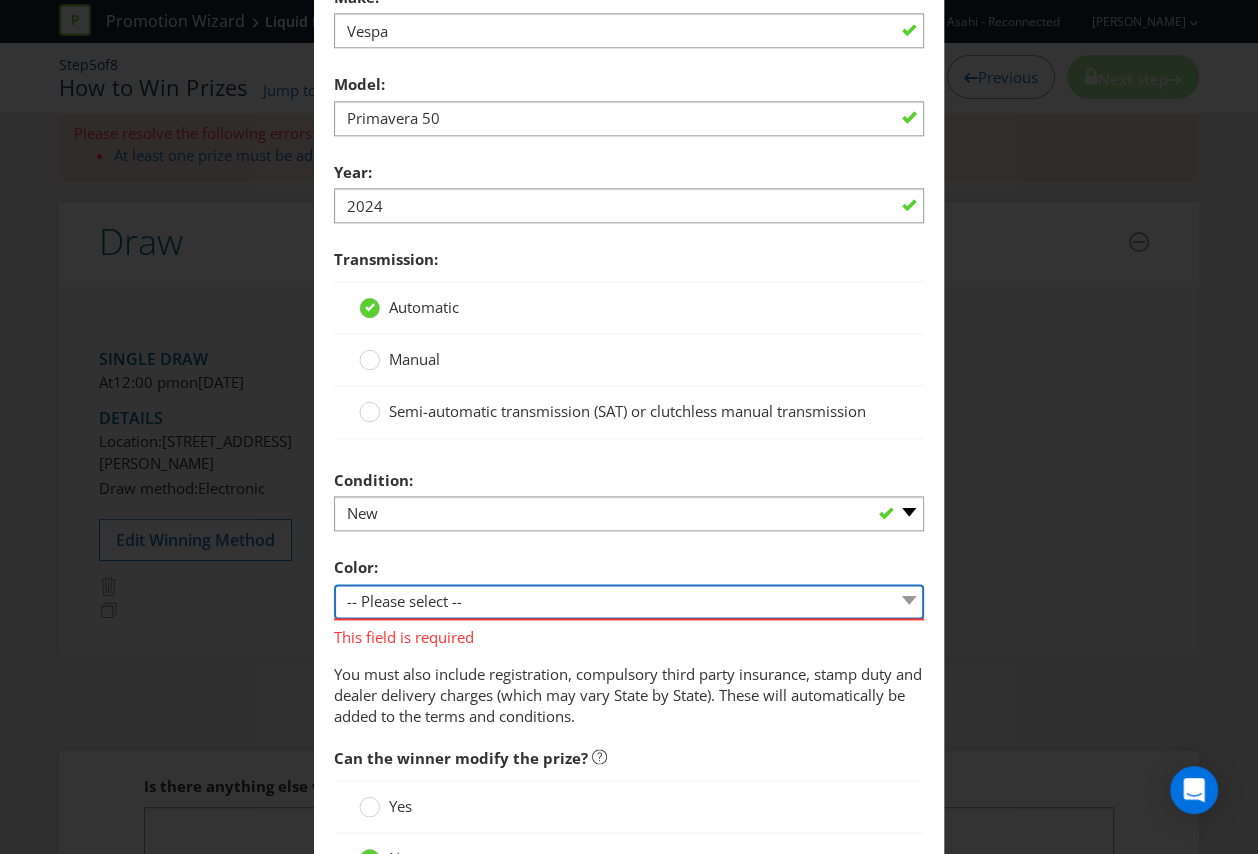 scroll, scrollTop: 1723, scrollLeft: 0, axis: vertical 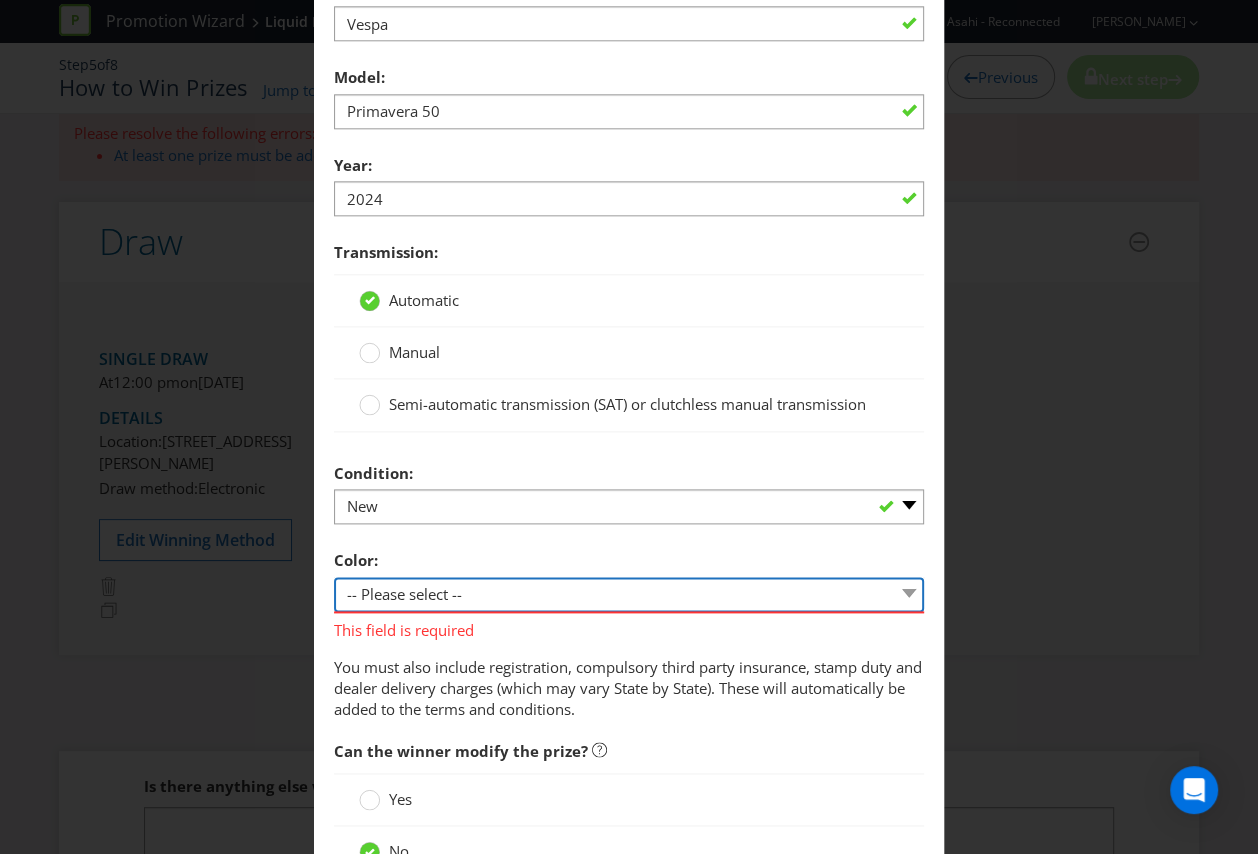 click on "-- Please select -- Winner's choice of colour subject to availability and excluding metallic The colour will be determined by the Promoter depending on availability at the time of winning The prize has a predetermined colour (please specify)." at bounding box center (629, 594) 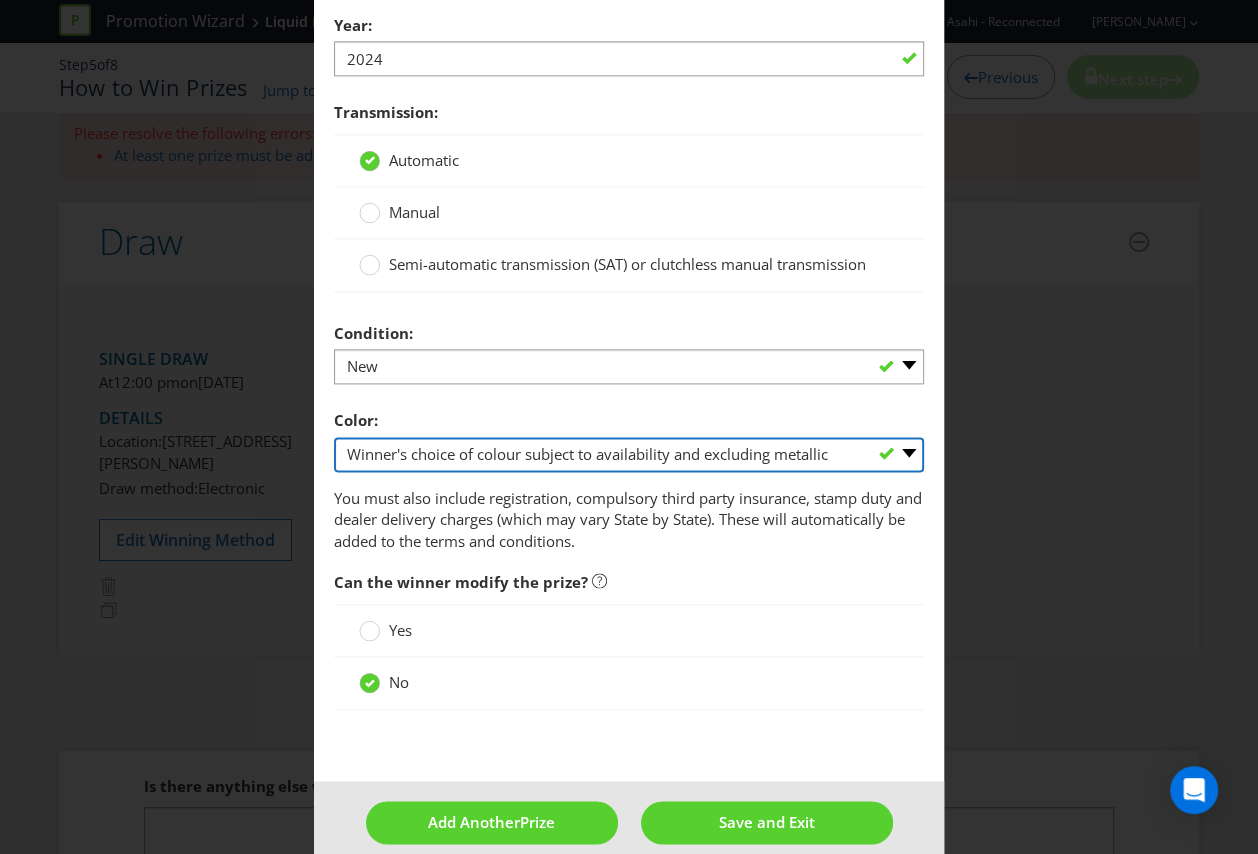 scroll, scrollTop: 1875, scrollLeft: 0, axis: vertical 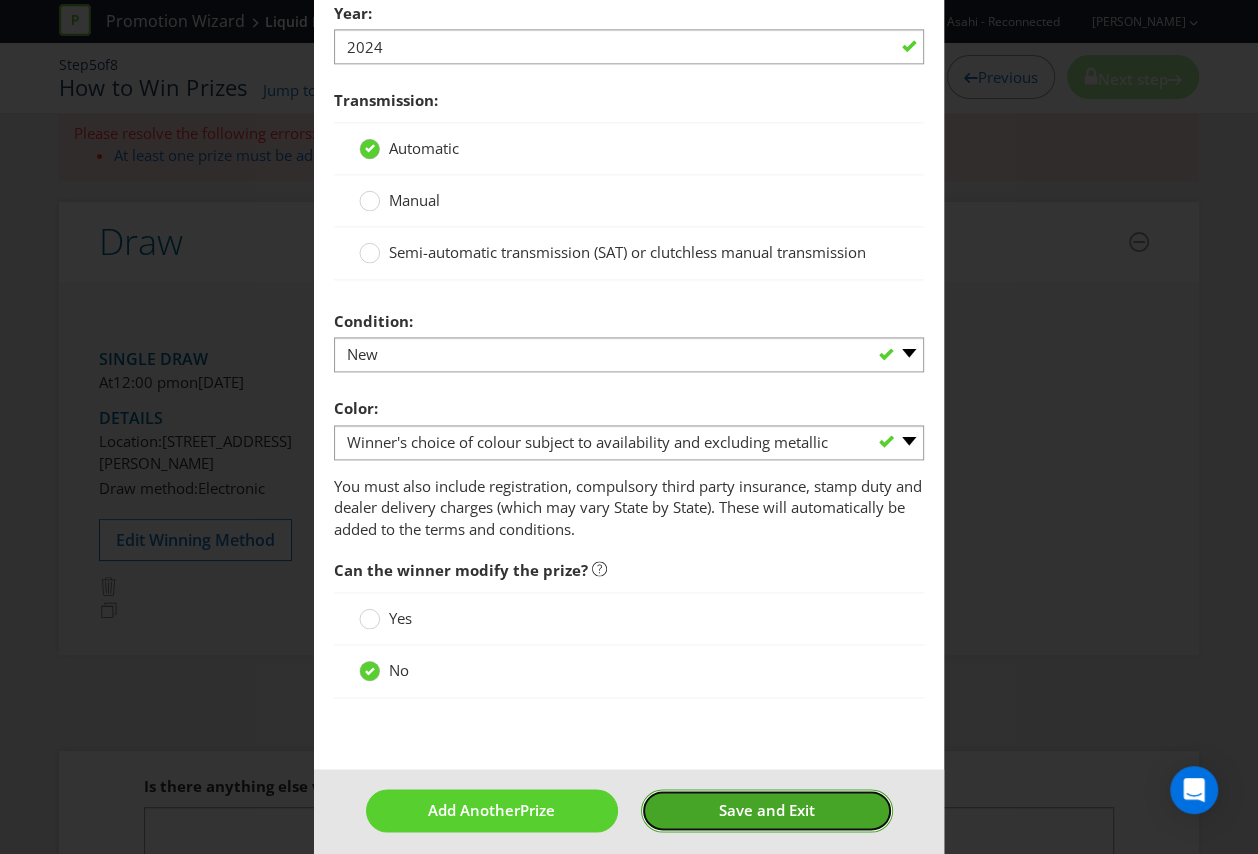 click on "Save and Exit" at bounding box center [767, 810] 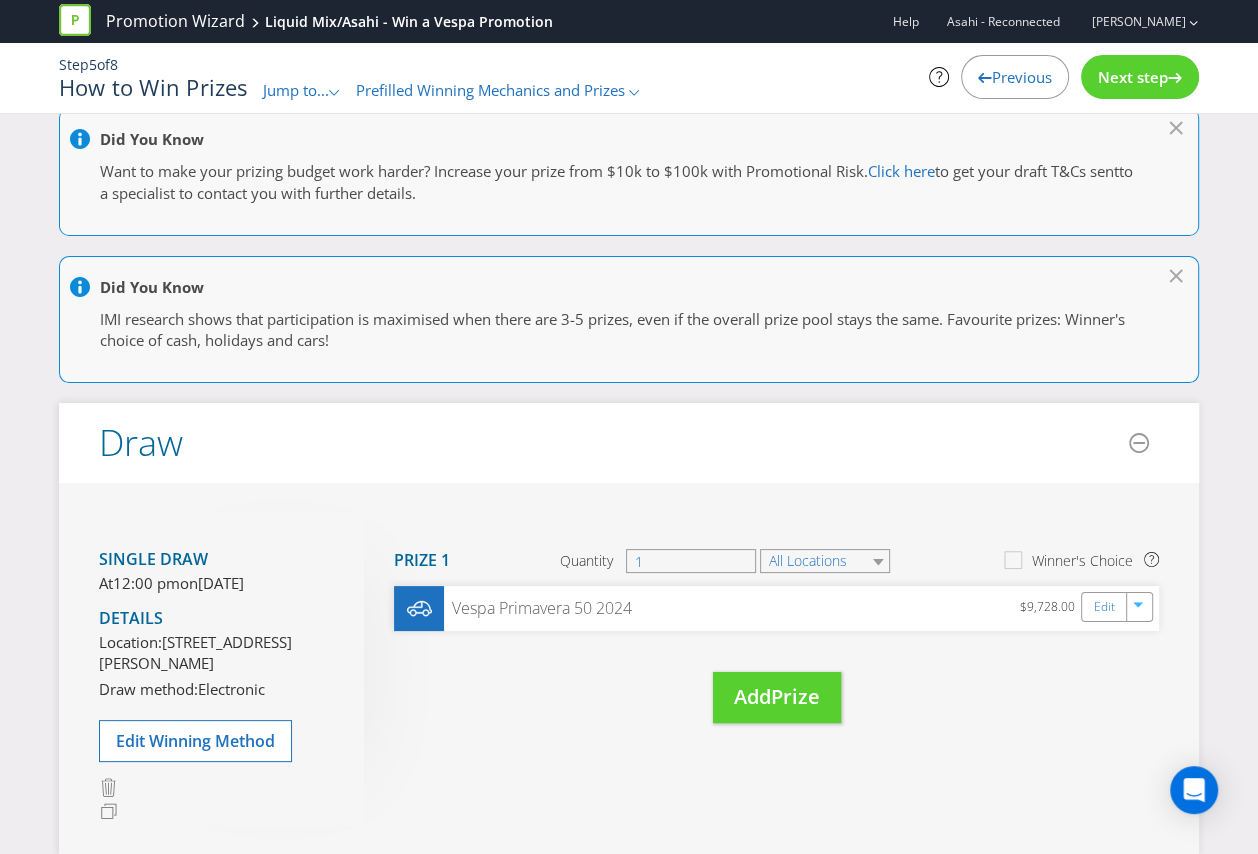 click on "Next step" at bounding box center [1133, 77] 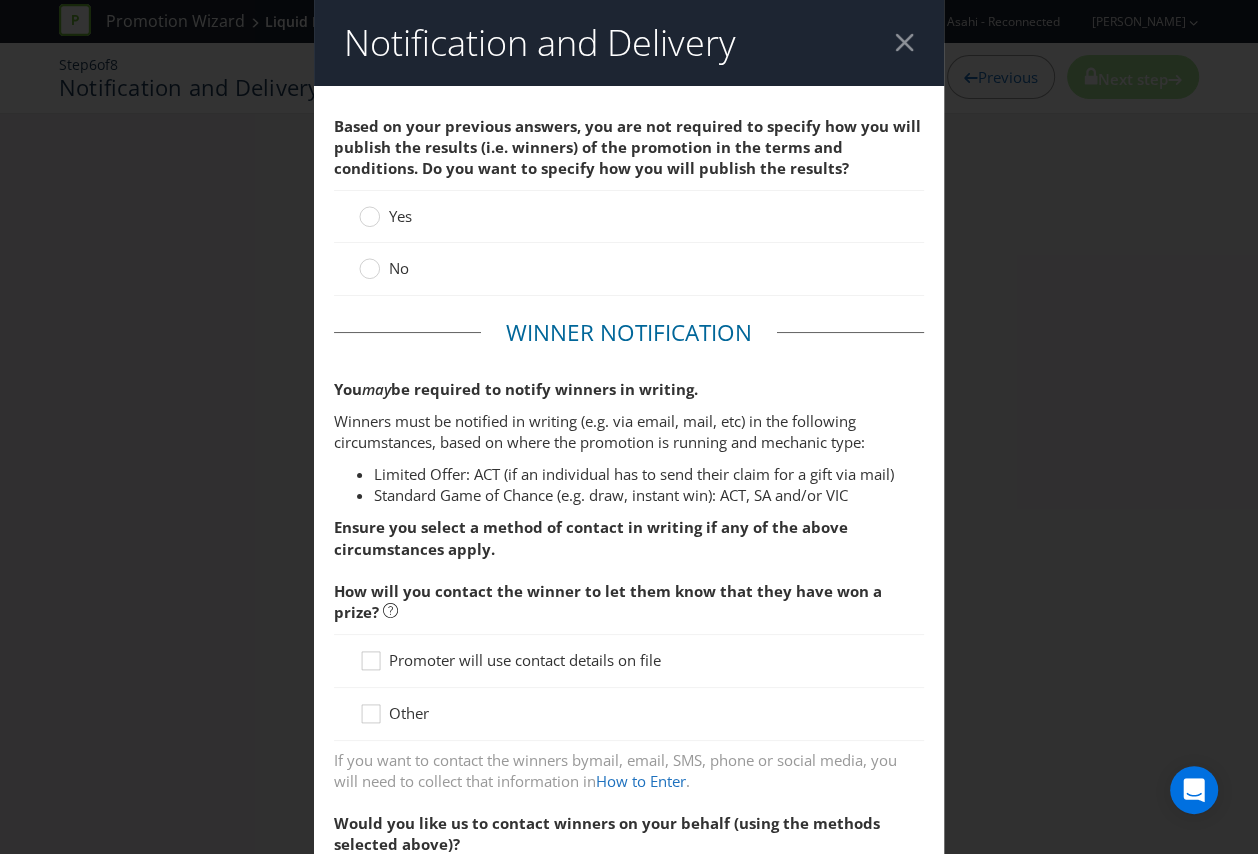 click on "No" at bounding box center (399, 268) 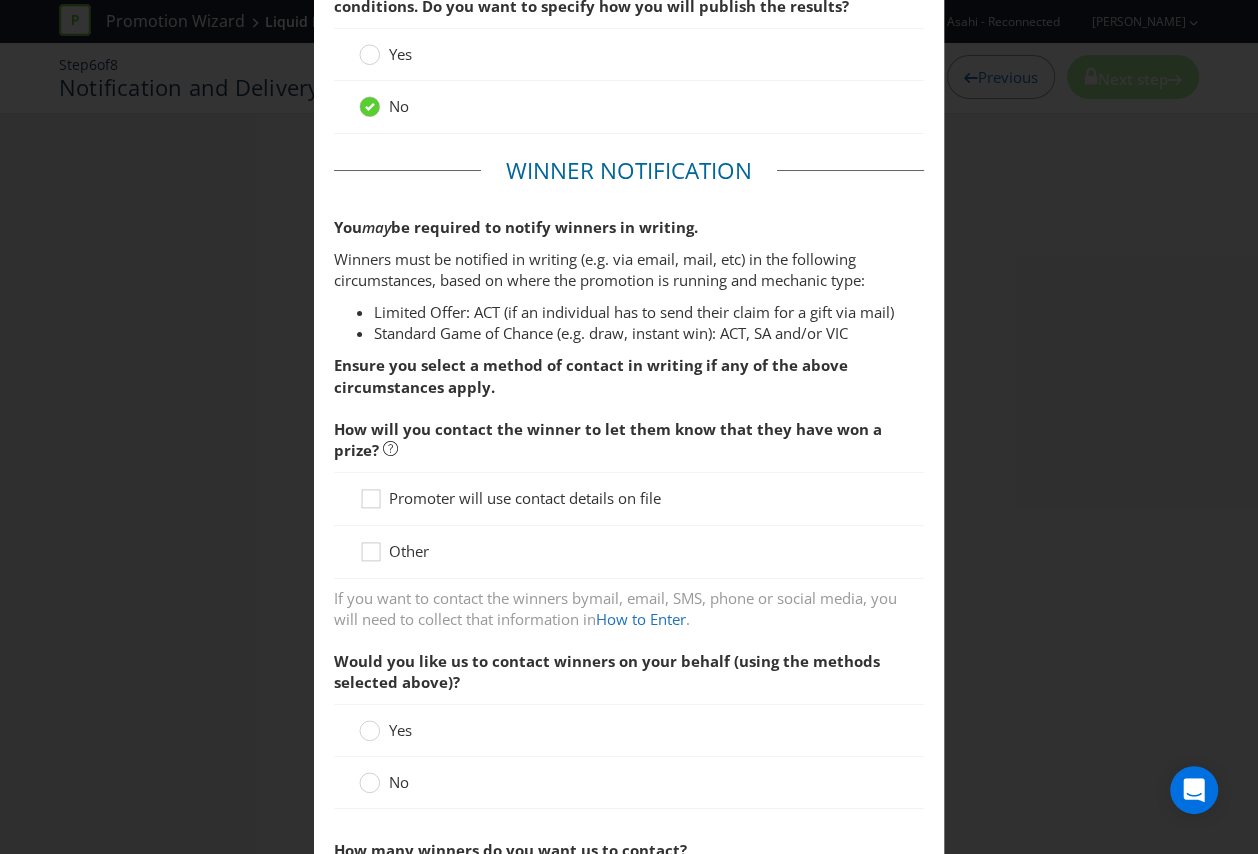 scroll, scrollTop: 164, scrollLeft: 0, axis: vertical 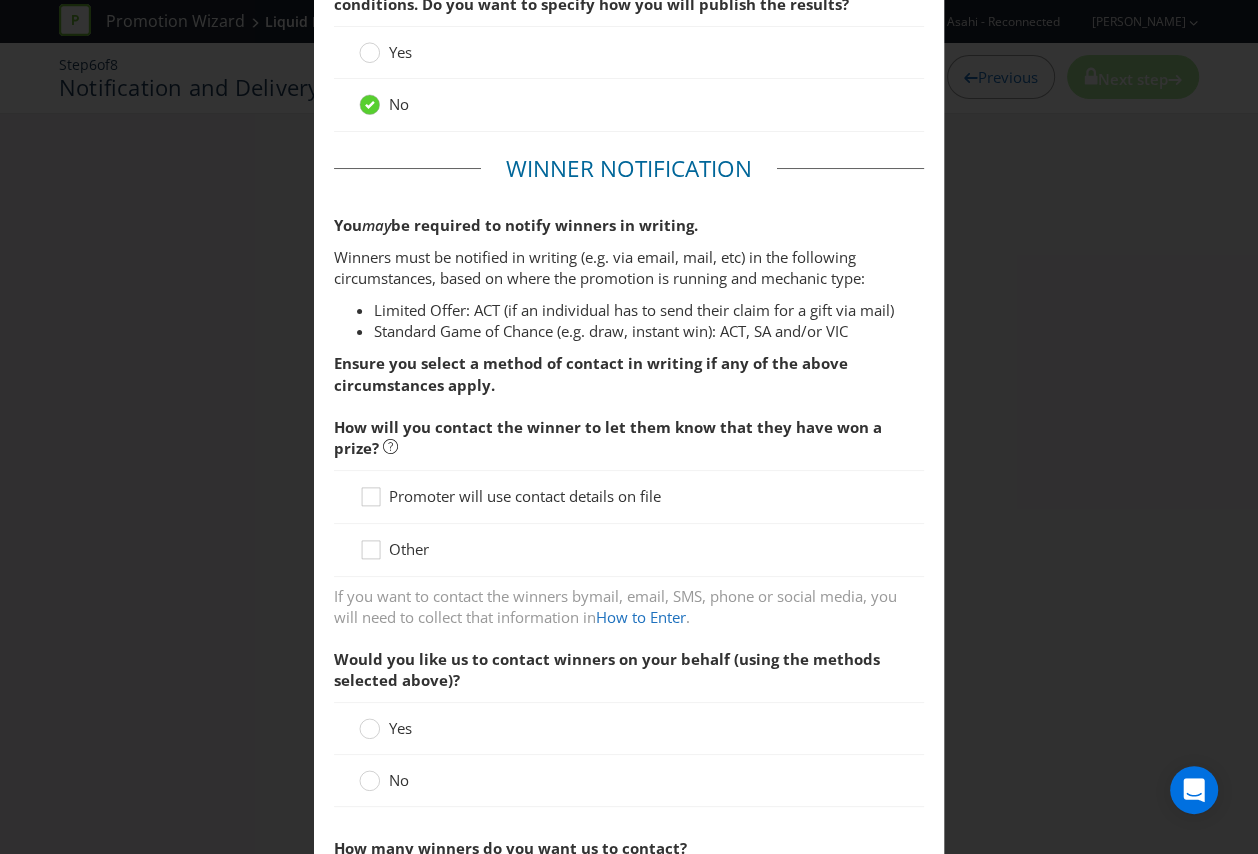 click on "Other" at bounding box center (409, 549) 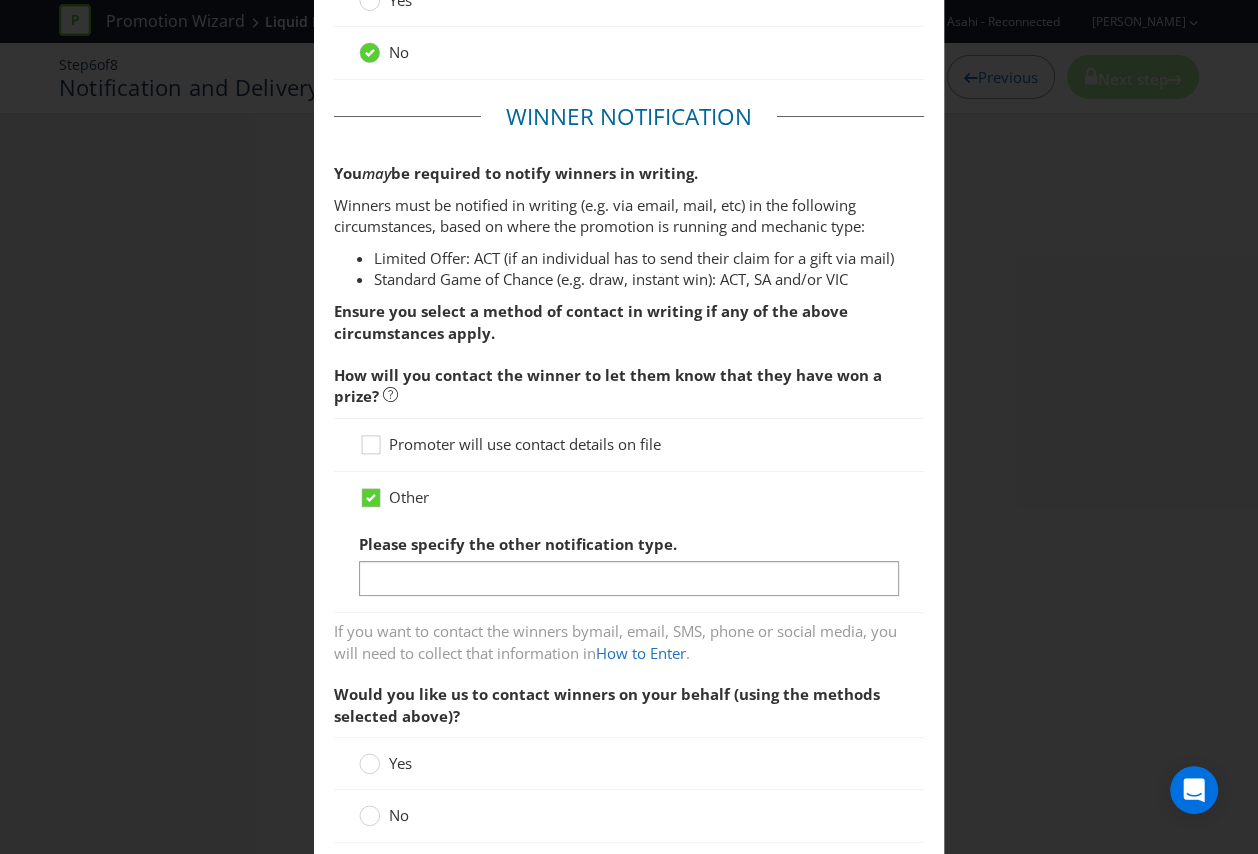 scroll, scrollTop: 222, scrollLeft: 0, axis: vertical 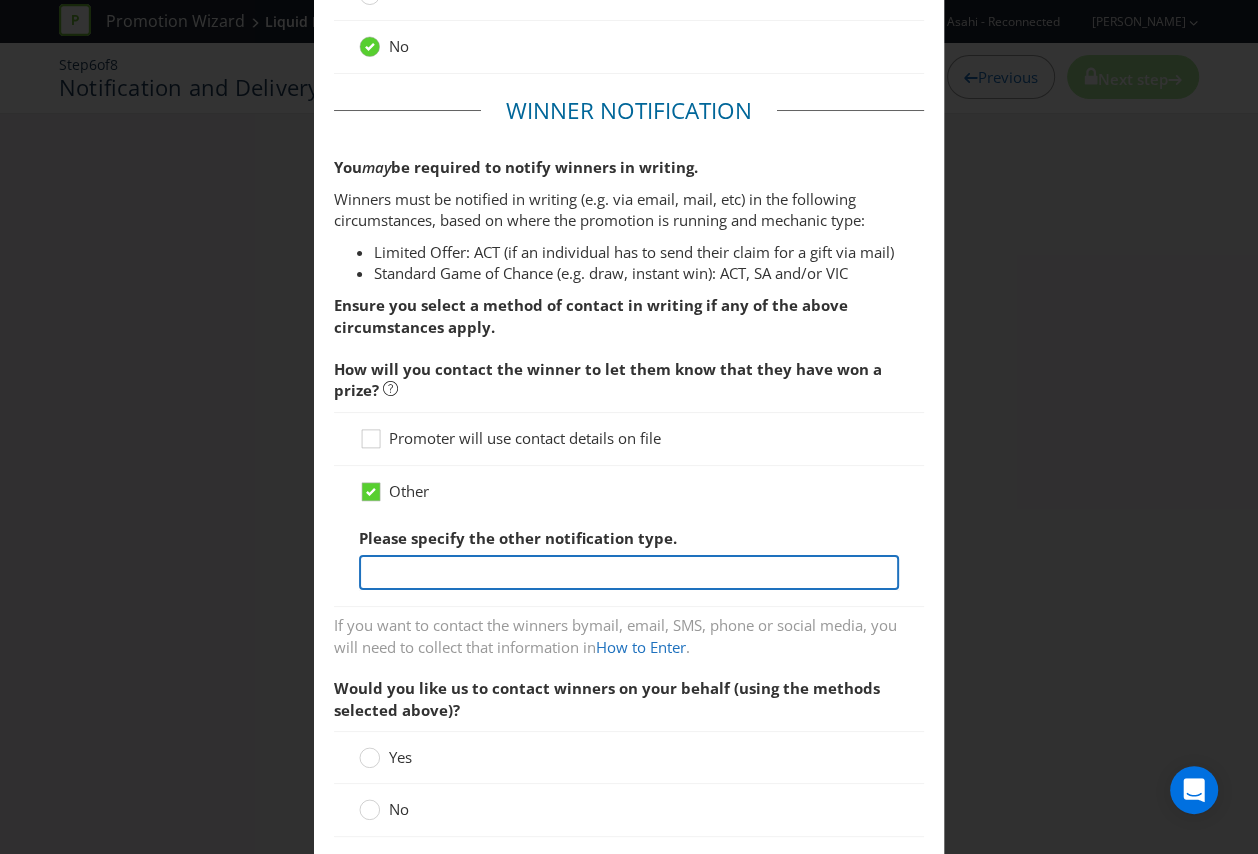 click at bounding box center [629, 572] 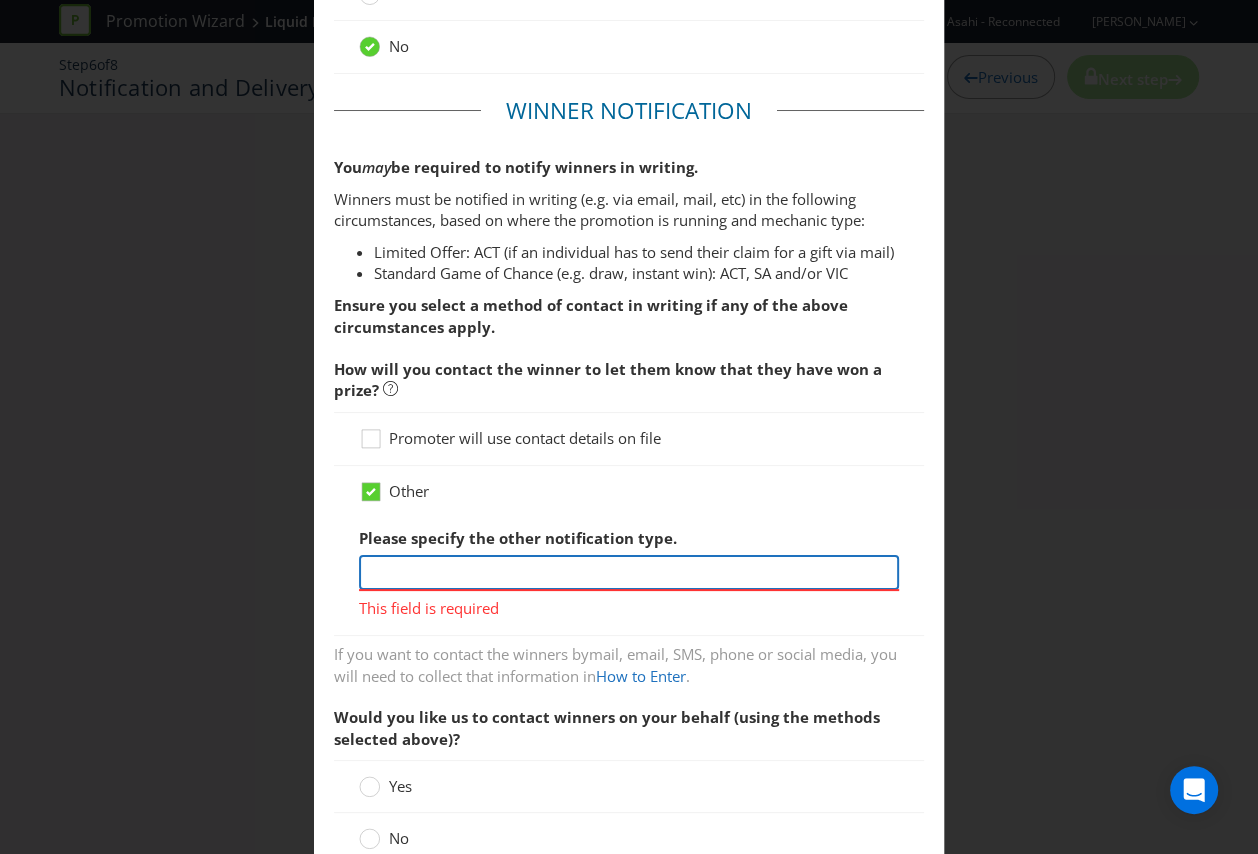 click at bounding box center [629, 572] 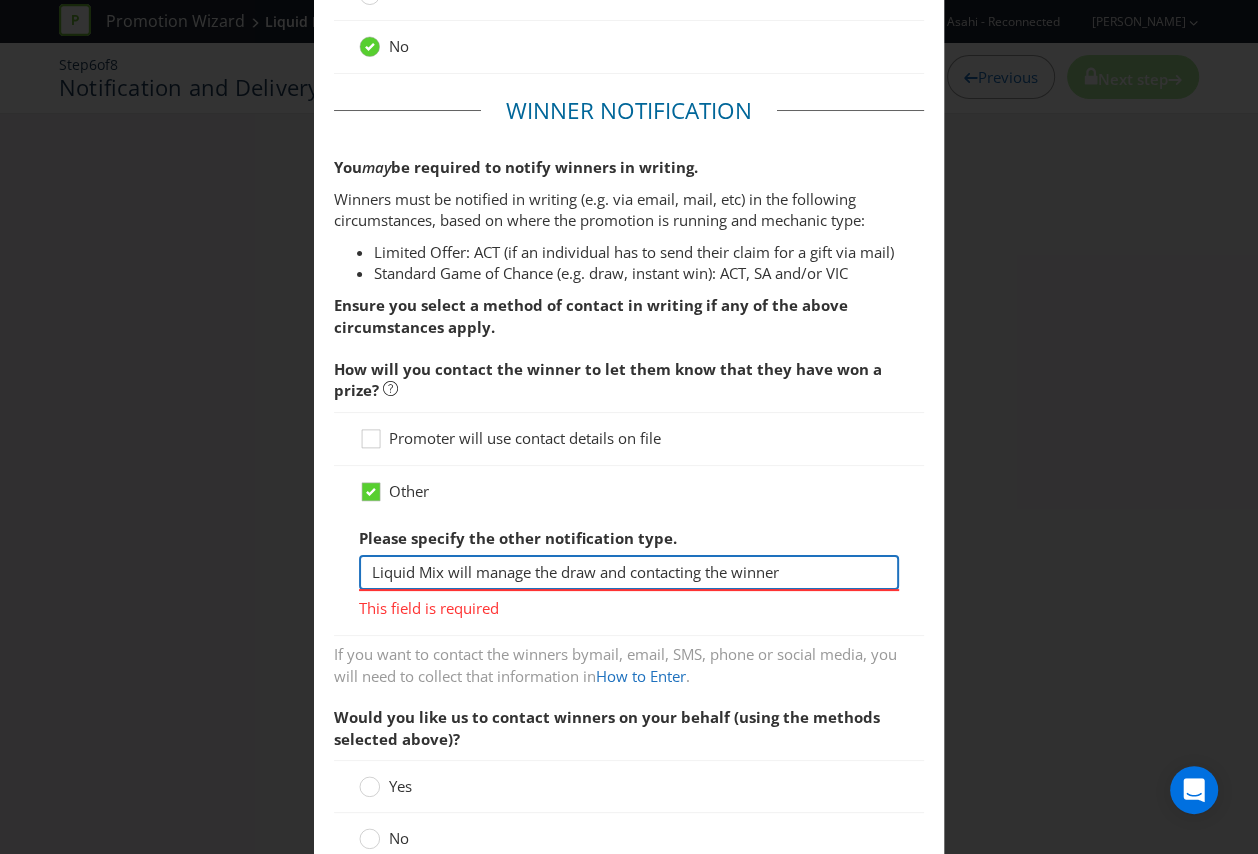 click on "Liquid Mix will manage the draw and contacting the winner" at bounding box center (629, 572) 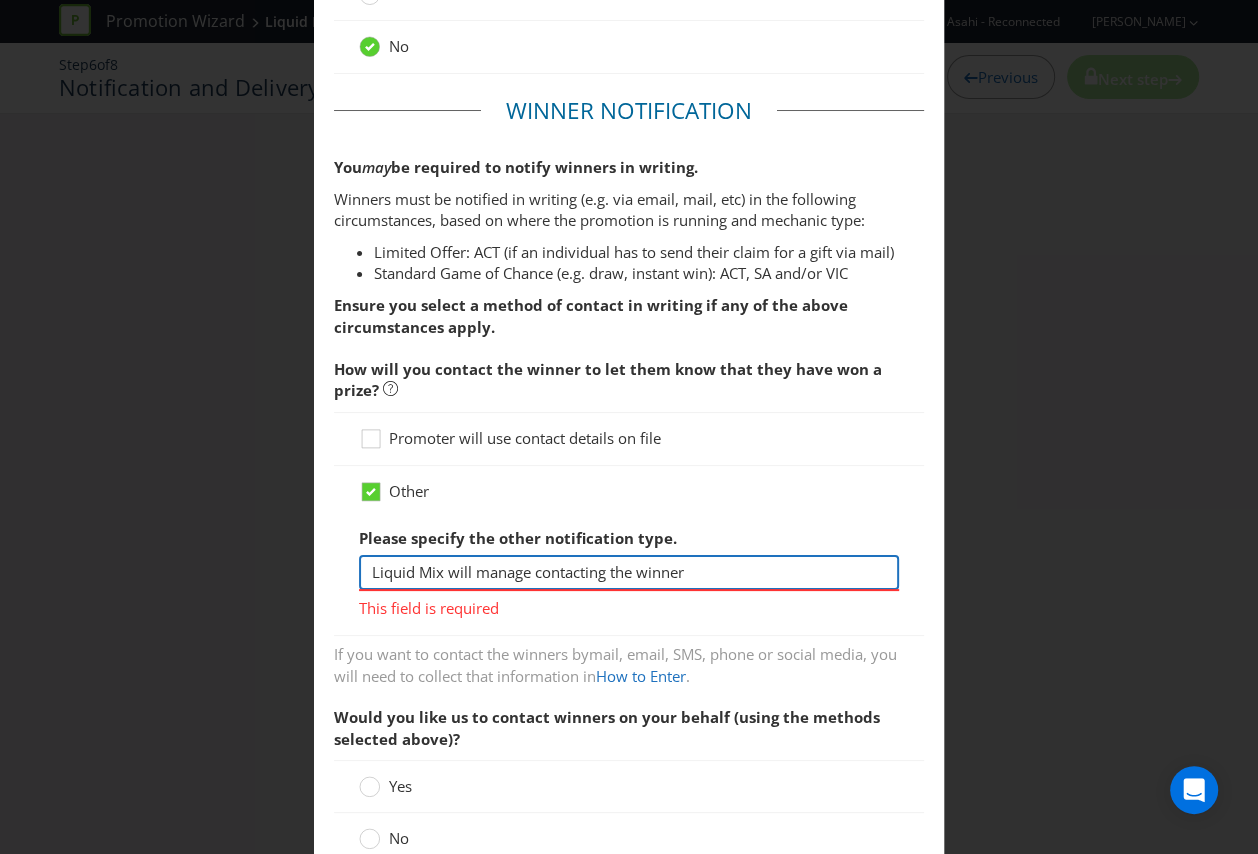 click on "Liquid Mix will manage contacting the winner" at bounding box center (629, 572) 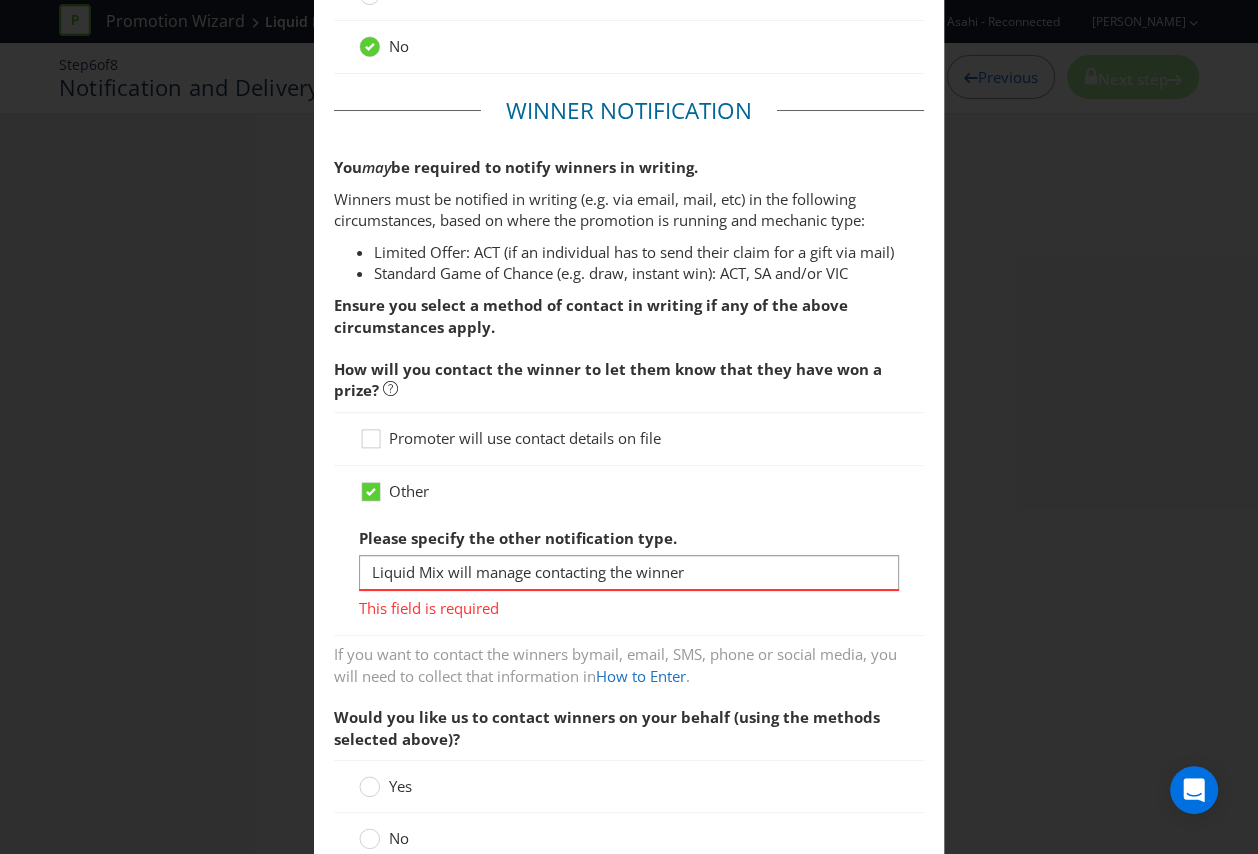 click on "Notification and Delivery Based on your previous answers, you are not required to specify how you will publish the results (i.e. winners) of the promotion in the terms and conditions. Do you want to specify how you will publish the results?   Yes   No       Winner Notification You  may  be required to notify winners in writing. Winners must be notified in writing (e.g. via email, mail, etc) in the following circumstances, based on where the promotion is running and mechanic type: Limited Offer: ACT (if an individual has to send their claim for a gift via mail) Standard Game of Chance (e.g. draw, instant win): ACT, SA and/or VIC Ensure you select a method of contact in writing if any of the above circumstances apply. How will you contact the winner to let them know that they have won a prize?   Promoter will use contact details on file    Other   Please specify the other notification type.   Liquid Mix will manage contacting the winner This field is required   If you want to contact the winners by  ." at bounding box center [629, 427] 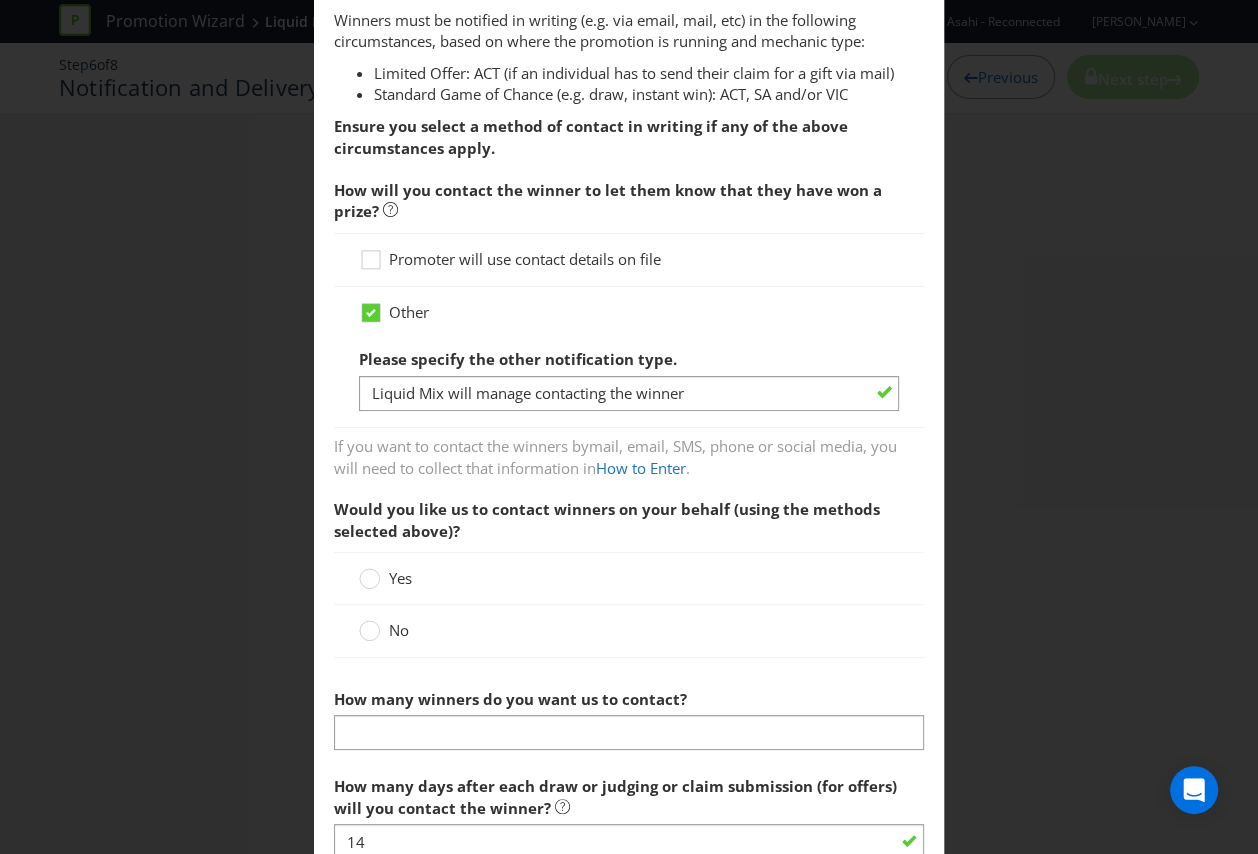 scroll, scrollTop: 412, scrollLeft: 0, axis: vertical 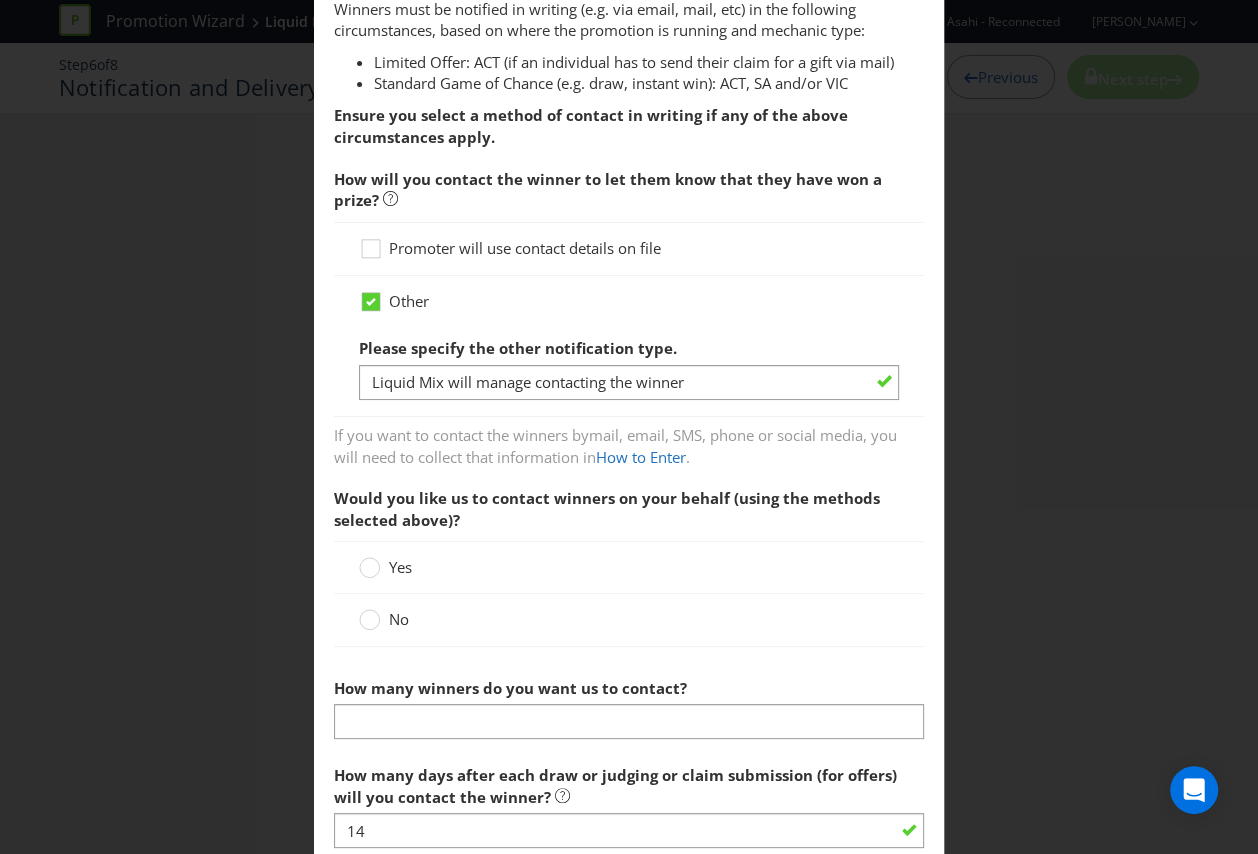 click on "No" at bounding box center (386, 619) 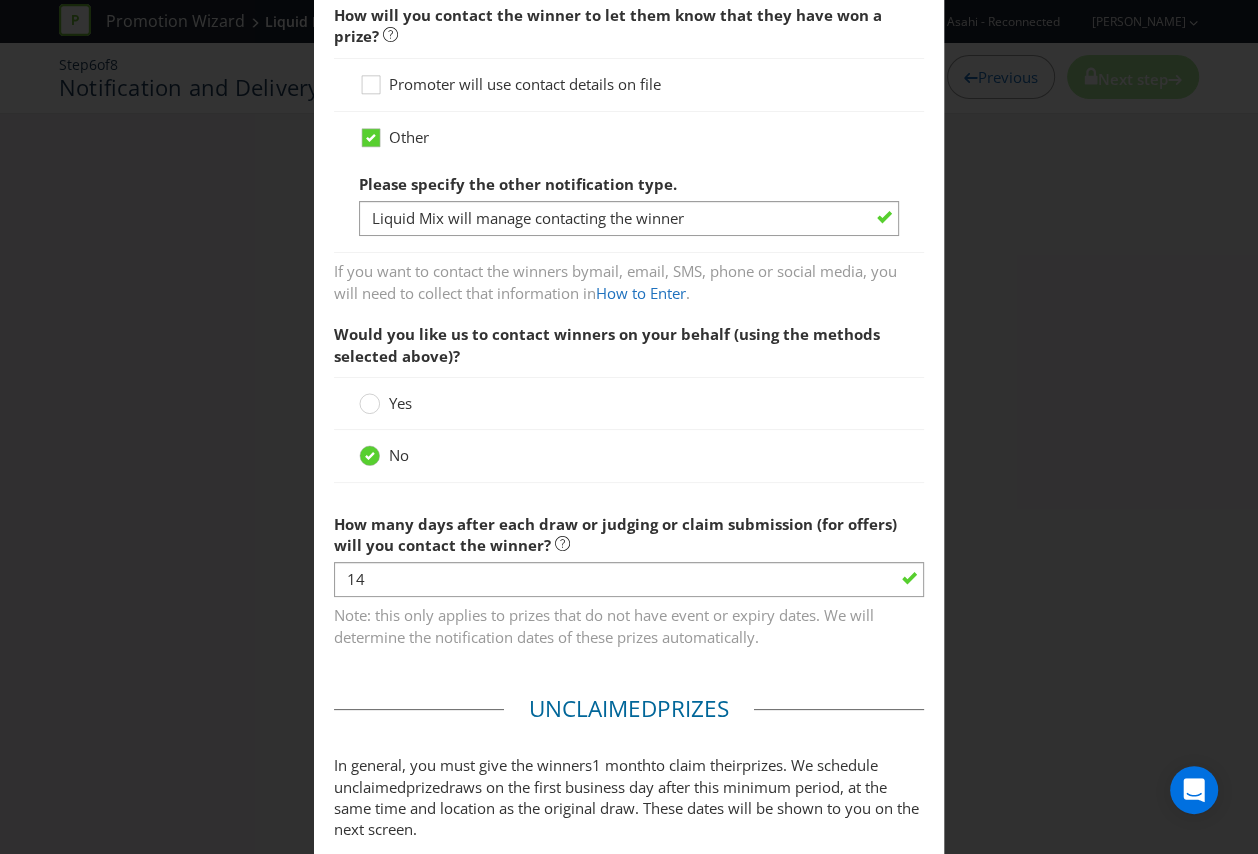 scroll, scrollTop: 577, scrollLeft: 0, axis: vertical 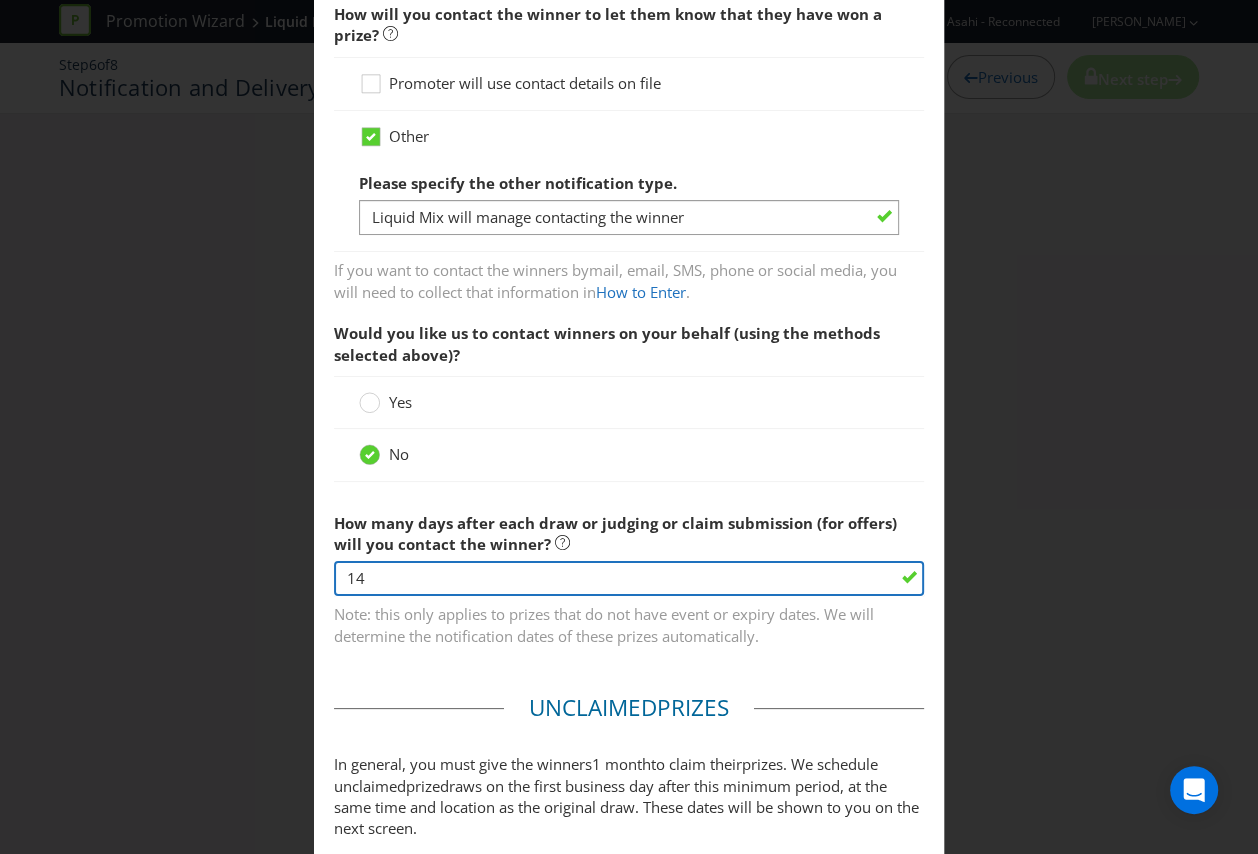 click on "14" at bounding box center [629, 578] 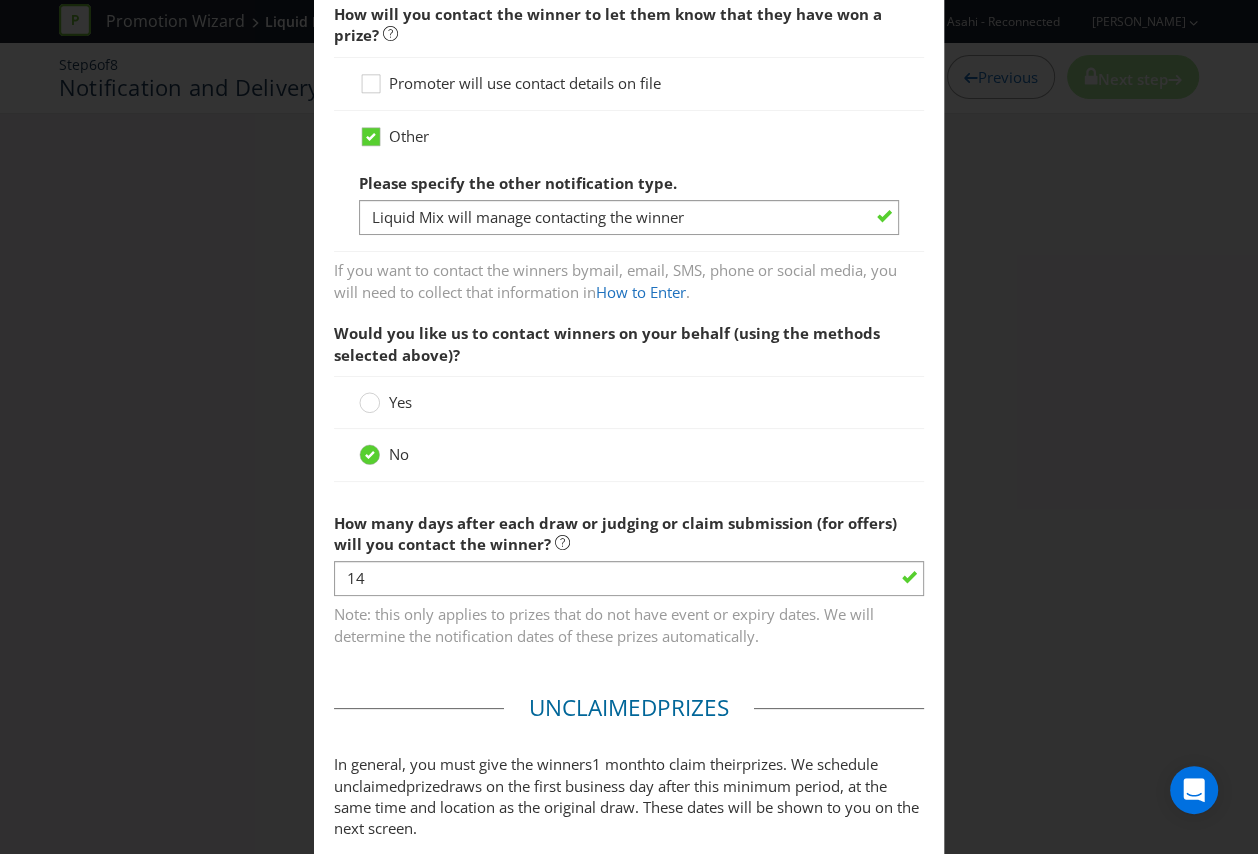 click on "Note: this only applies to prizes that do not have event or expiry dates. We will determine the notification dates of these prizes automatically." at bounding box center [629, 622] 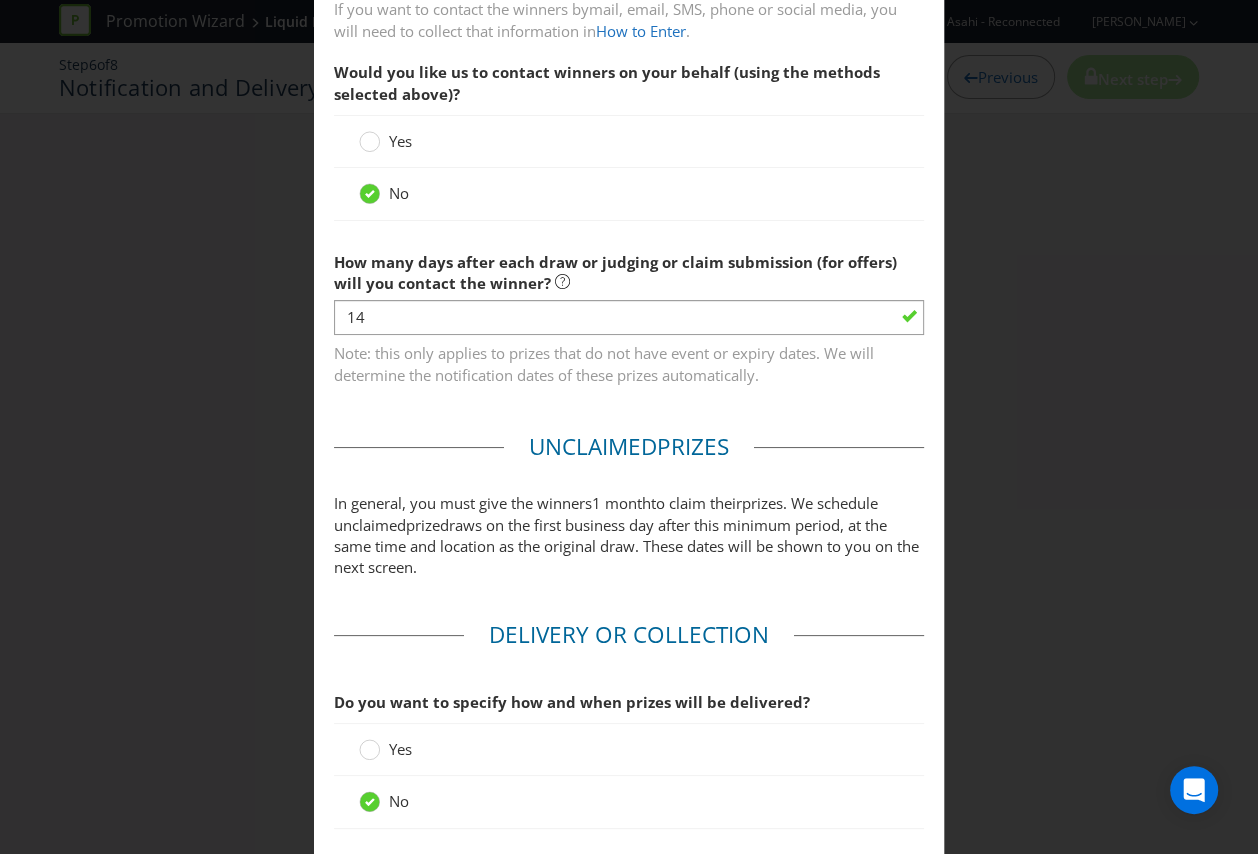 scroll, scrollTop: 977, scrollLeft: 0, axis: vertical 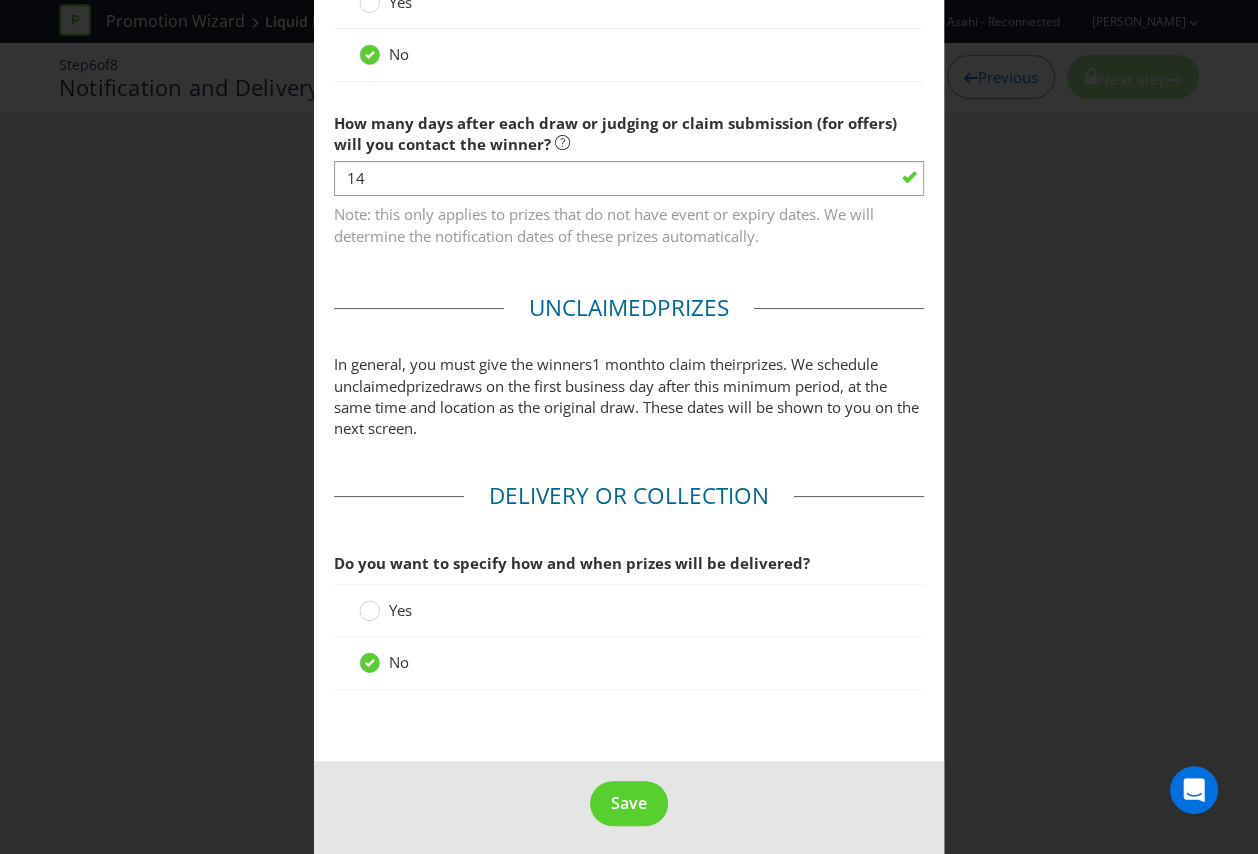 click on "Yes" at bounding box center [400, 610] 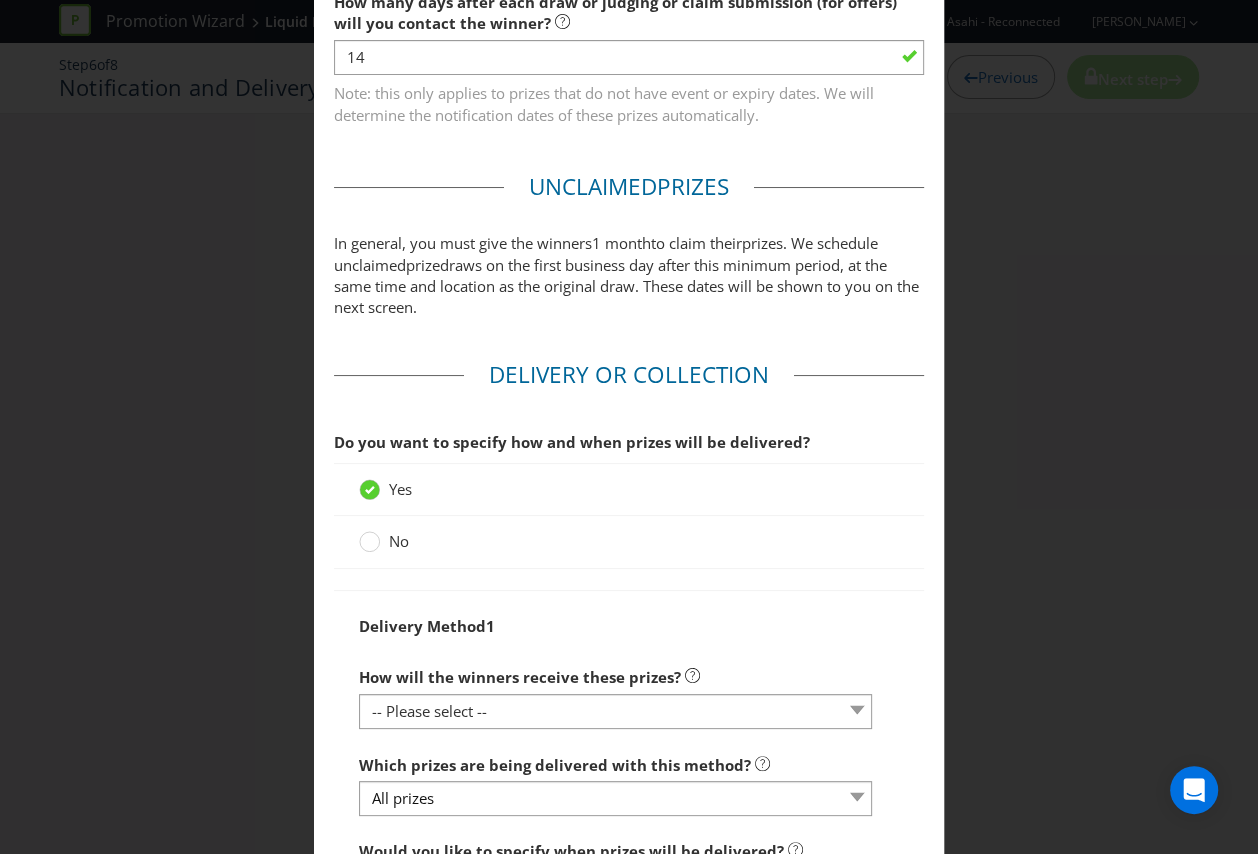 scroll, scrollTop: 1103, scrollLeft: 0, axis: vertical 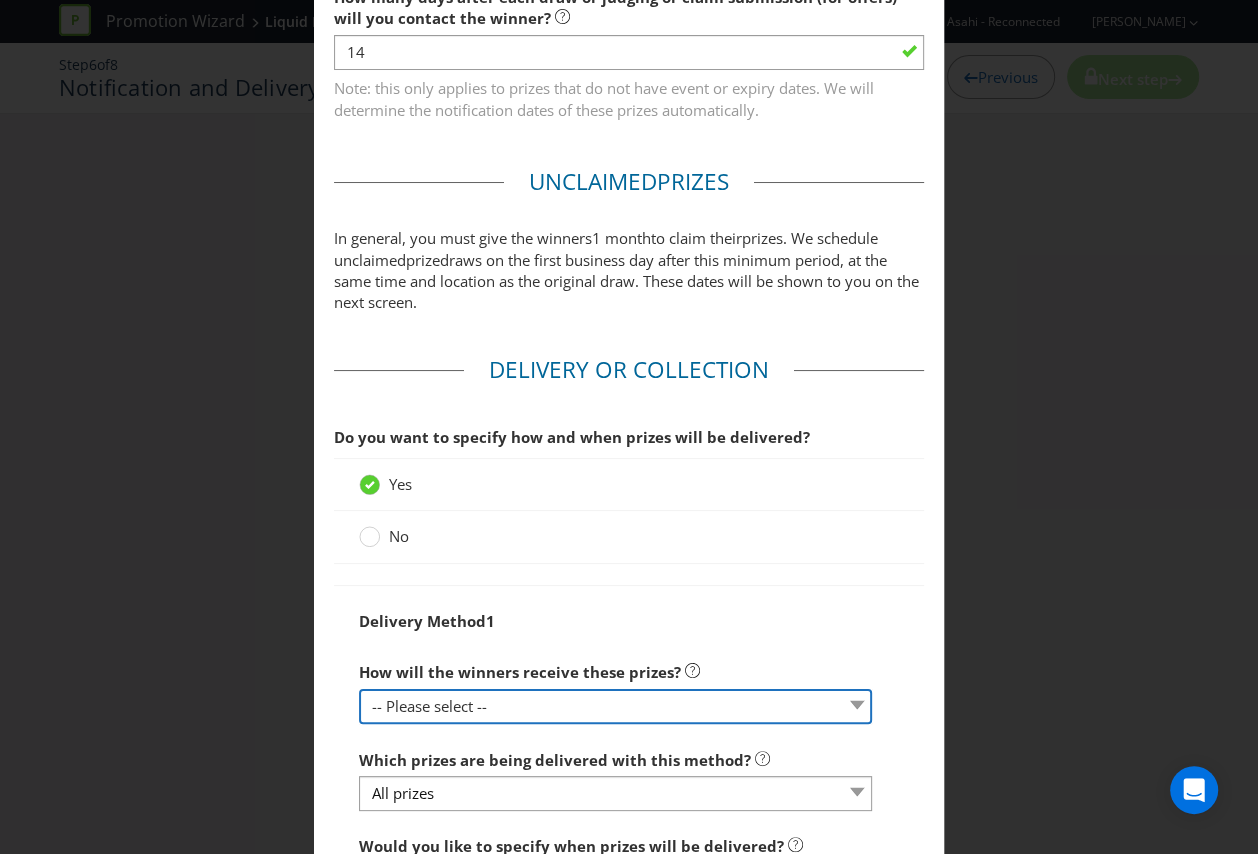 click on "-- Please select -- Delivered by mail Delivered by email Delivered in-person Collected from specific address Collected from participating venues Collected from event venue Contact Promoter to organise delivery Collect from participating venue where purchase was made Other (please specify)" at bounding box center (615, 706) 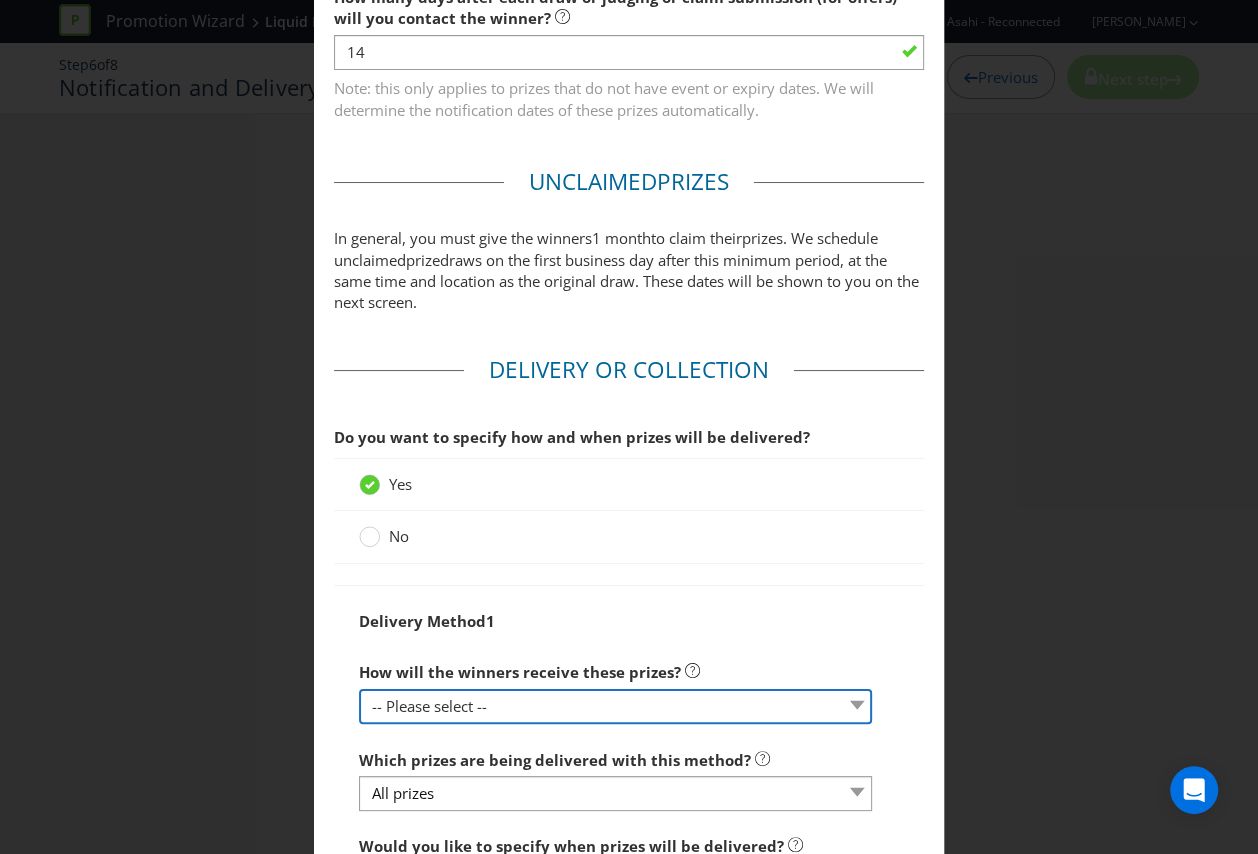 select on "PARTICIPATING_VENUES" 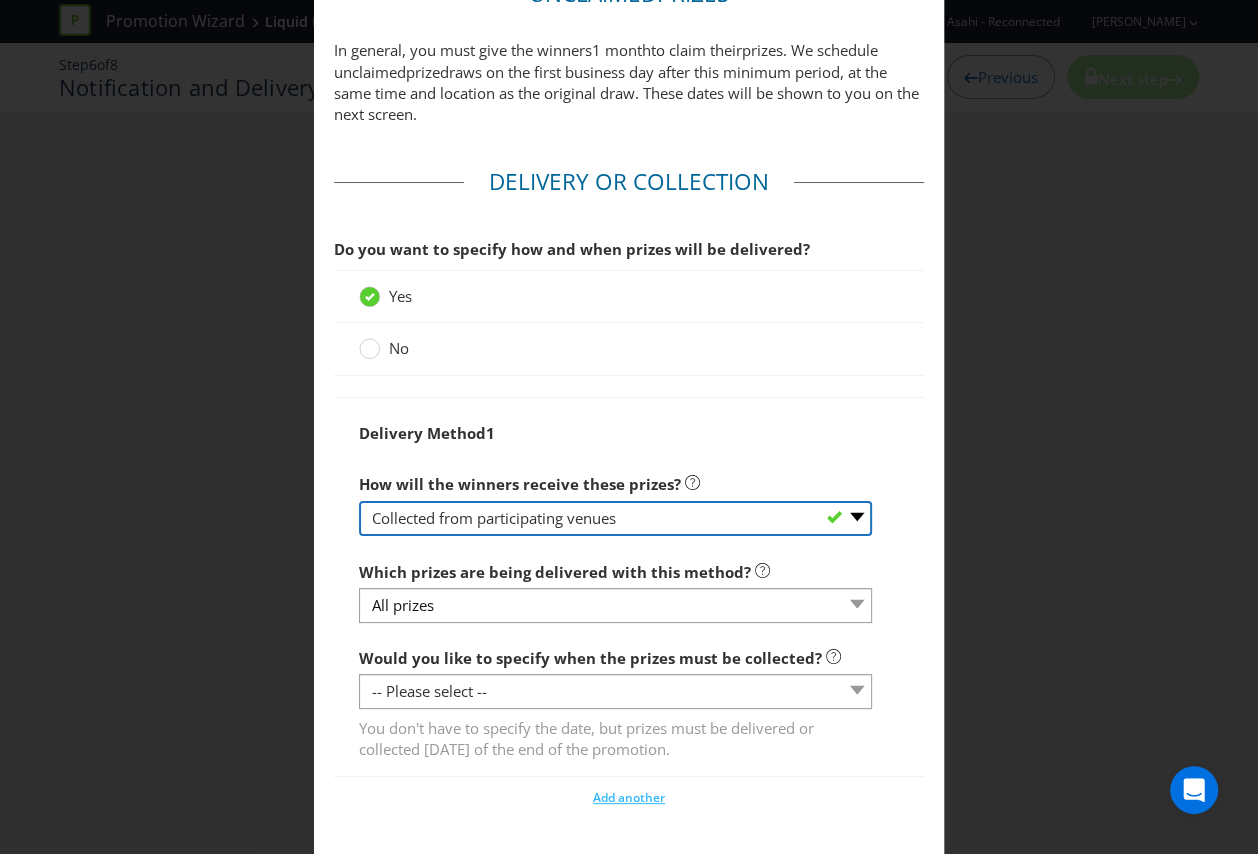 scroll, scrollTop: 1304, scrollLeft: 0, axis: vertical 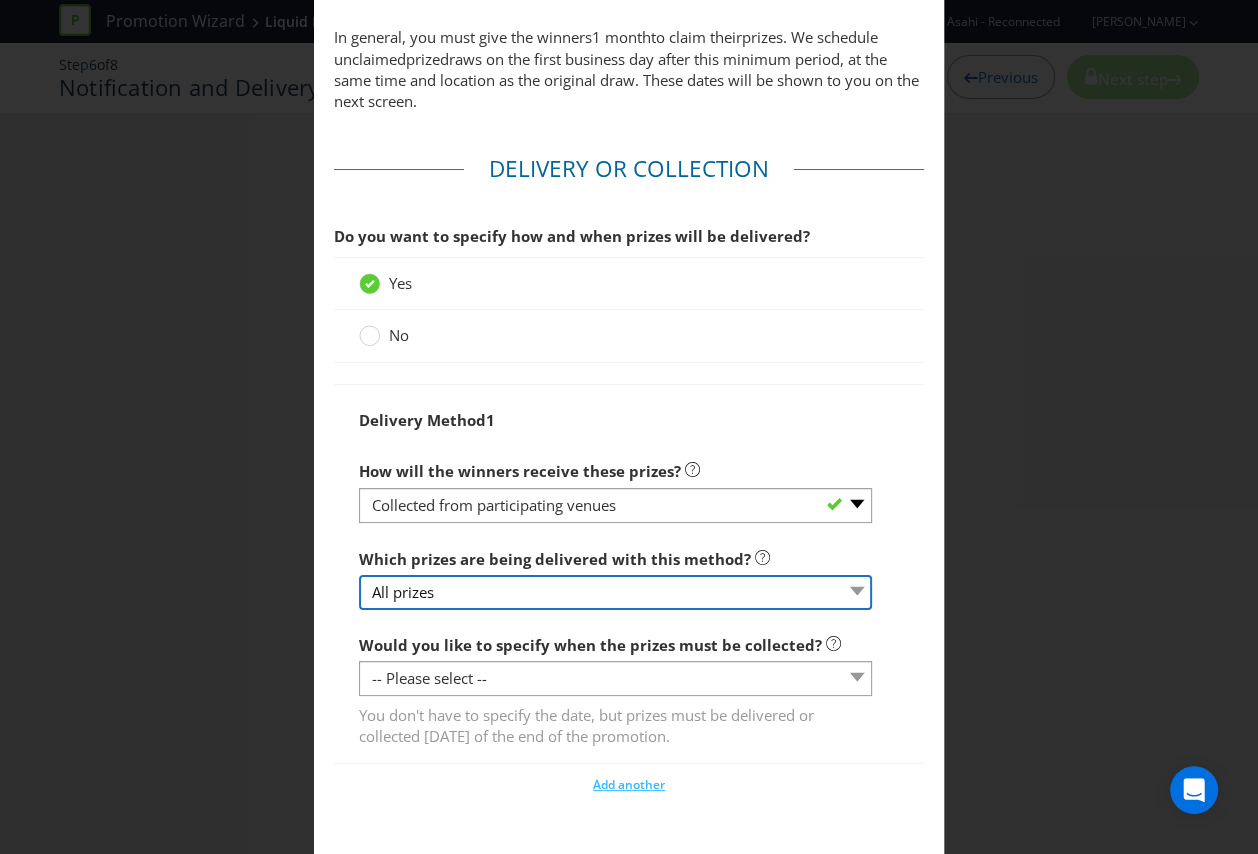 click on "All prizes" at bounding box center (615, 592) 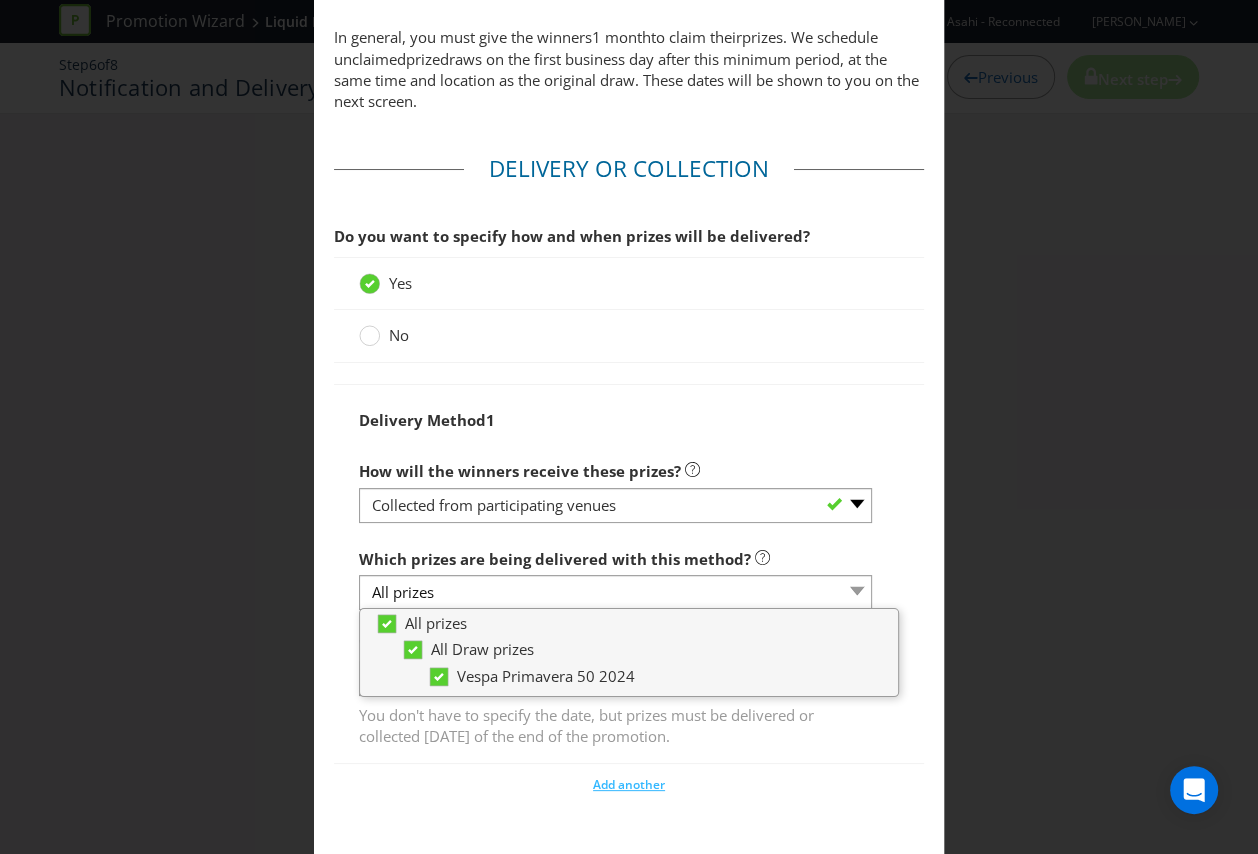 click on "Delivery or Collection Do you want to specify how and when prizes will be delivered?   Yes   No       Delivery Method  1 How will the winners receive these prizes?   -- Please select -- Delivered by mail Delivered by email Delivered in-person Collected from specific address Collected from participating venues Collected from event venue Contact Promoter to organise delivery Collect from participating venue where purchase was made Other (please specify) Which prizes are being delivered with this method?   All prizes All prizes   All Draw prizes   Vespa  Primavera 50 2024    All prizes   All Draw prizes   Vespa  Primavera 50 2024    Would you like to specify when the prizes must be collected?   -- Please select -- Yes, specific date (please specify) Yes, within a certain period No You don't have to specify the date, but prizes must be delivered or collected within 28 days of the end of the promotion.   Add another" at bounding box center [629, 481] 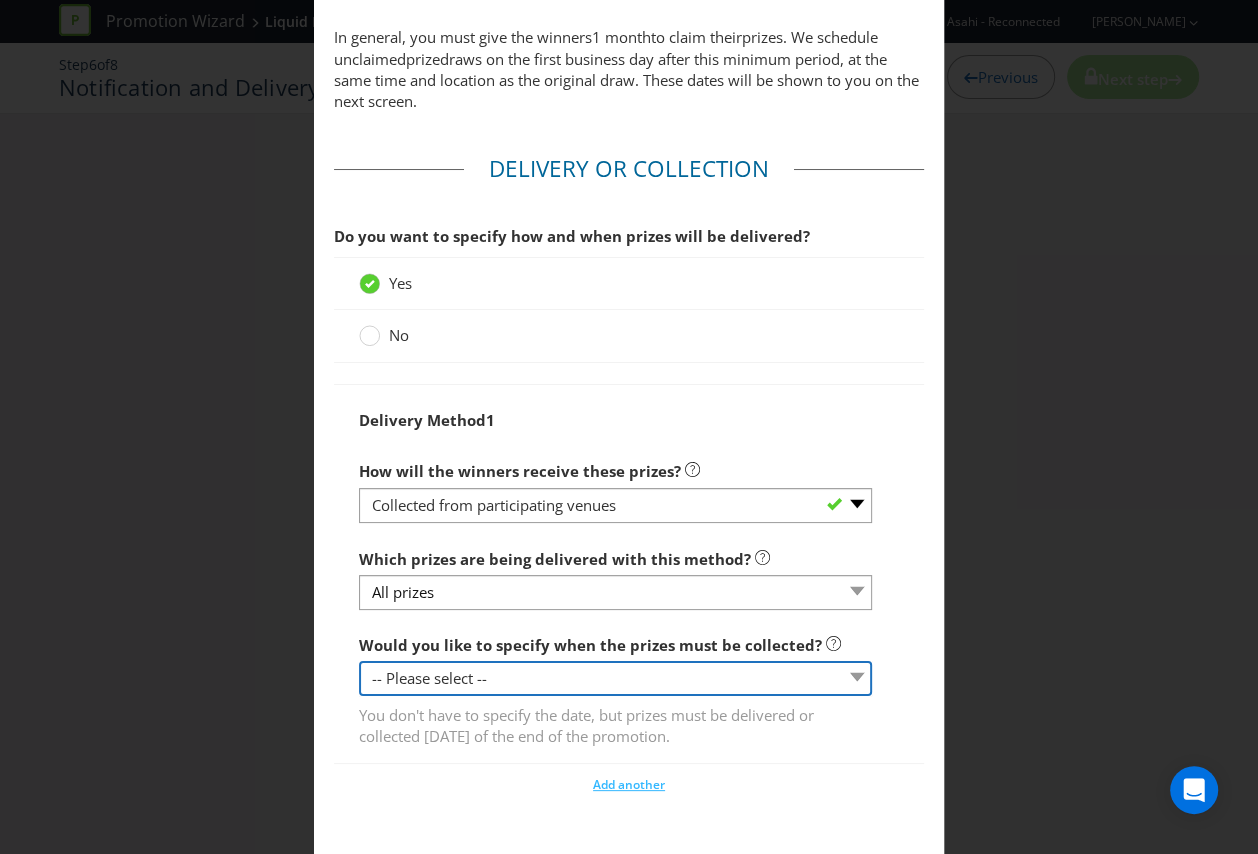 click on "-- Please select -- Yes, specific date (please specify) Yes, within a certain period No" at bounding box center [615, 678] 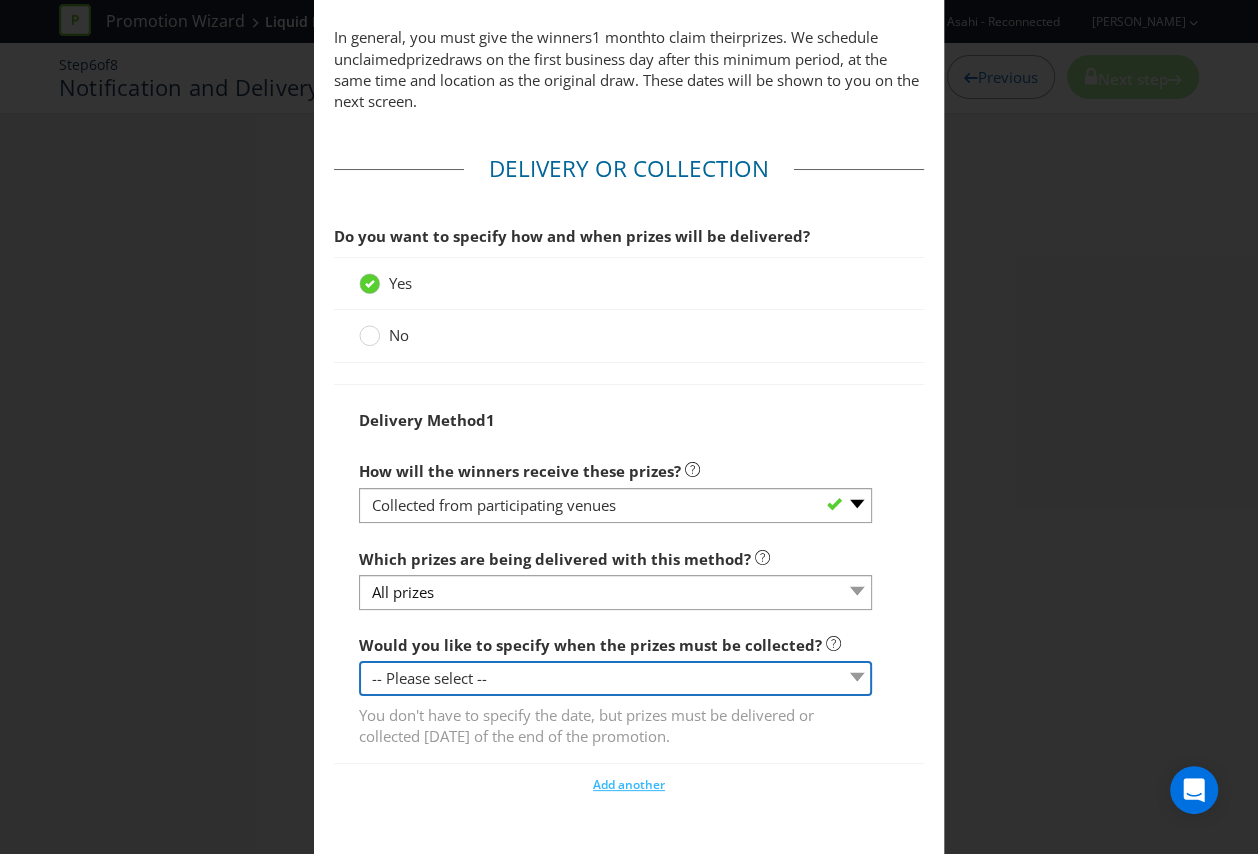 select on "NO" 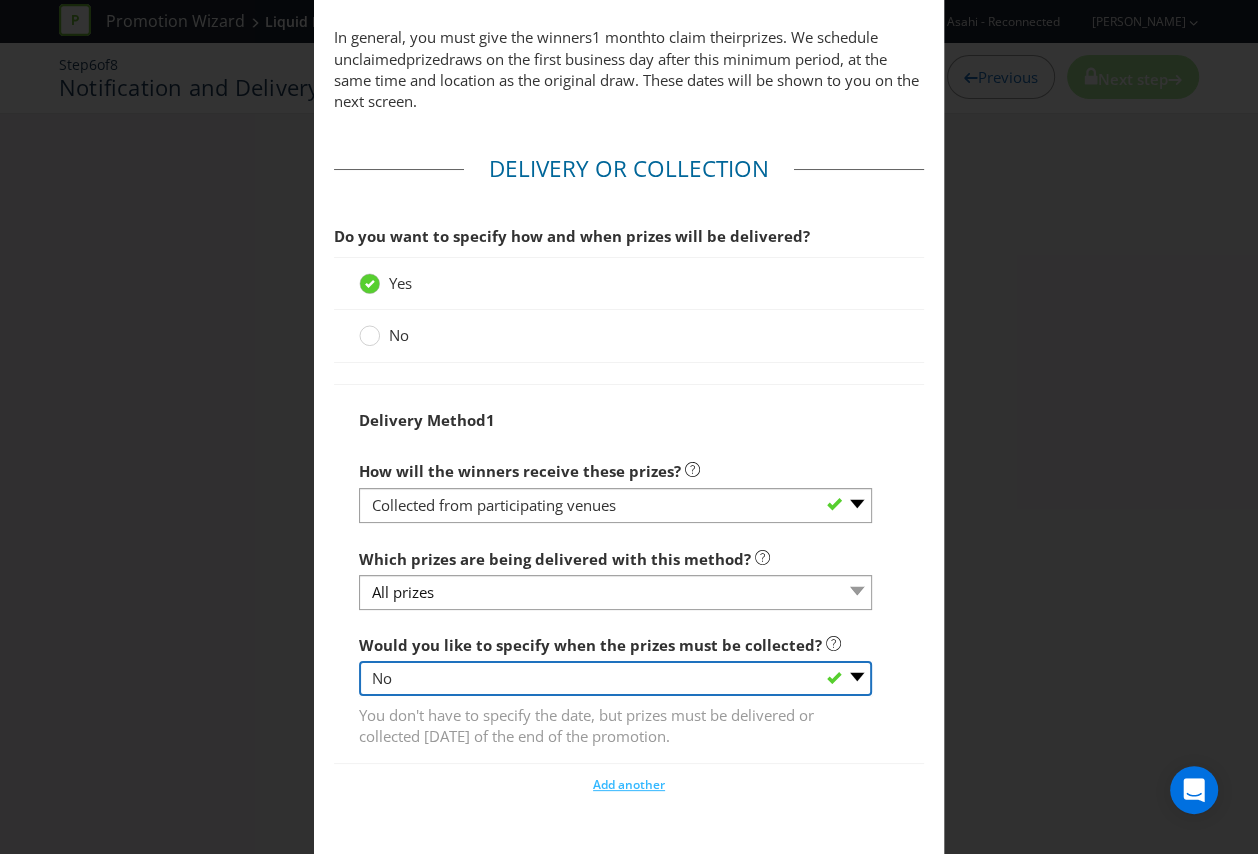 scroll, scrollTop: 1402, scrollLeft: 0, axis: vertical 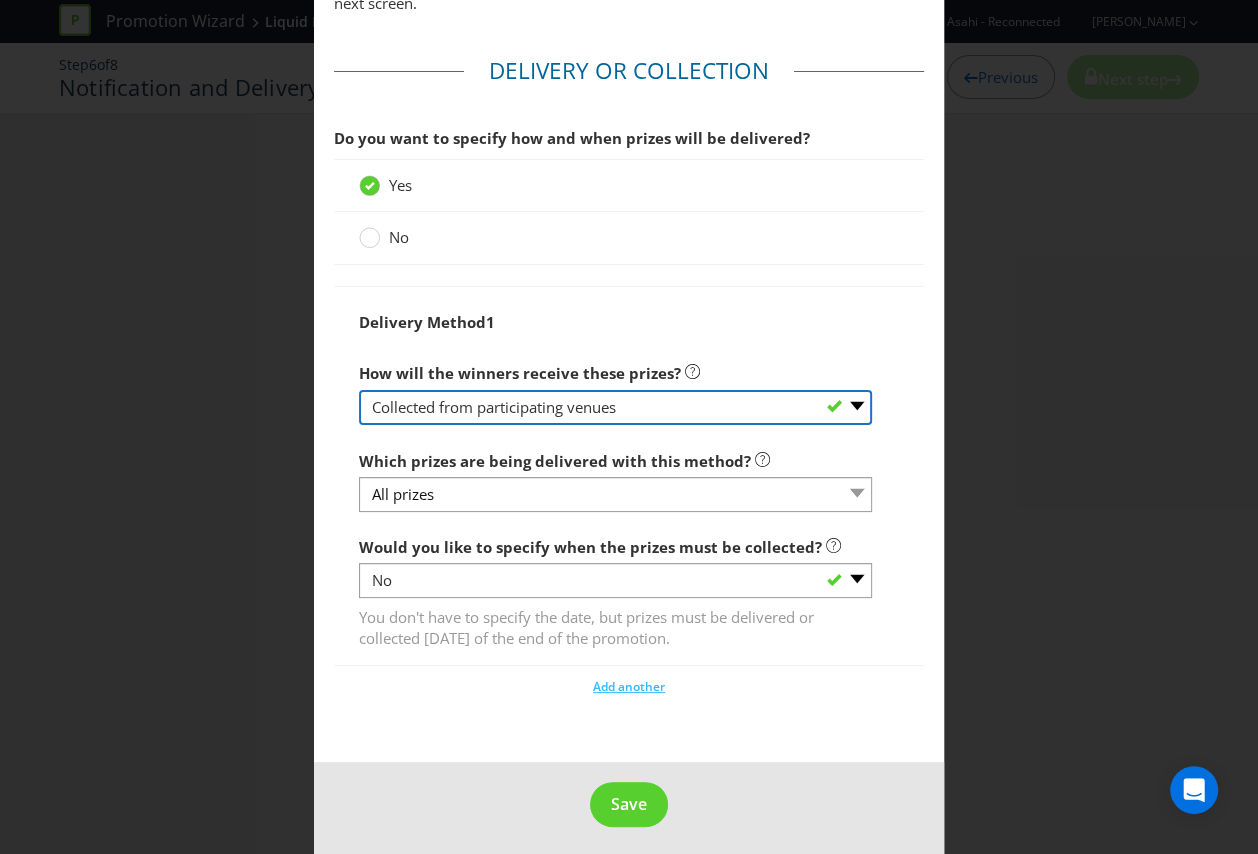 click on "-- Please select -- Delivered by mail Delivered by email Delivered in-person Collected from specific address Collected from participating venues Collected from event venue Contact Promoter to organise delivery Collect from participating venue where purchase was made Other (please specify)" at bounding box center (615, 407) 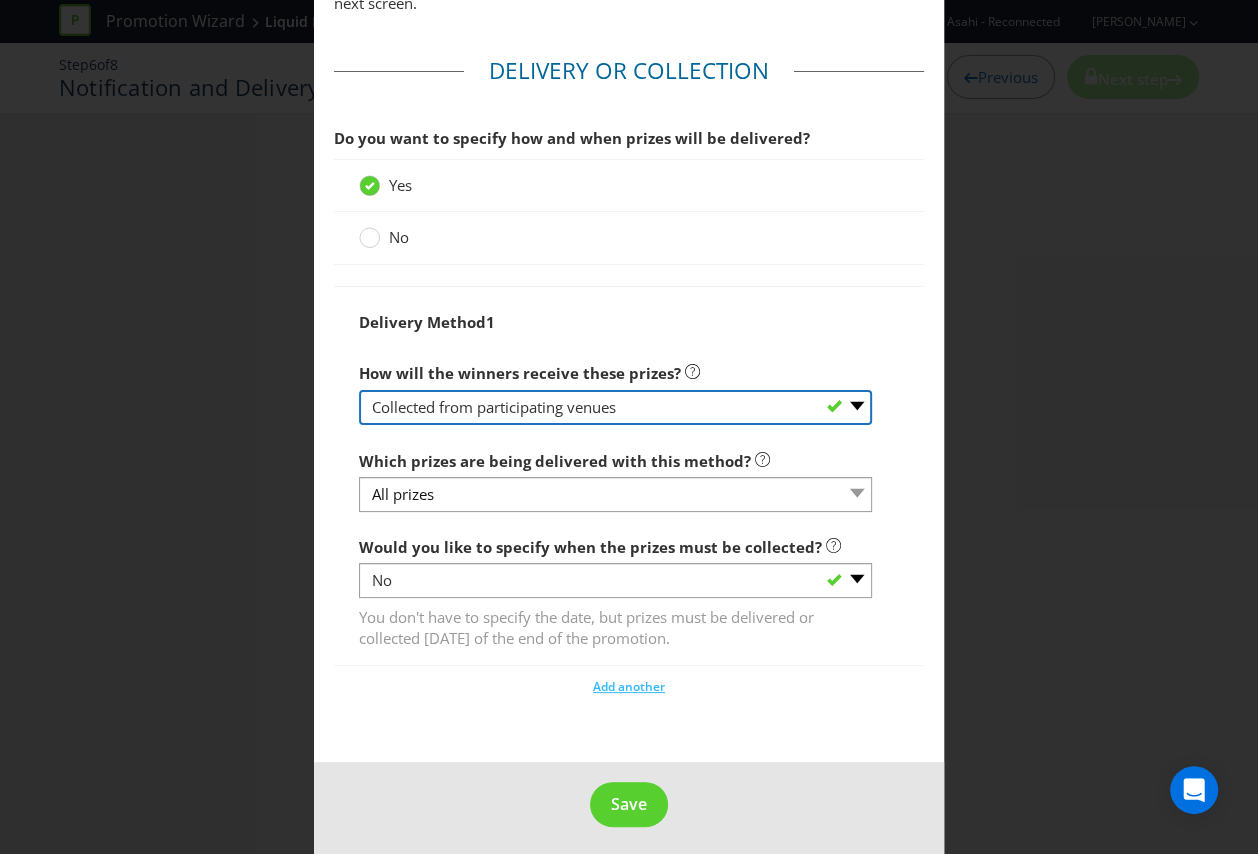 select on "OTHER" 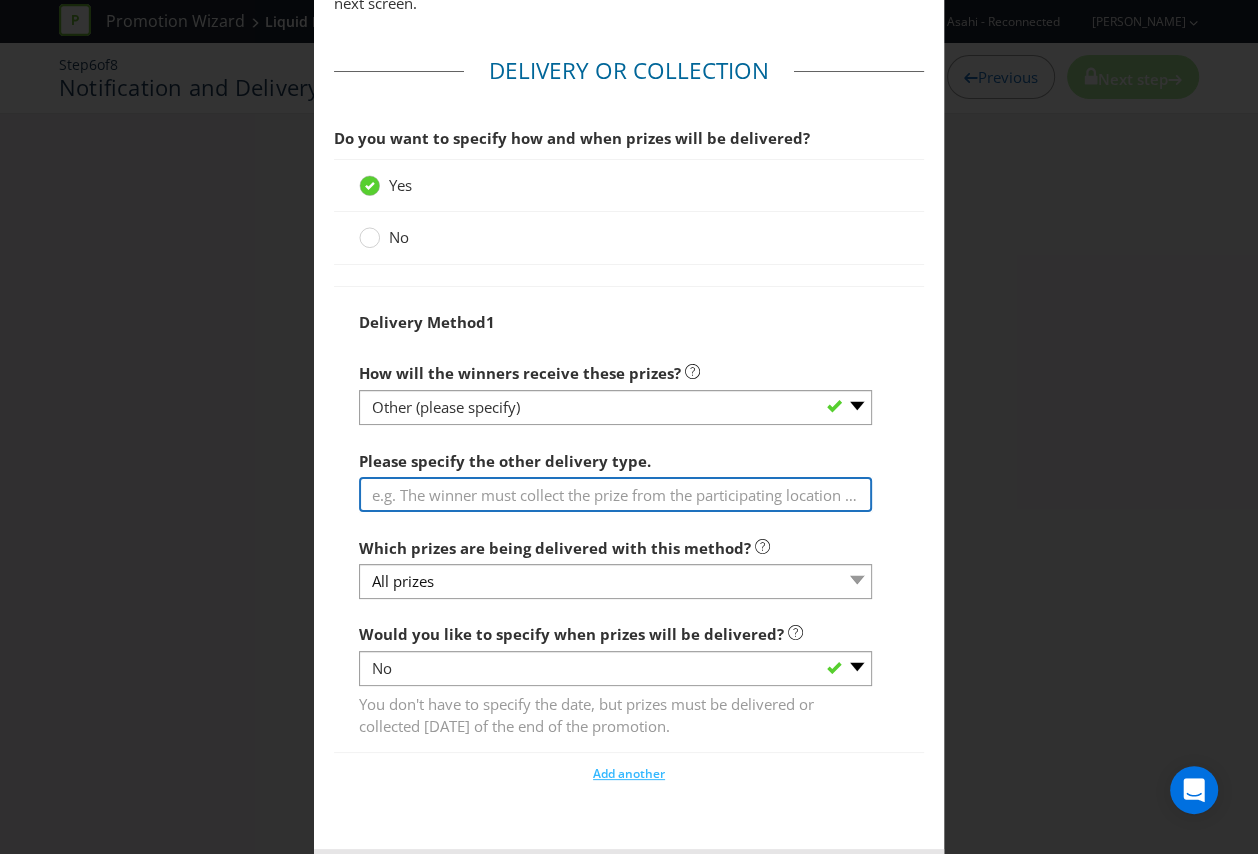 click at bounding box center [615, 494] 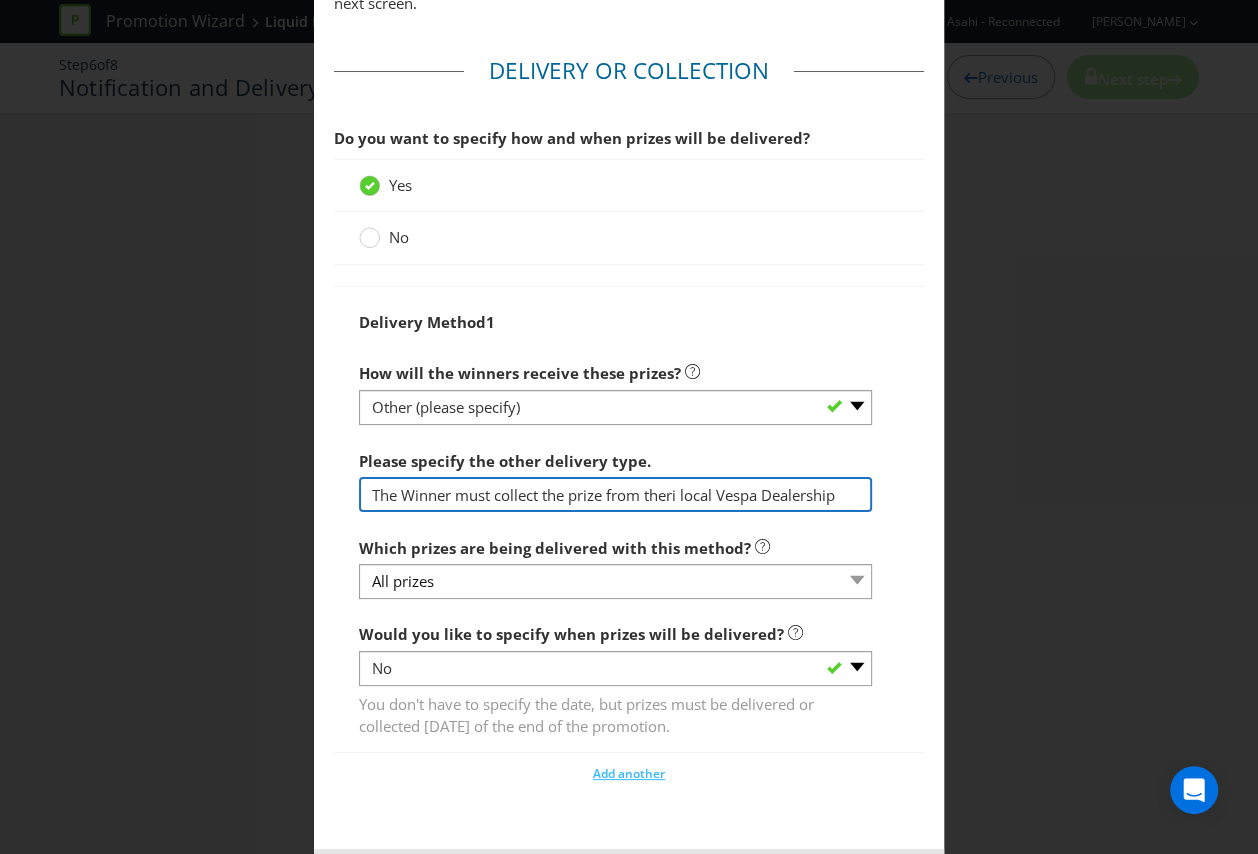 click on "The Winner must collect the prize from theri local Vespa Dealership" at bounding box center (615, 494) 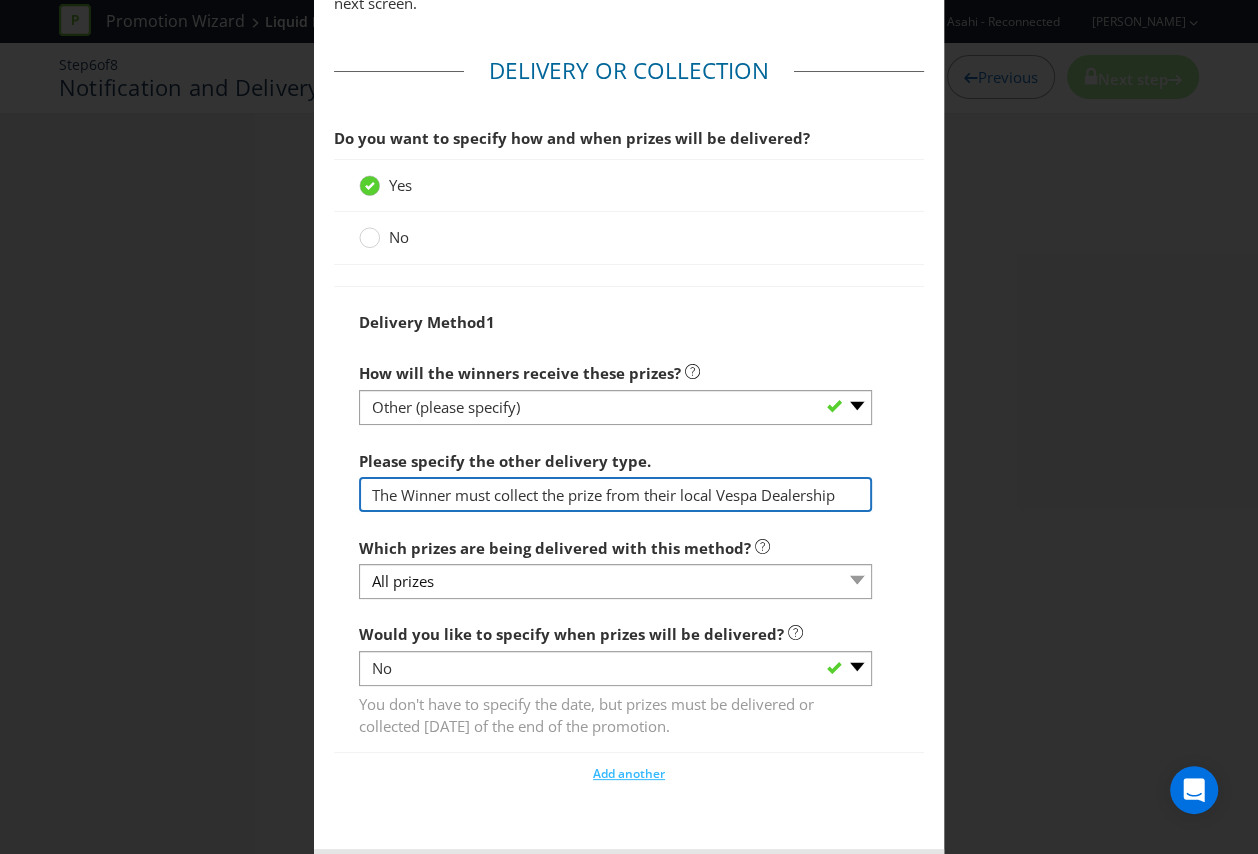 type on "The Winner must collect the prize from their local Vespa Dealership" 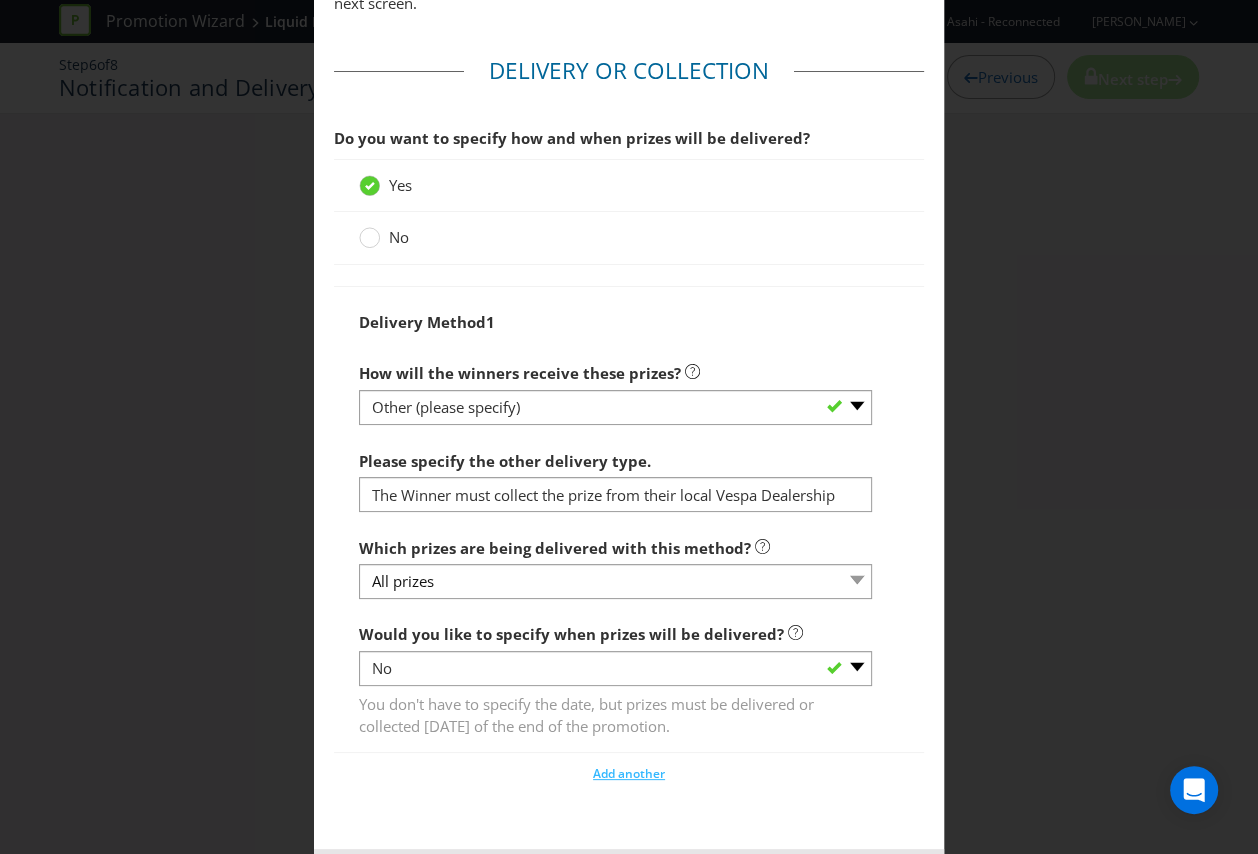click on "Based on your previous answers, you are not required to specify how you will publish the results (i.e. winners) of the promotion in the terms and conditions. Do you want to specify how you will publish the results?   Yes   No       Winner Notification You  may  be required to notify winners in writing. Winners must be notified in writing (e.g. via email, mail, etc) in the following circumstances, based on where the promotion is running and mechanic type: Limited Offer: ACT (if an individual has to send their claim for a gift via mail) Standard Game of Chance (e.g. draw, instant win): ACT, SA and/or VIC Ensure you select a method of contact in writing if any of the above circumstances apply. How will you contact the winner to let them know that they have won a prize?   Promoter will use contact details on file    Other   Please specify the other notification type.   Liquid Mix will manage contacting the winner   If you want to contact the winners by  mail, email, SMS, phone or social media How to Enter ." at bounding box center [629, -233] 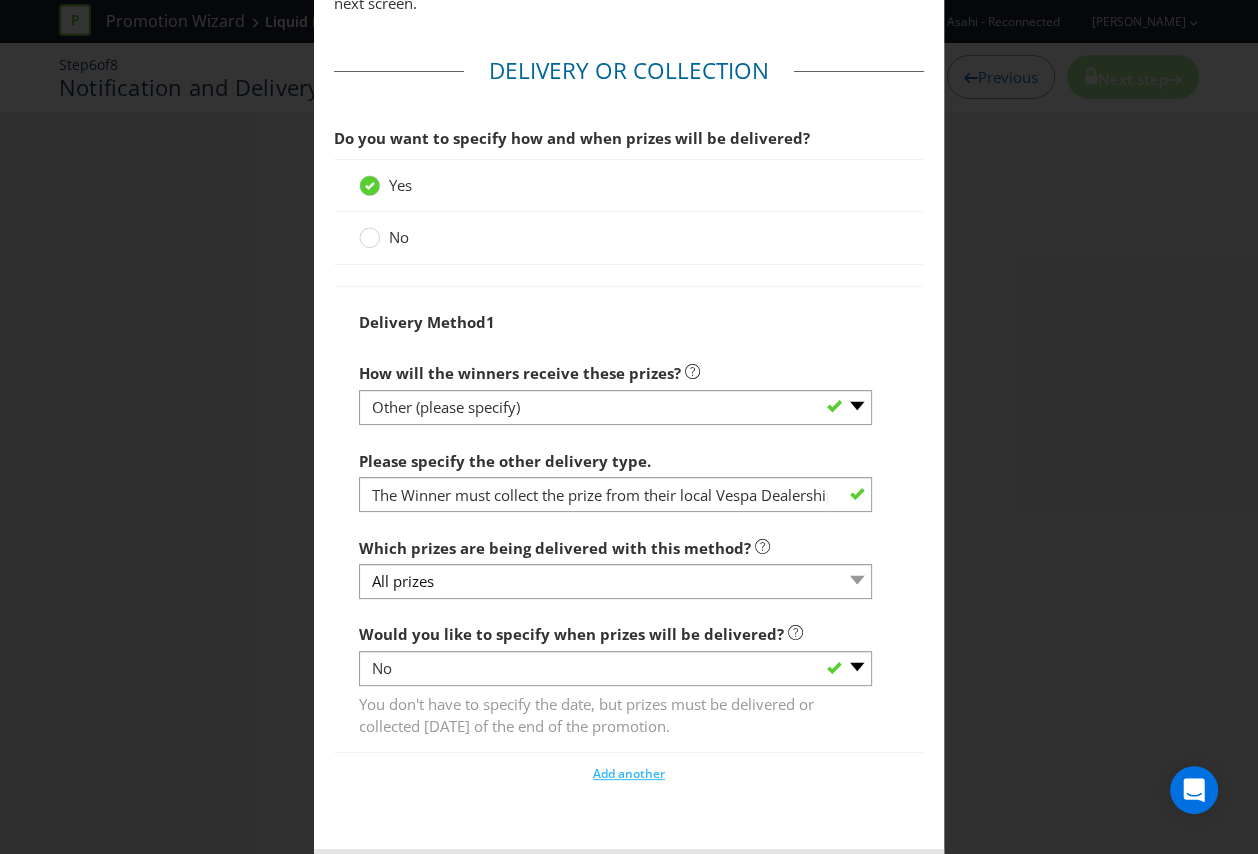 scroll, scrollTop: 1489, scrollLeft: 0, axis: vertical 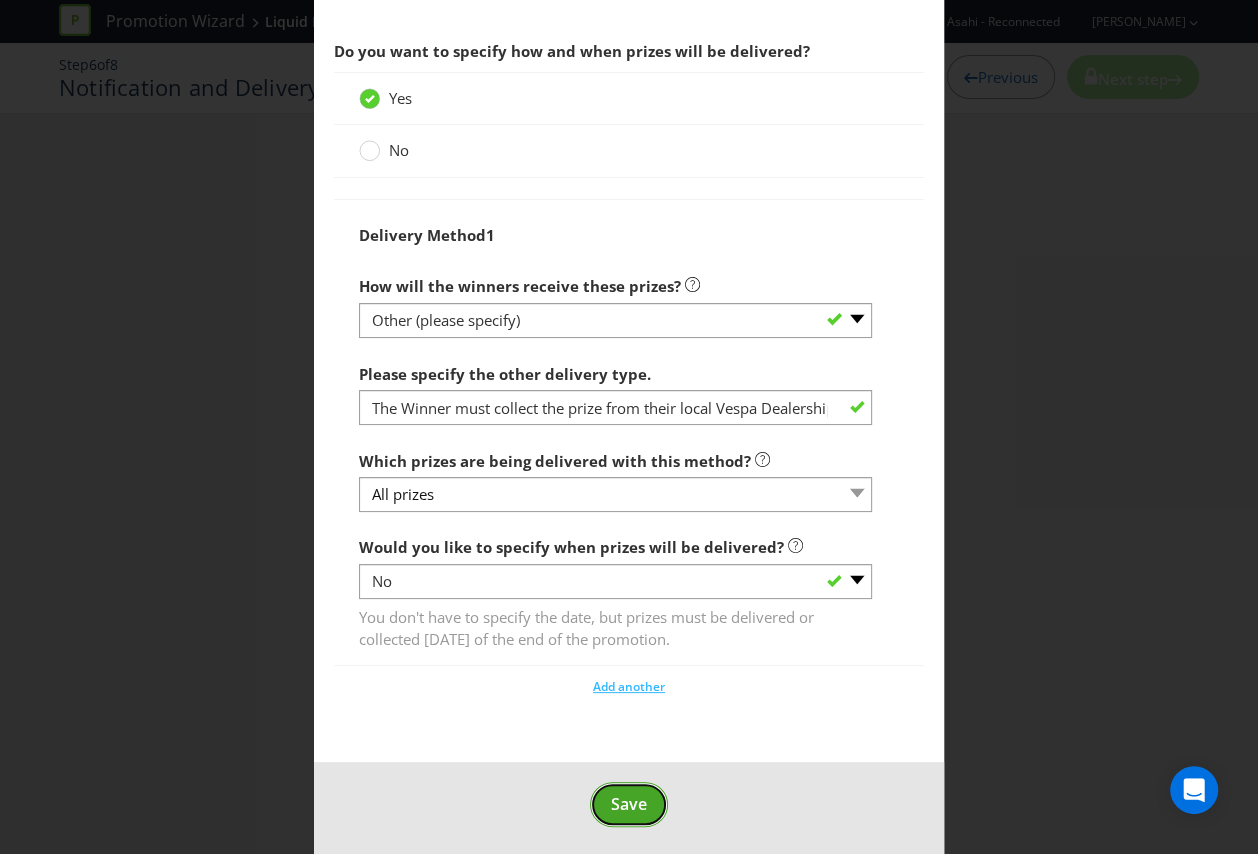 click on "Save" at bounding box center [629, 804] 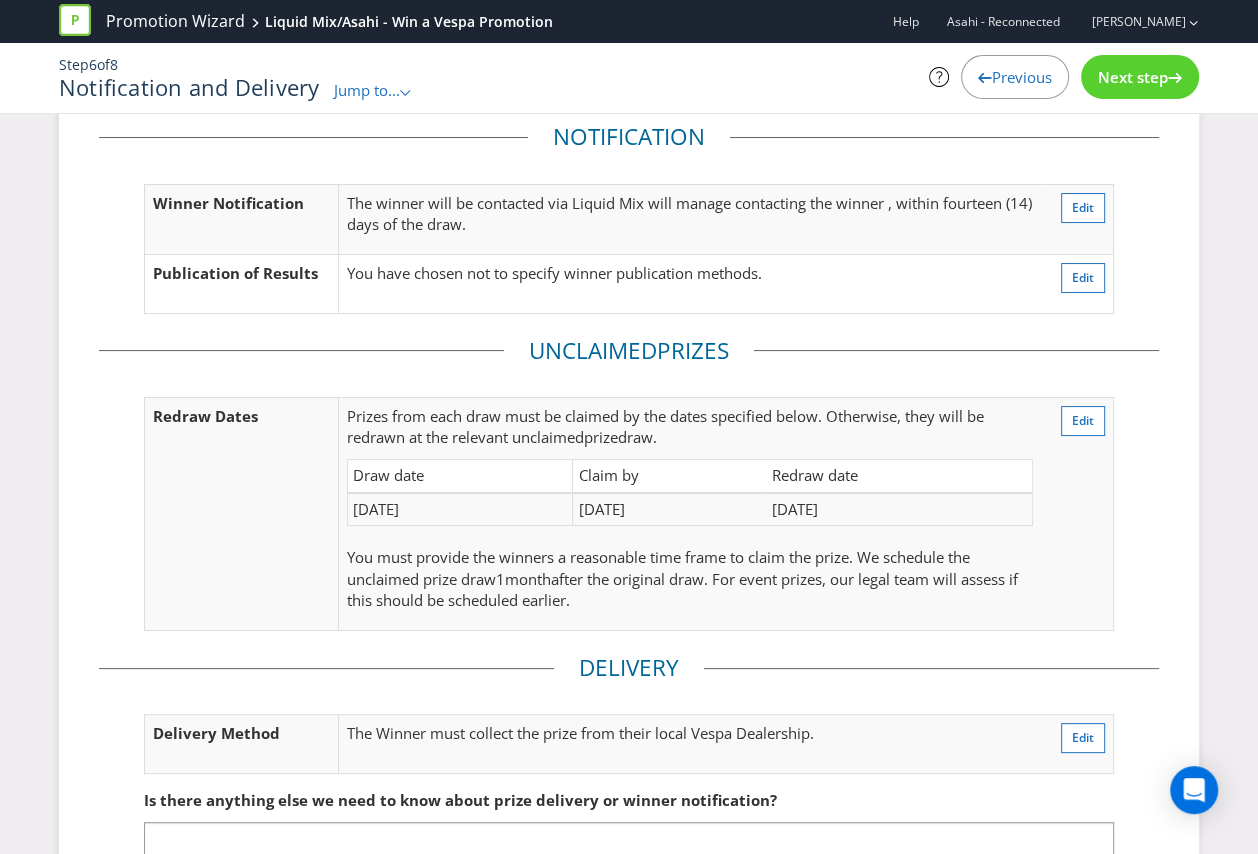 scroll, scrollTop: 228, scrollLeft: 0, axis: vertical 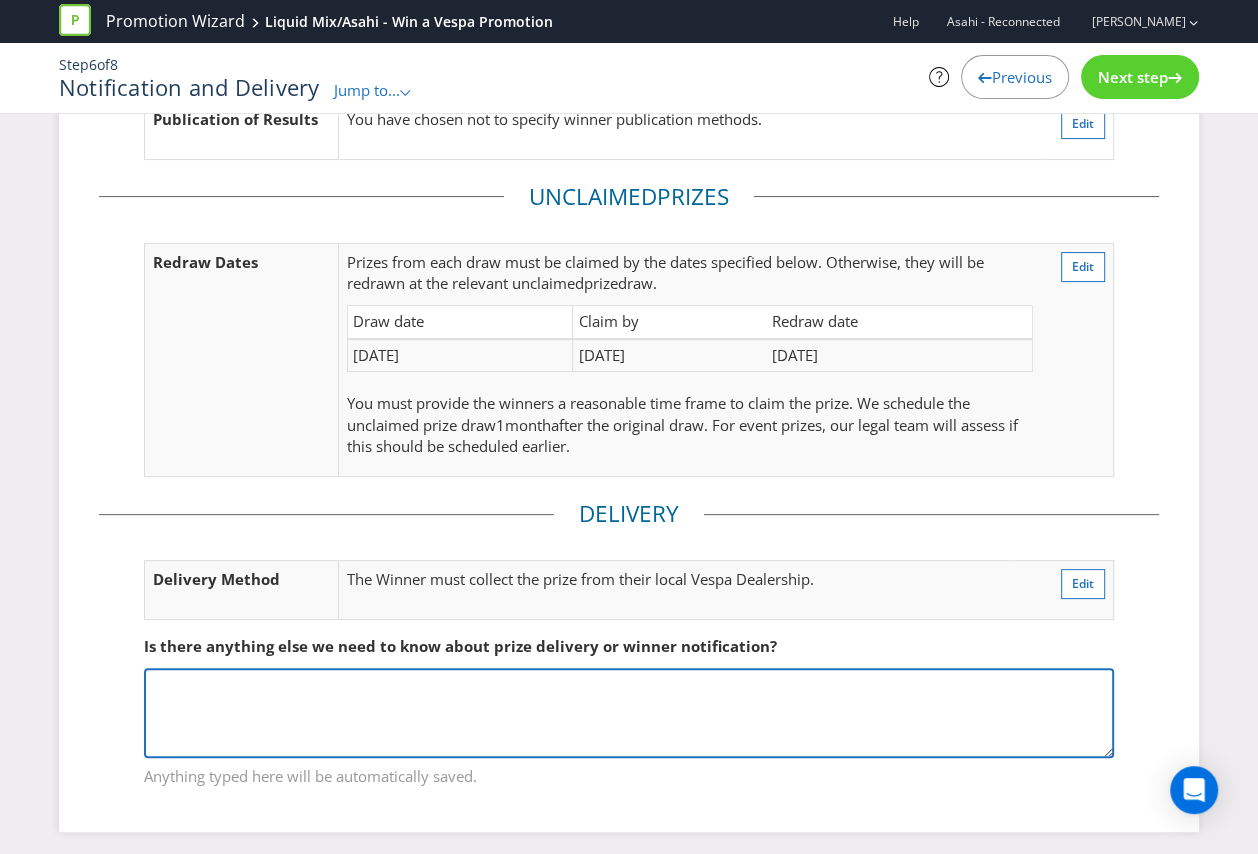 click at bounding box center (629, 713) 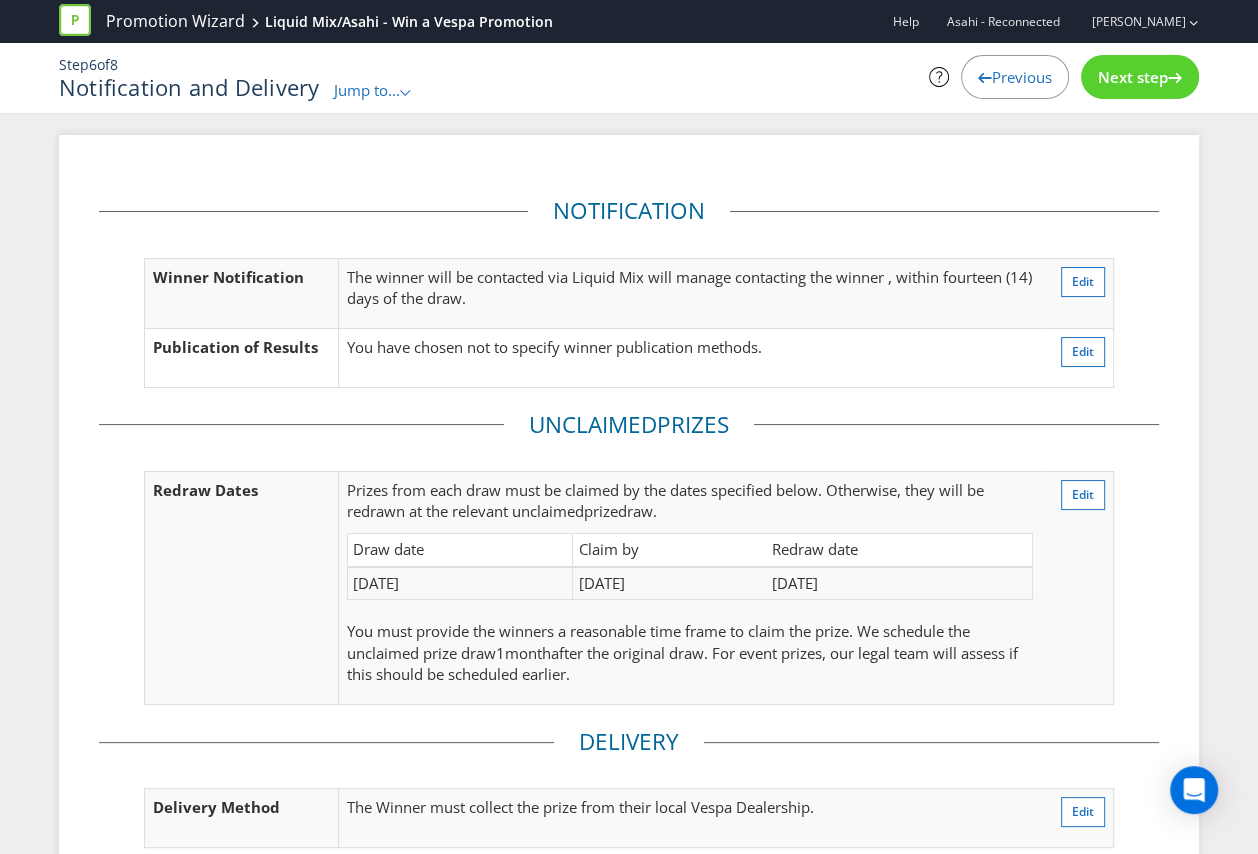 scroll, scrollTop: 228, scrollLeft: 0, axis: vertical 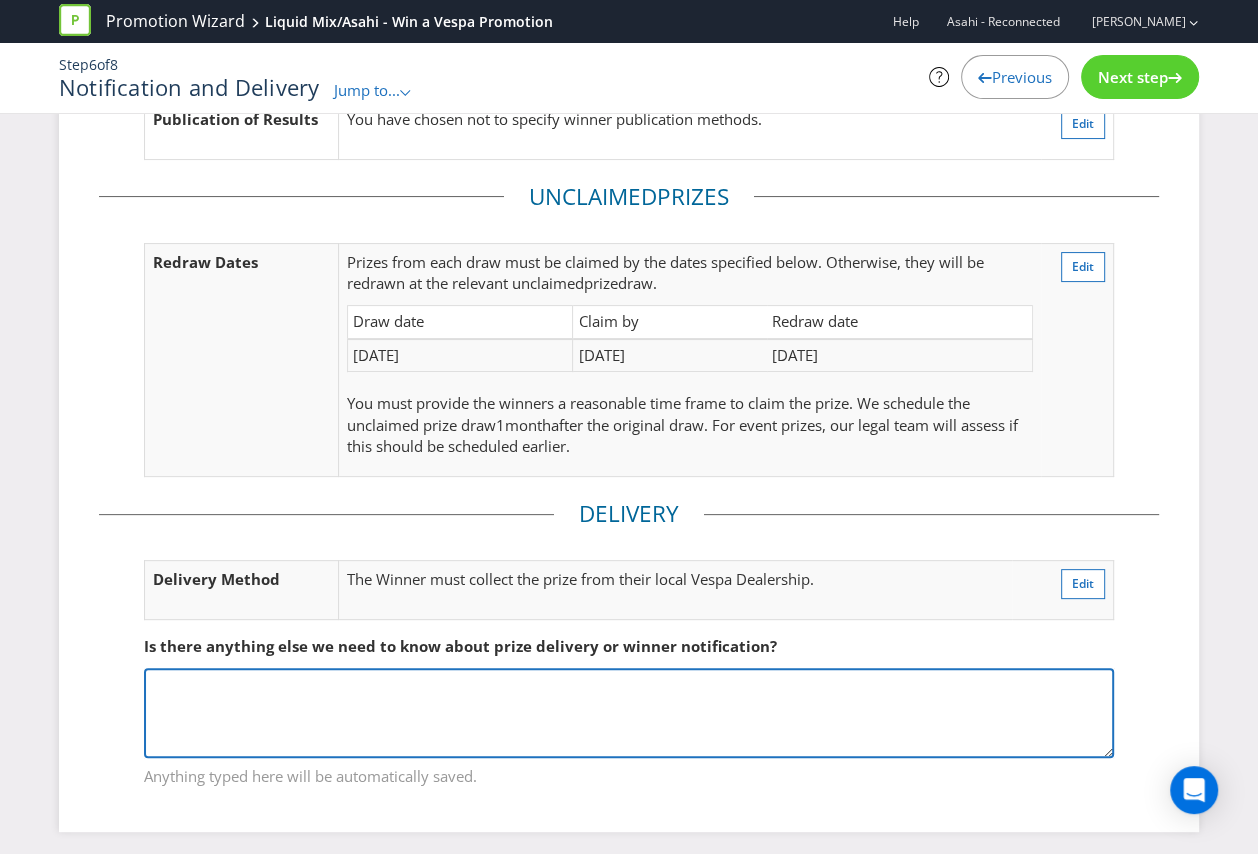 paste on "We will contact the winner to advise their nearest Vespa dealer.
Vespa will be sent to that dealer and registered in the winner’s name.
Winner will pick the Vespa up from the dealer.
Regarding collecting the Vespa, we have a duty of care to provide a proper handover which is why the winner must collect the Vespa from an authorised dealer. If you wish to then arrange to have the Vespa delivered to the winner, you can do this at your cost using a local transport company or by possibly arranging this with the local Vespa dealership." 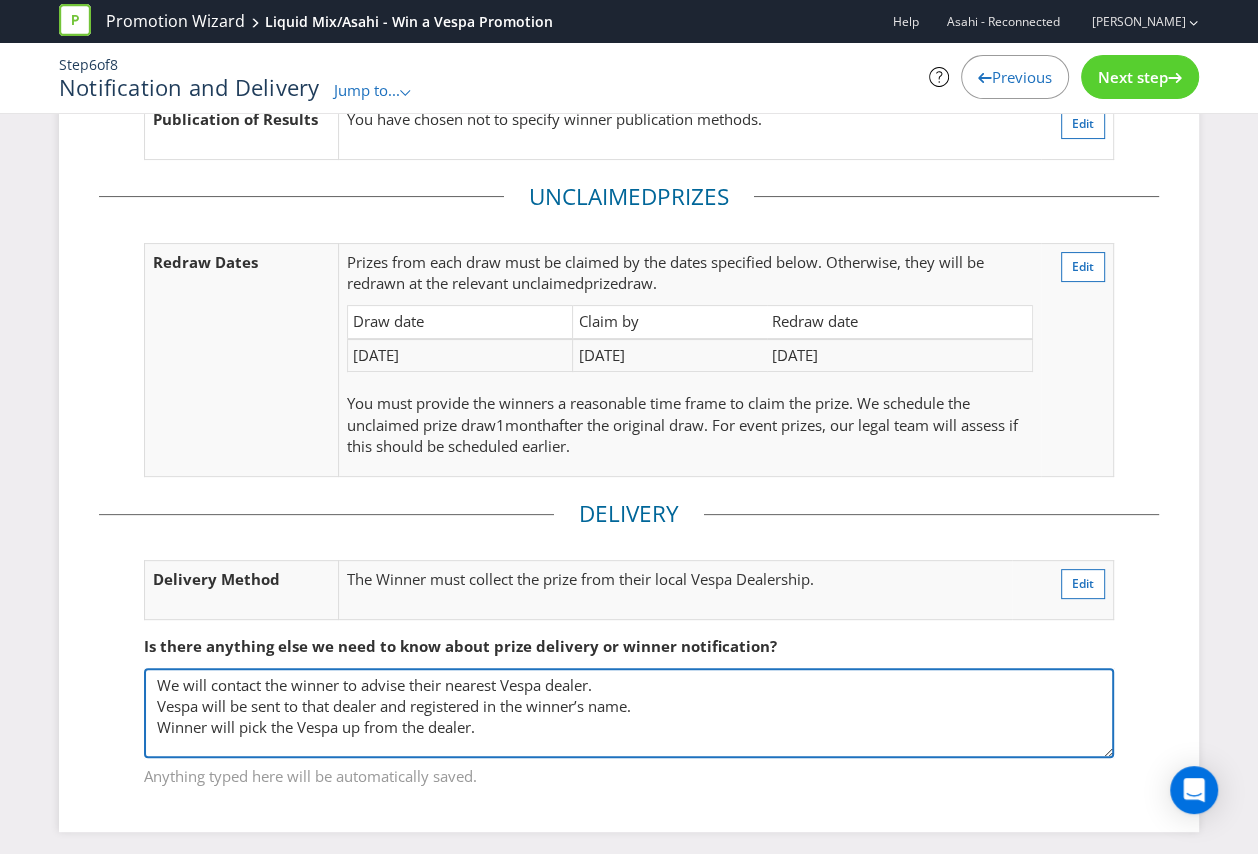scroll, scrollTop: 130, scrollLeft: 0, axis: vertical 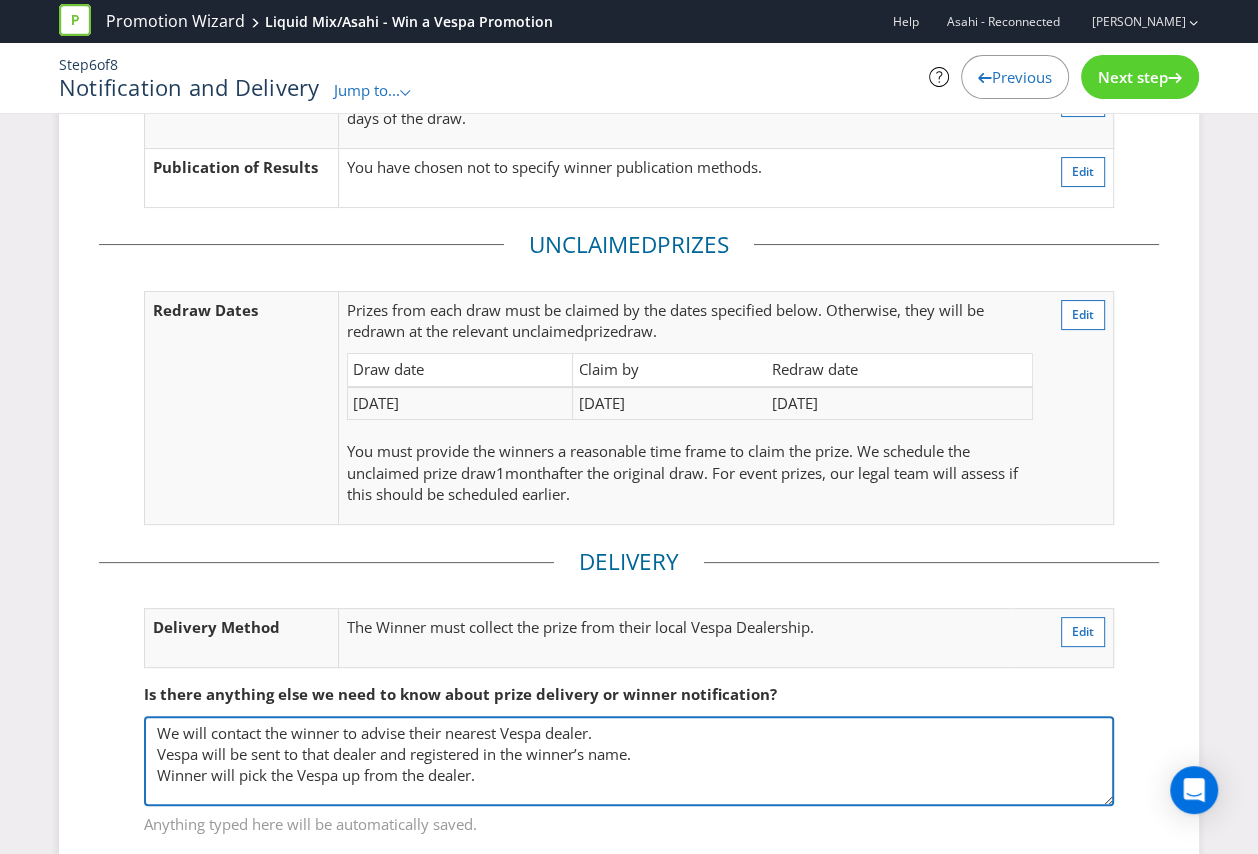 drag, startPoint x: 206, startPoint y: 725, endPoint x: 98, endPoint y: 724, distance: 108.00463 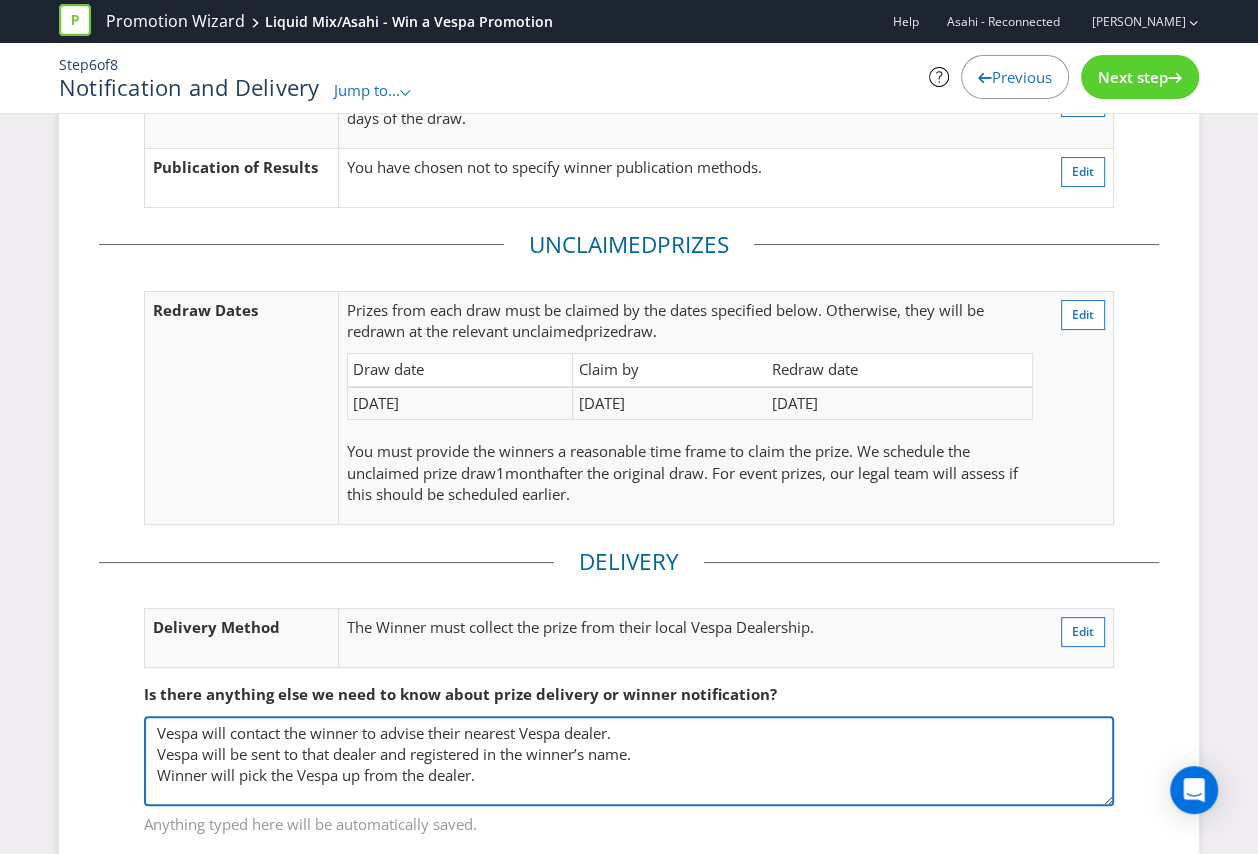 click on "Vespa will contact the winner to advise their nearest Vespa dealer.
Vespa will be sent to that dealer and registered in the winner’s name.
Winner will pick the Vespa up from the dealer.
Regarding collecting the Vespa, we have a duty of care to provide a proper handover which is why the winner must collect the Vespa from an authorised dealer. If you wish to then arrange to have the Vespa delivered to the winner, you can do this at your cost using a local transport company or by possibly arranging this with the local Vespa dealership." at bounding box center (629, 761) 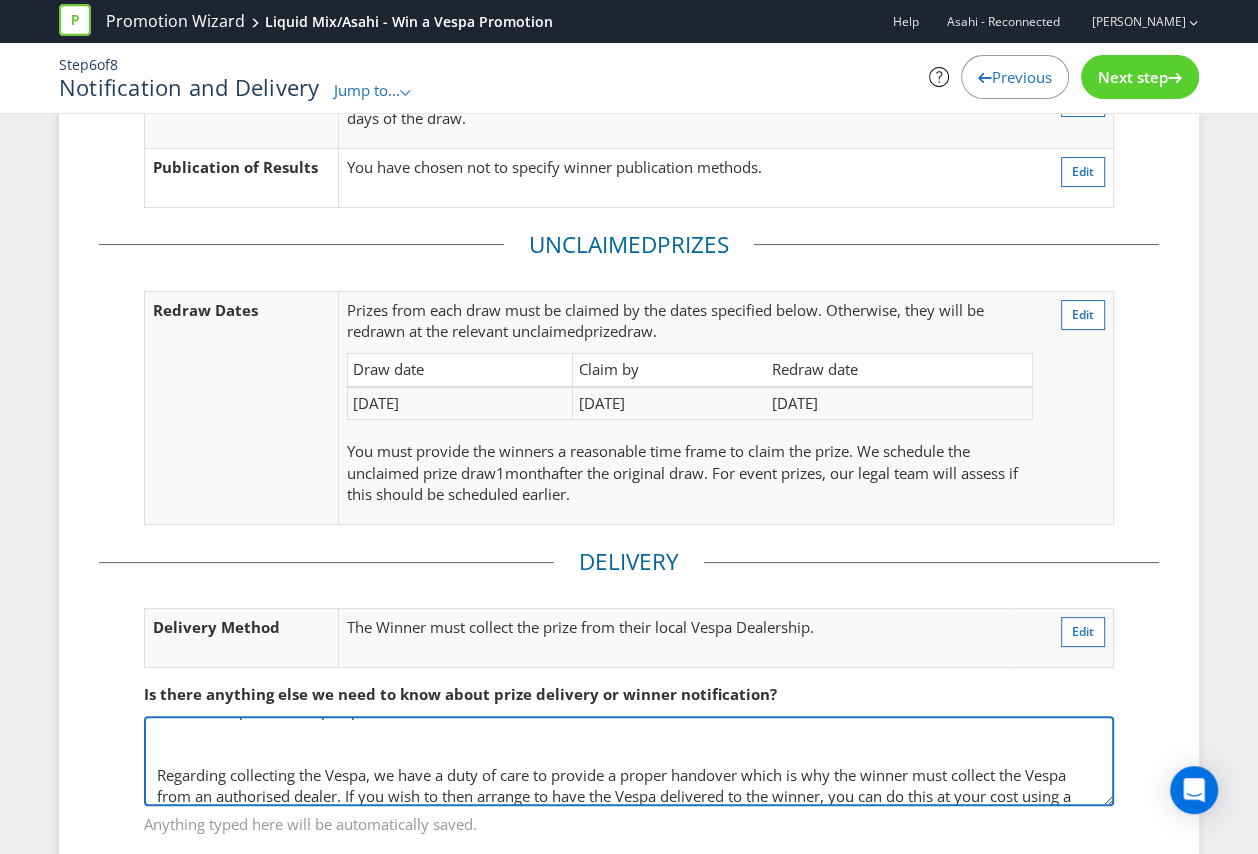 scroll, scrollTop: 67, scrollLeft: 0, axis: vertical 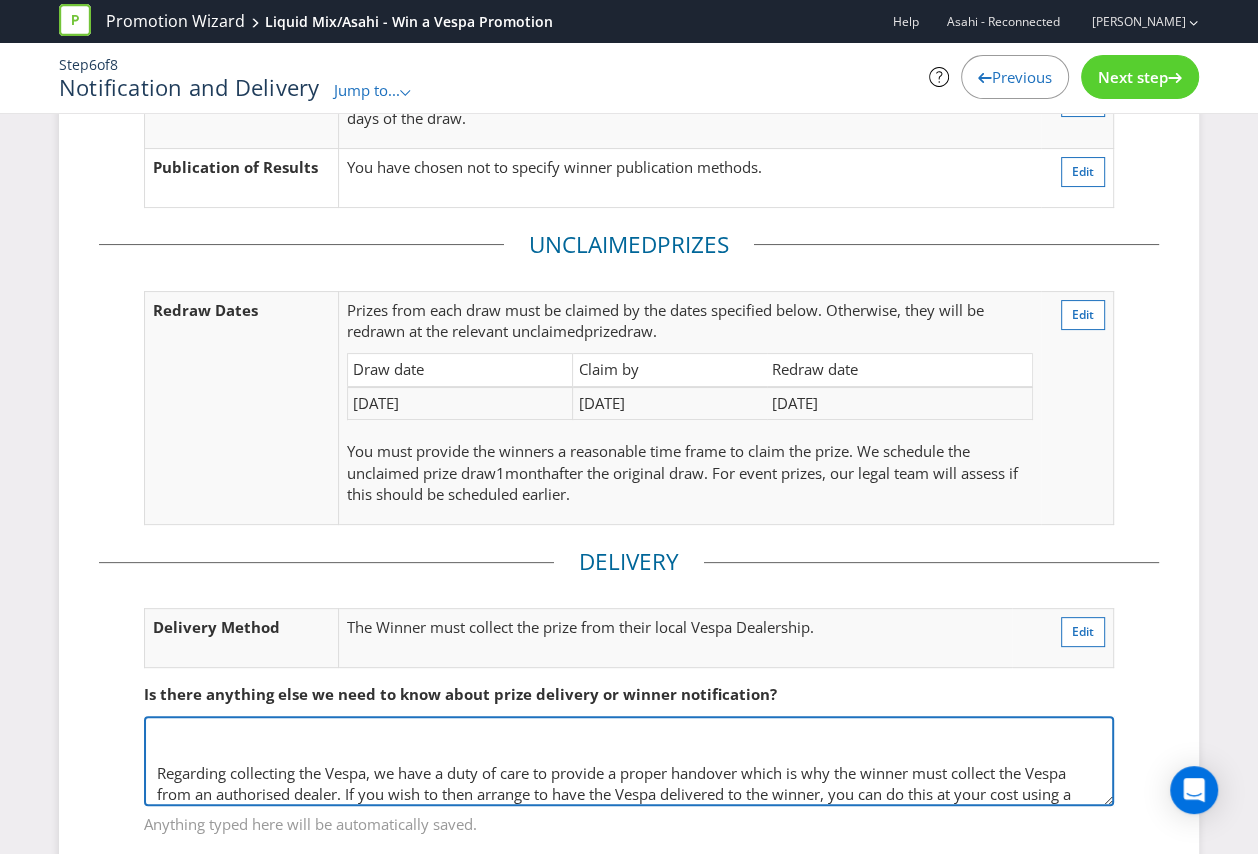 drag, startPoint x: 430, startPoint y: 764, endPoint x: 377, endPoint y: 764, distance: 53 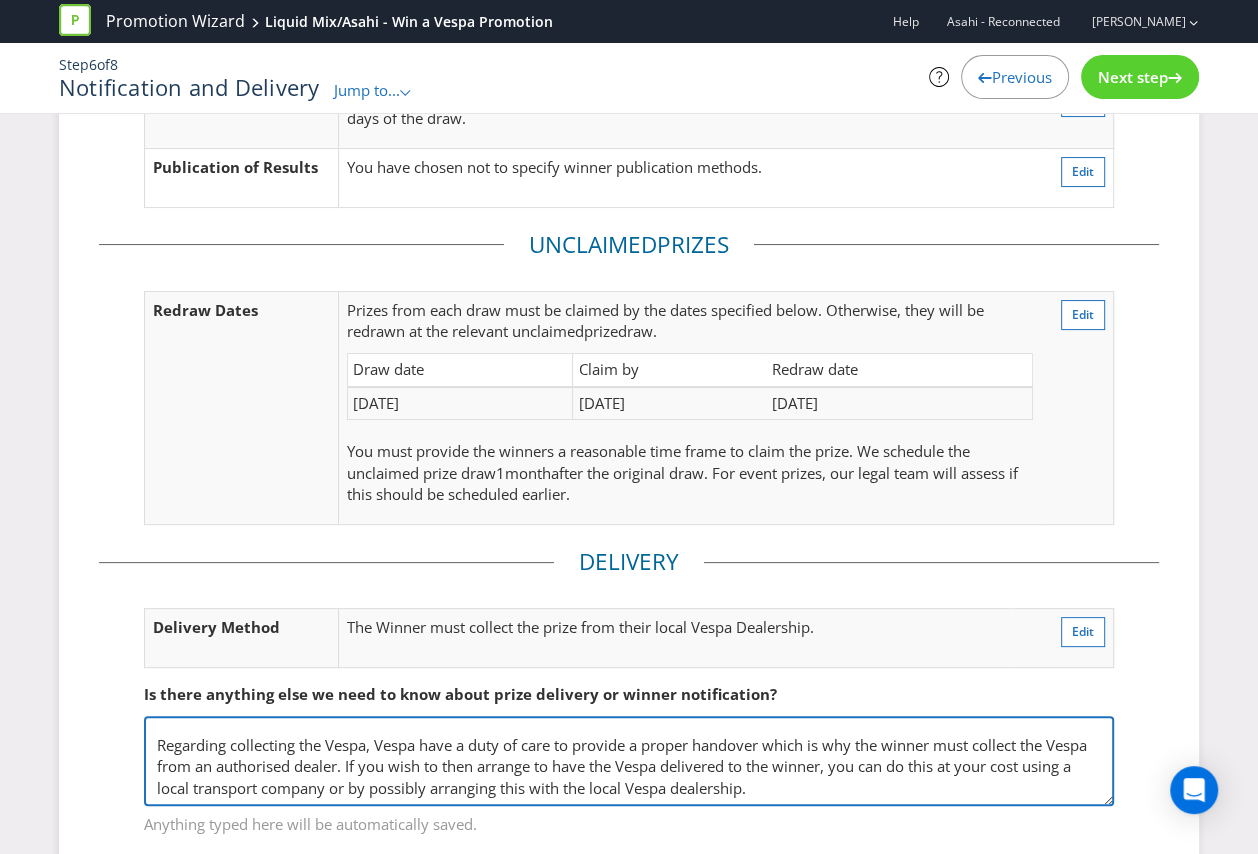 scroll, scrollTop: 98, scrollLeft: 0, axis: vertical 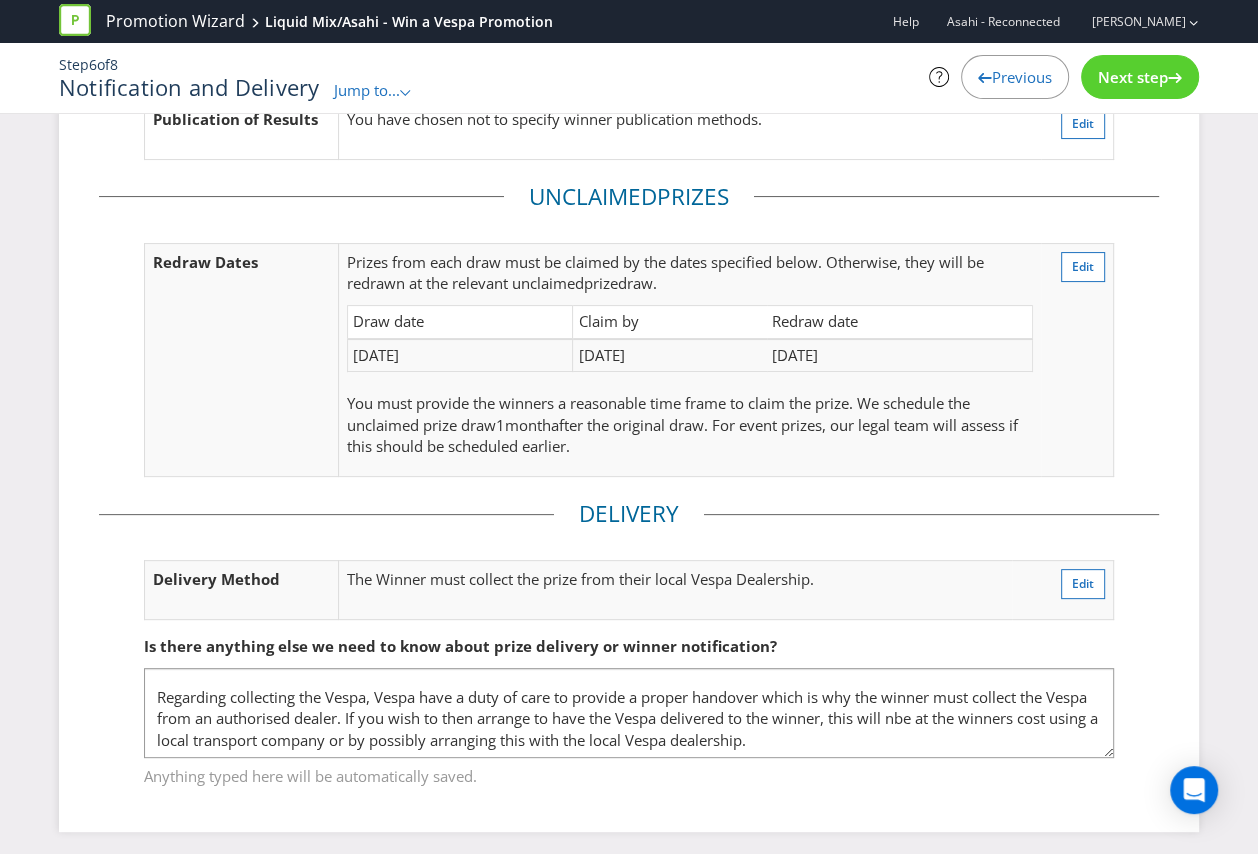 click on "Is there anything else we need to know about prize delivery or winner notification?     Vespa will contact the winner to advise their nearest Vespa dealer.
Vespa will be sent to that dealer and registered in the winner’s name.
Winner will pick the Vespa up from the dealer.
Regarding collecting the Vespa, Vespa have a duty of care to provide a proper handover which is why the winner must collect the Vespa from an authorised dealer. If you wish to then arrange to have the Vespa delivered to the winner, this will nbe at the winners cost using a local transport company or by possibly arranging this with the local Vespa dealership. Anything typed here will be automatically saved." at bounding box center [629, 699] 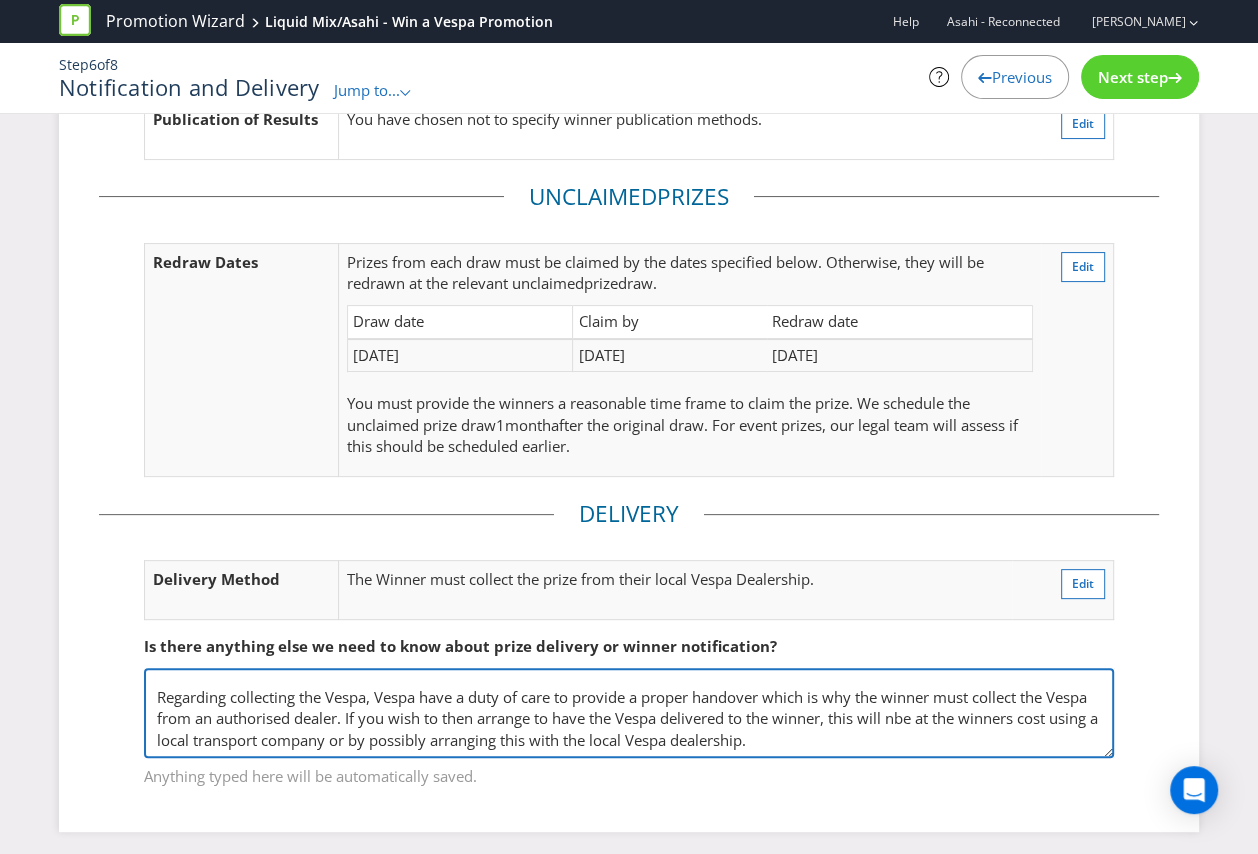 click on "Vespa will contact the winner to advise their nearest Vespa dealer.
Vespa will be sent to that dealer and registered in the winner’s name.
Winner will pick the Vespa up from the dealer.
Regarding collecting the Vespa, Vespa have a duty of care to provide a proper handover which is why the winner must collect the Vespa from an authorised dealer. If you wish to then arrange to have the Vespa delivered to the winner, this will nbe at the winners cost using a local transport company or by possibly arranging this with the local Vespa dealership." at bounding box center (629, 713) 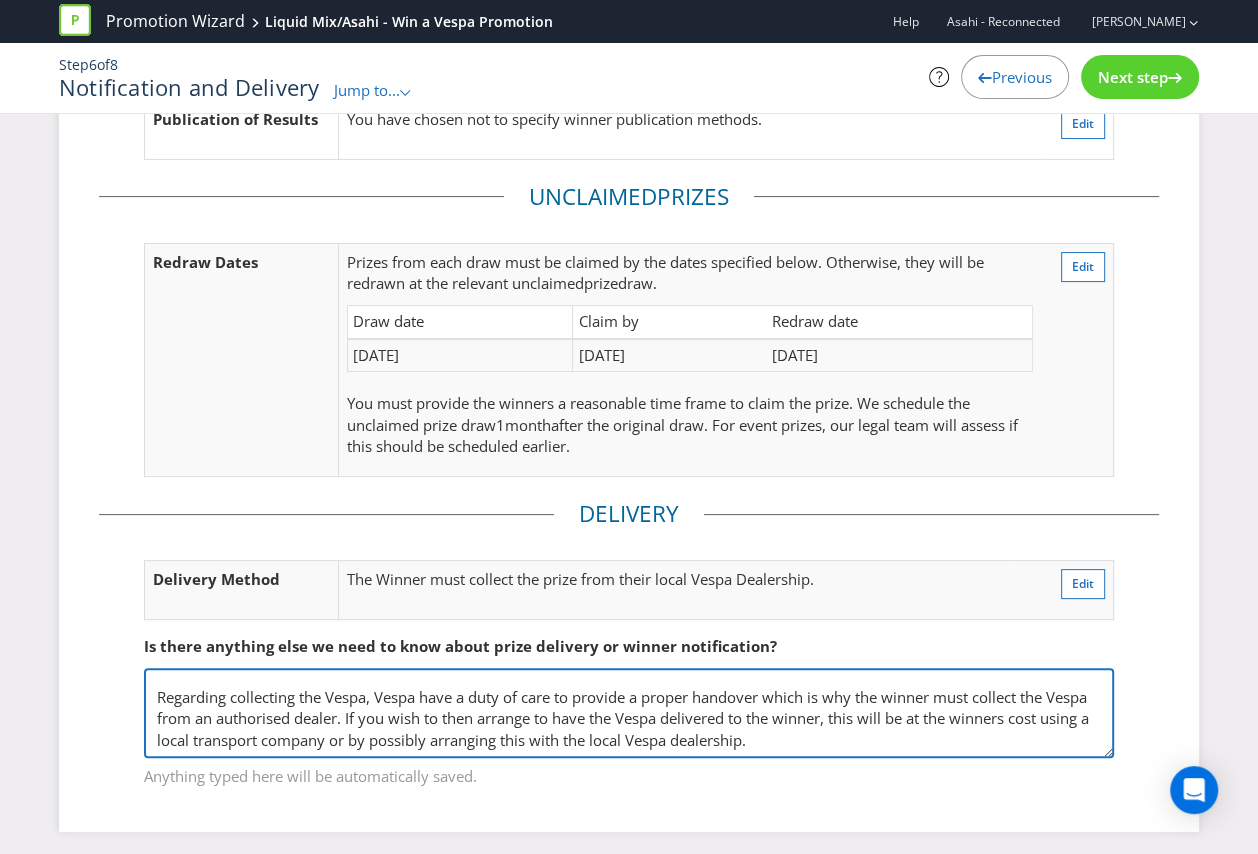 type on "Vespa will contact the winner to advise their nearest Vespa dealer.
Vespa will be sent to that dealer and registered in the winner’s name.
Winner will pick the Vespa up from the dealer.
Regarding collecting the Vespa, Vespa have a duty of care to provide a proper handover which is why the winner must collect the Vespa from an authorised dealer. If you wish to then arrange to have the Vespa delivered to the winner, this will be at the winners cost using a local transport company or by possibly arranging this with the local Vespa dealership." 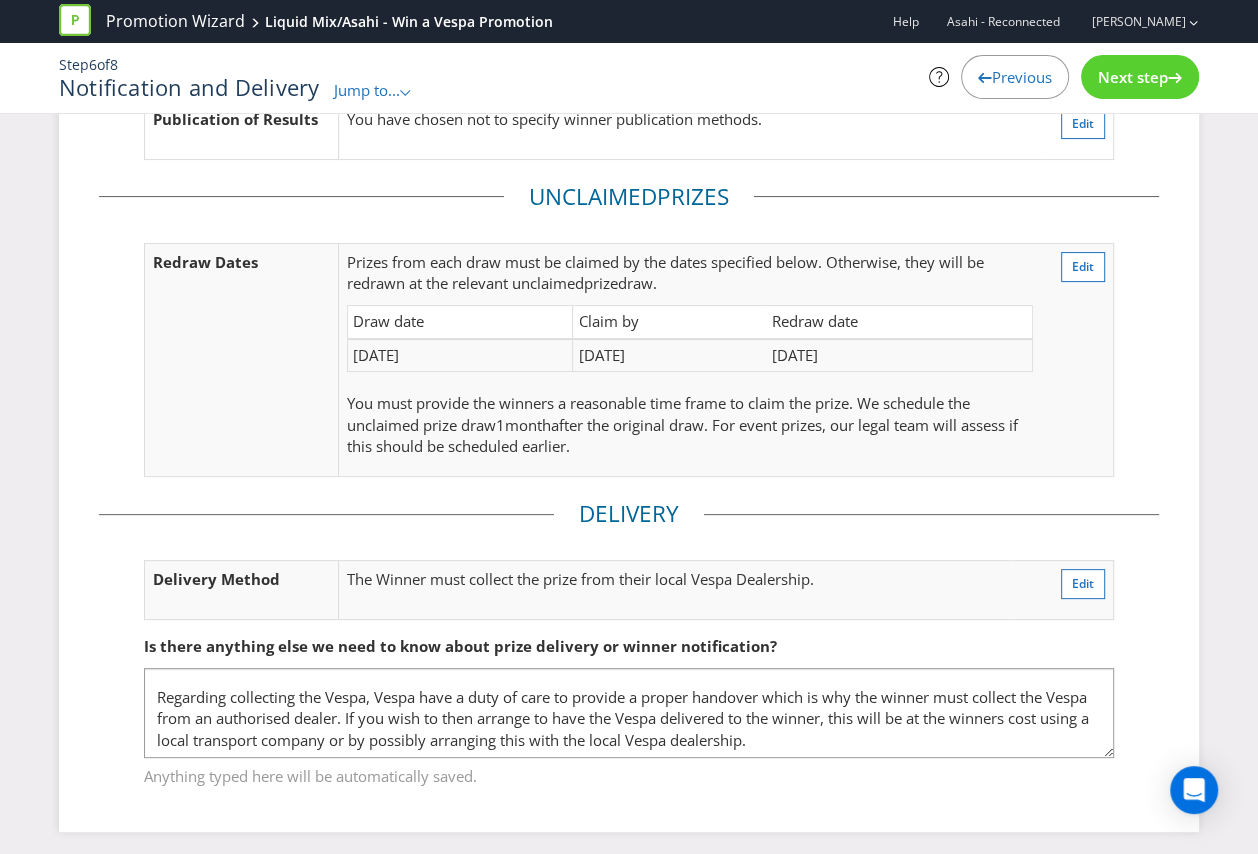 click on "Next step" at bounding box center [1133, 77] 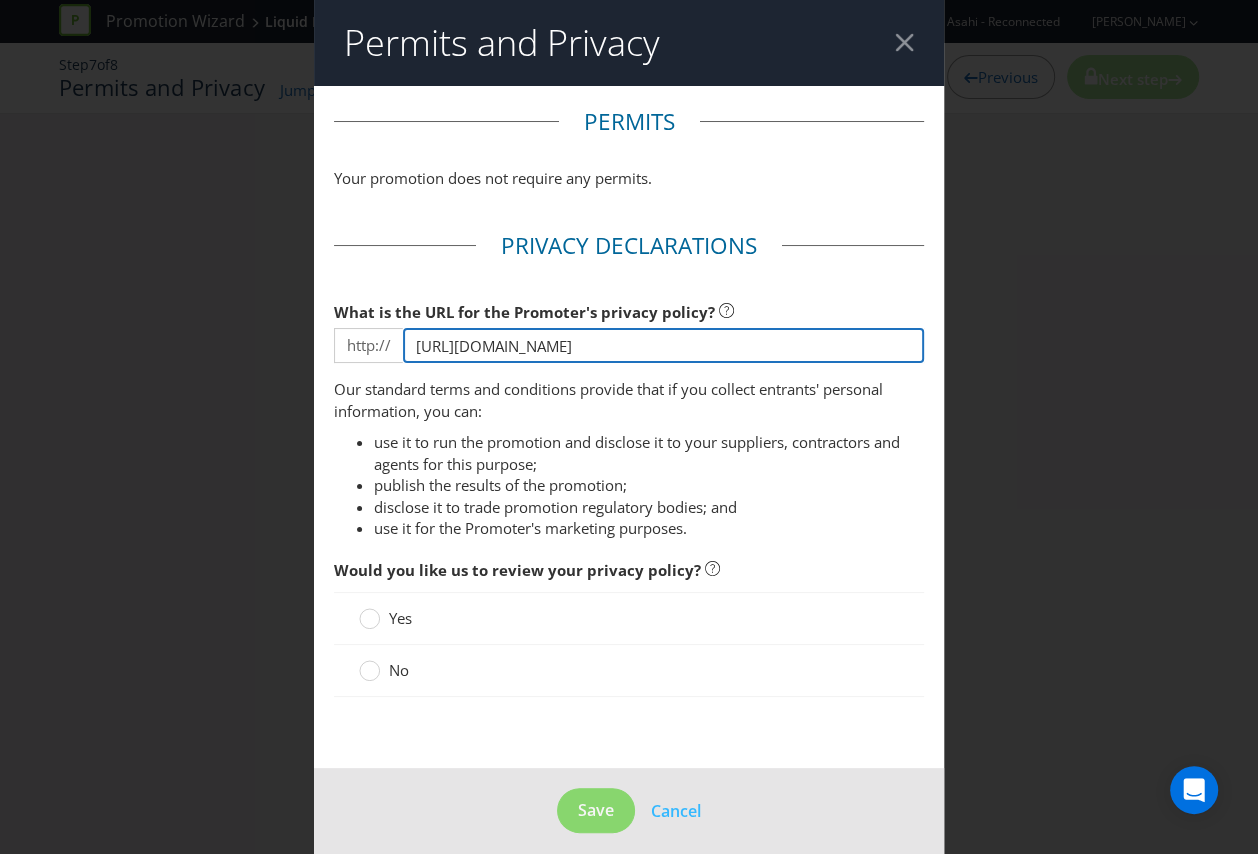 click on "https://asahi.com.au/privacy" at bounding box center (663, 345) 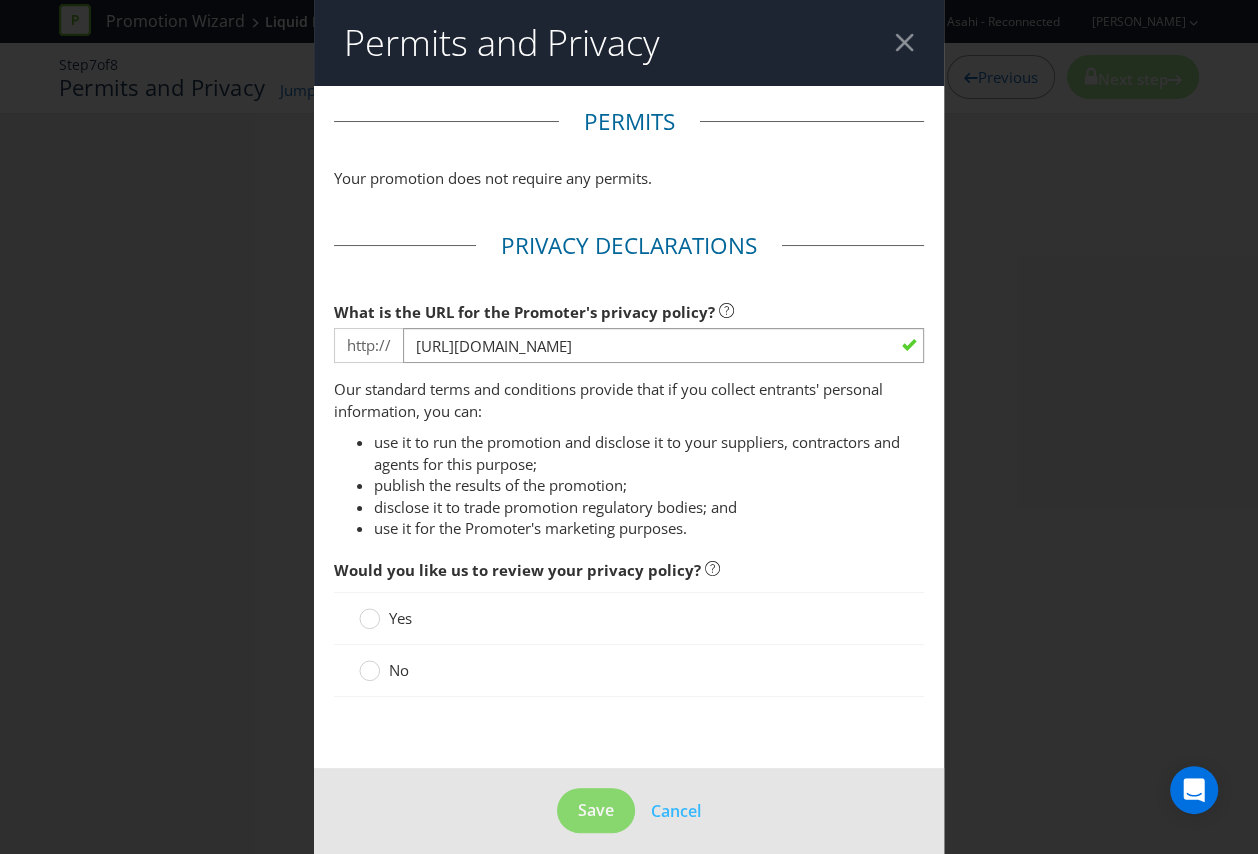 click on "Our standard terms and conditions provide that if you collect entrants' personal information, you can:" at bounding box center [629, 400] 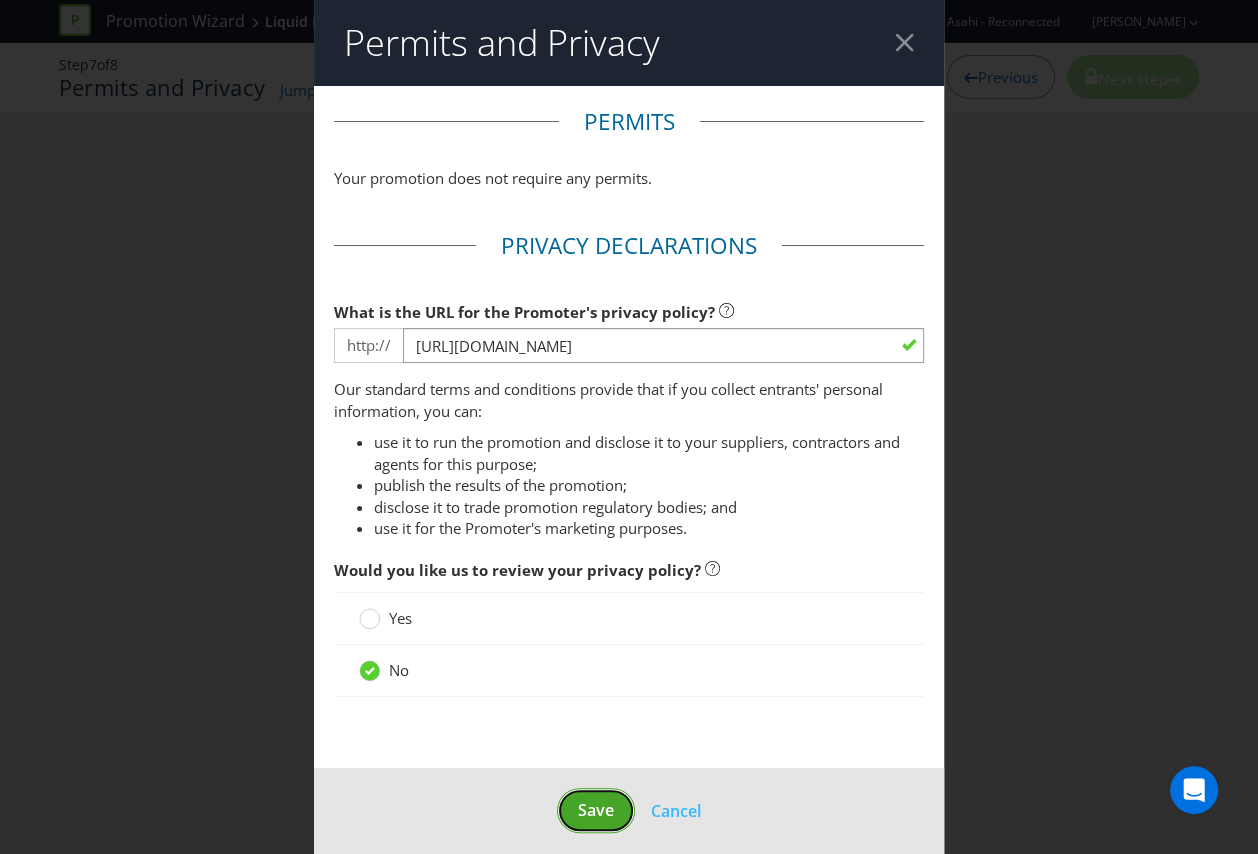 click on "Save" at bounding box center [596, 810] 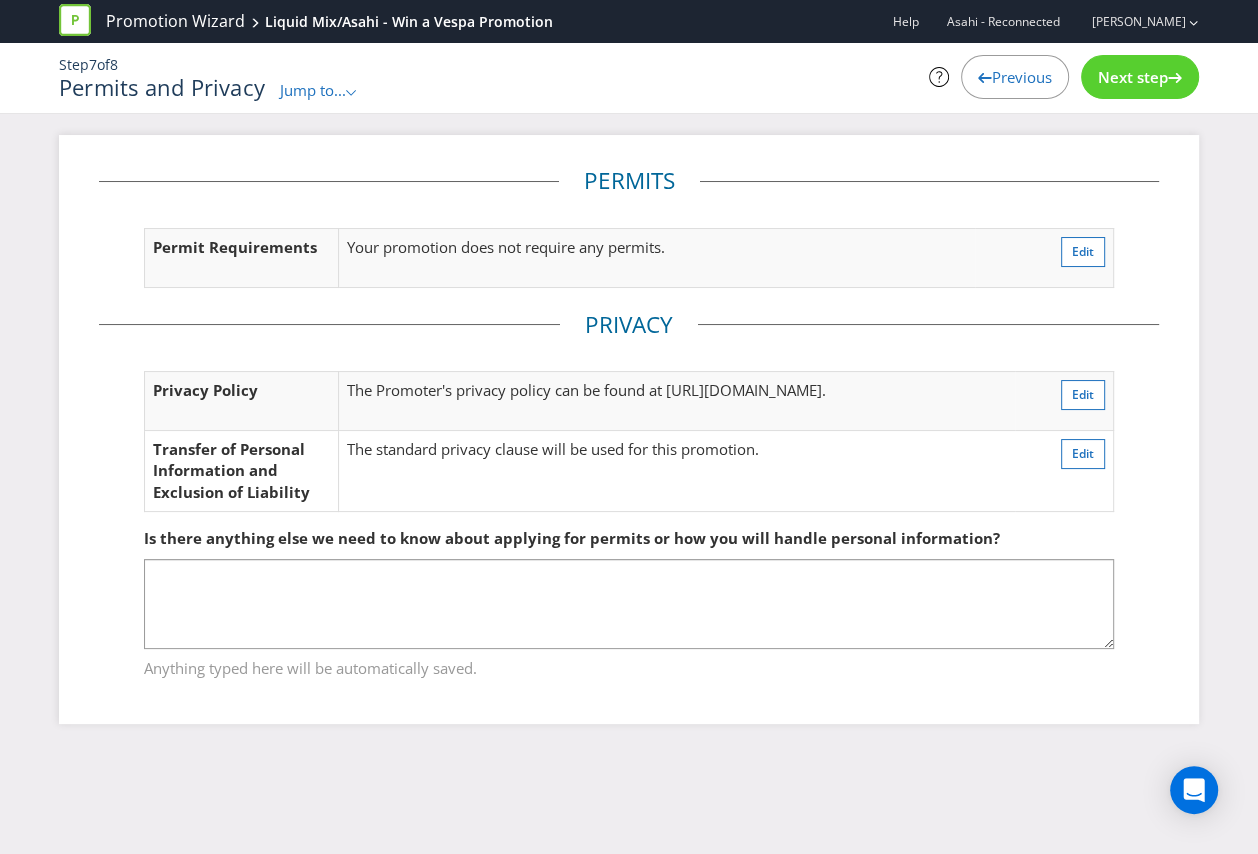 click on "Next step" at bounding box center [1133, 77] 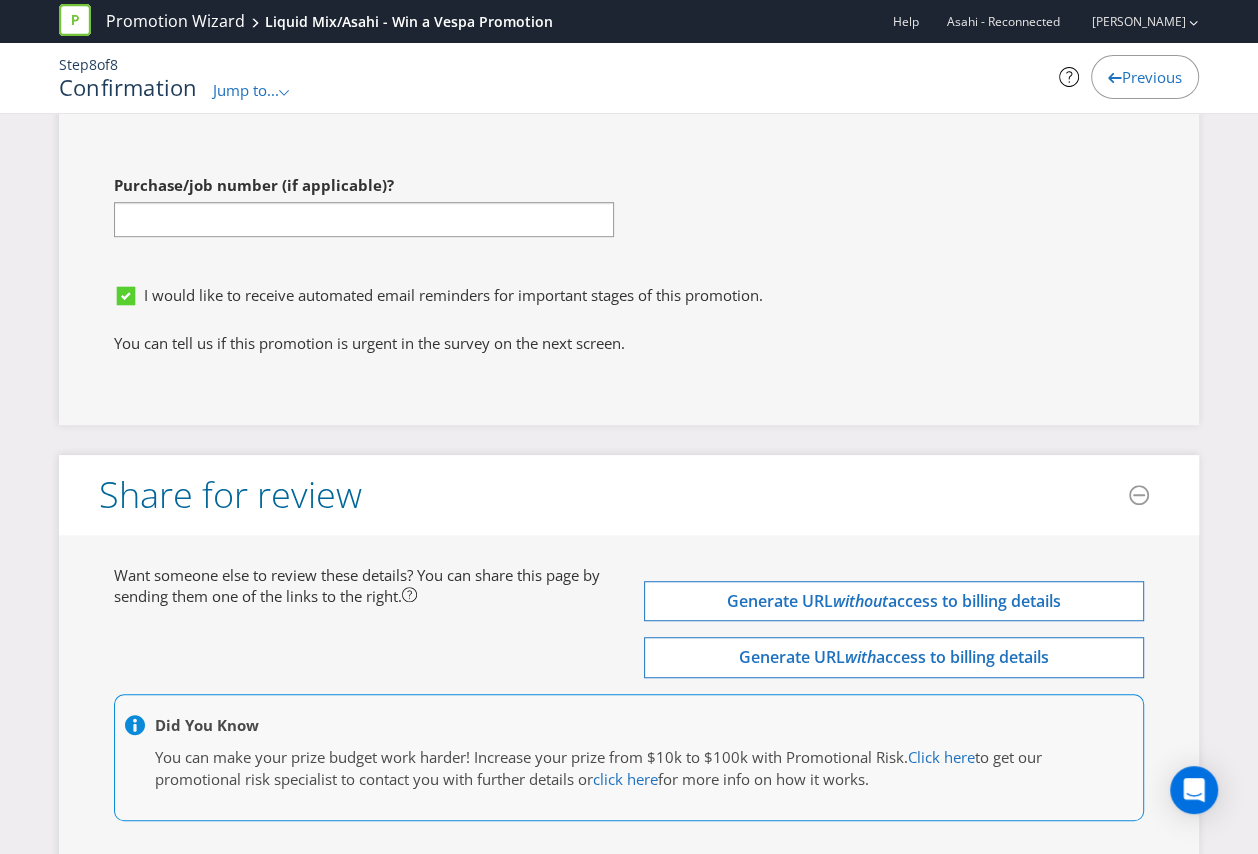 scroll, scrollTop: 6541, scrollLeft: 0, axis: vertical 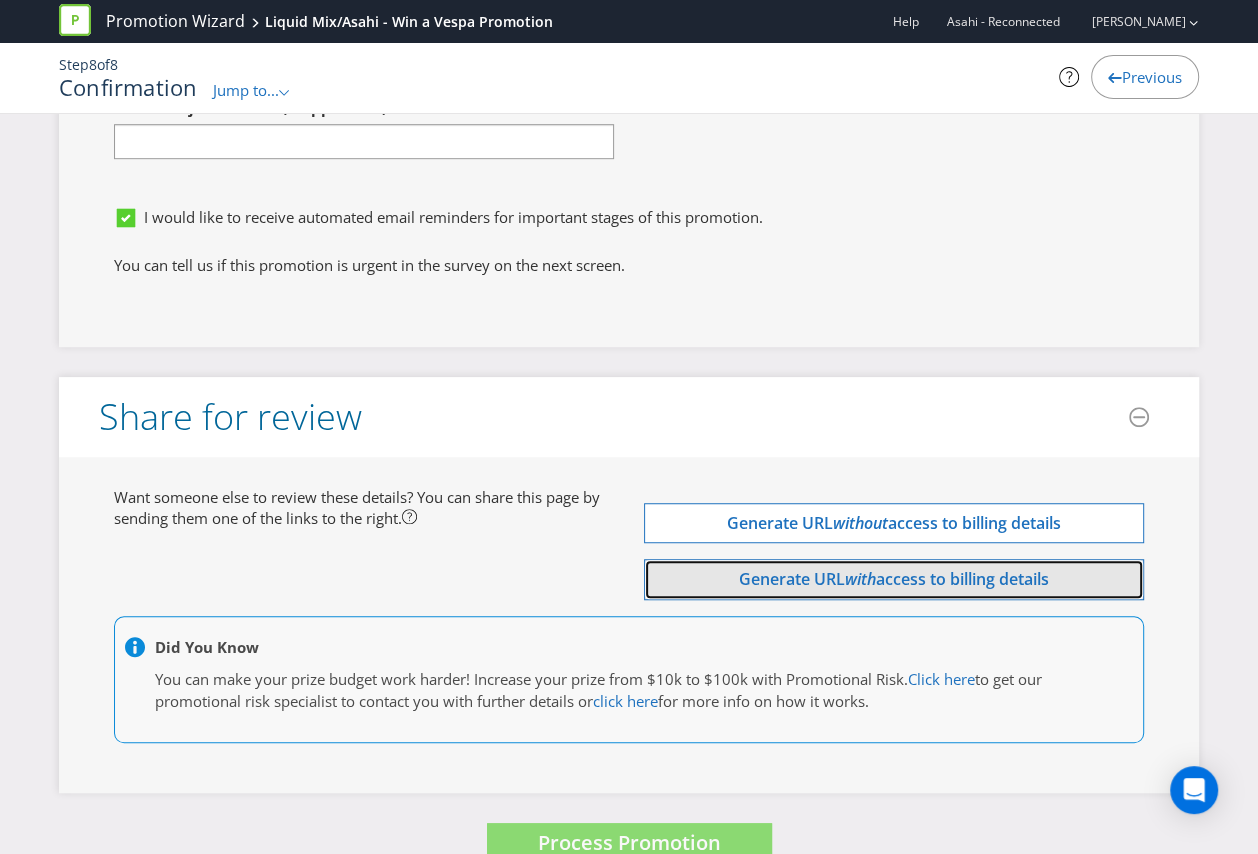 click on "Generate URL" at bounding box center [792, 579] 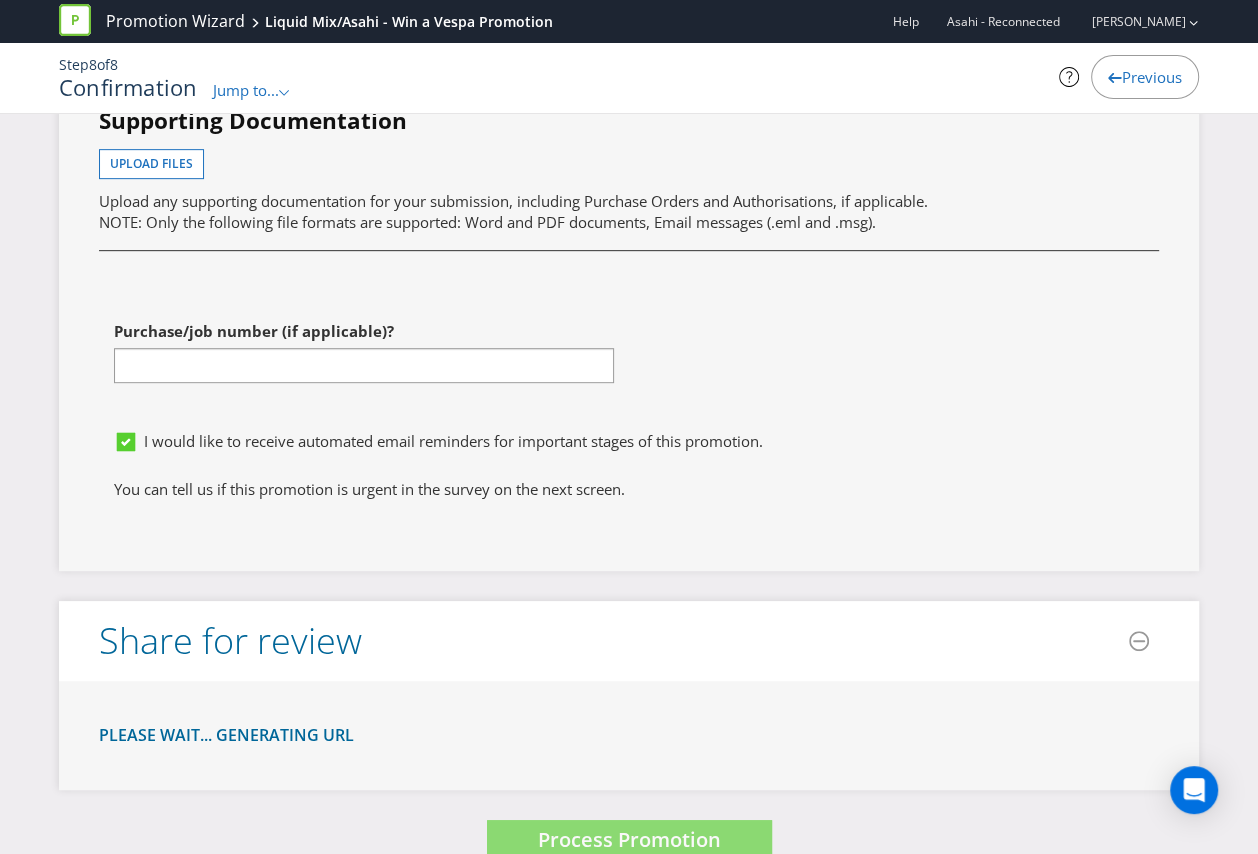 scroll, scrollTop: 6541, scrollLeft: 0, axis: vertical 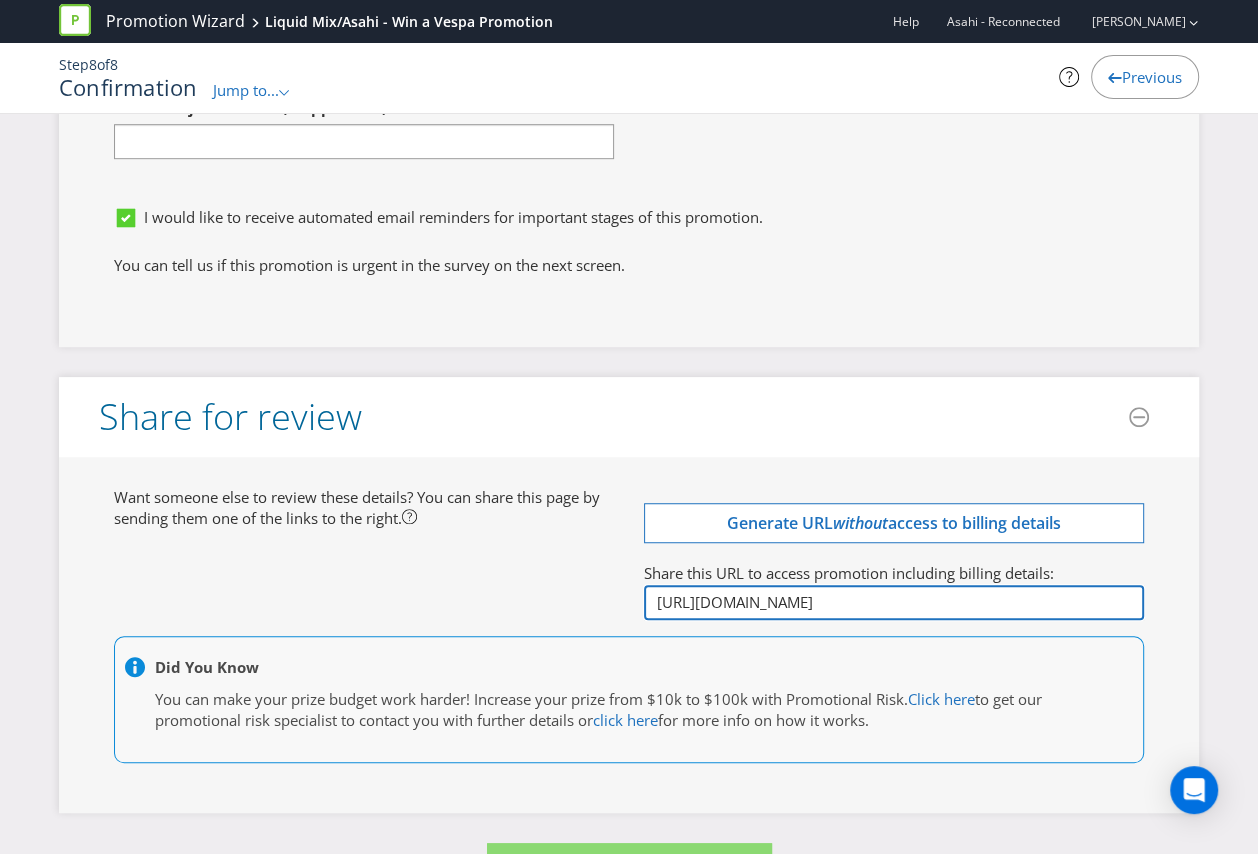 click on "http://app.plexuspromotions.com.au/p/eyJpZCI6MjQ5MDgsImluY2x1ZGVfZmluYW5jaWFsX2RldGFpbHMiOnRydWV9:1ugy9i:k9qYohe9DfPKMVP_oAI9SsFiTYI" at bounding box center (894, 602) 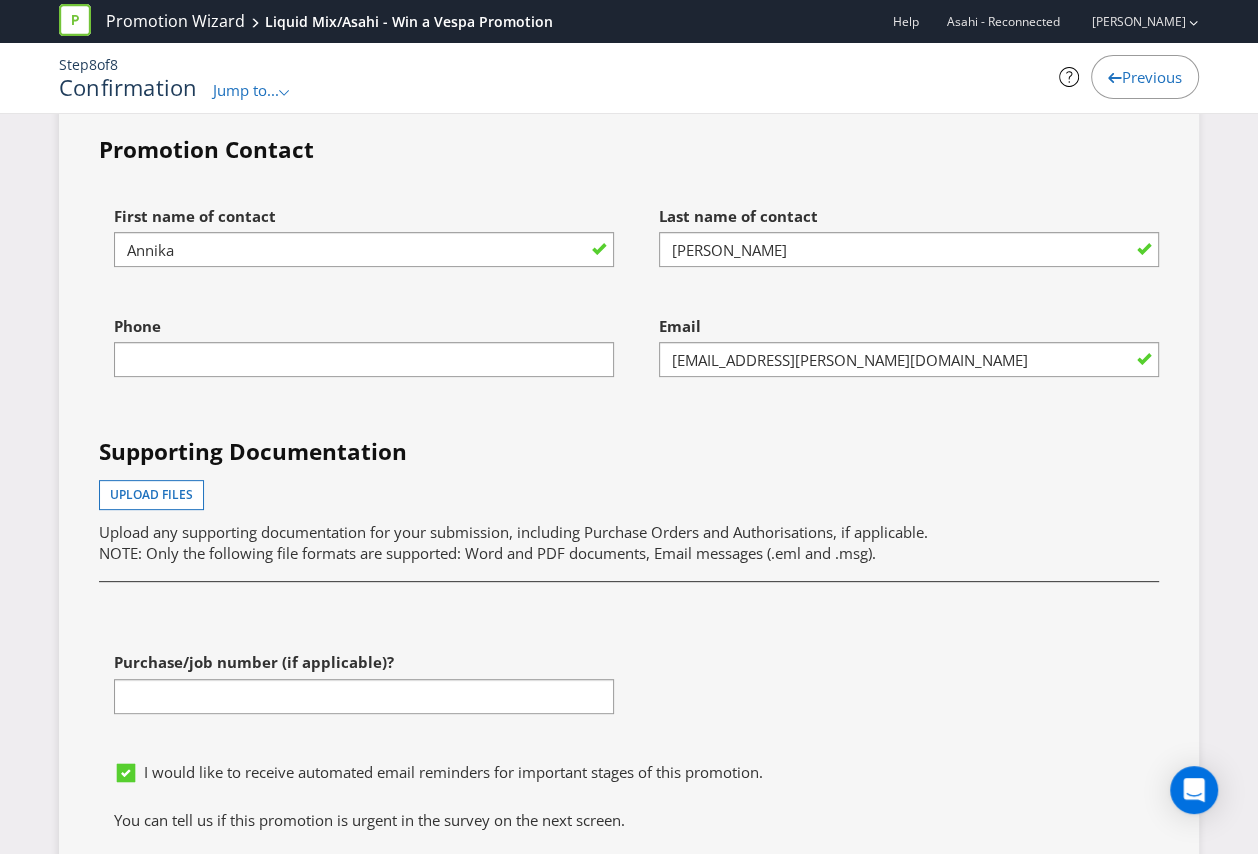 scroll, scrollTop: 5980, scrollLeft: 0, axis: vertical 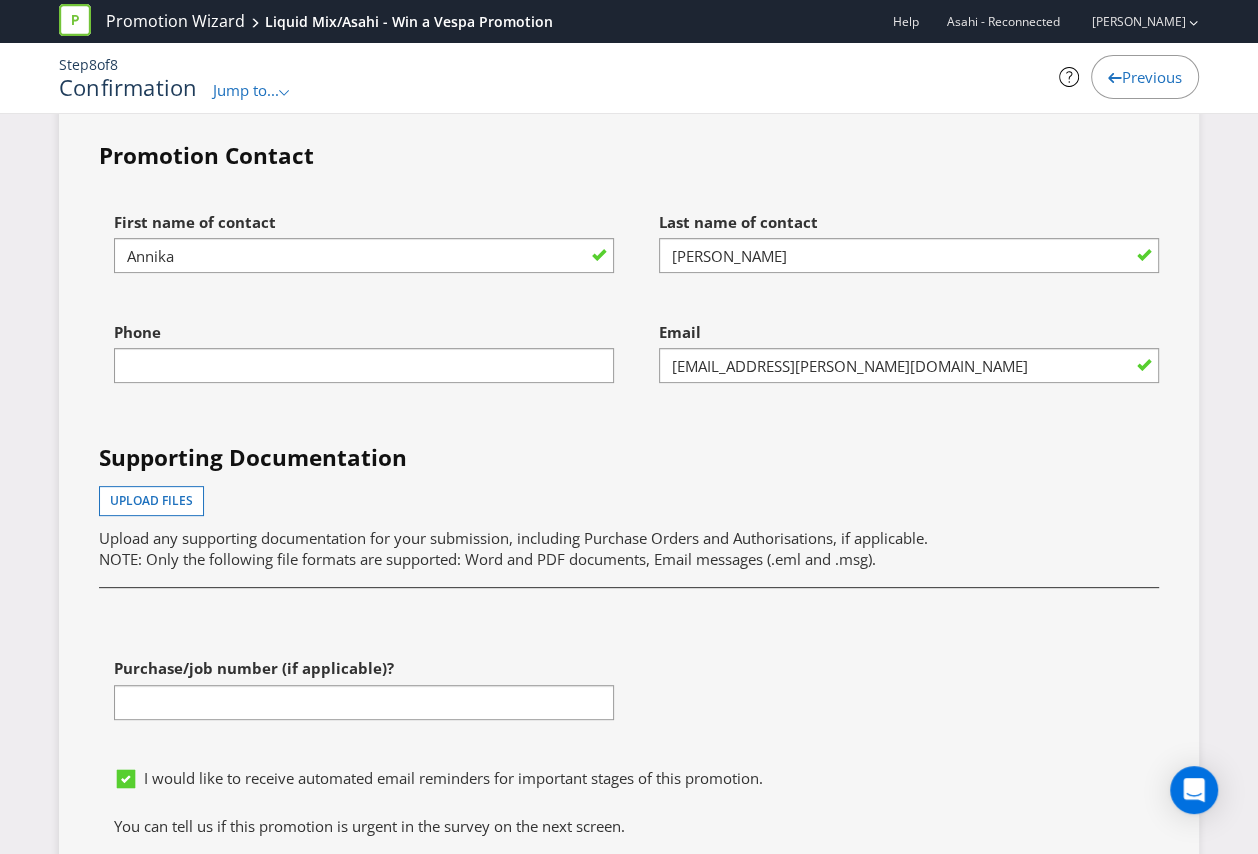 click on "Supporting Documentation" at bounding box center [629, 458] 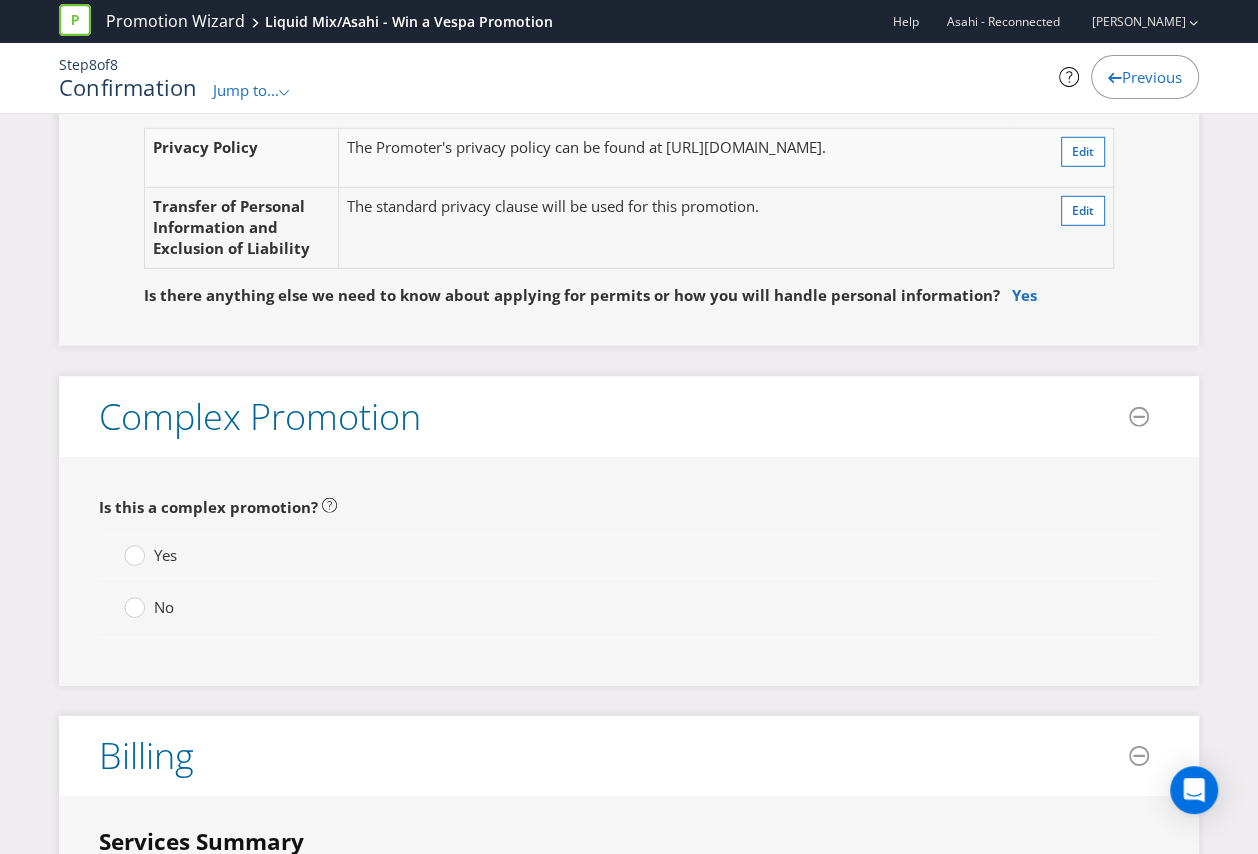 scroll, scrollTop: 4359, scrollLeft: 0, axis: vertical 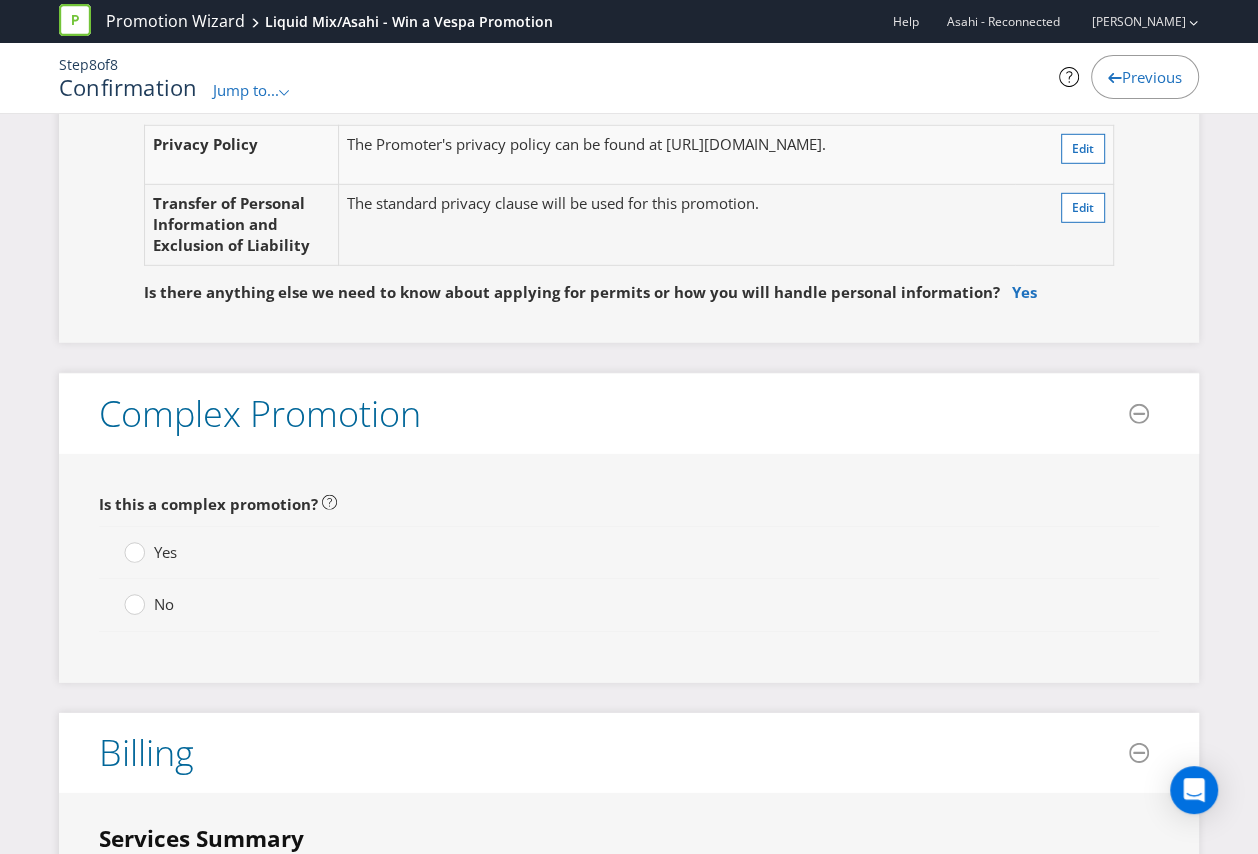 click on "No" at bounding box center (151, 604) 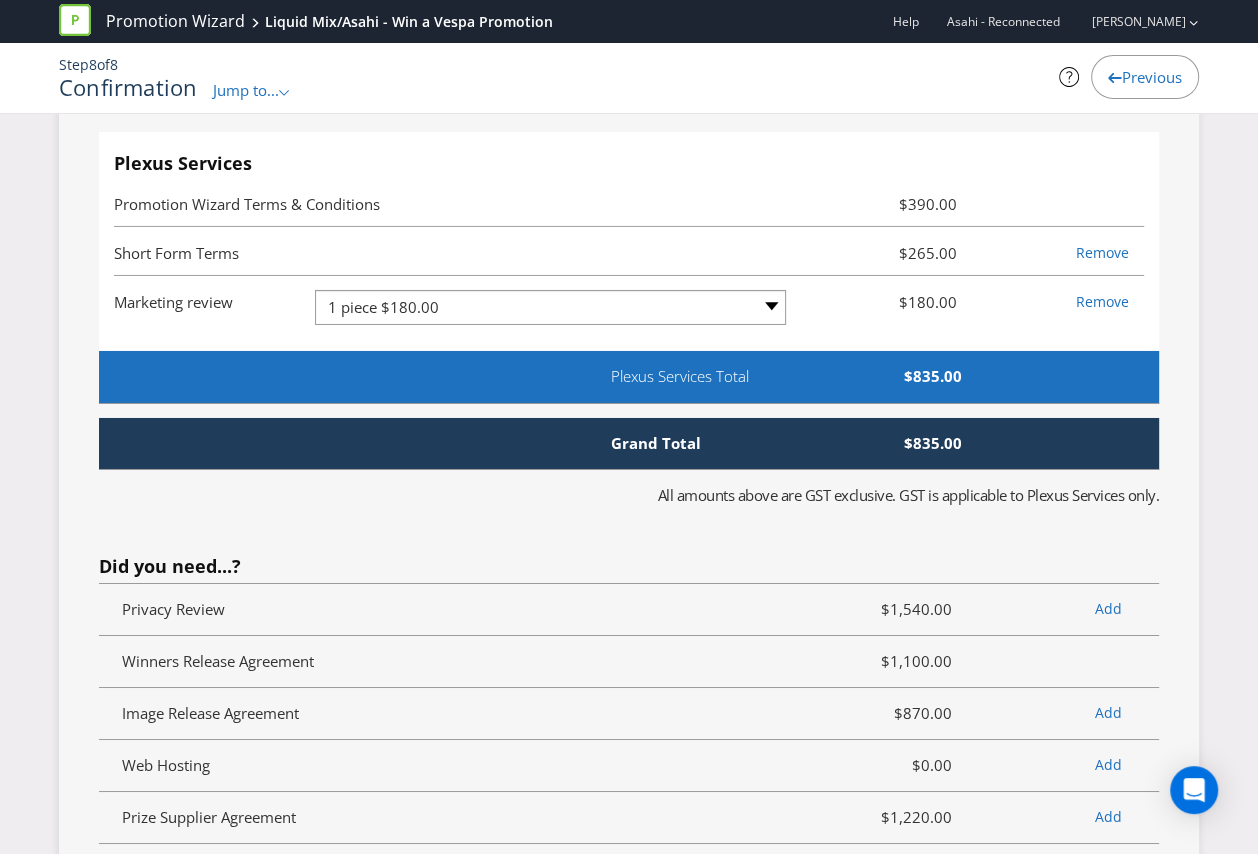 scroll, scrollTop: 5118, scrollLeft: 0, axis: vertical 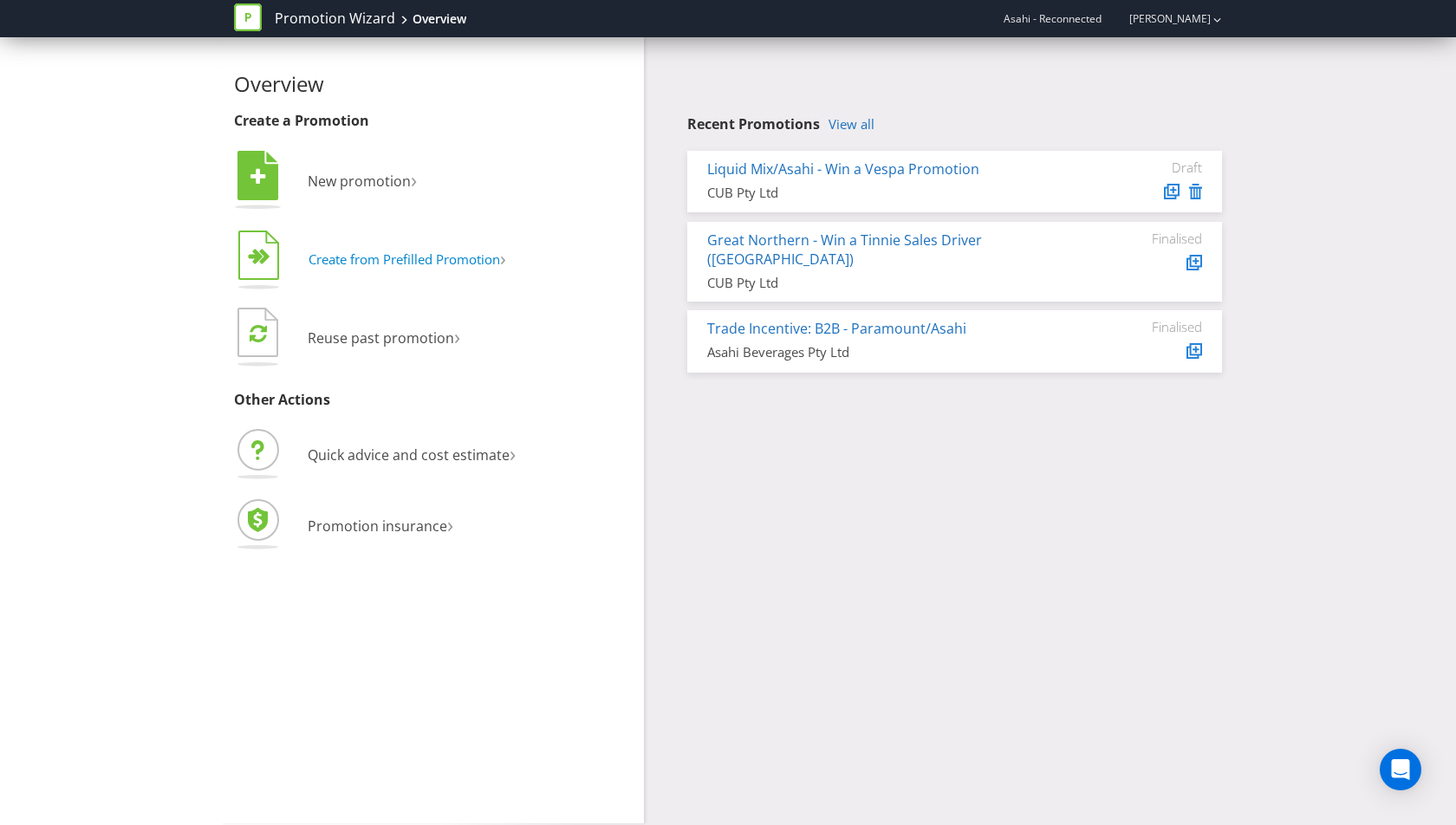 click on "Create from Prefilled Promotion" at bounding box center (404, 259) 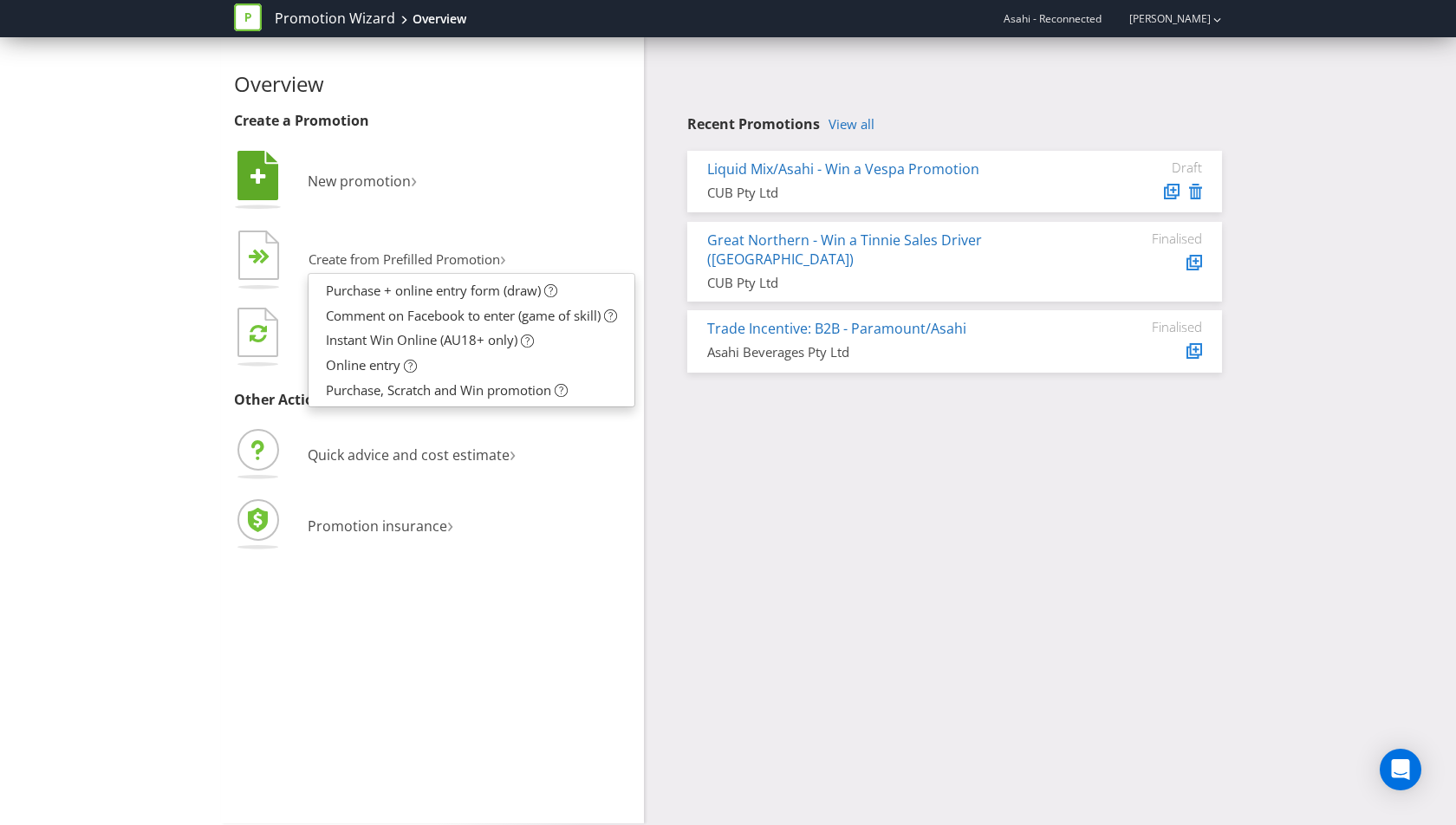 click on " New promotion  ›" at bounding box center [432, 182] 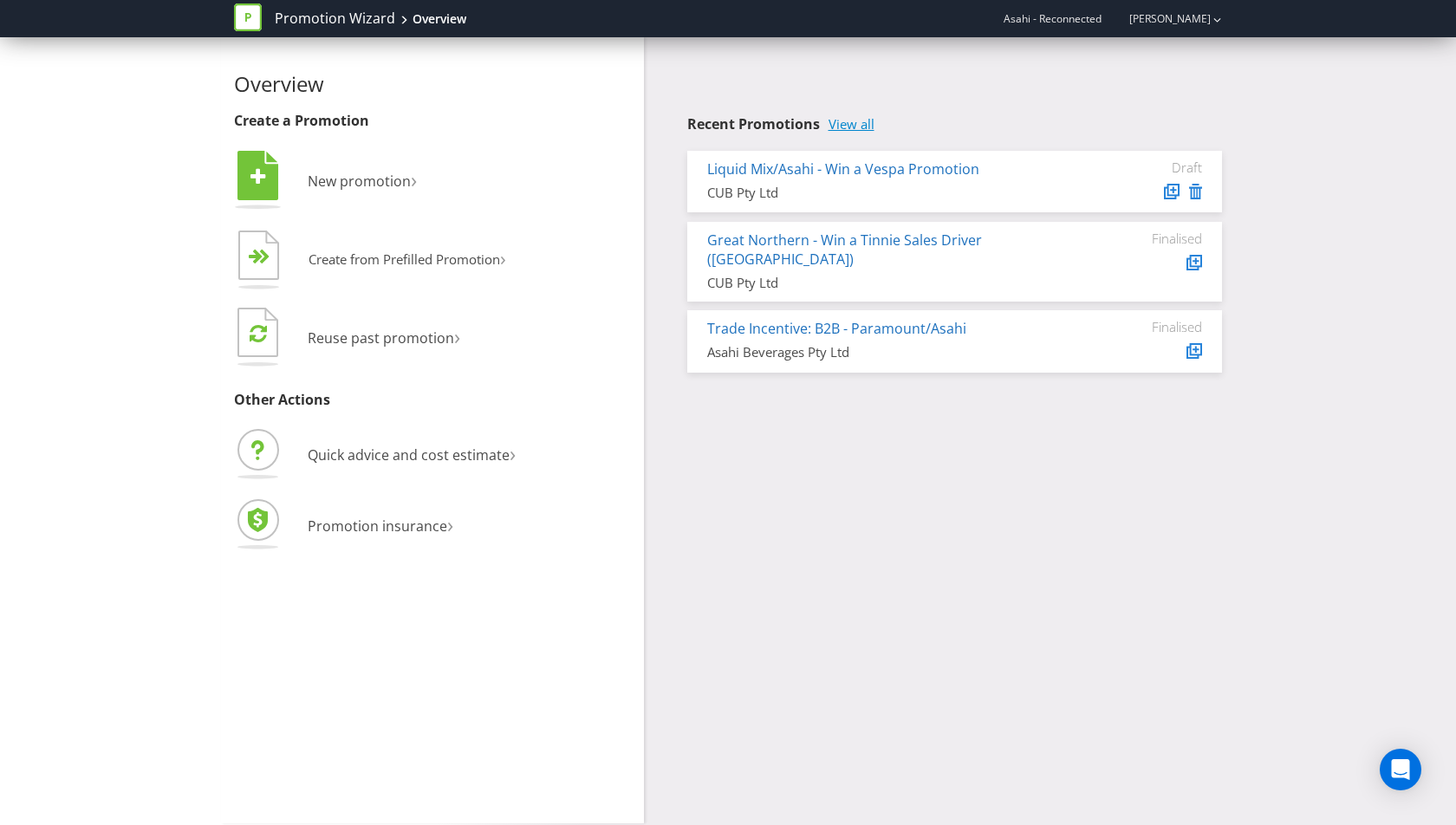 click on "View all" at bounding box center [851, 124] 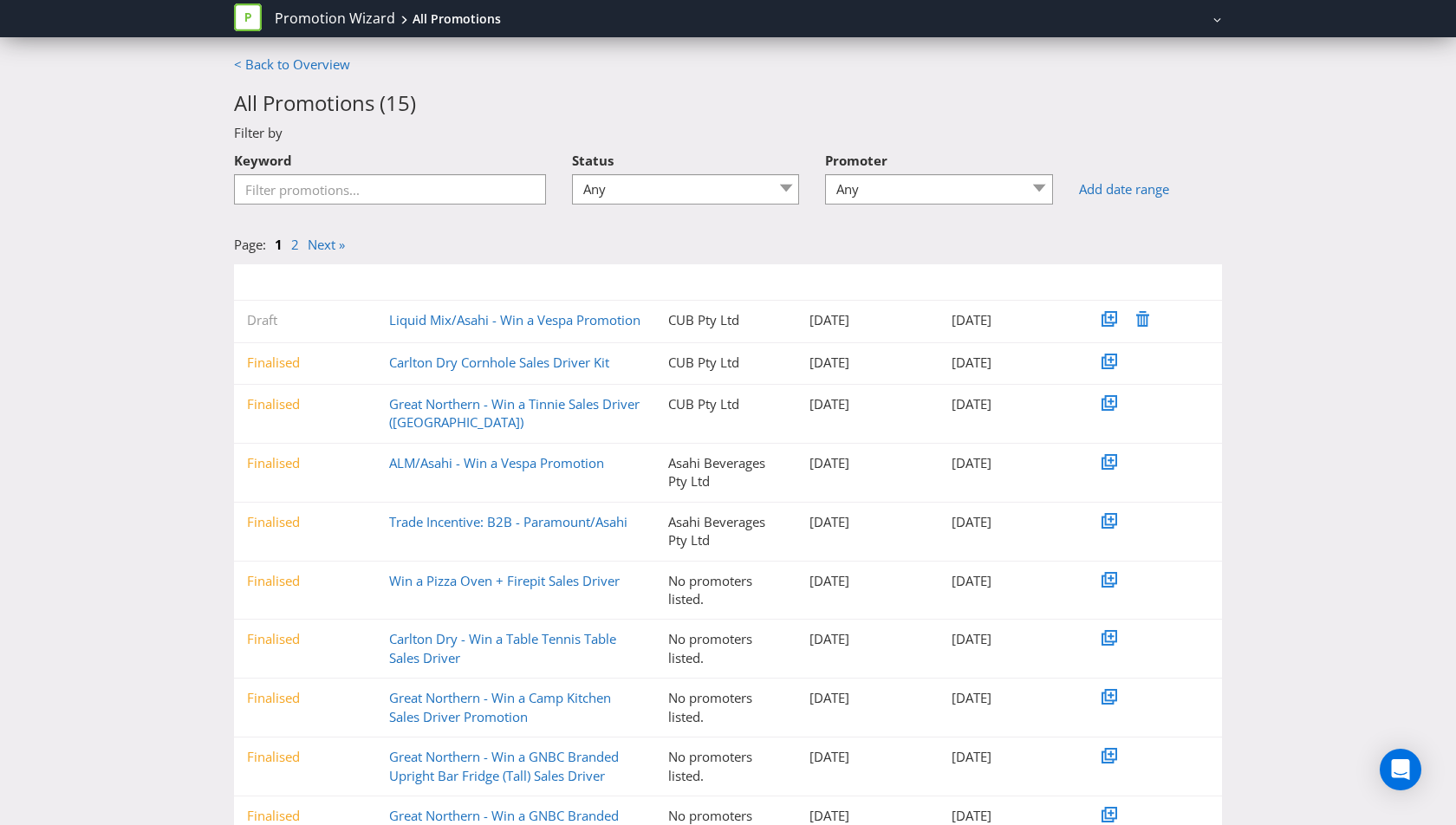 scroll, scrollTop: 75, scrollLeft: 0, axis: vertical 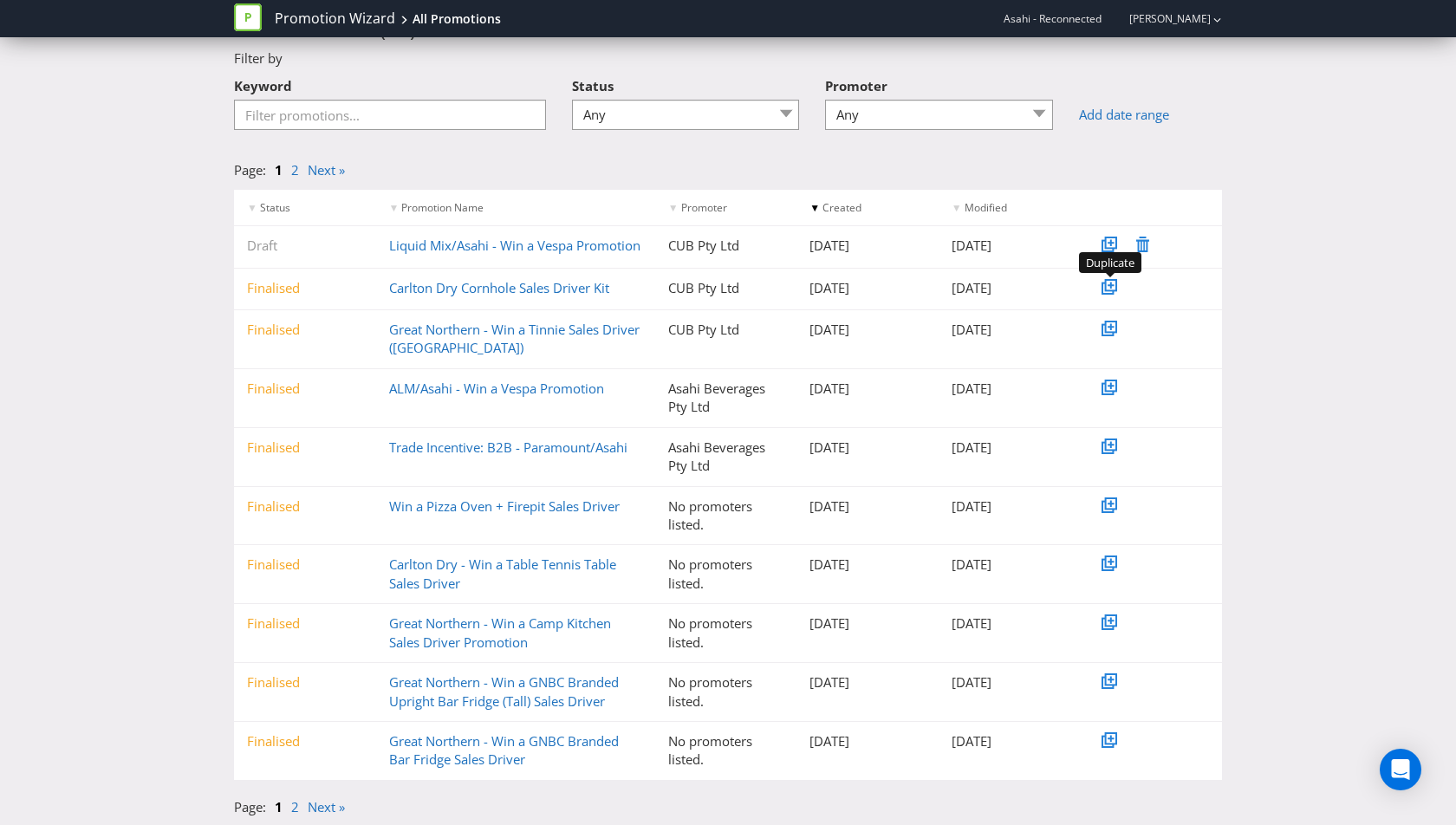 click 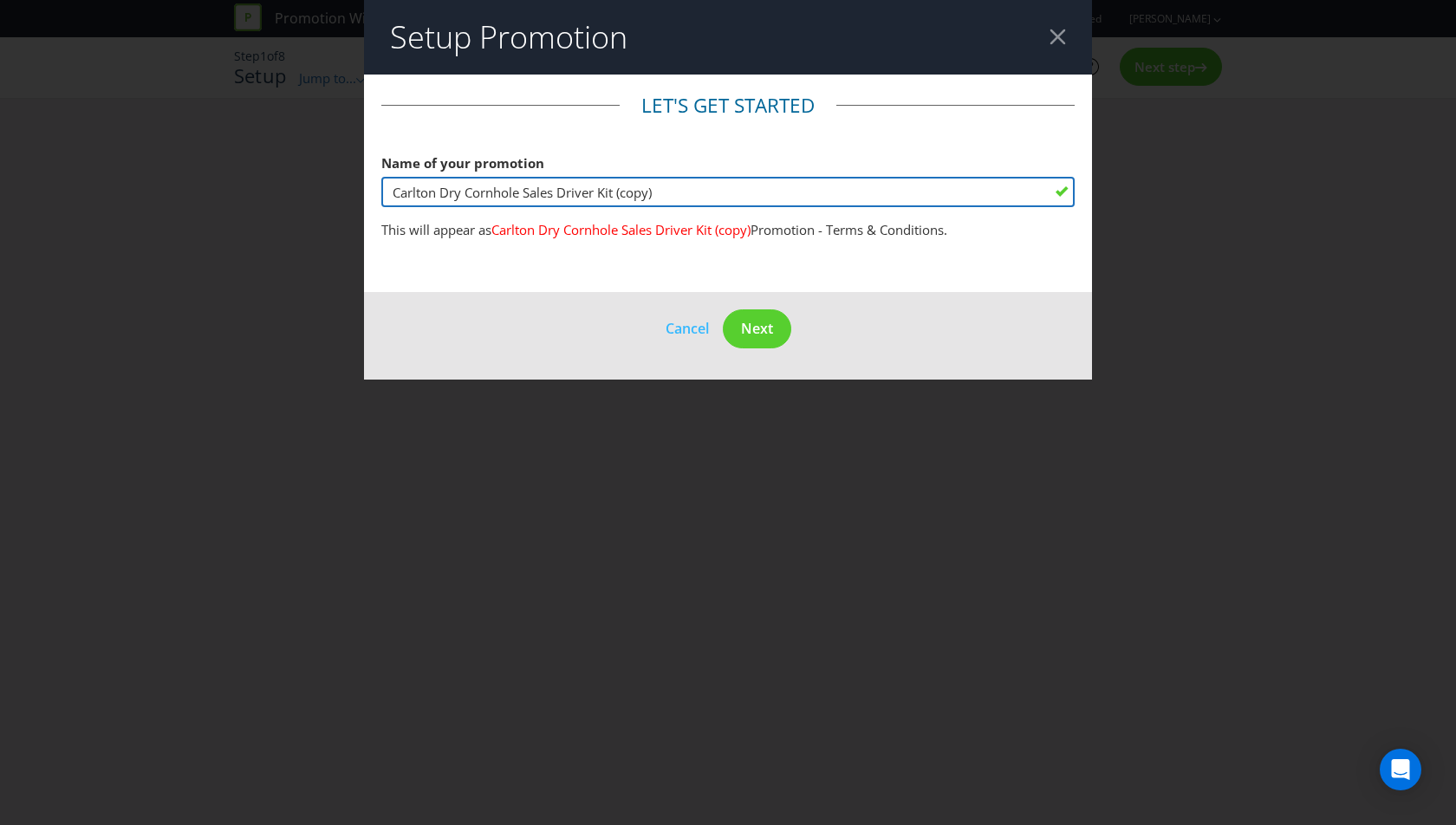 click on "Carlton Dry Cornhole Sales Driver Kit (copy)" at bounding box center (728, 192) 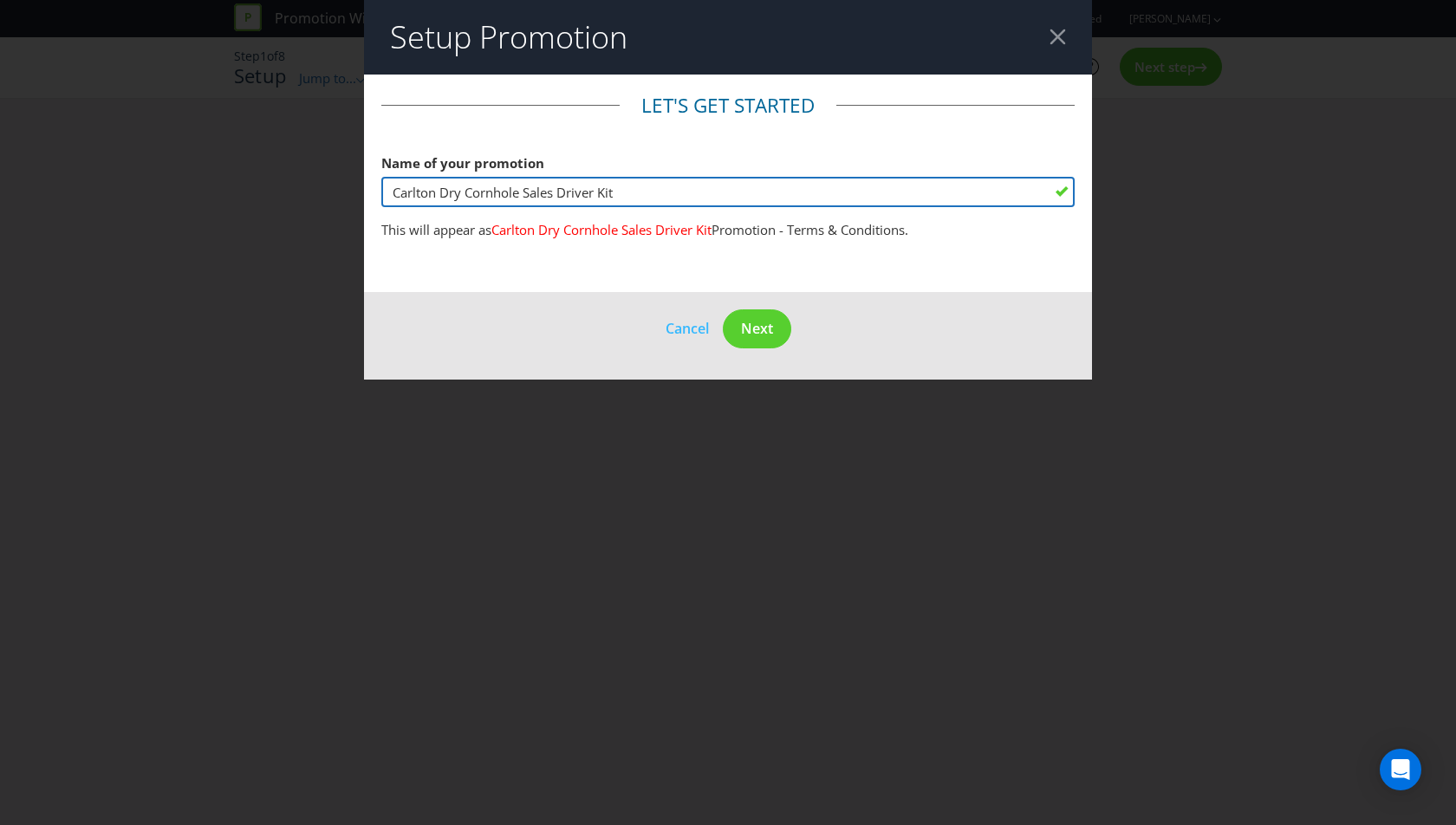 drag, startPoint x: 520, startPoint y: 189, endPoint x: 309, endPoint y: 188, distance: 211.00237 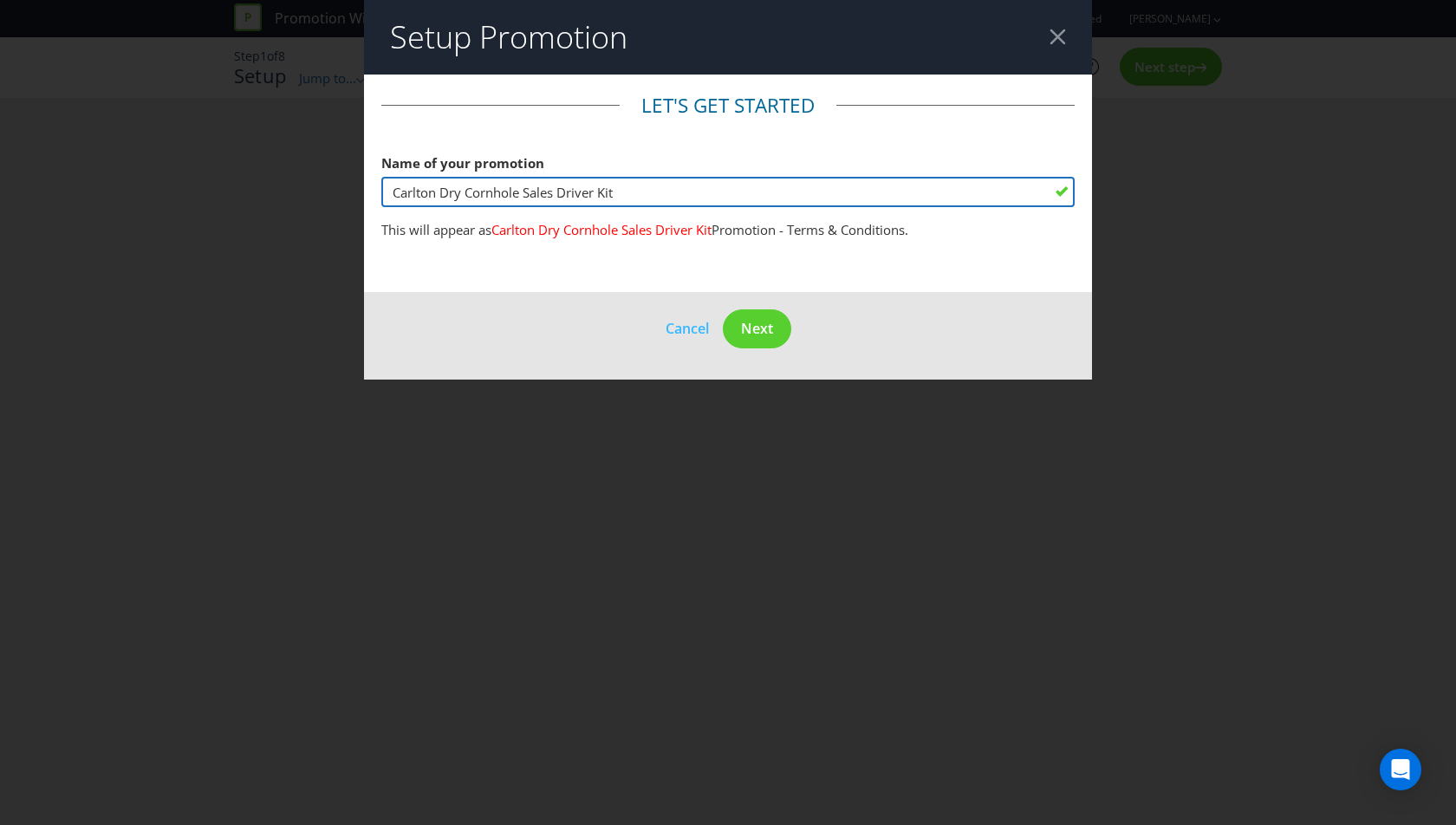 click on "Setup Promotion Let's get started Name of your promotion   Carlton Dry Cornhole Sales Driver Kit This will appear as  Carlton Dry Cornhole Sales Driver Kit   Promotion - Terms & Conditions. Cancel Next" at bounding box center [728, 412] 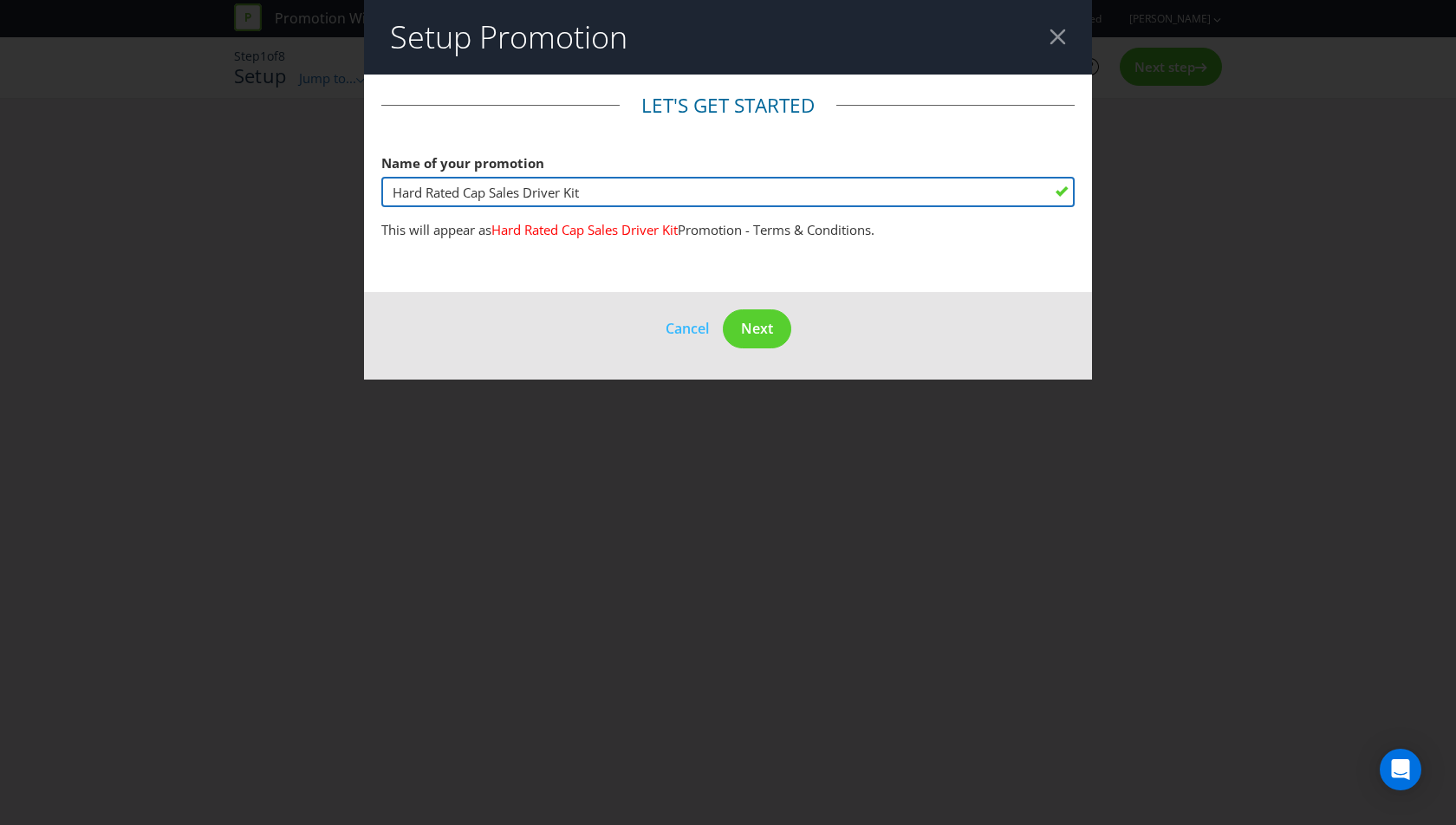 type on "Hard Rated Caps Sales Driver Kit" 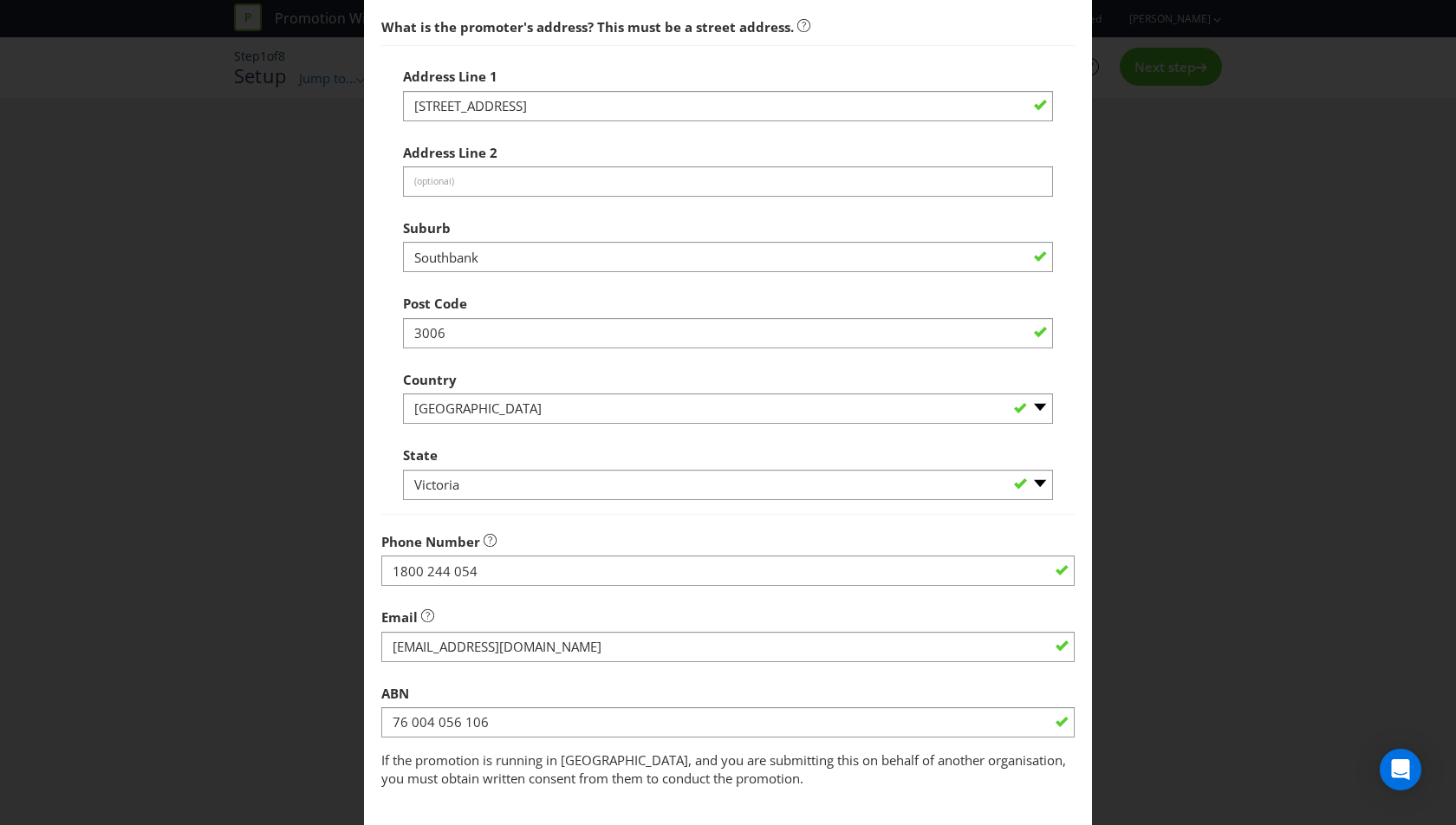 scroll, scrollTop: 526, scrollLeft: 0, axis: vertical 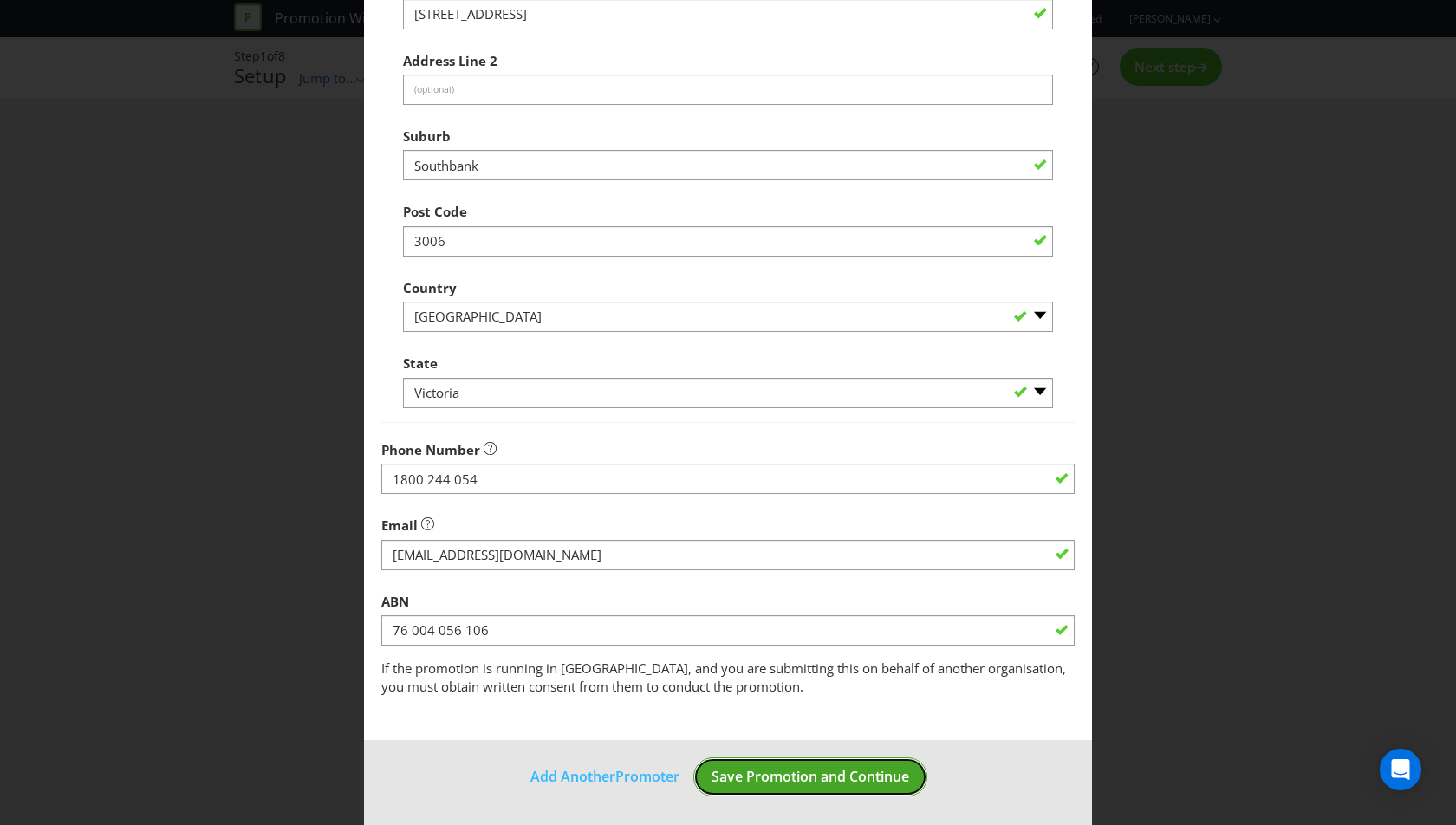 click on "Save Promotion and Continue" at bounding box center [810, 776] 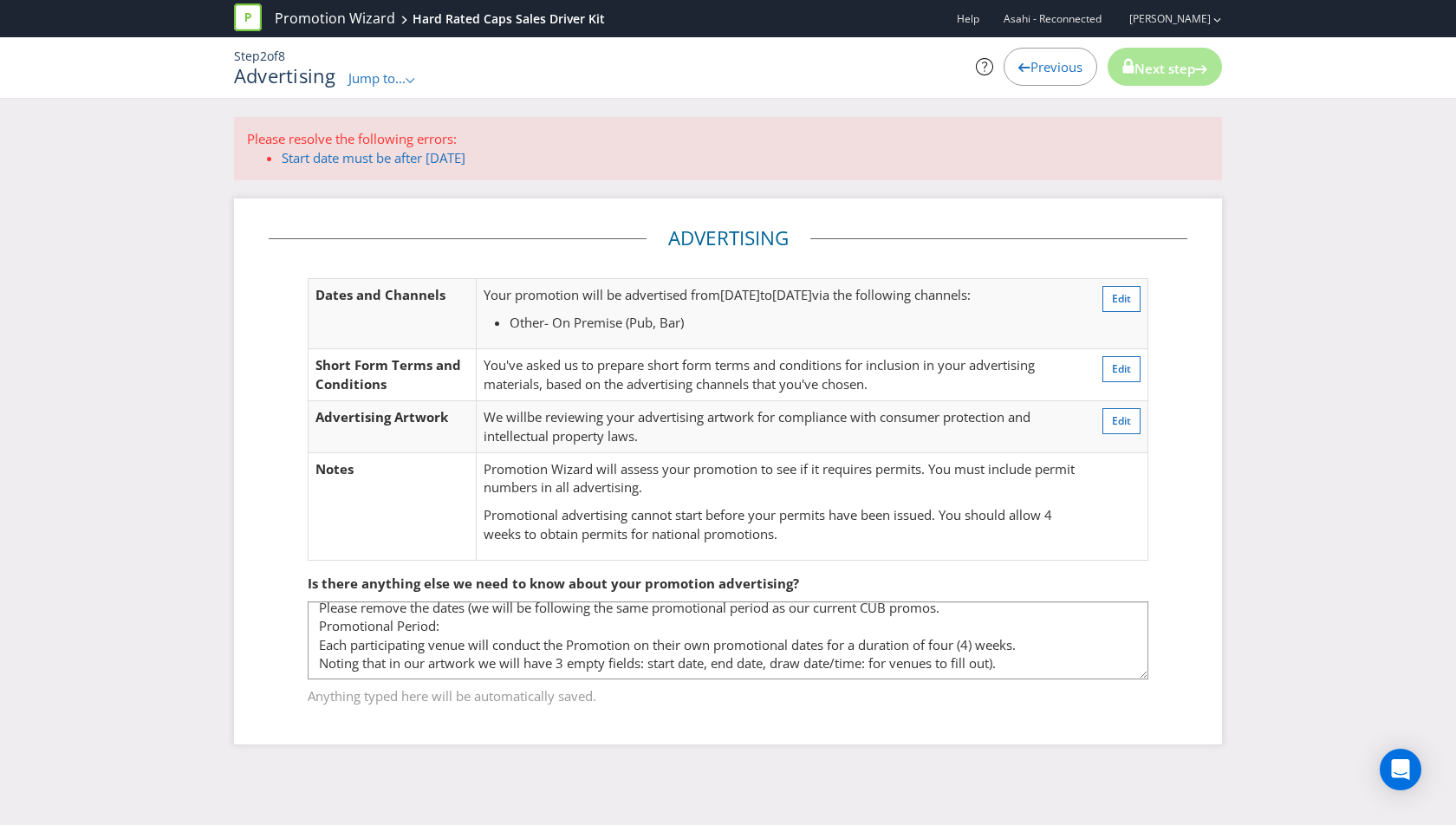 scroll, scrollTop: 26, scrollLeft: 0, axis: vertical 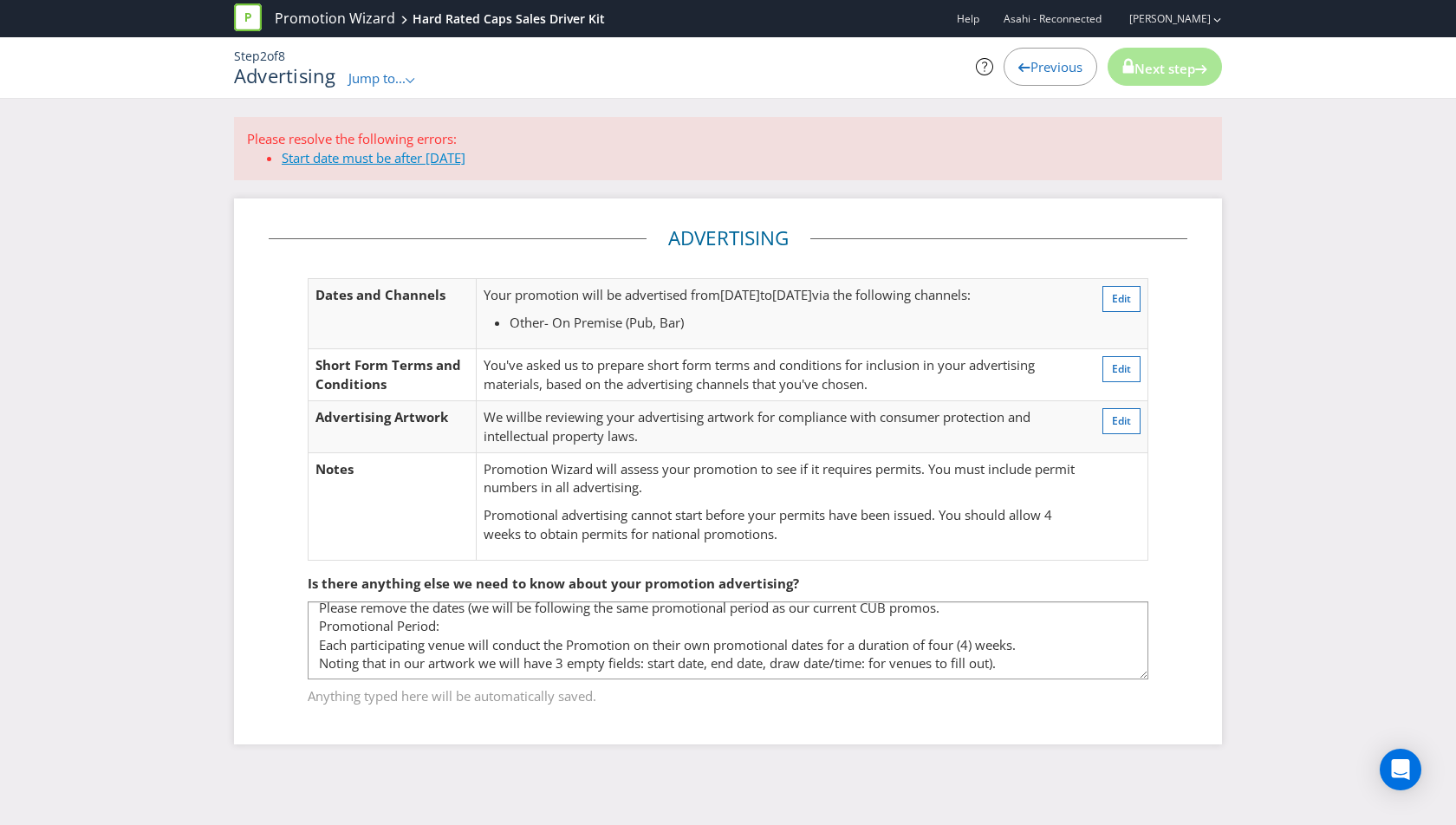 click on "Start date must be after [DATE]" at bounding box center (374, 158) 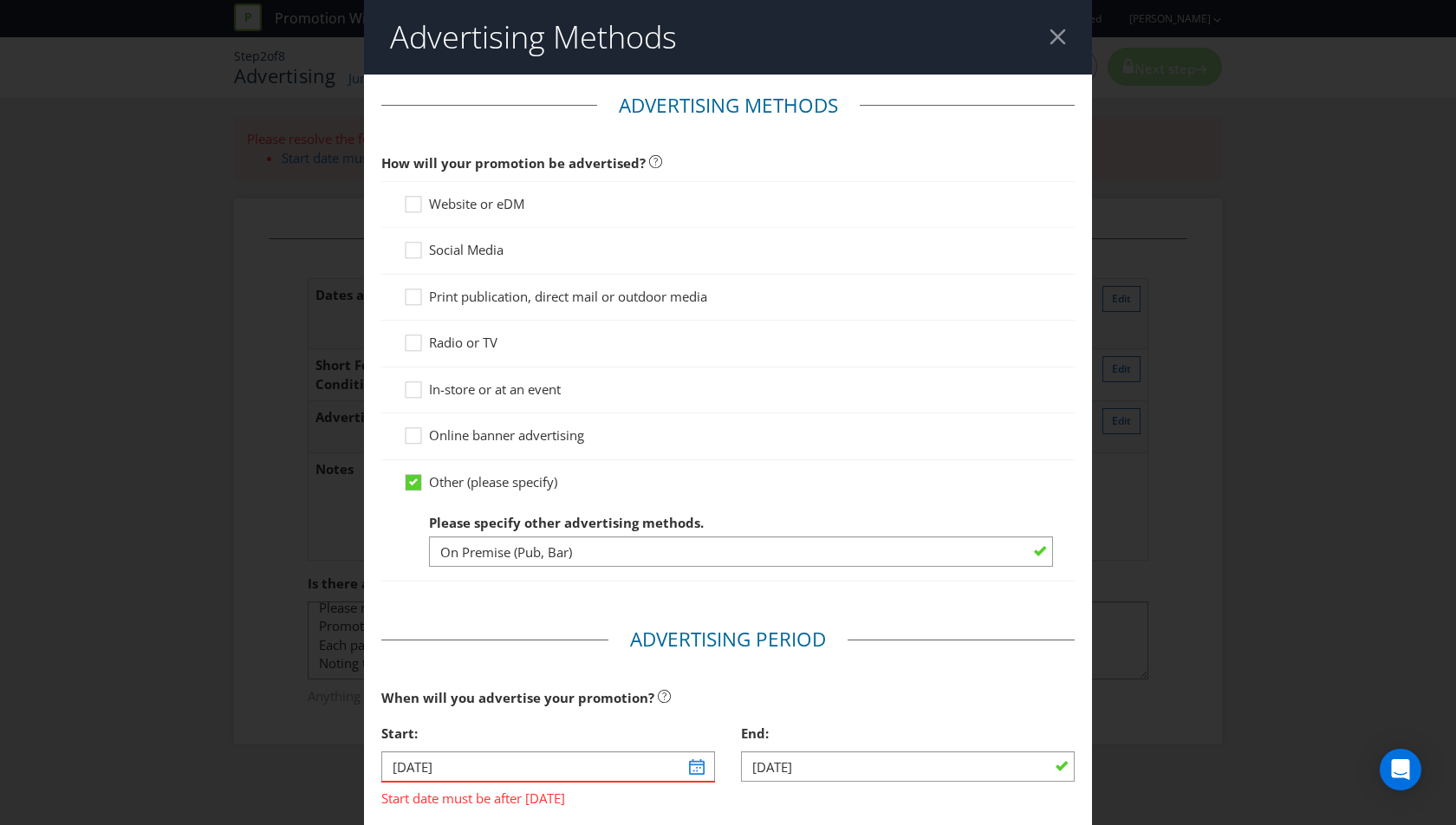 scroll, scrollTop: 533, scrollLeft: 0, axis: vertical 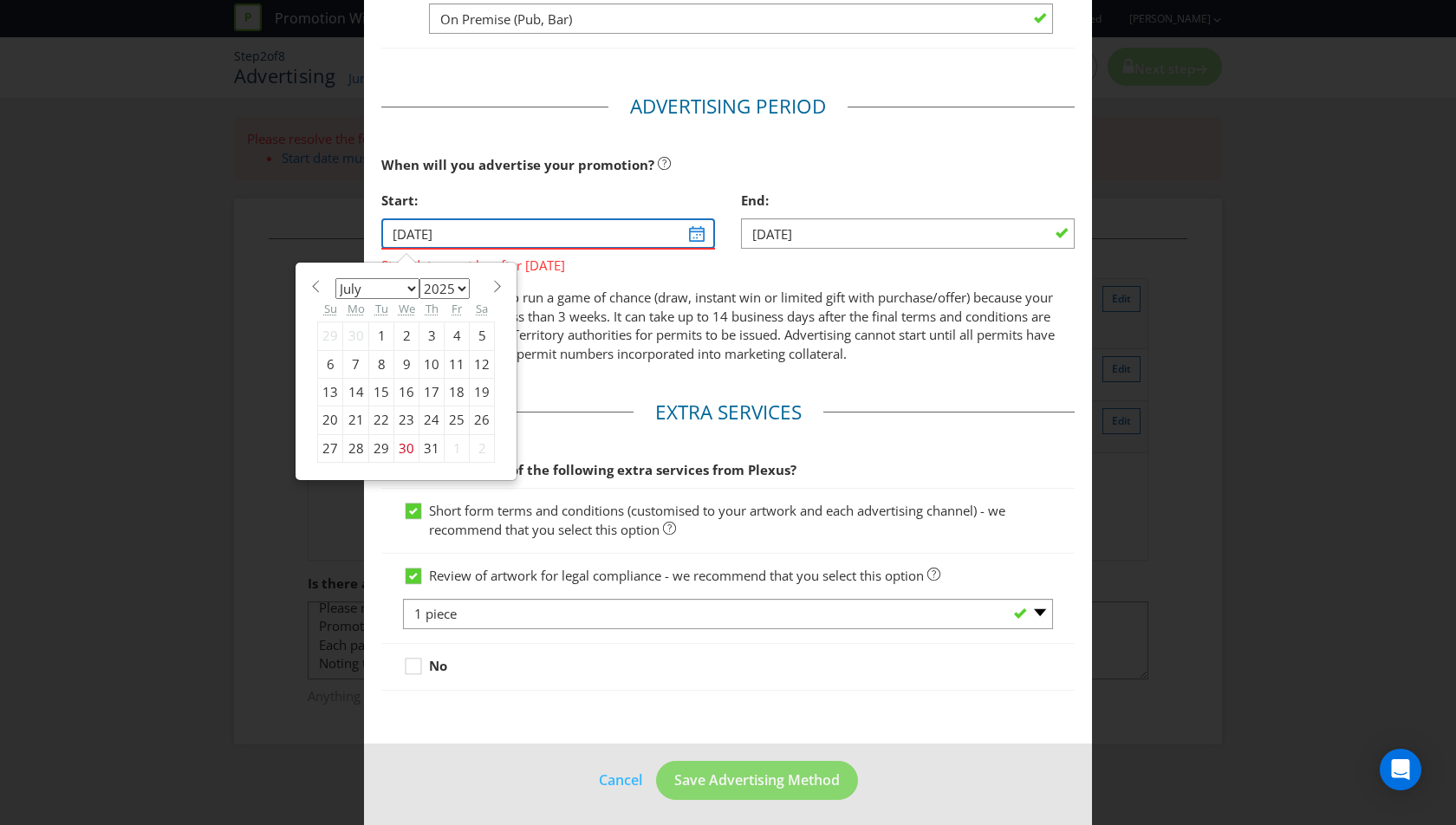 click on "[DATE]" at bounding box center [548, 233] 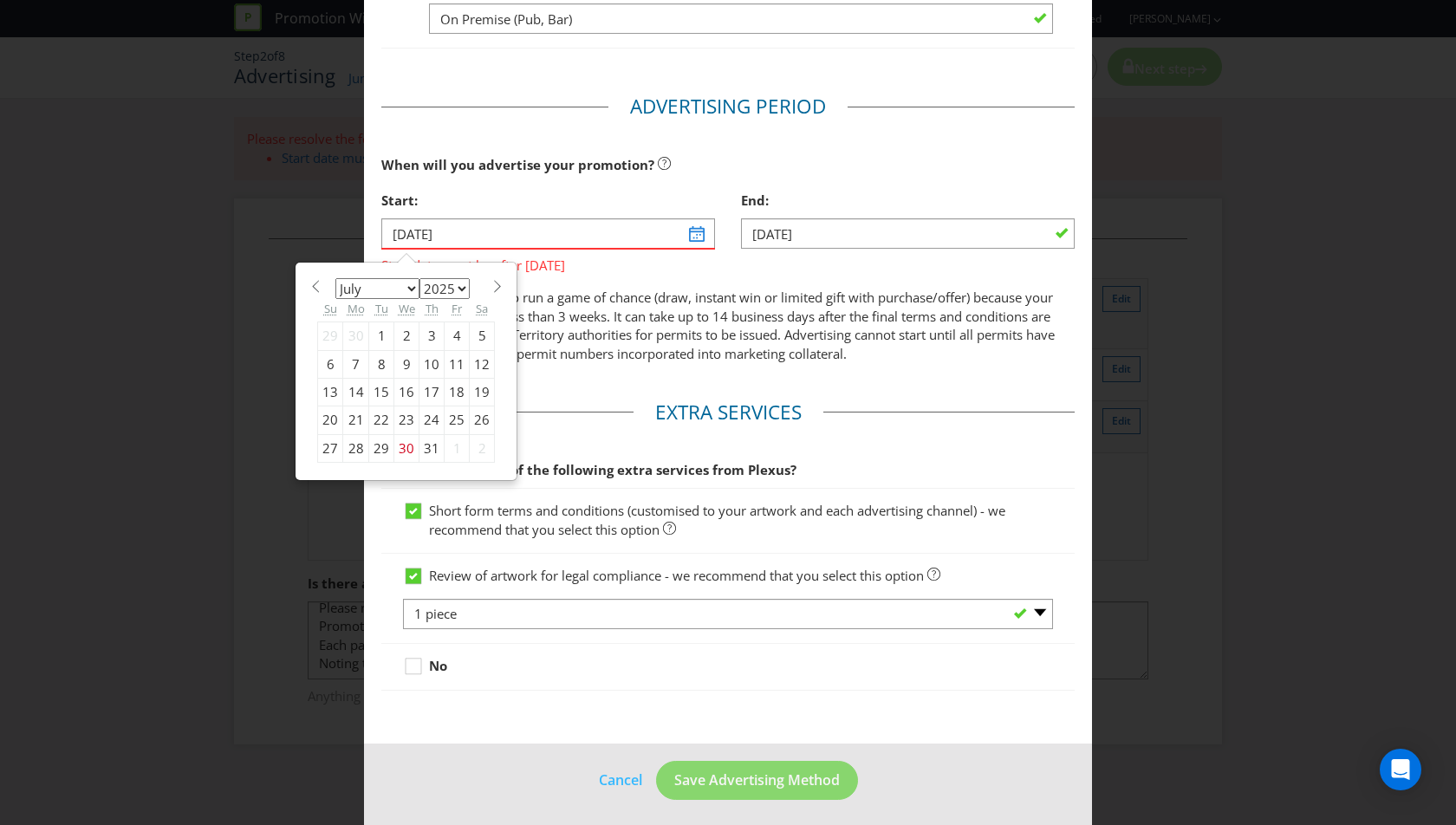click on "31" at bounding box center [432, 448] 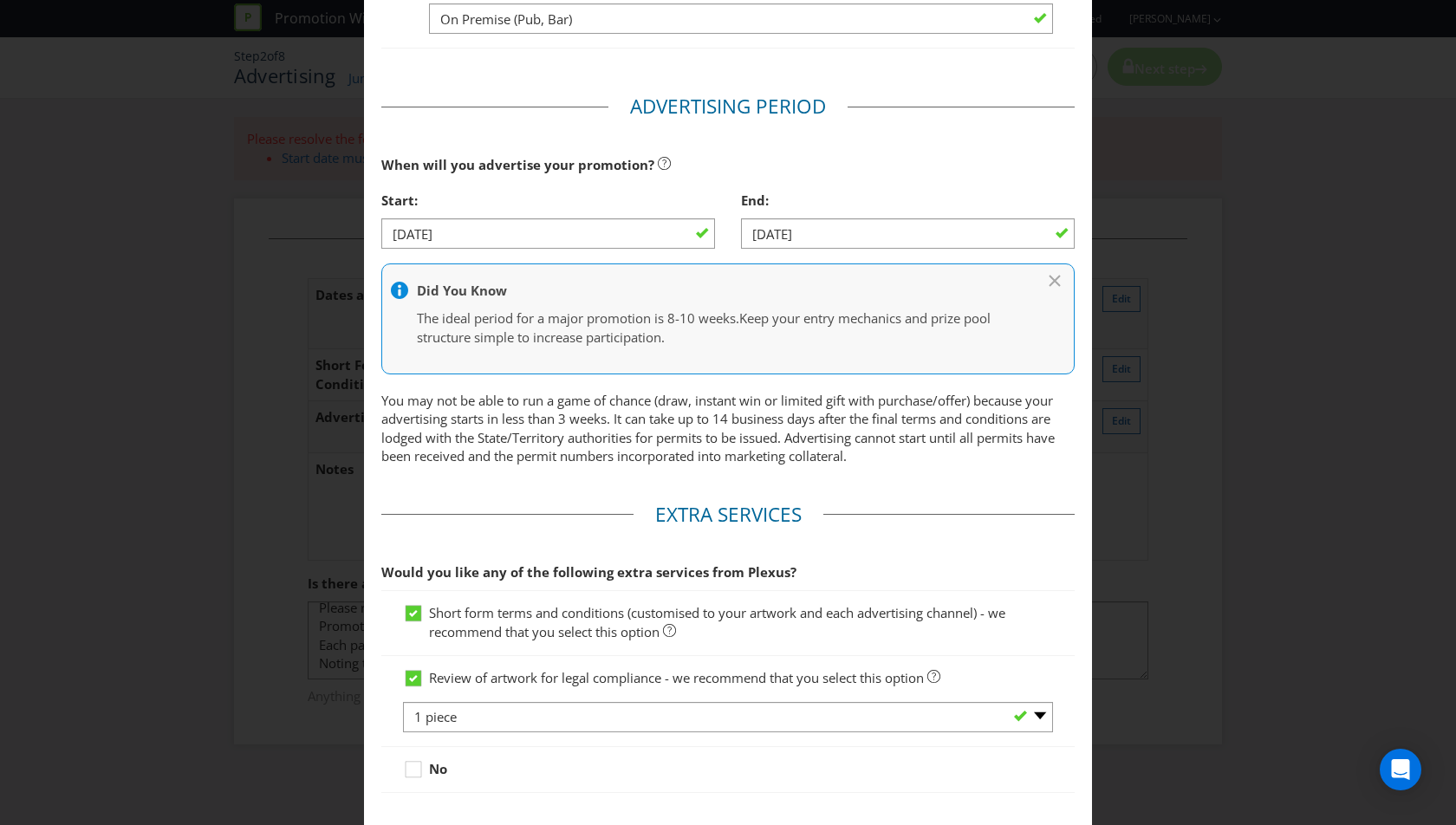 scroll, scrollTop: 634, scrollLeft: 0, axis: vertical 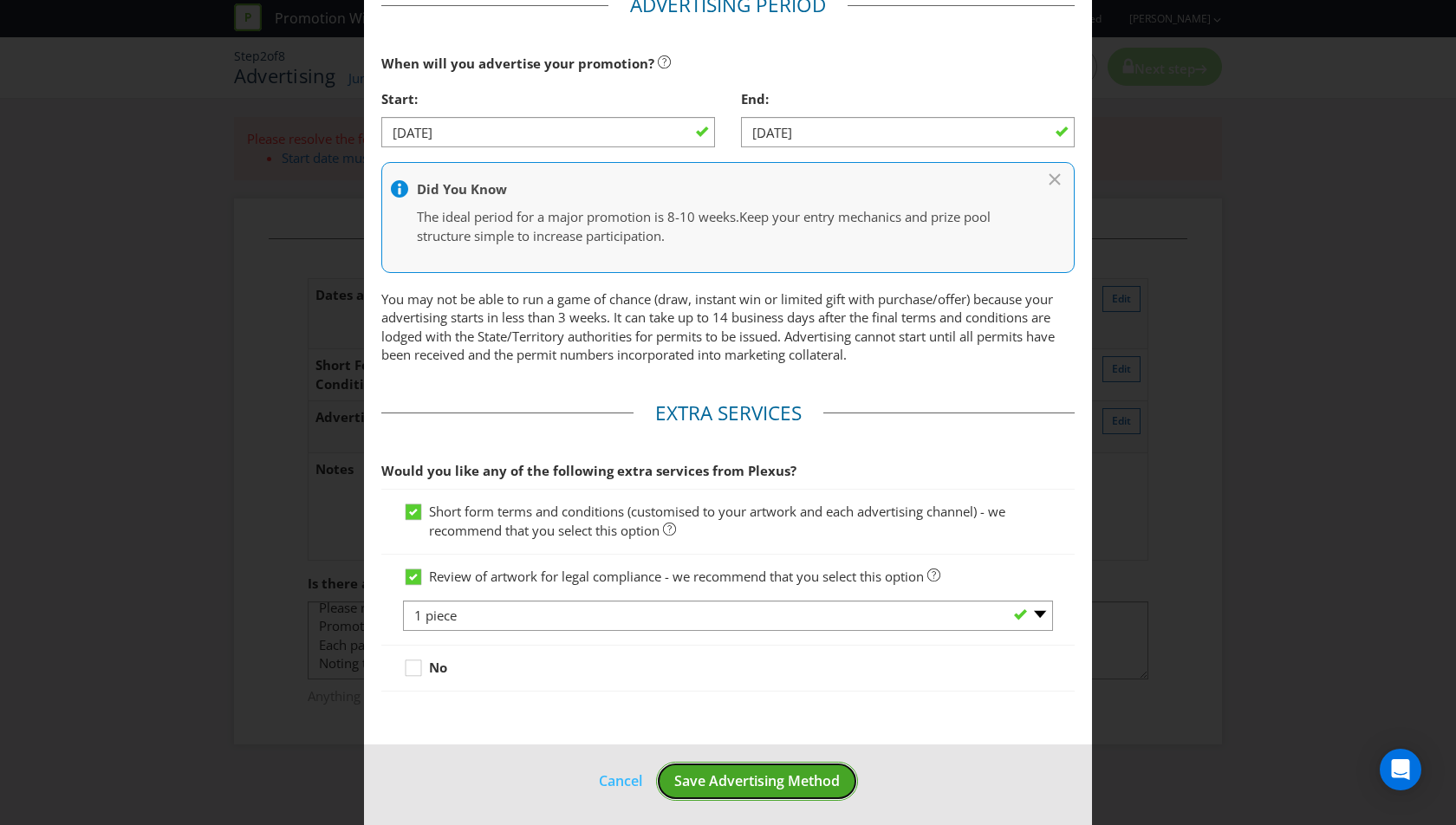 click on "Save Advertising Method" at bounding box center [757, 781] 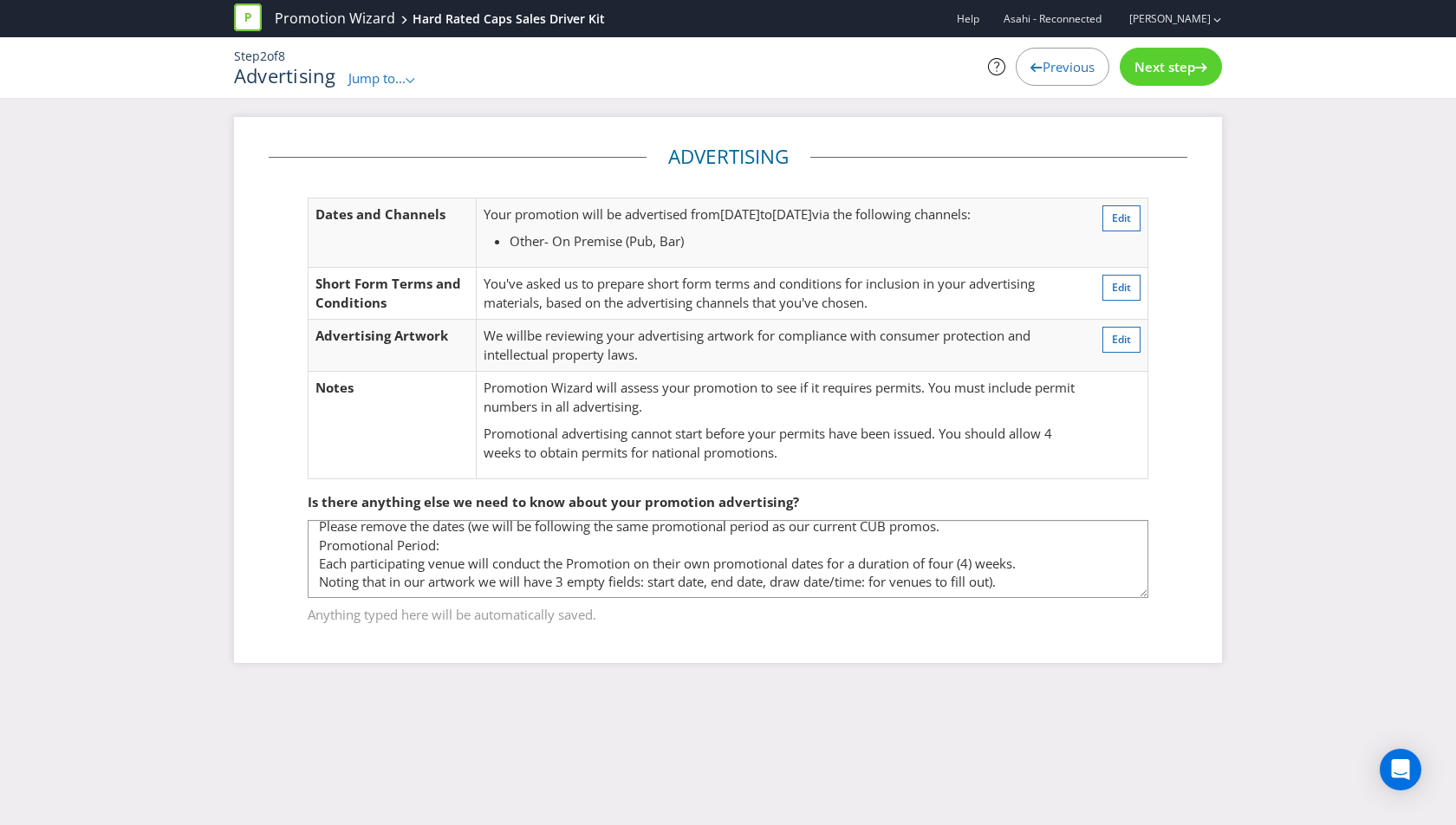 scroll, scrollTop: 19, scrollLeft: 0, axis: vertical 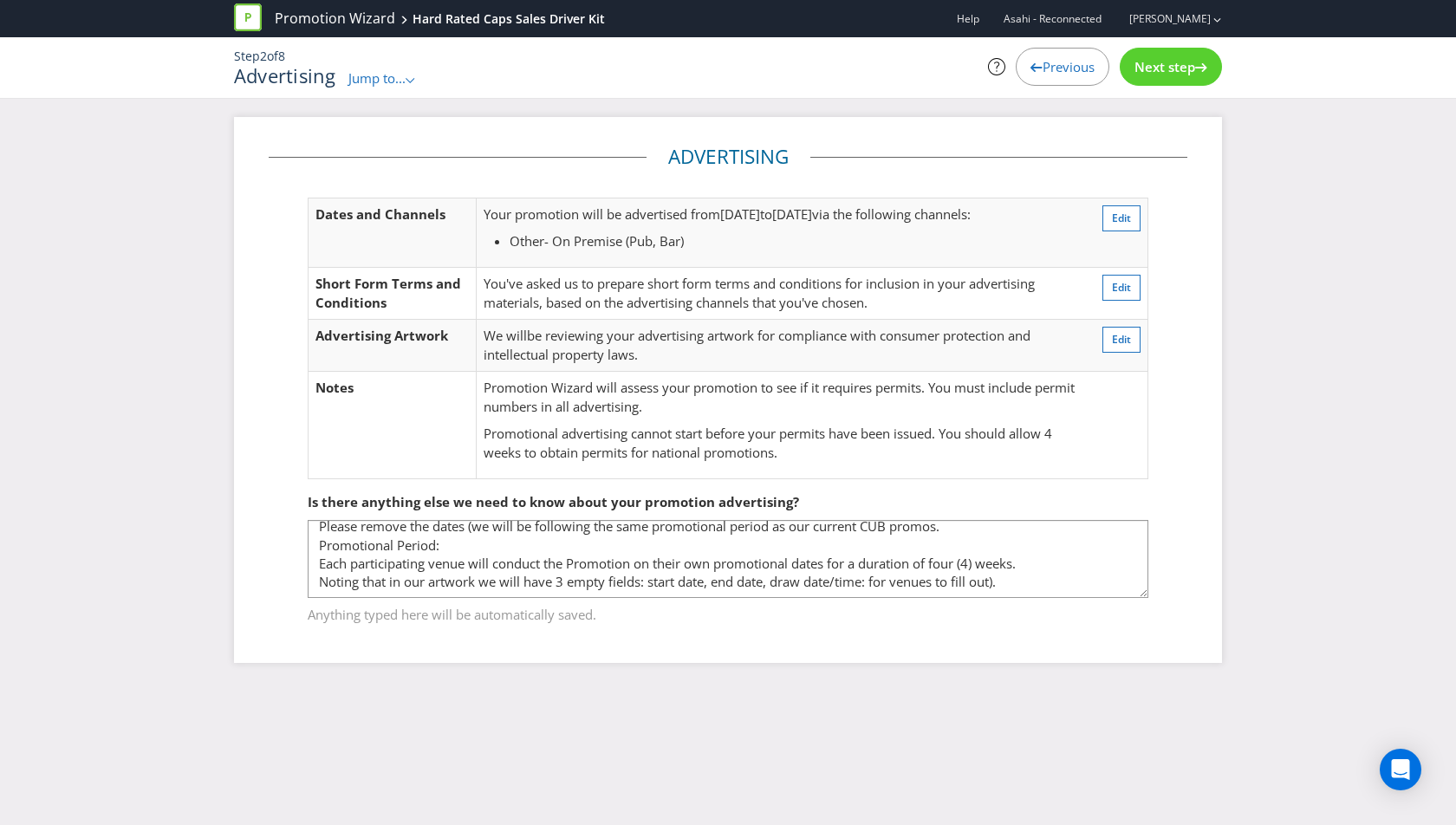 click on "Next step" at bounding box center (1171, 67) 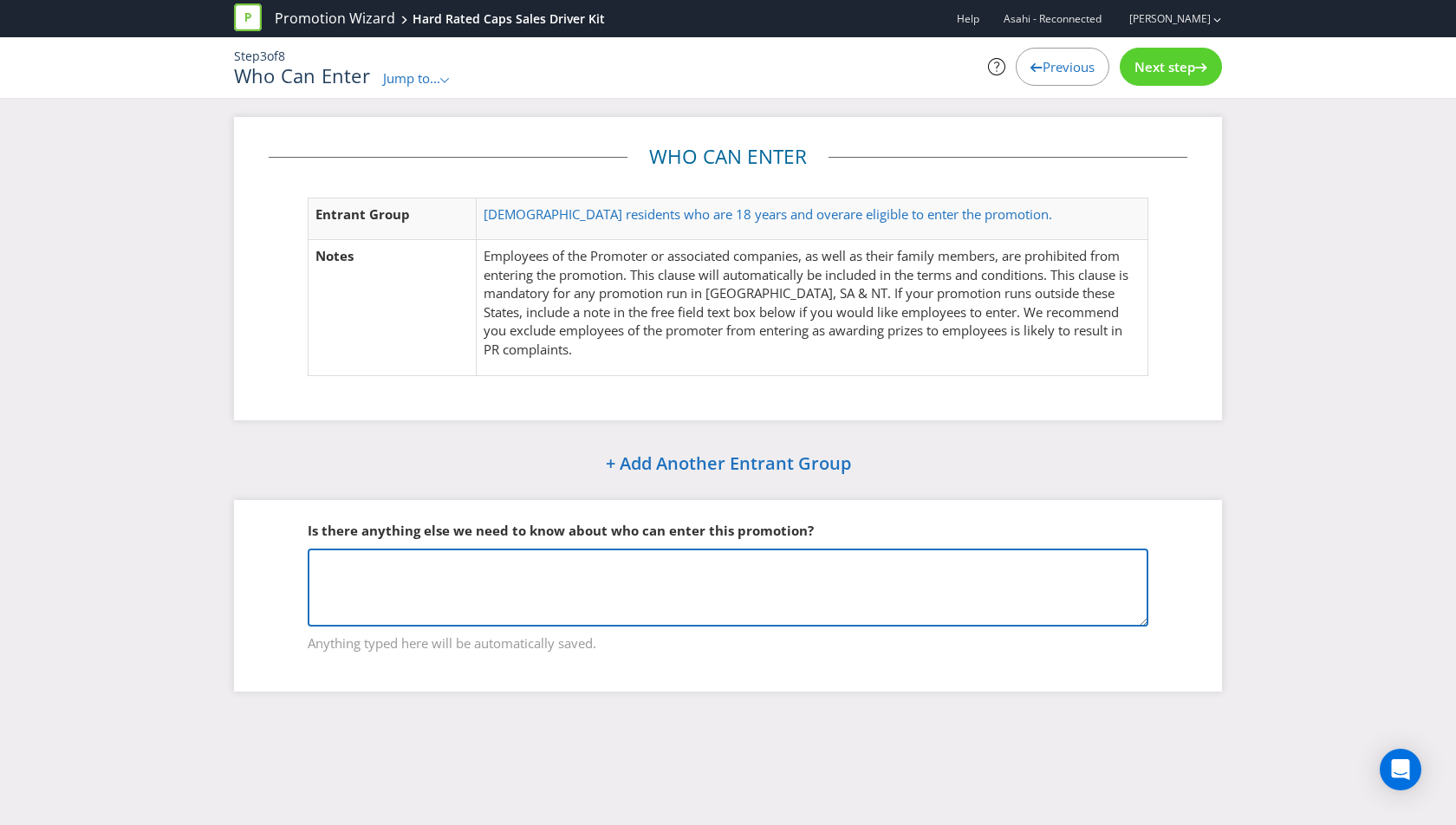 click at bounding box center (728, 588) 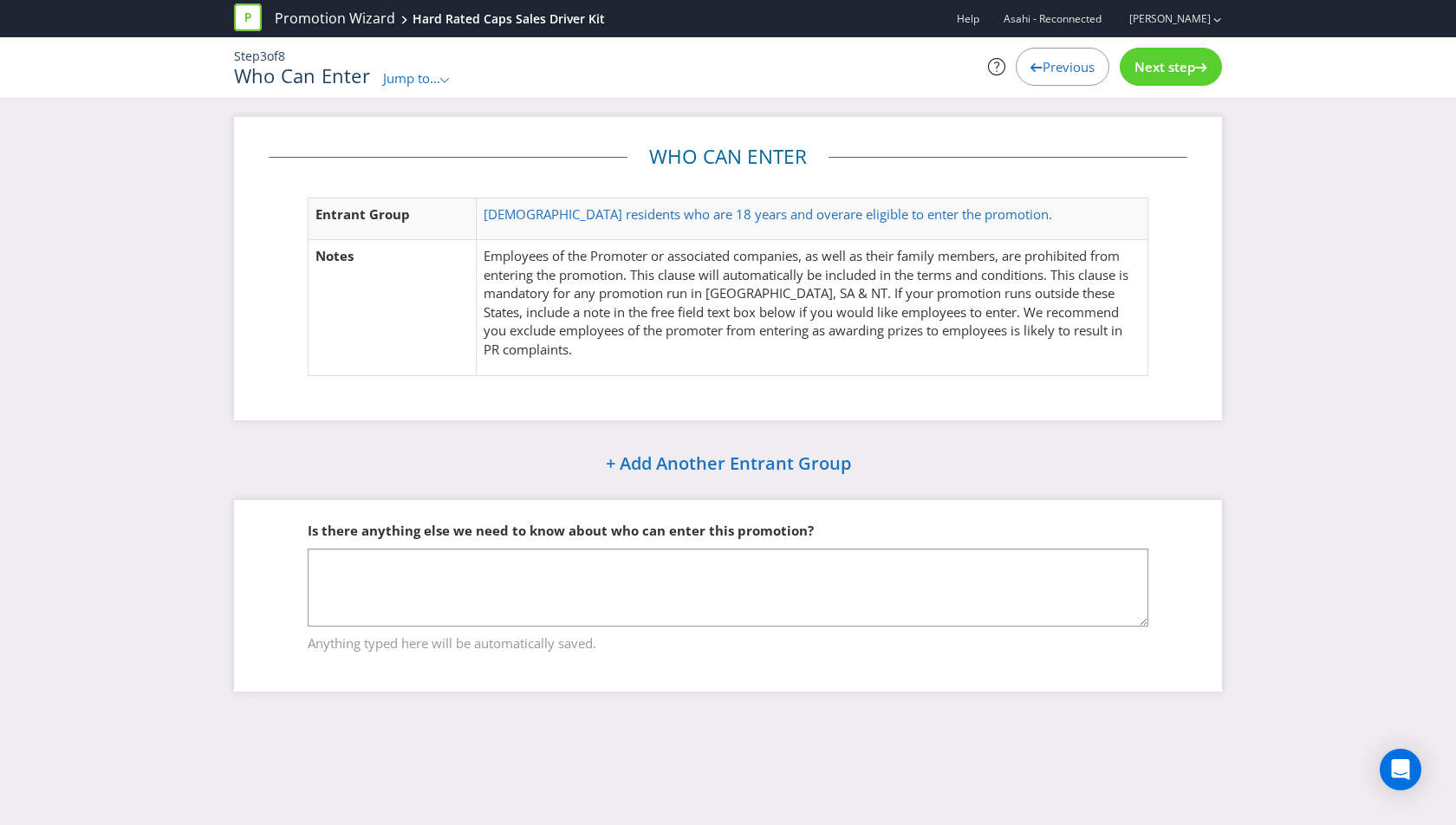 click on "Next step" at bounding box center (1165, 67) 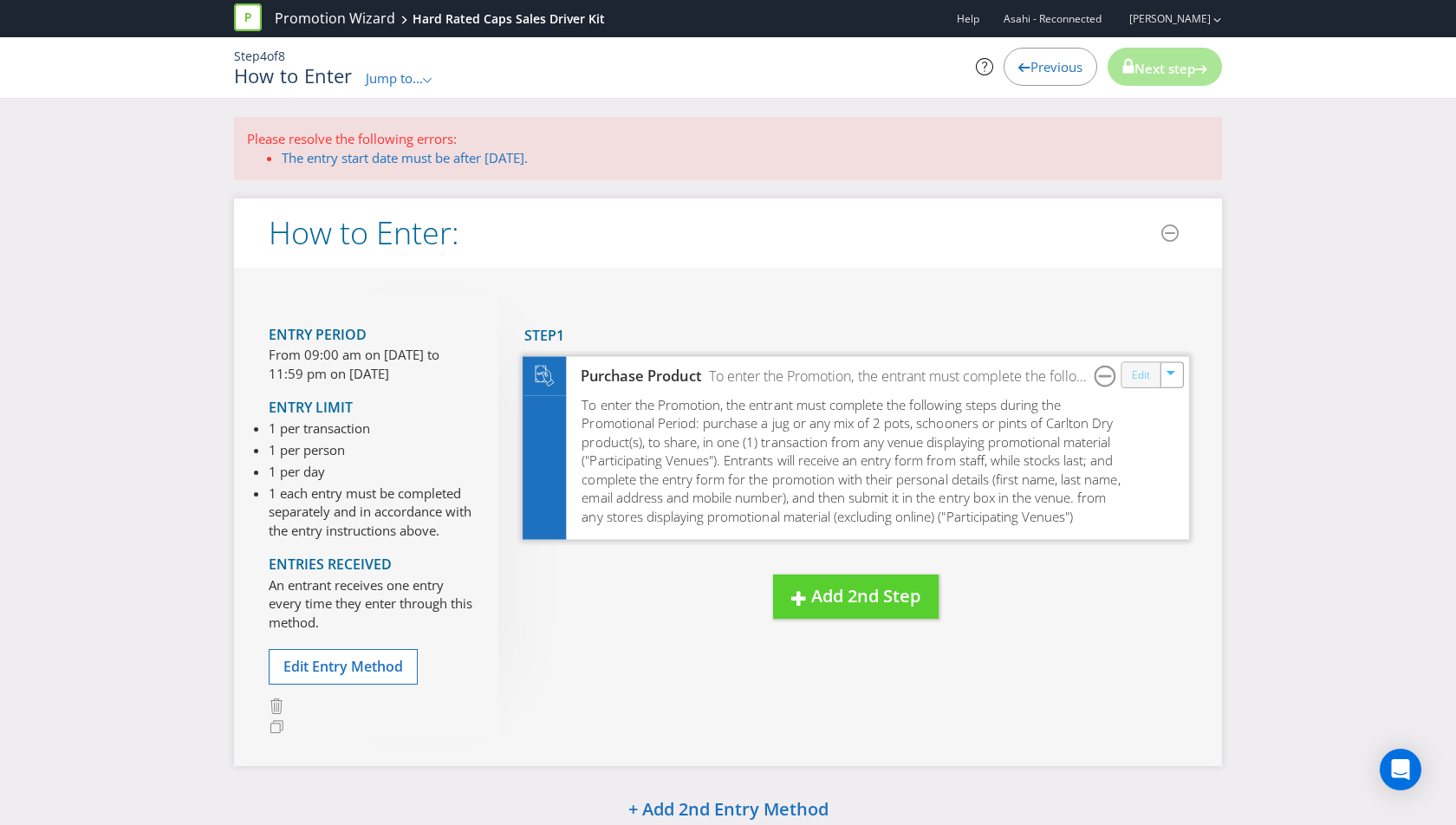 click on "Edit" at bounding box center (1141, 375) 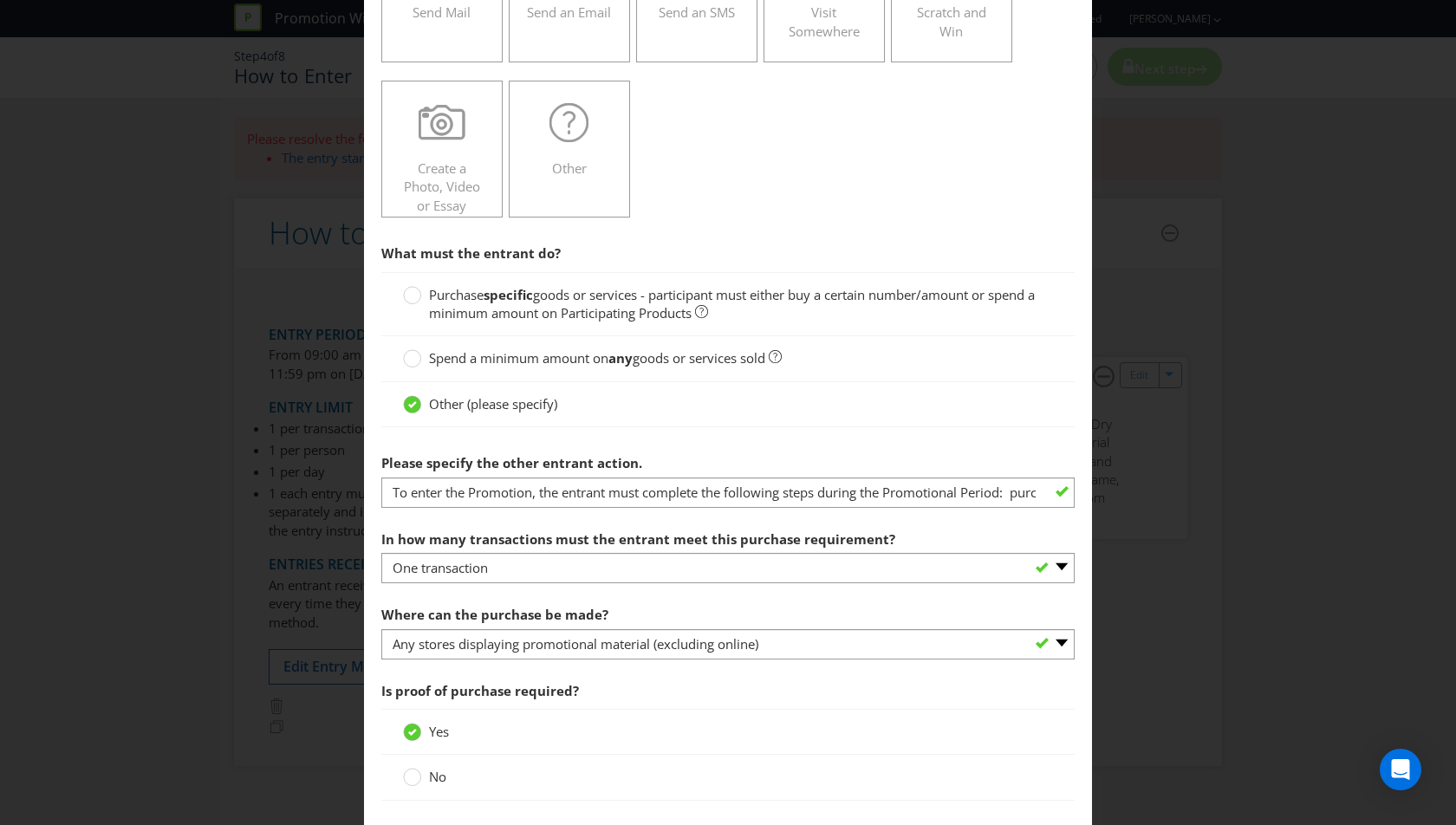 scroll, scrollTop: 371, scrollLeft: 0, axis: vertical 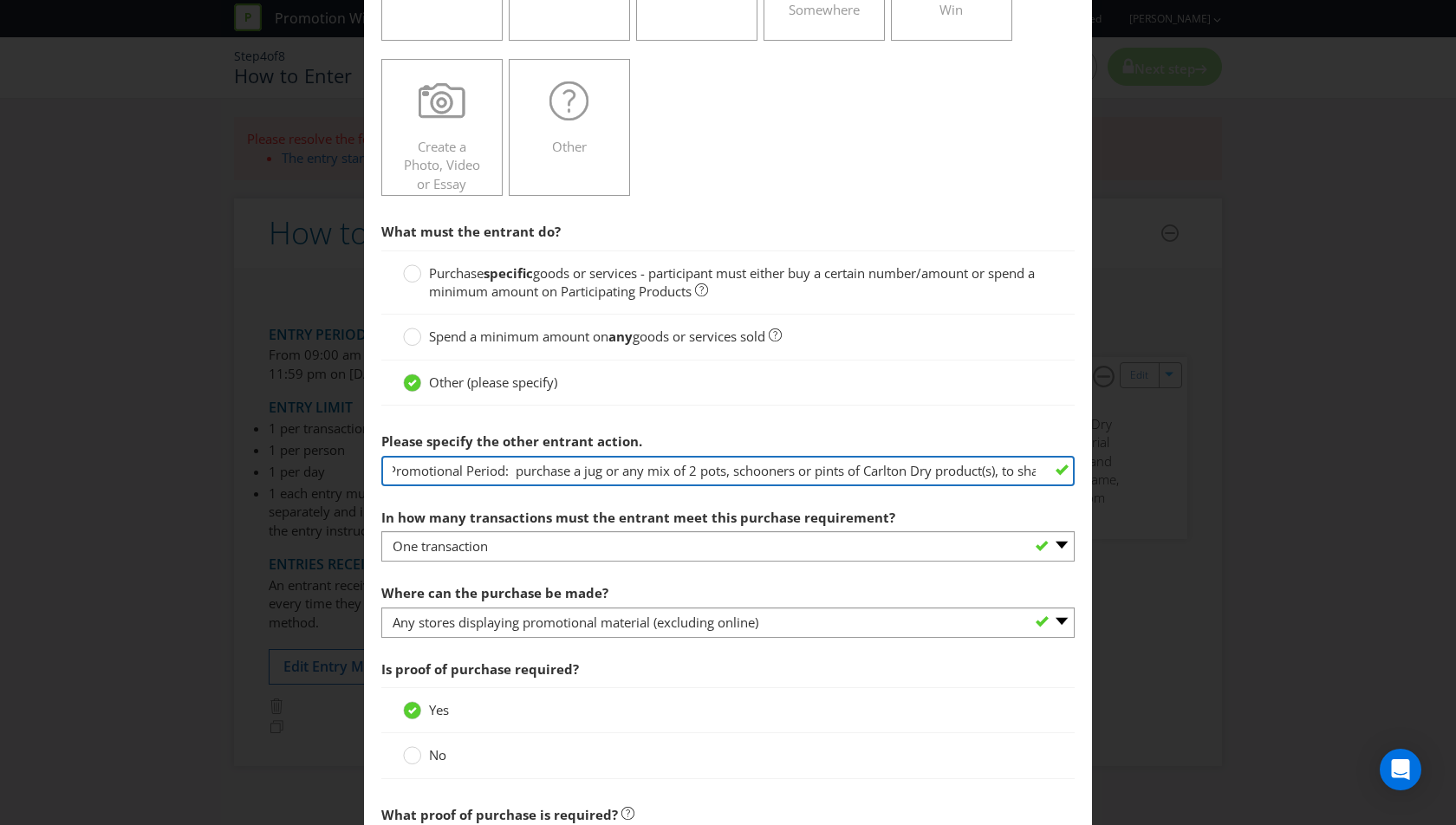 drag, startPoint x: 757, startPoint y: 465, endPoint x: 1050, endPoint y: 467, distance: 293.00683 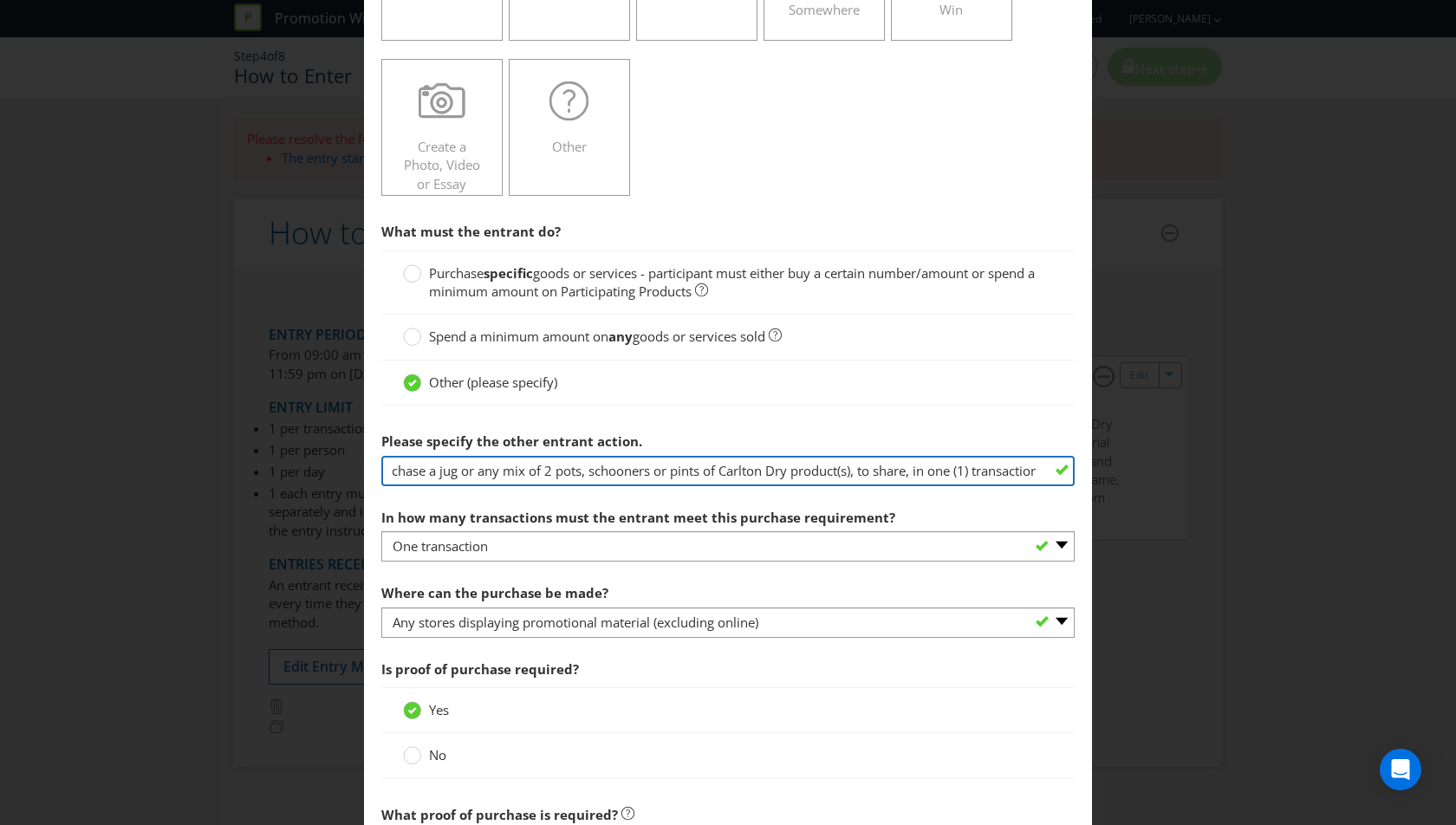click on "To enter the Promotion, the entrant must complete the following steps during the Promotional Period:  purchase a jug or any mix of 2 pots, schooners or pints of Carlton Dry product(s), to share, in one (1) transaction from any venue displaying promotional material ("Participating Venues"). Entrants will receive an entry form from staff, while stocks last; and complete the entry form for the promotion with their personal details (first name, last name, email address and mobile number), and then submit it in the entry box in the venue." at bounding box center (728, 471) 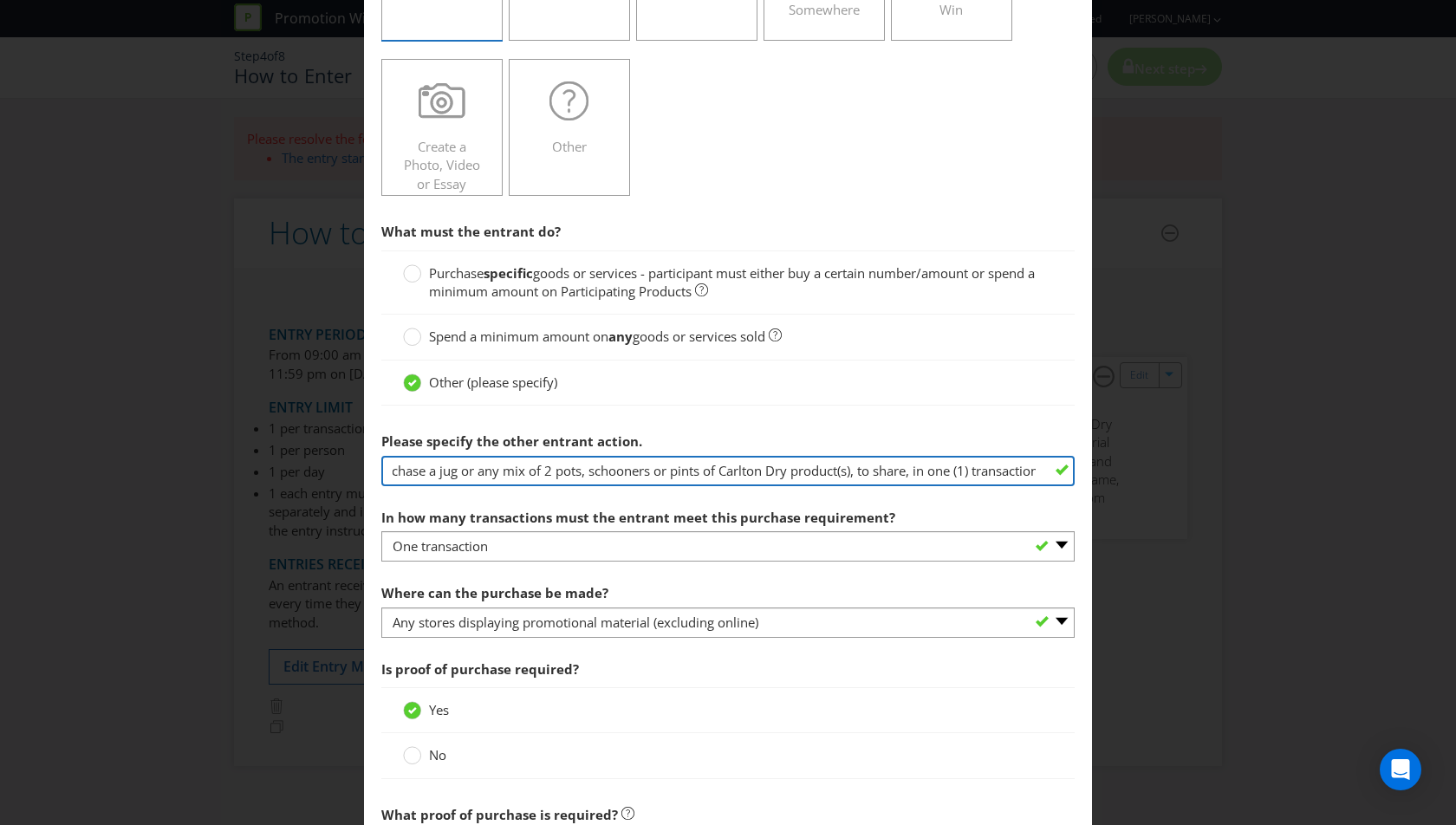 scroll, scrollTop: 0, scrollLeft: 0, axis: both 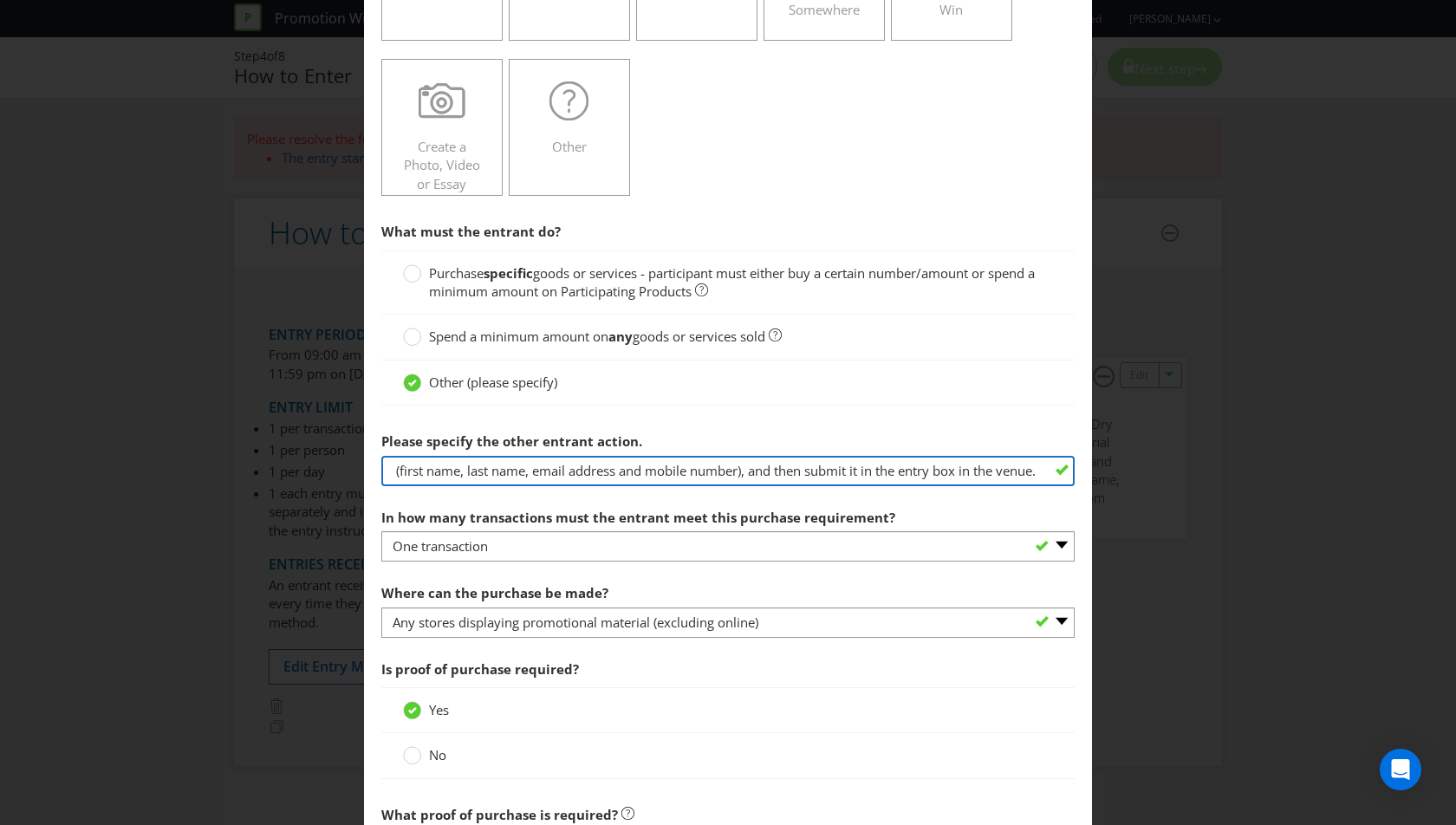 drag, startPoint x: 388, startPoint y: 470, endPoint x: 1063, endPoint y: 490, distance: 675.2962 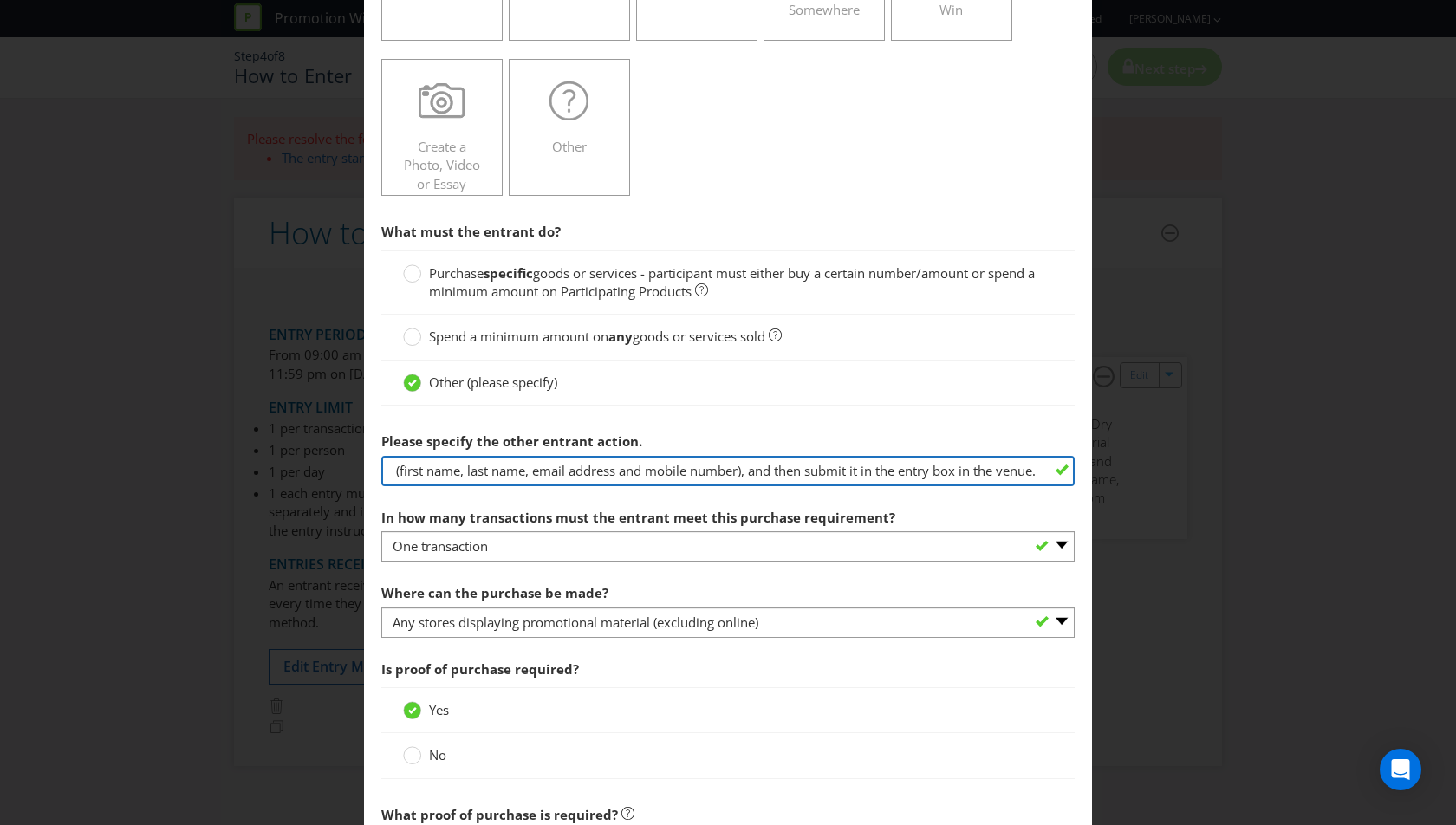 click on "What must the entrant do?   Purchase  specific  goods or services - participant must either buy a certain number/amount or spend a minimum amount on Participating Products   Spend a minimum amount on  any  goods or services sold   Other (please specify)       Please specify the other entrant action.   To enter the Promotion, the entrant must complete the following steps during the Promotional Period:  purchase a jug or any mix of 2 pots, schooners or pints of Carlton Dry product(s), to share, in one (1) transaction from any venue displaying promotional material ("Participating Venues"). Entrants will receive an entry form from staff, while stocks last; and complete the entry form for the promotion with their personal details (first name, last name, email address and mobile number), and then submit it in the entry box in the venue. In how many transactions must the entrant meet this purchase requirement?   -- Please select -- One transaction A specific number of transactions Any number of transactions" at bounding box center (728, 798) 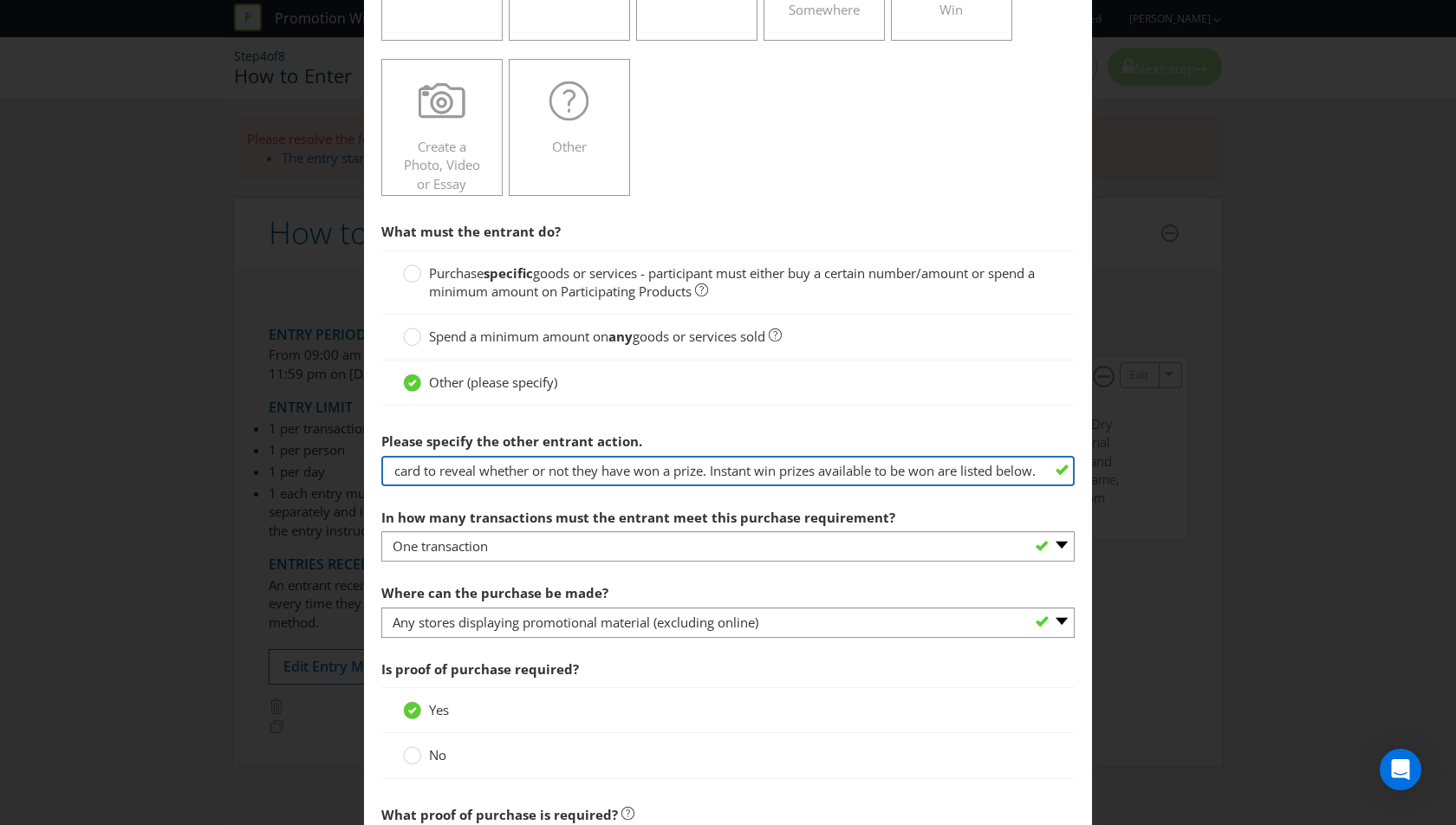 scroll, scrollTop: 0, scrollLeft: 1675, axis: horizontal 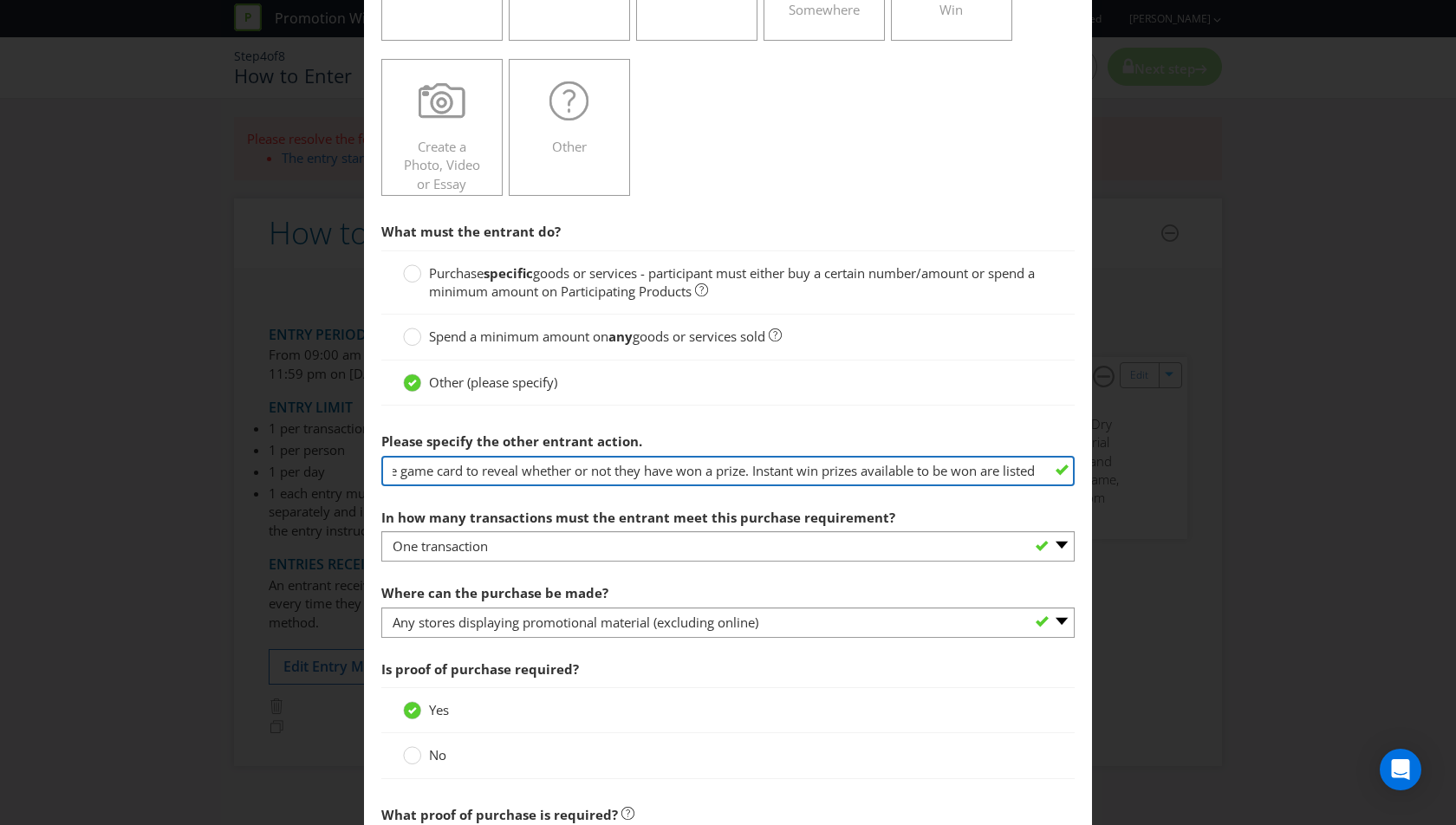 click on "purchase a jug or two (2) Hard Rated products in one (1) transaction, to share, from any venue within [GEOGRAPHIC_DATA] displaying advertising for this Promotion (“Participating Venues”). Entrants will receive a game card at the time of purchase, while stocks last; and b) scratch the game card to reveal whether or not they have won a prize. Instant win prizes available to be won are listed below." at bounding box center [728, 471] 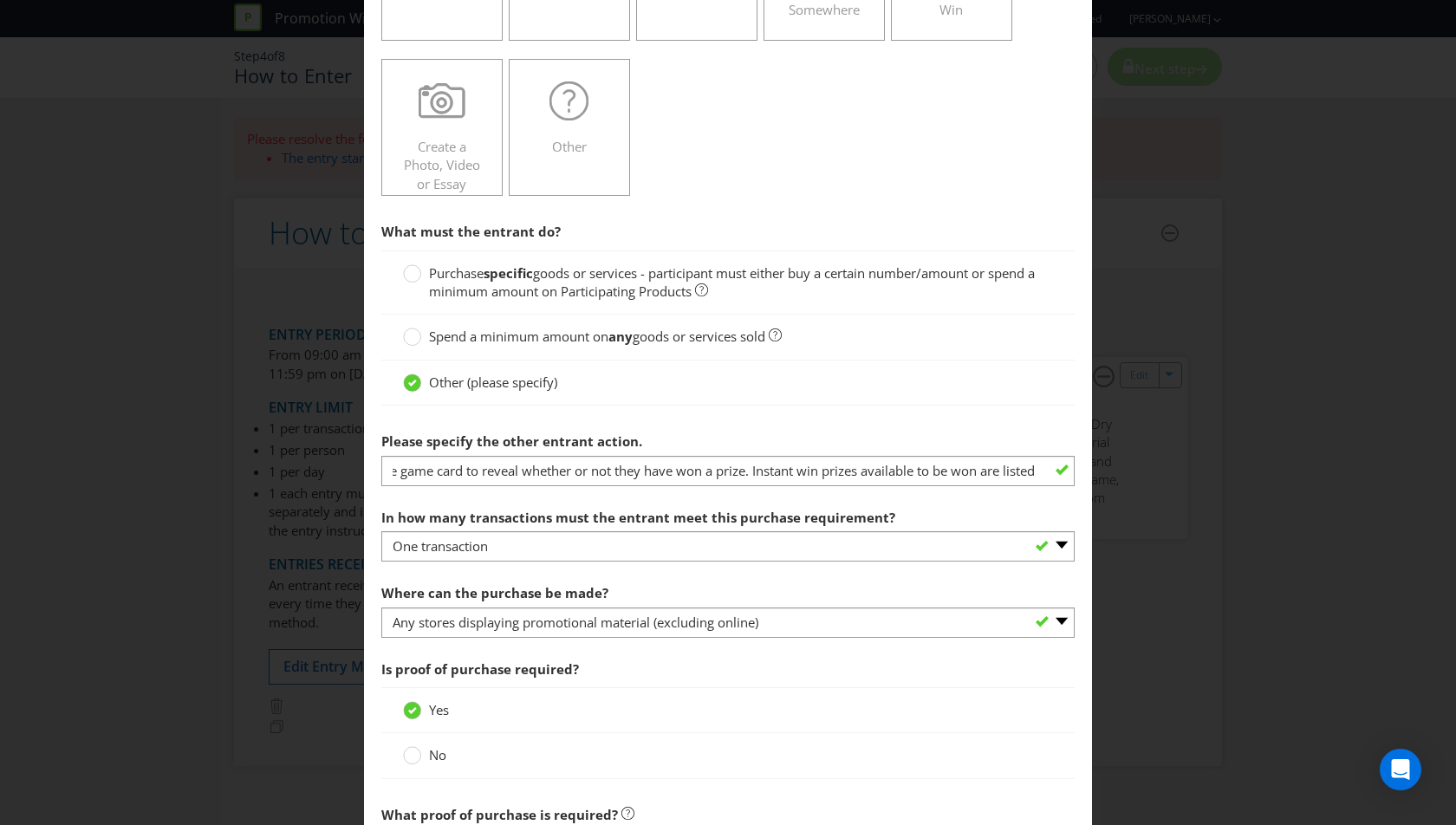 scroll, scrollTop: 0, scrollLeft: 0, axis: both 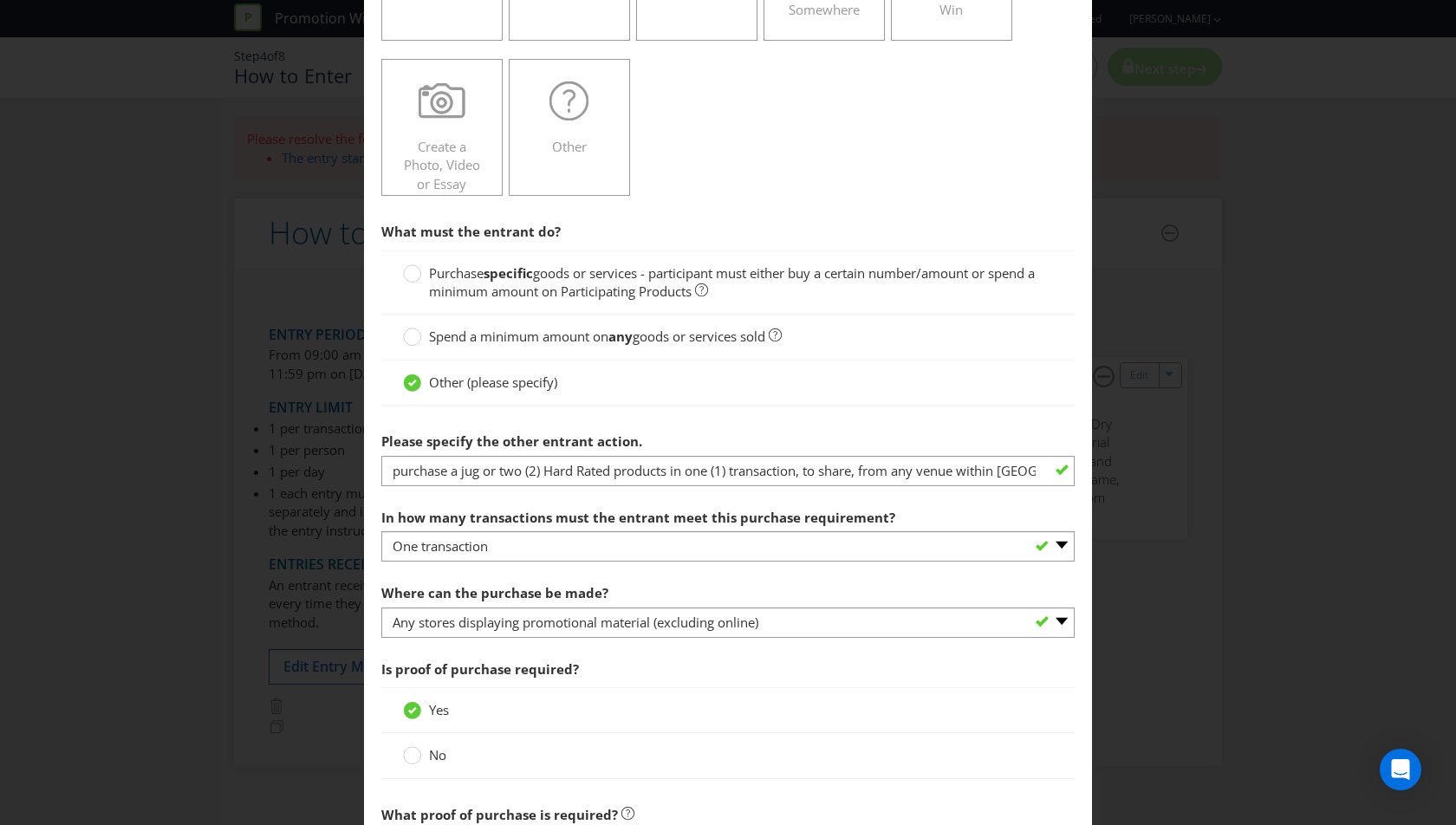 click at bounding box center [728, 411] 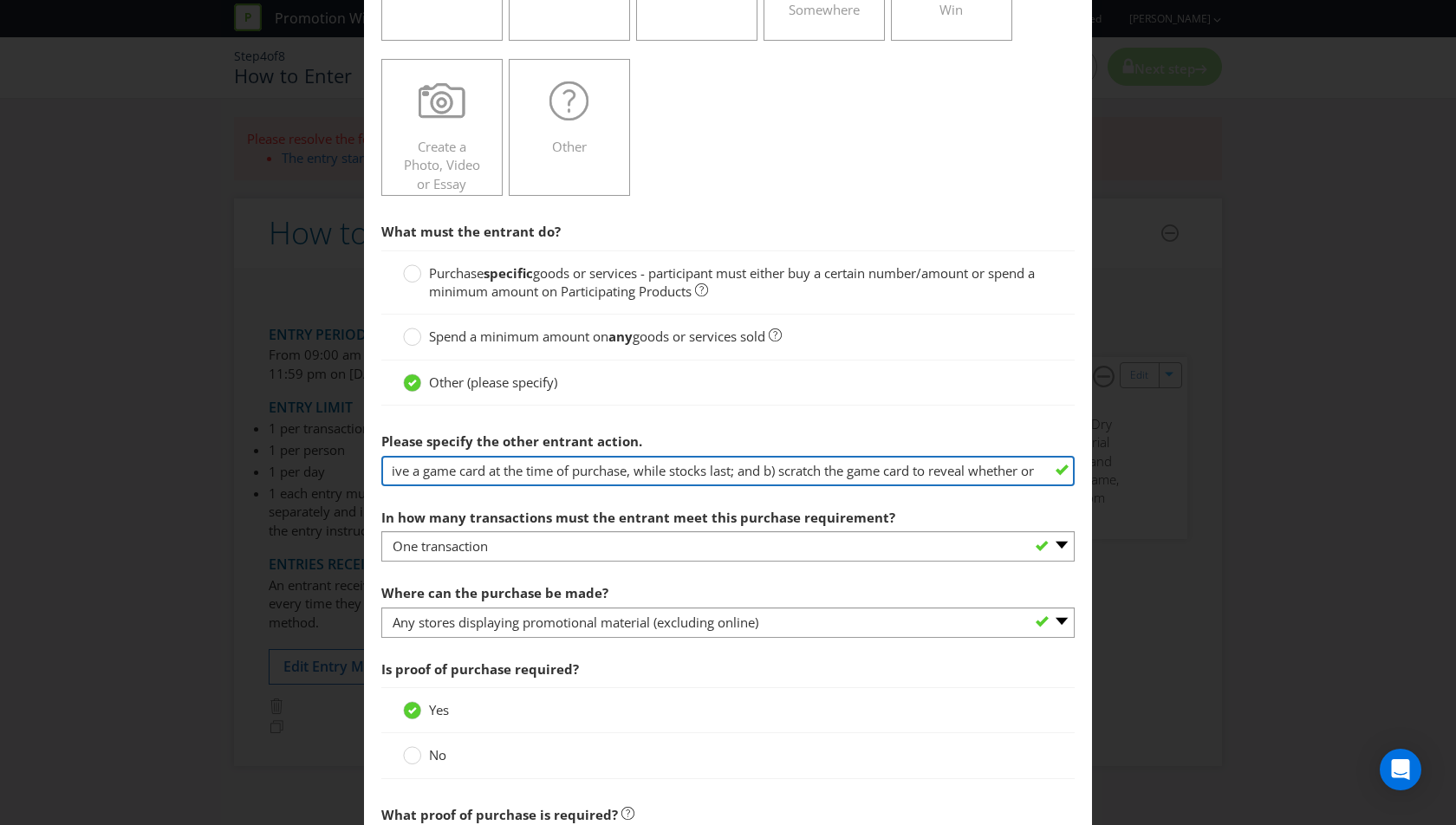 scroll, scrollTop: 0, scrollLeft: 1675, axis: horizontal 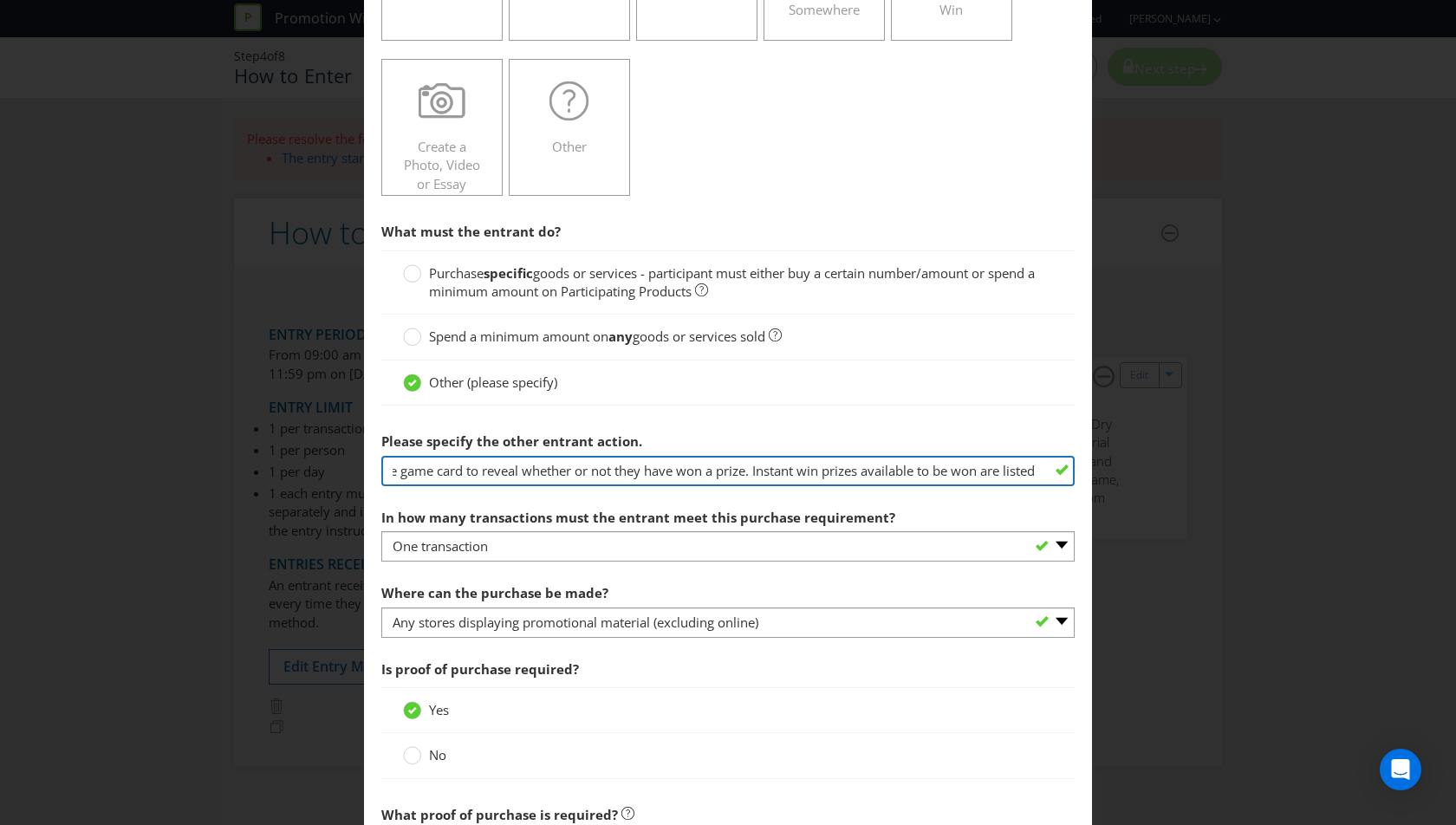 drag, startPoint x: 916, startPoint y: 465, endPoint x: 1143, endPoint y: 465, distance: 227 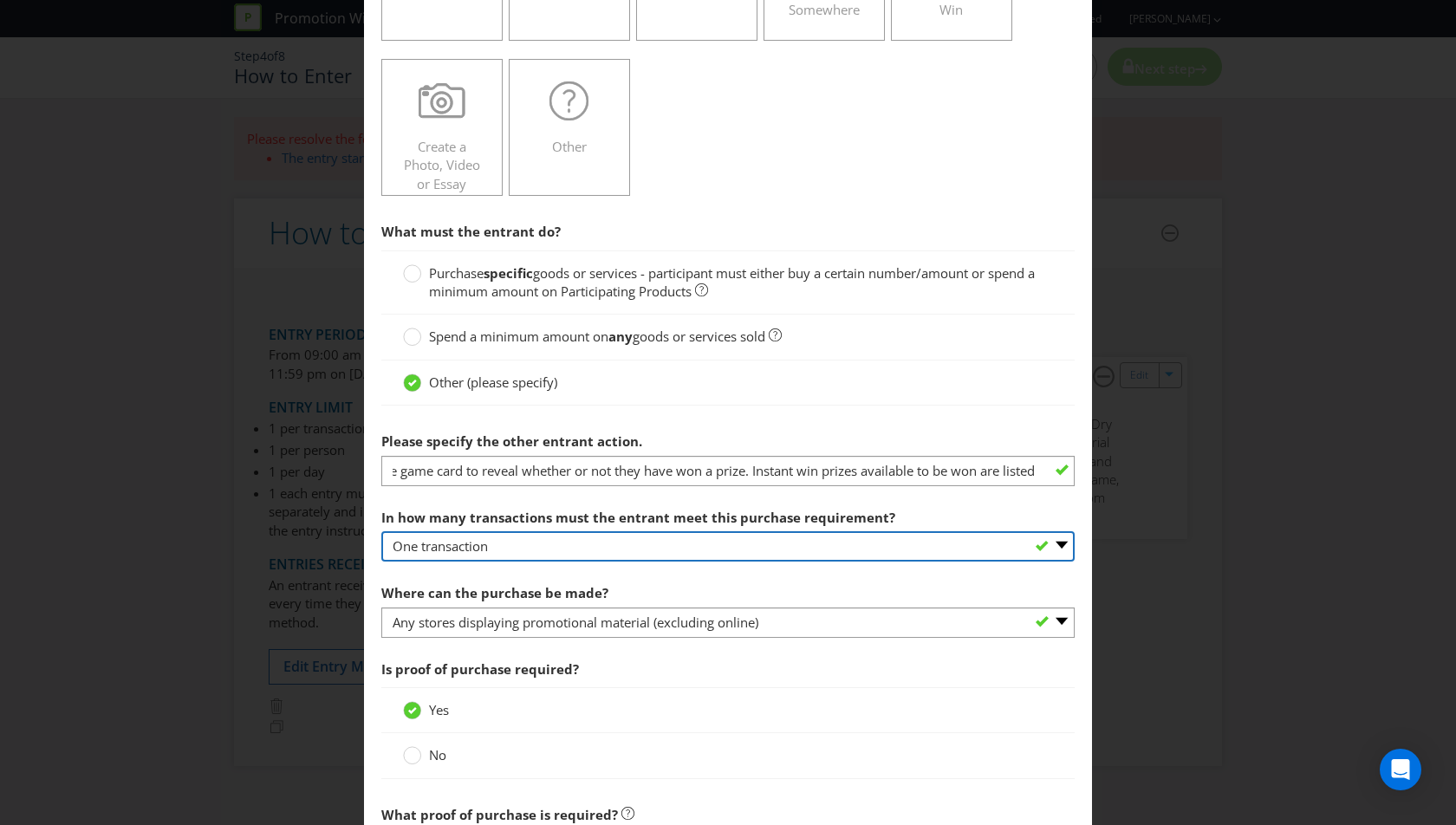 click on "-- Please select -- One transaction A specific number of transactions Any number of transactions" at bounding box center (728, 546) 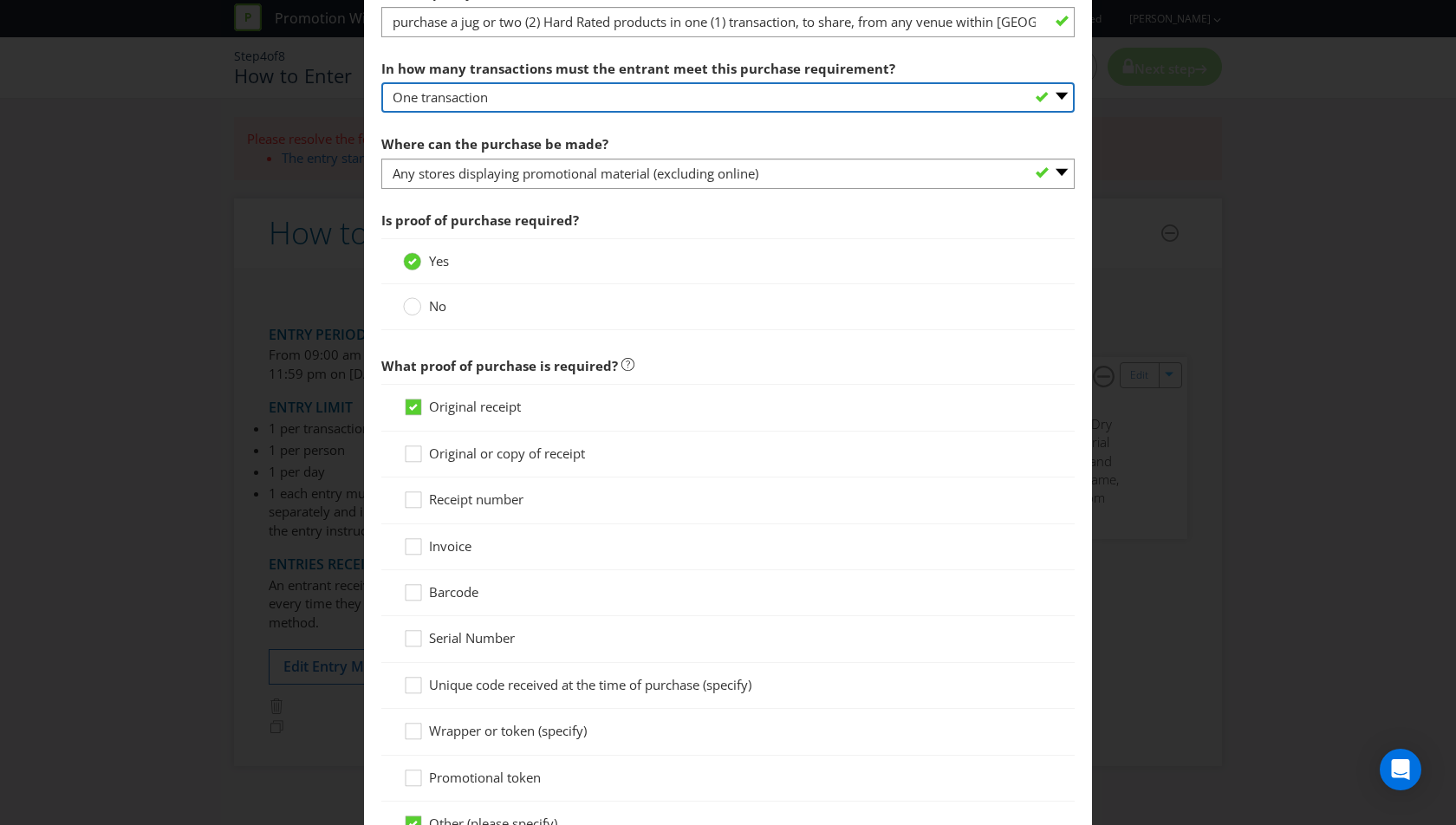 scroll, scrollTop: 829, scrollLeft: 0, axis: vertical 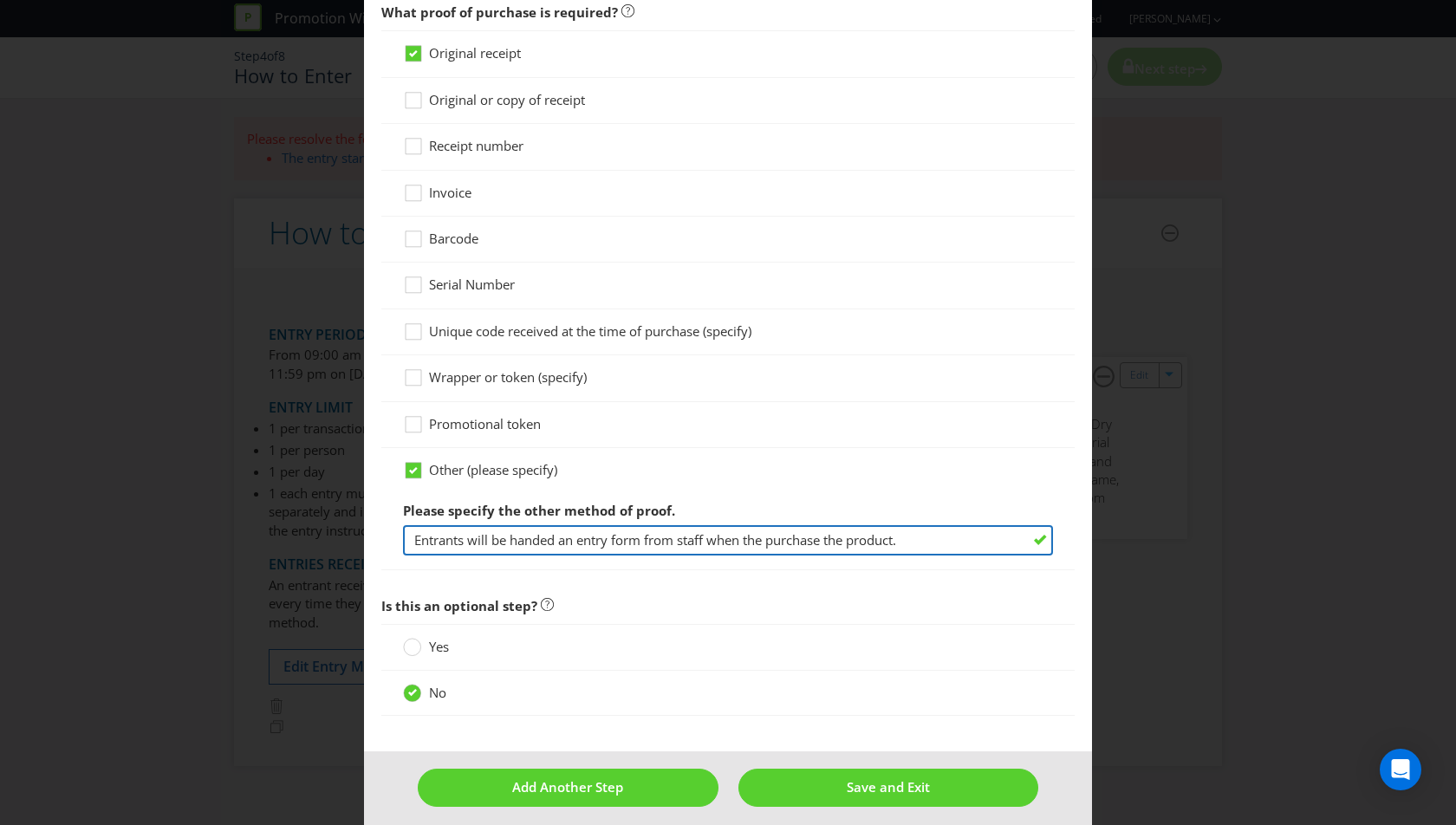 click on "Entrants will be handed an entry form from staff when the purchase the product." at bounding box center [728, 540] 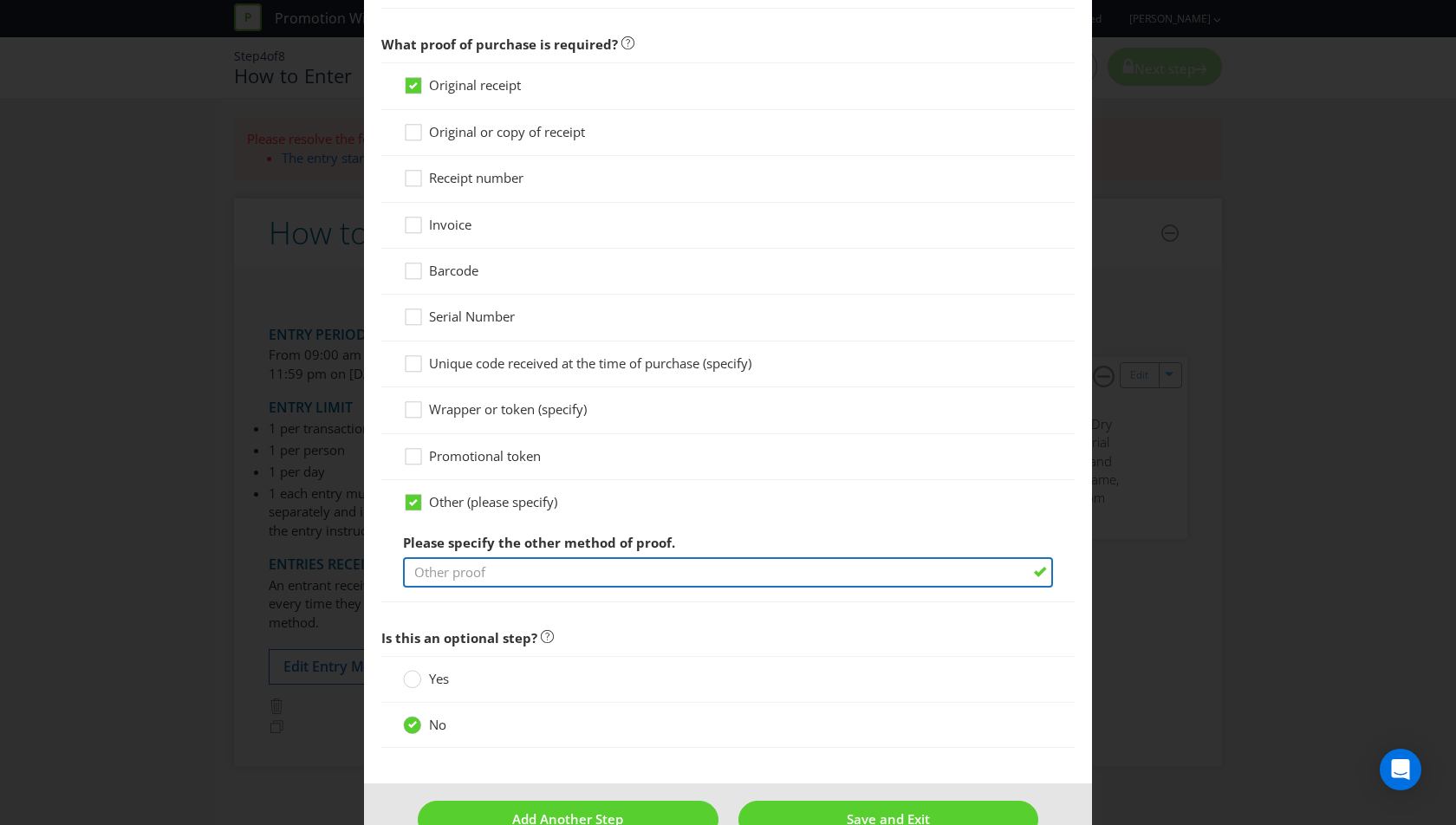 scroll, scrollTop: 1132, scrollLeft: 0, axis: vertical 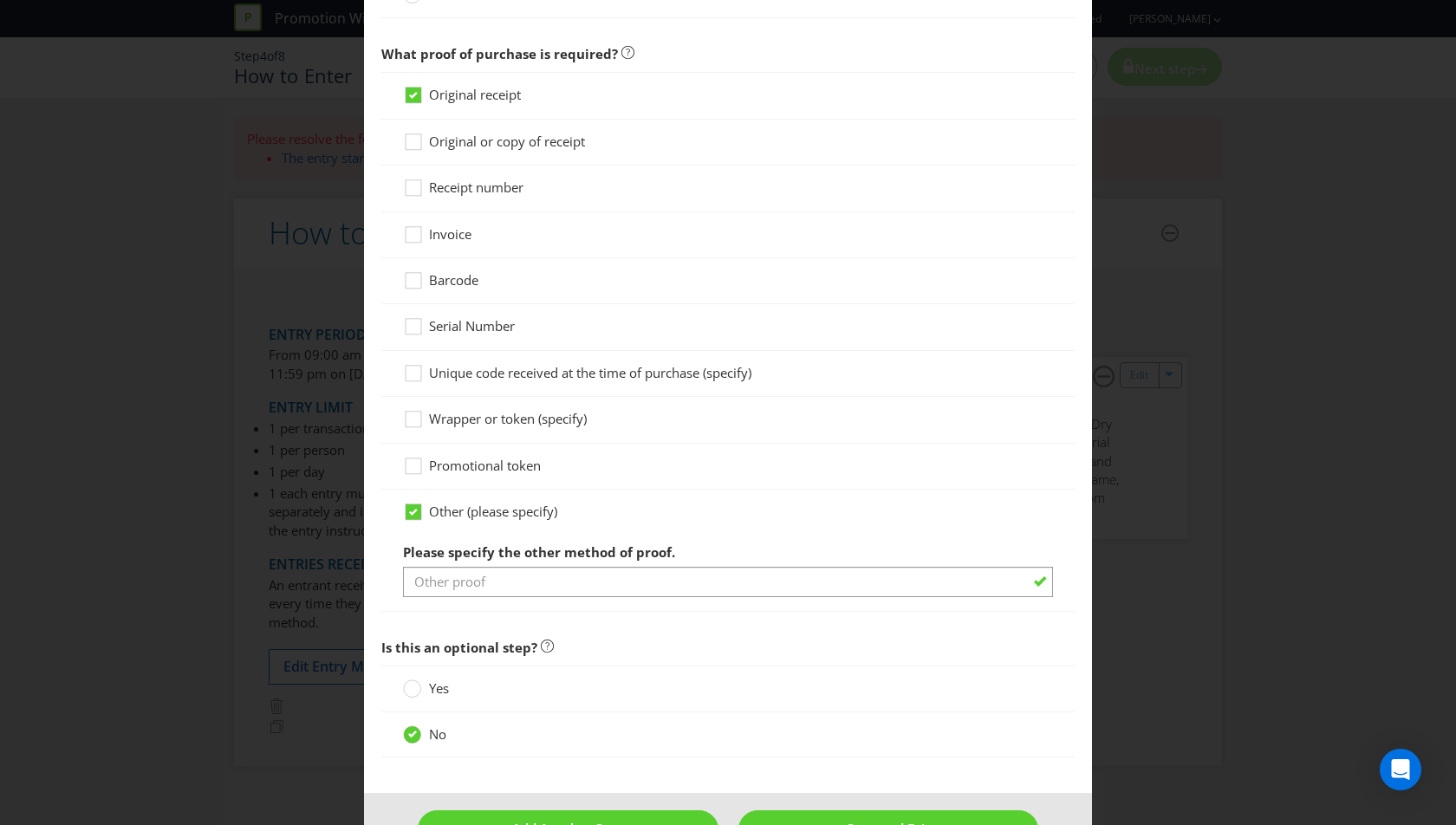 click on "Promotional token" at bounding box center (728, 465) 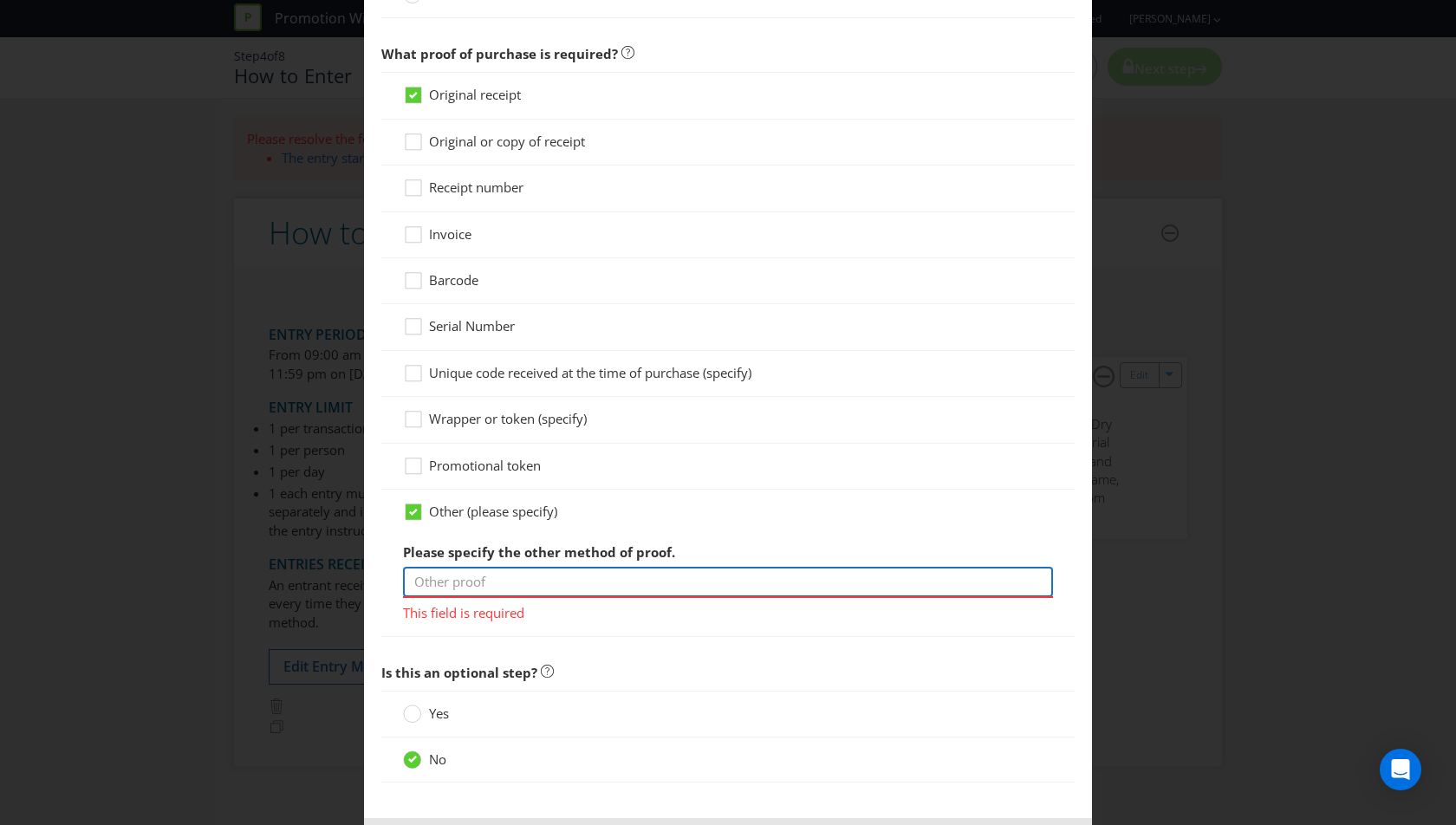 click at bounding box center (728, 581) 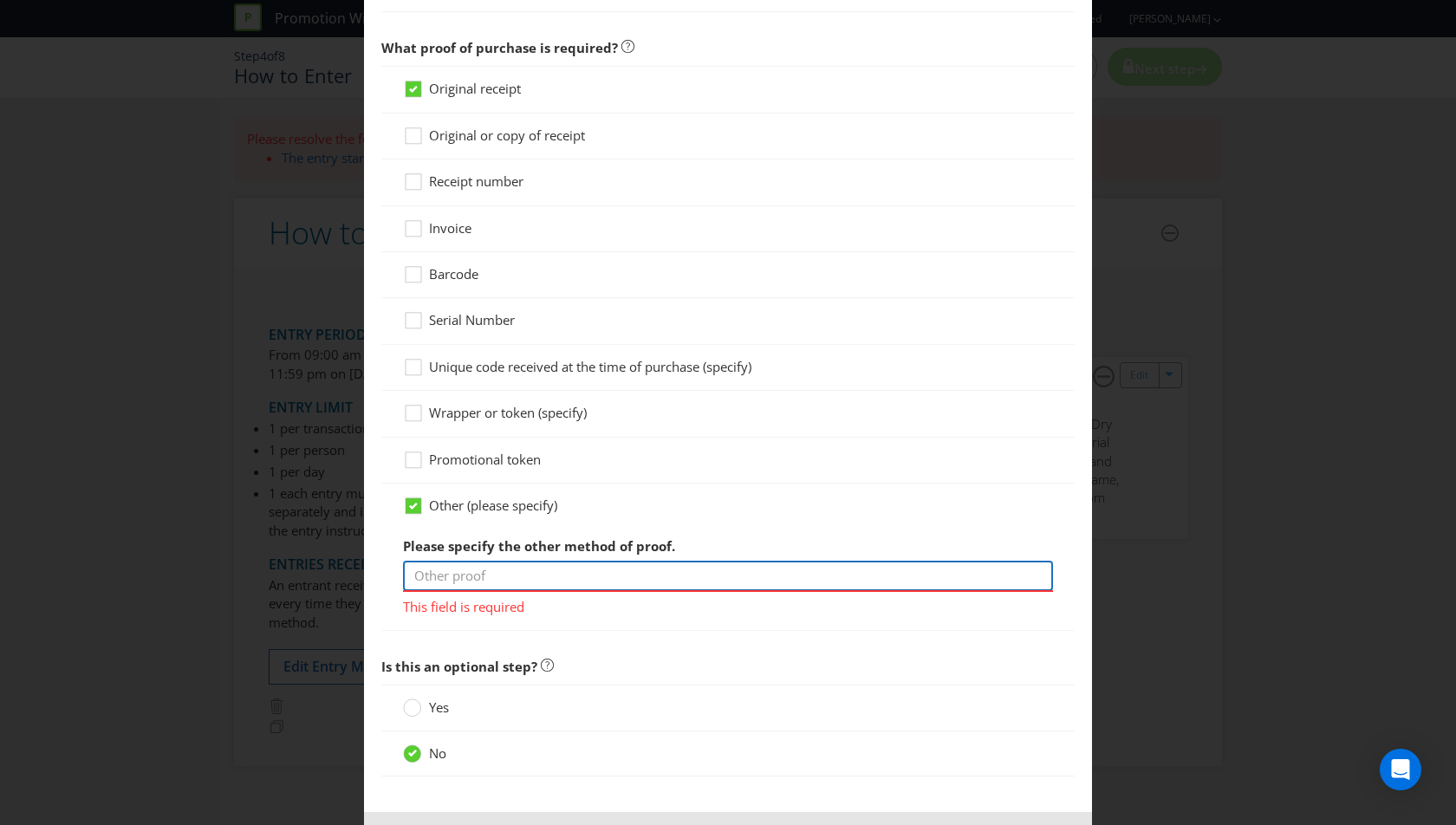 scroll, scrollTop: 1199, scrollLeft: 0, axis: vertical 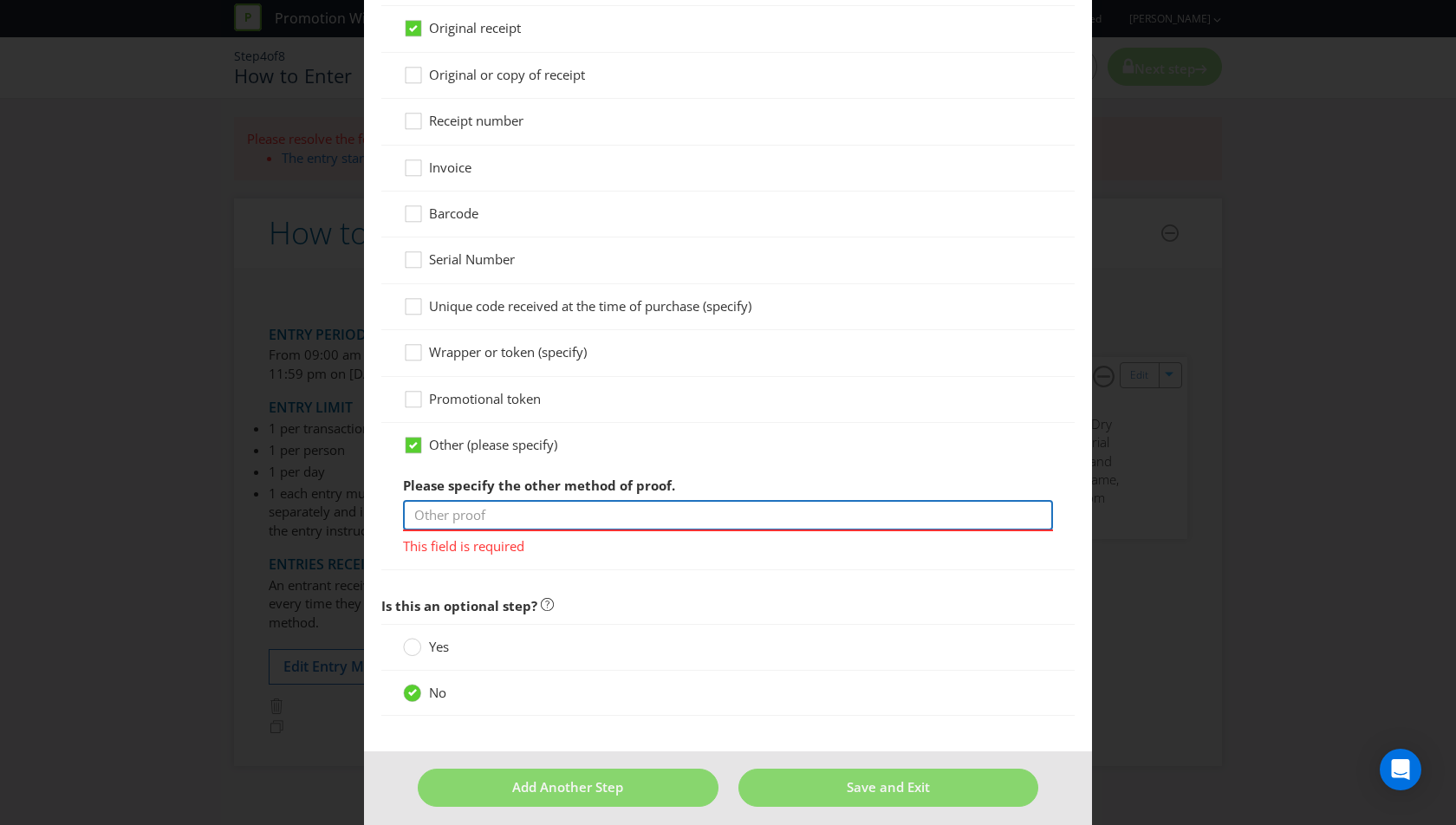 click at bounding box center [728, 515] 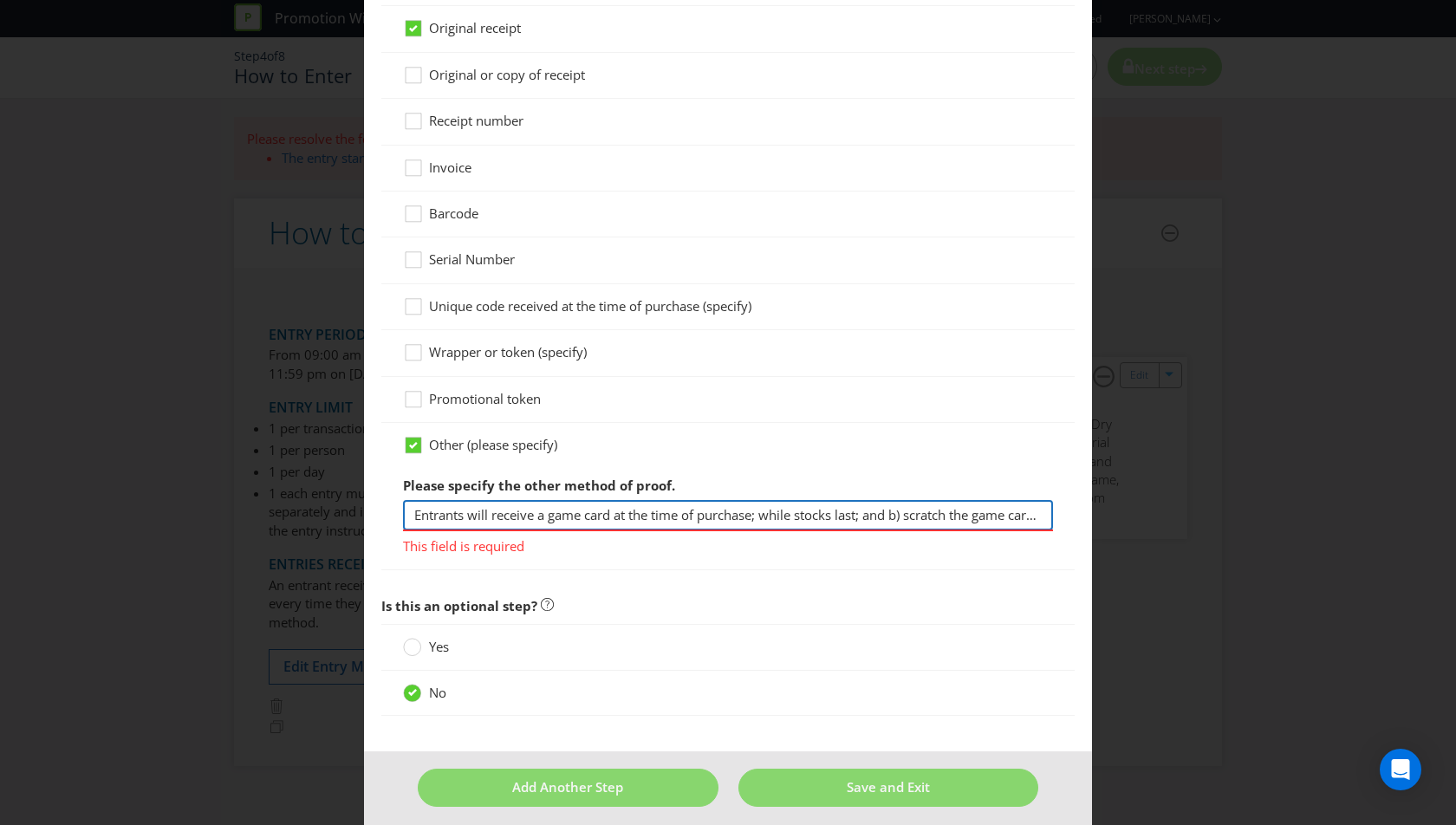 scroll, scrollTop: 0, scrollLeft: 624, axis: horizontal 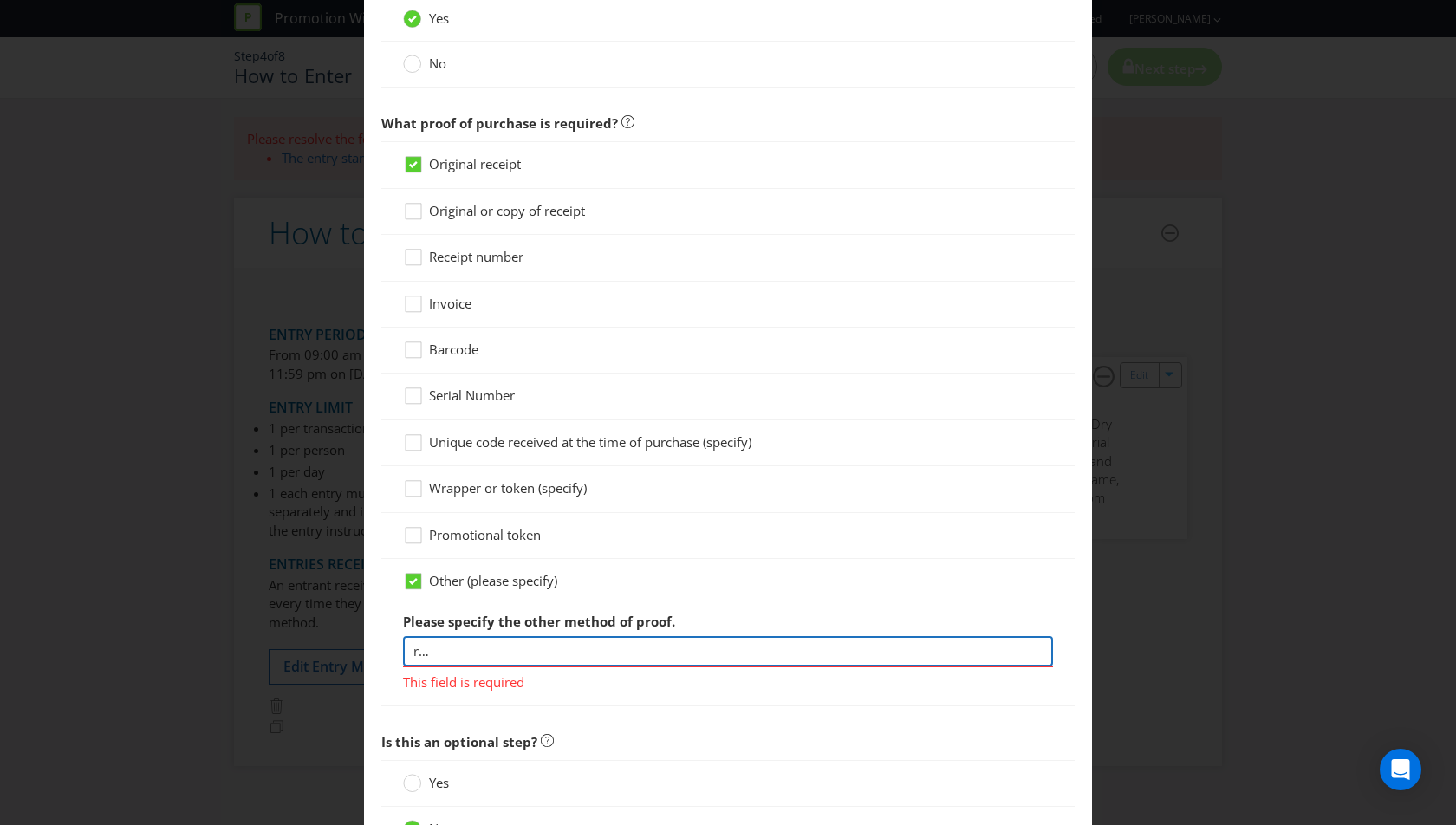 type on "Entrants will receive a game card at the time of purchase; while stocks last; and b) scratch the game card to reveal whether or not they have won a prize. Instant win prizes available to be won are listed below." 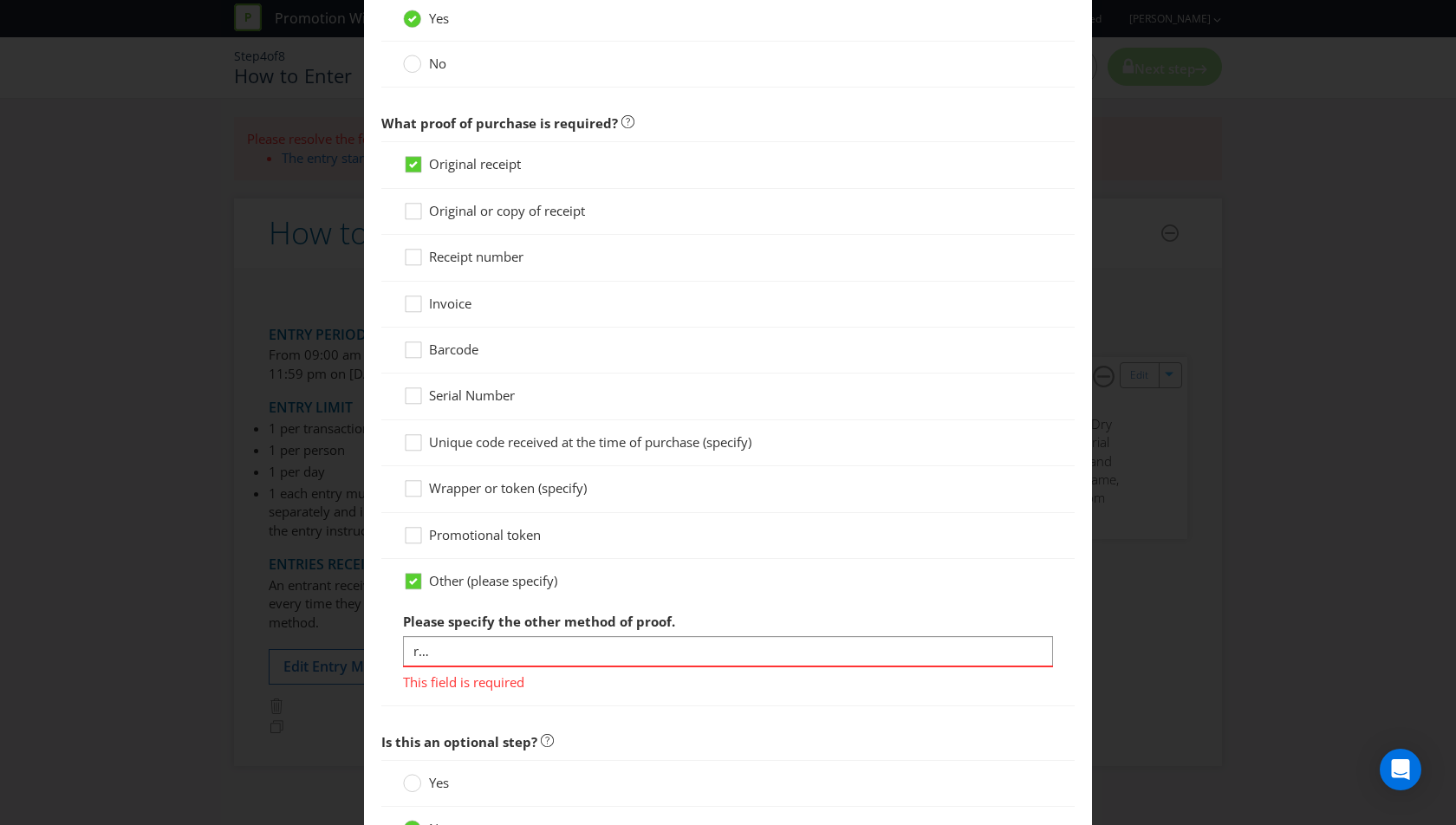 click on "Other (please specify)" at bounding box center [728, 581] 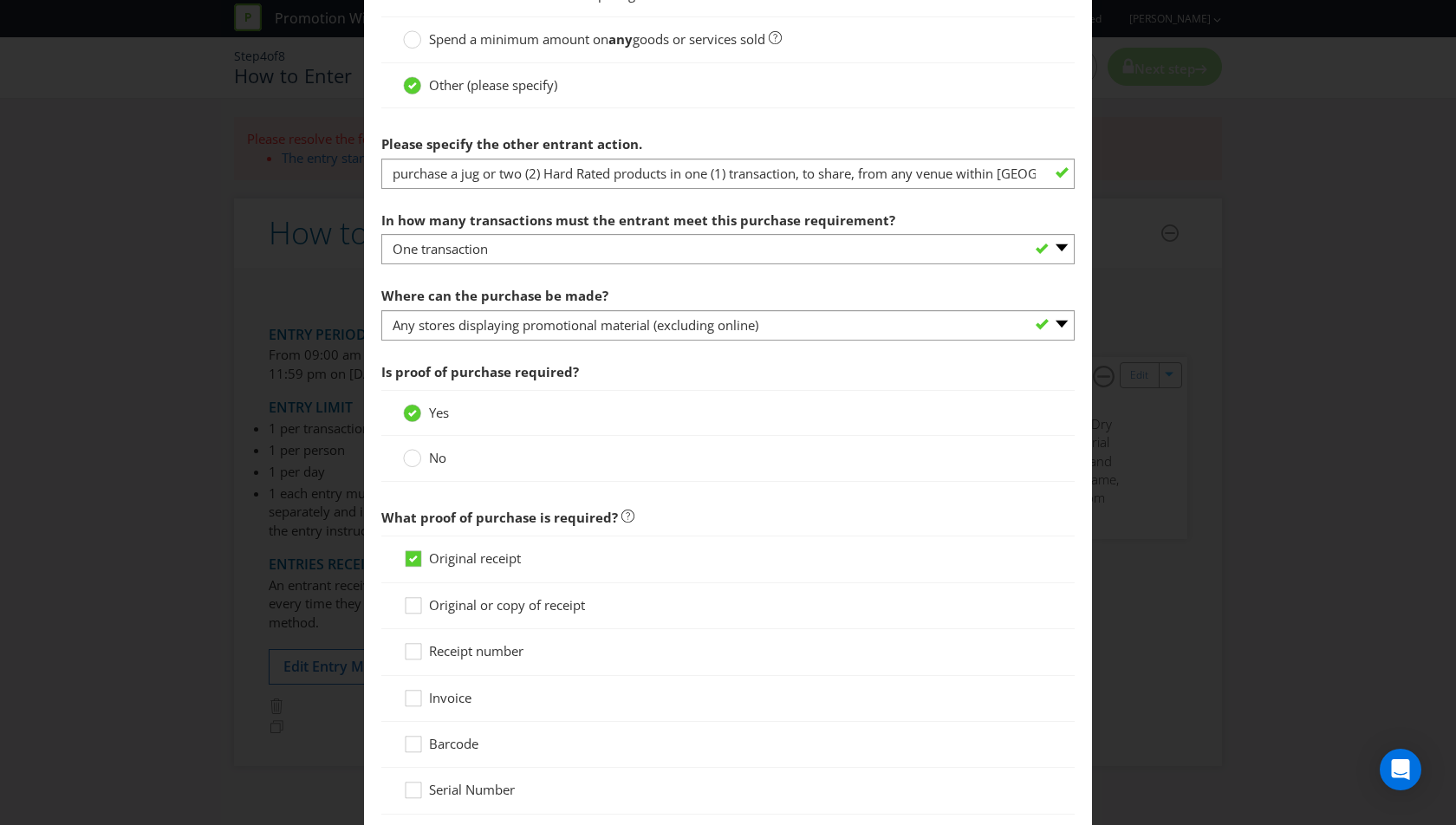 scroll, scrollTop: 1173, scrollLeft: 0, axis: vertical 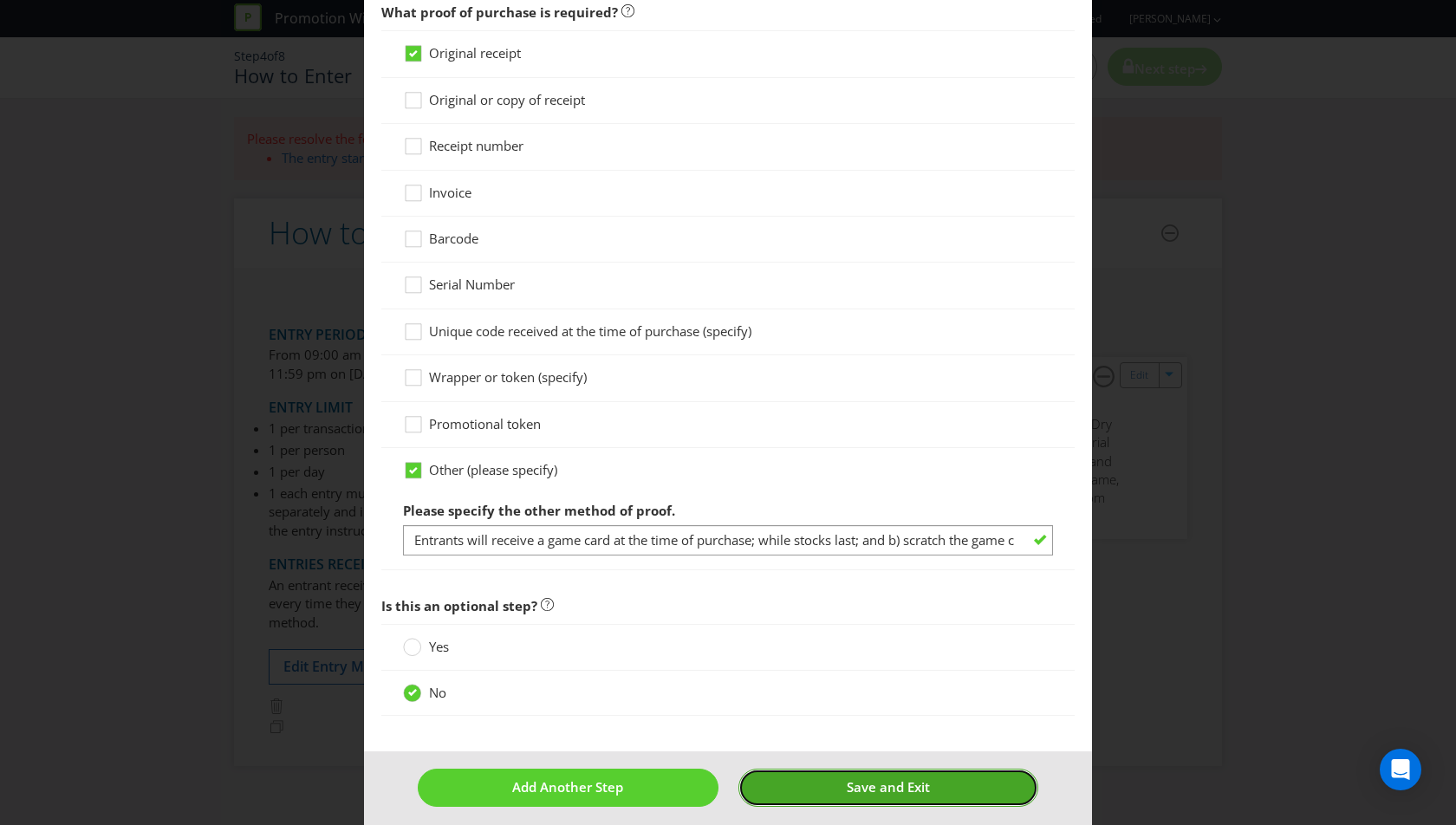 click on "Save and Exit" at bounding box center (888, 787) 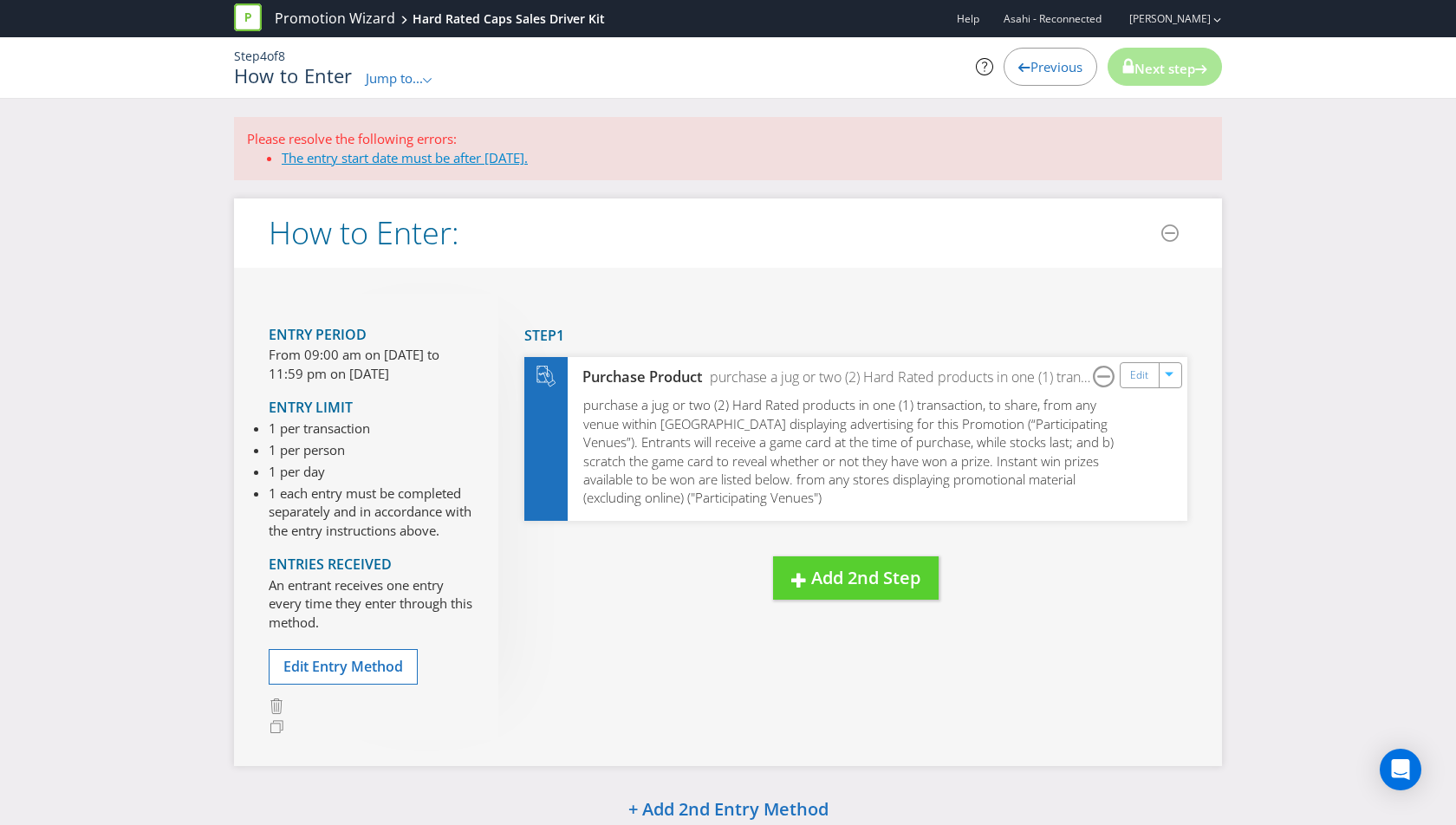 click on "The entry start date must be after [DATE]." at bounding box center [405, 158] 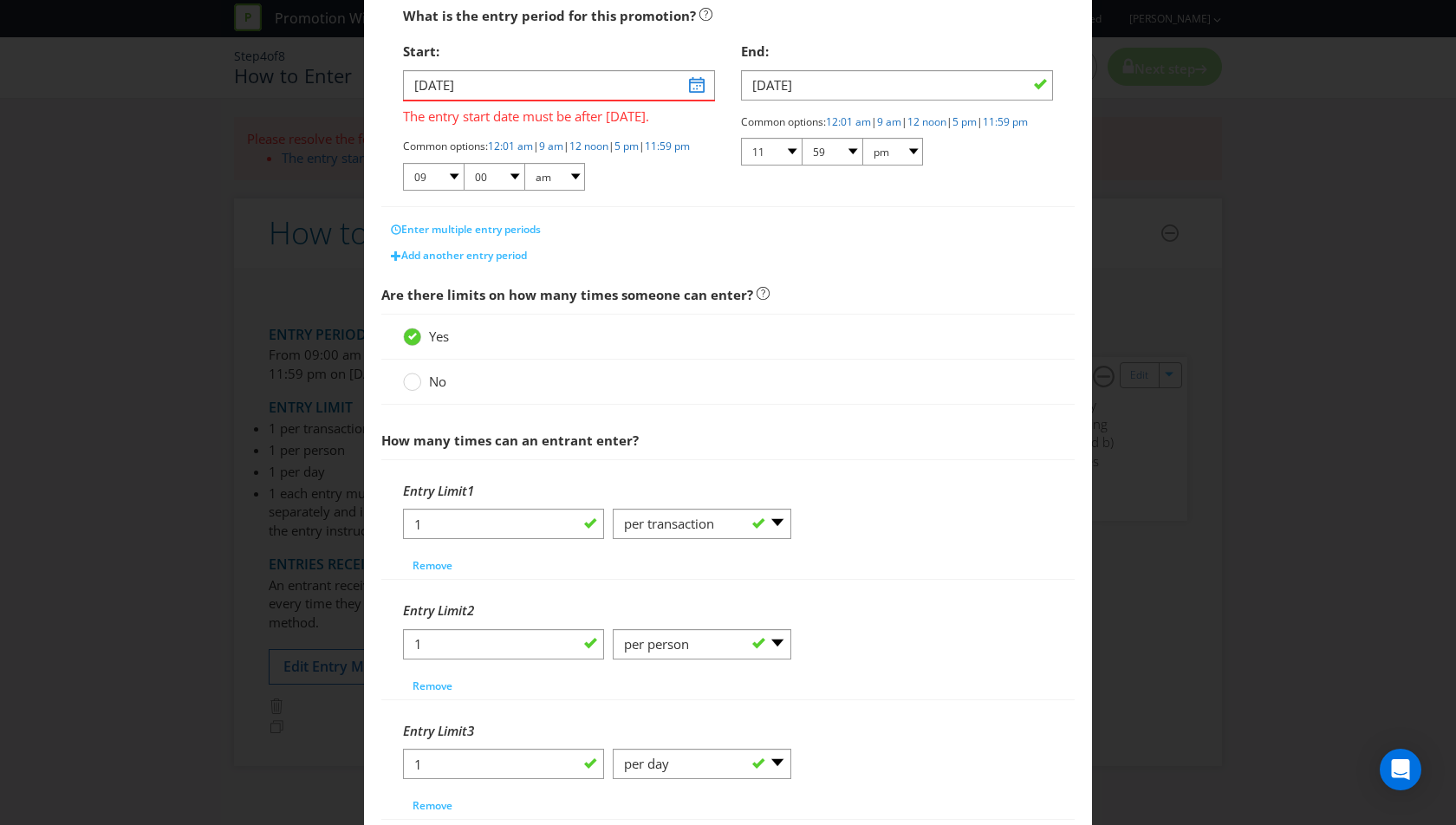 scroll, scrollTop: 323, scrollLeft: 0, axis: vertical 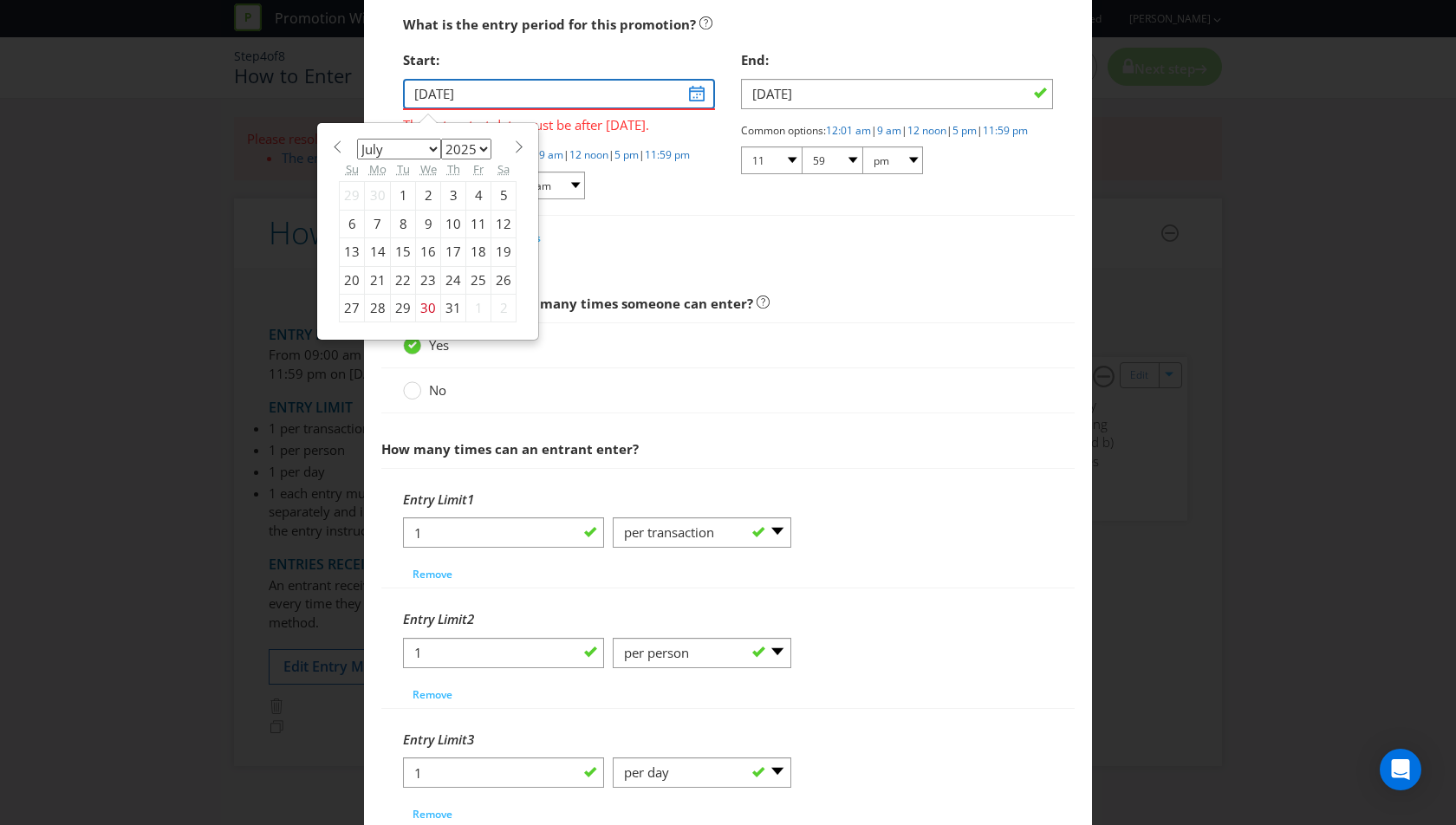 click on "[DATE]" at bounding box center [559, 94] 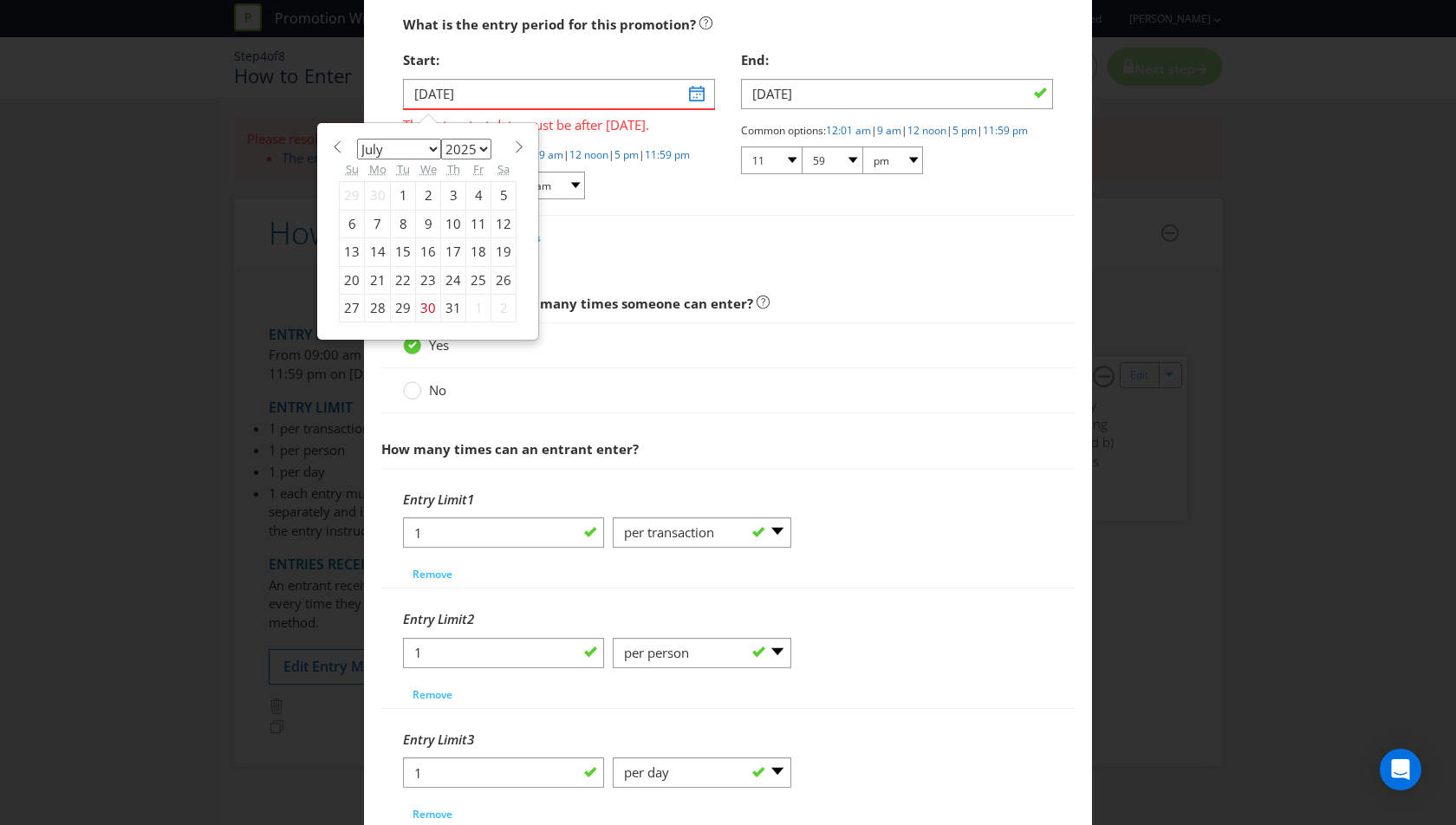 click at bounding box center [518, 146] 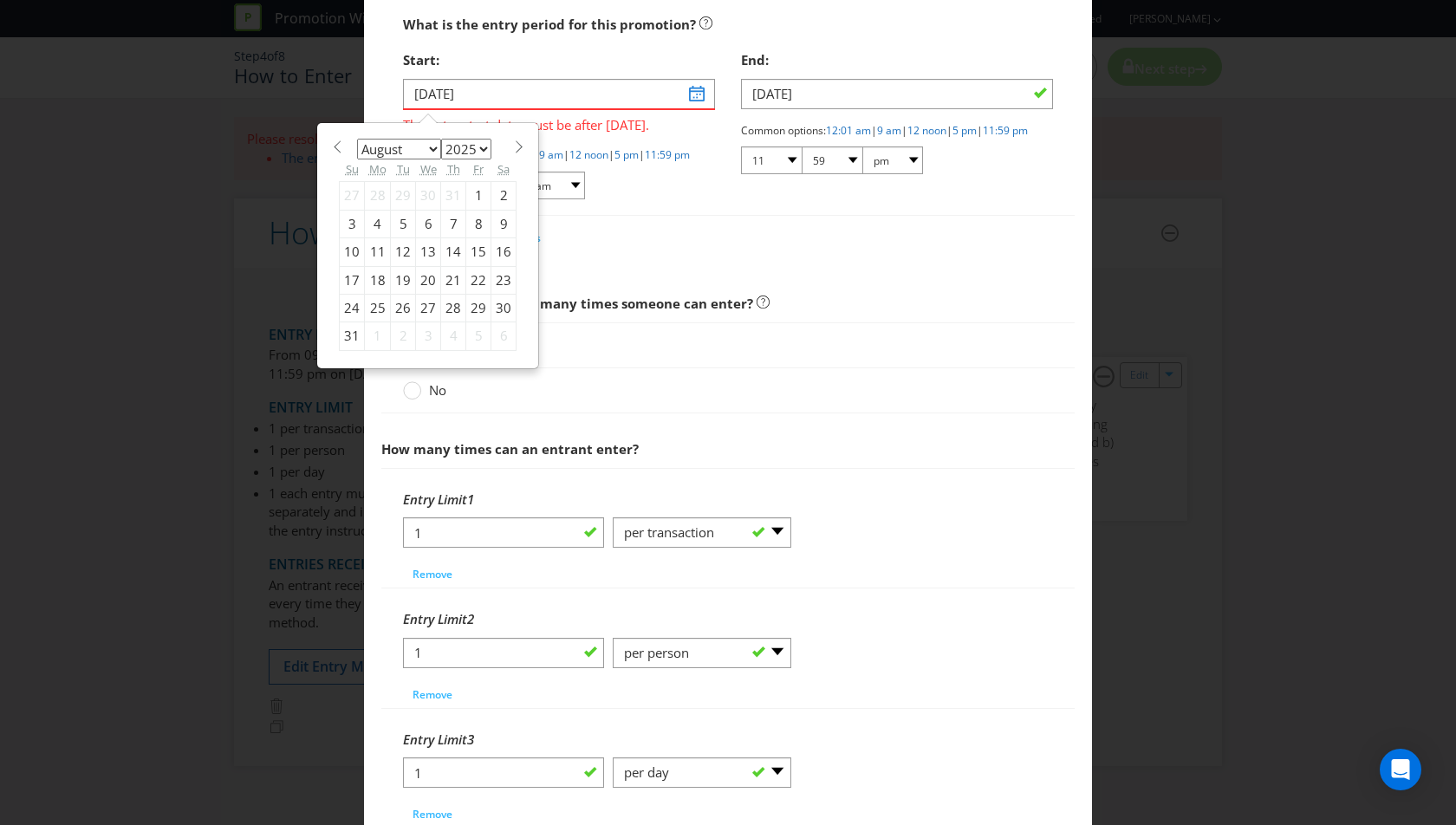 click at bounding box center (518, 146) 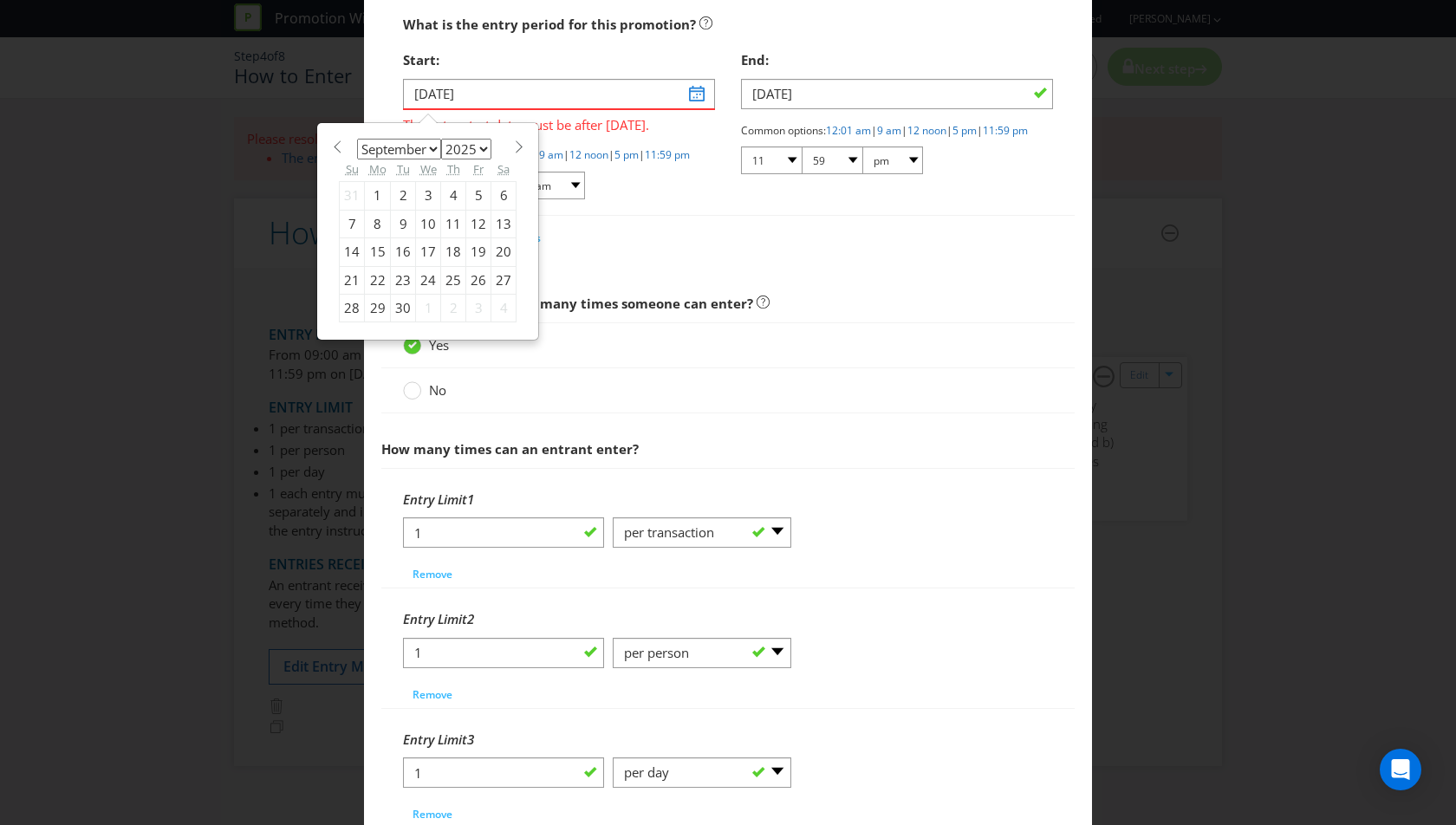 click on "7" at bounding box center (352, 224) 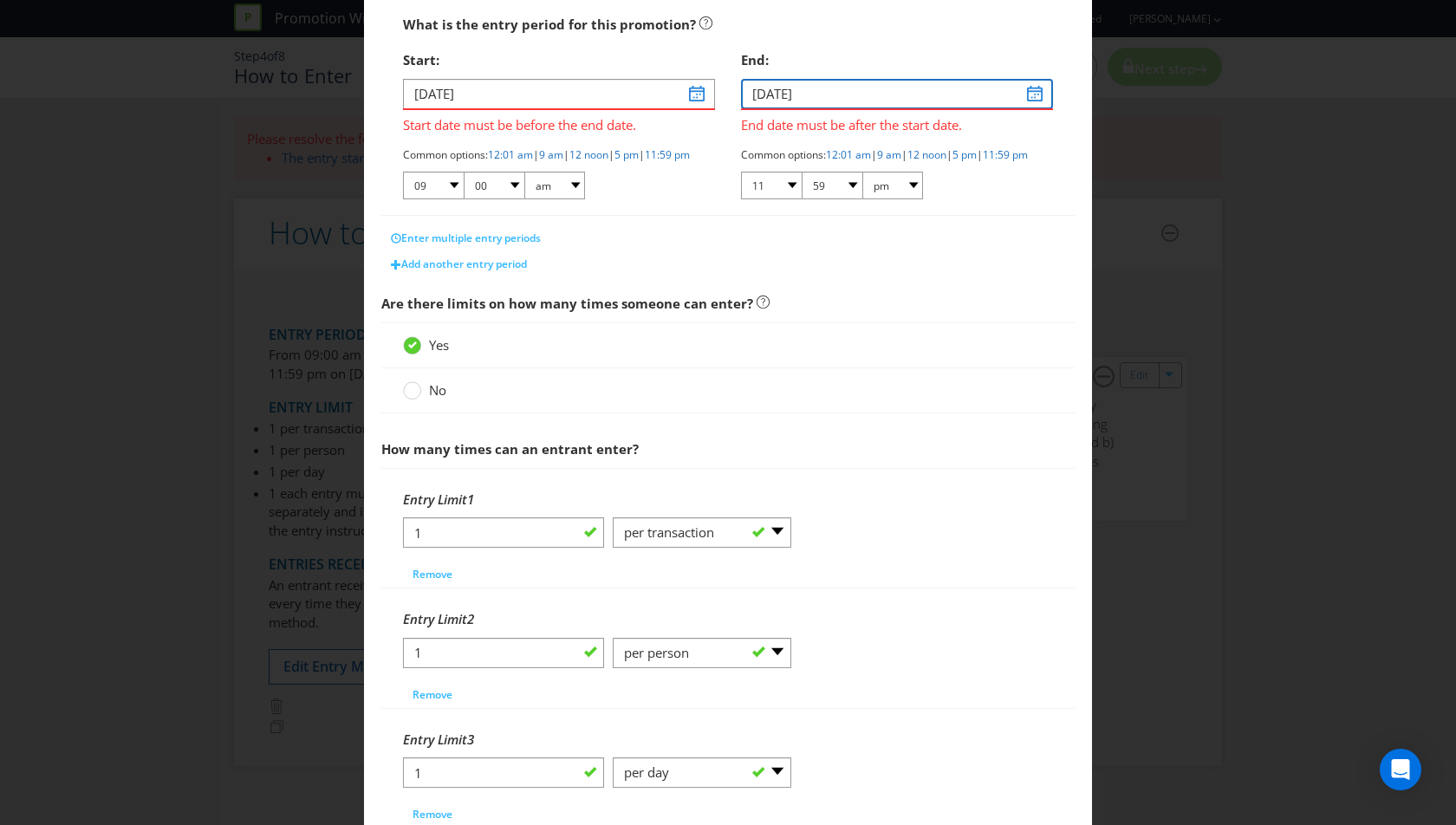 click on "[DATE]" at bounding box center [897, 94] 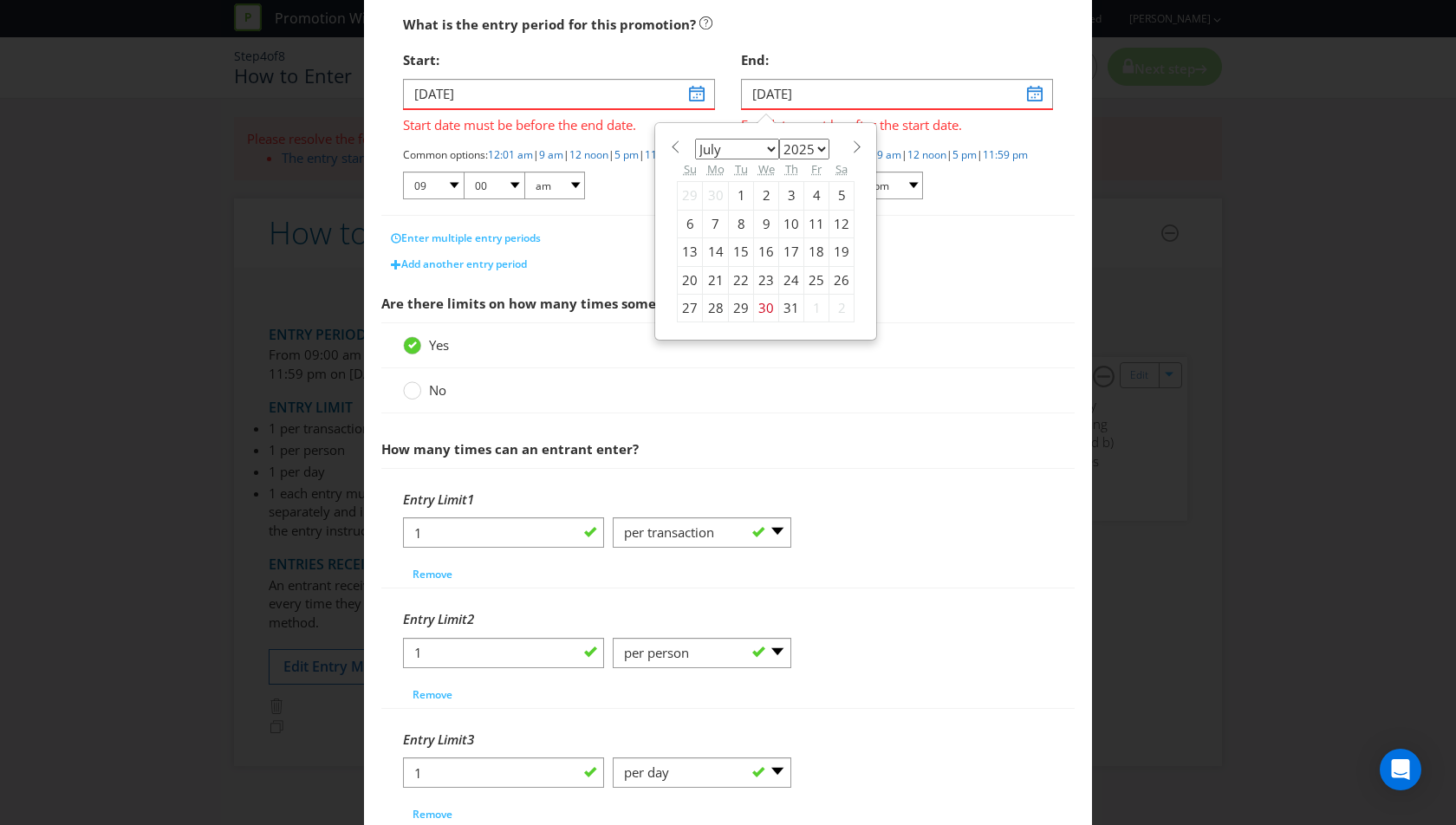 click at bounding box center [856, 146] 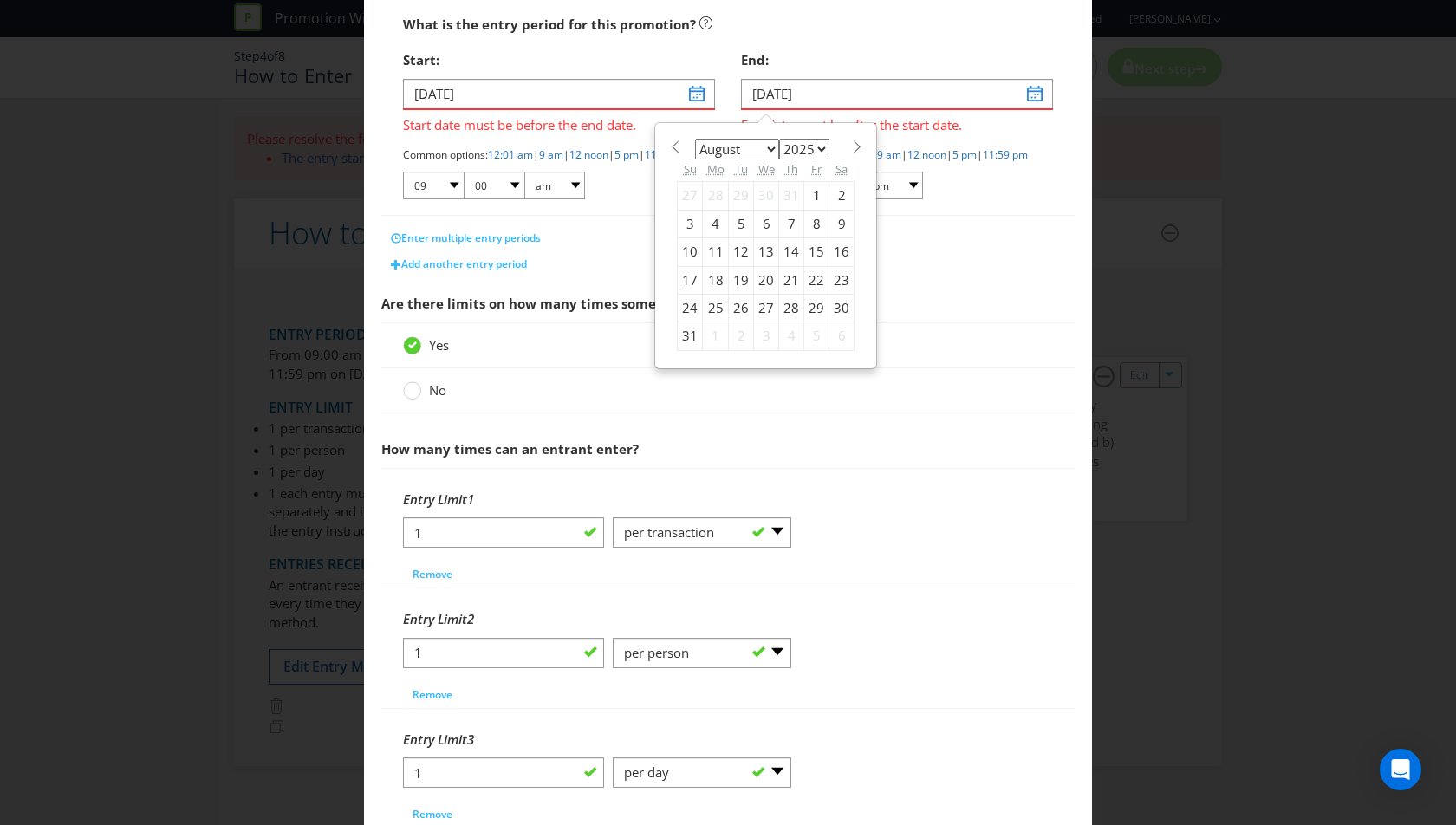 click at bounding box center [856, 146] 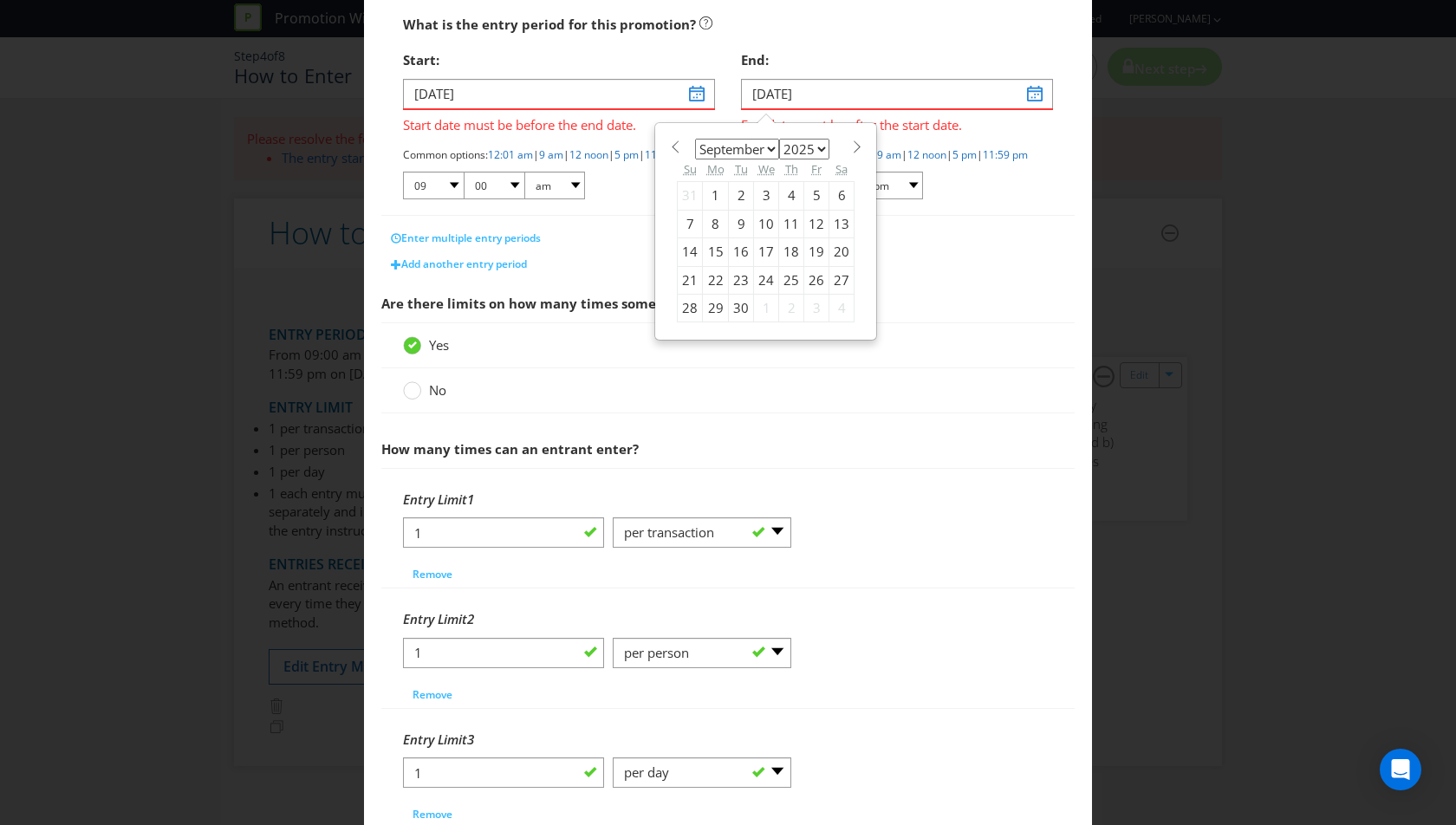 click at bounding box center [856, 146] 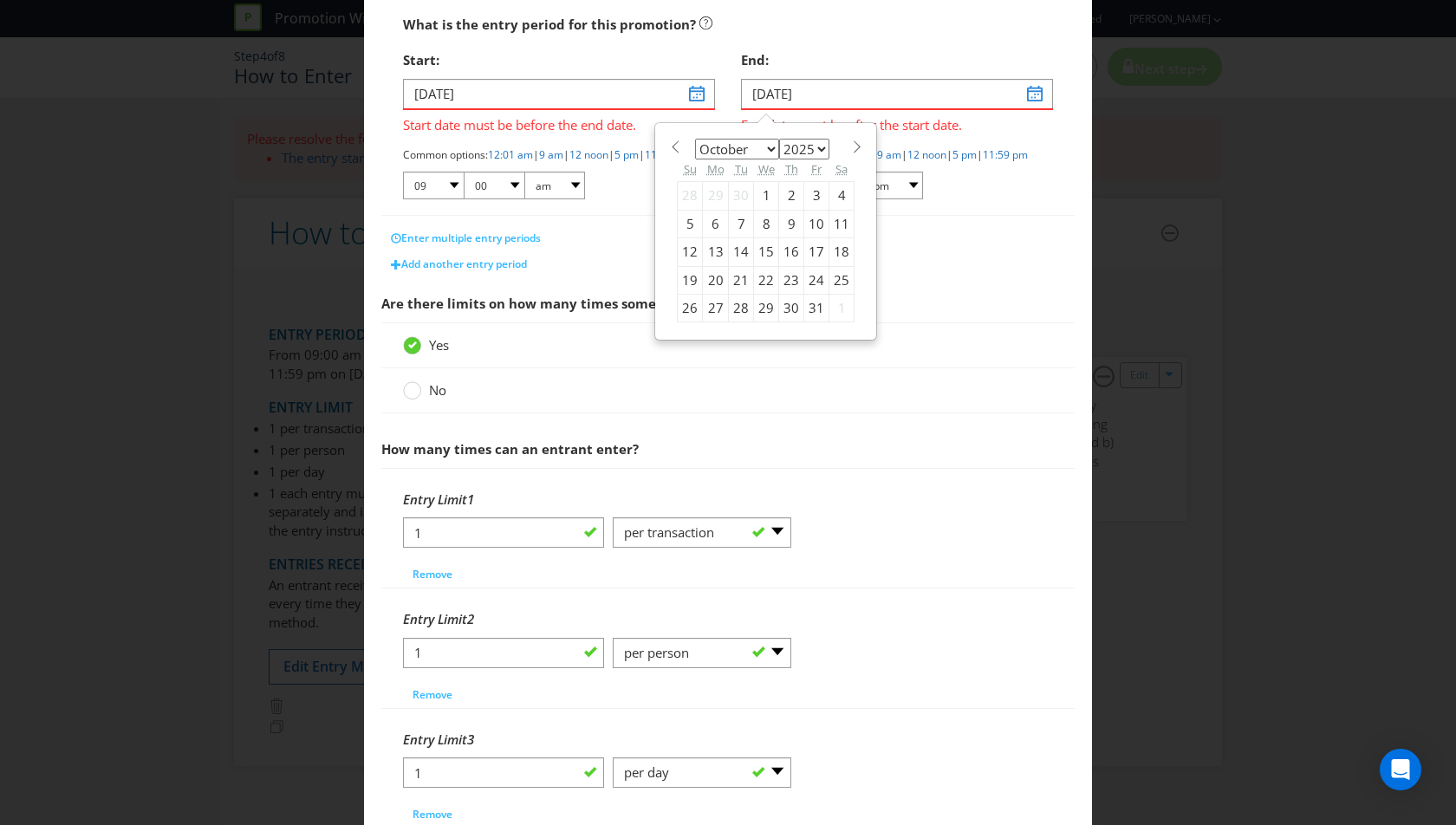 click on "31" at bounding box center [816, 308] 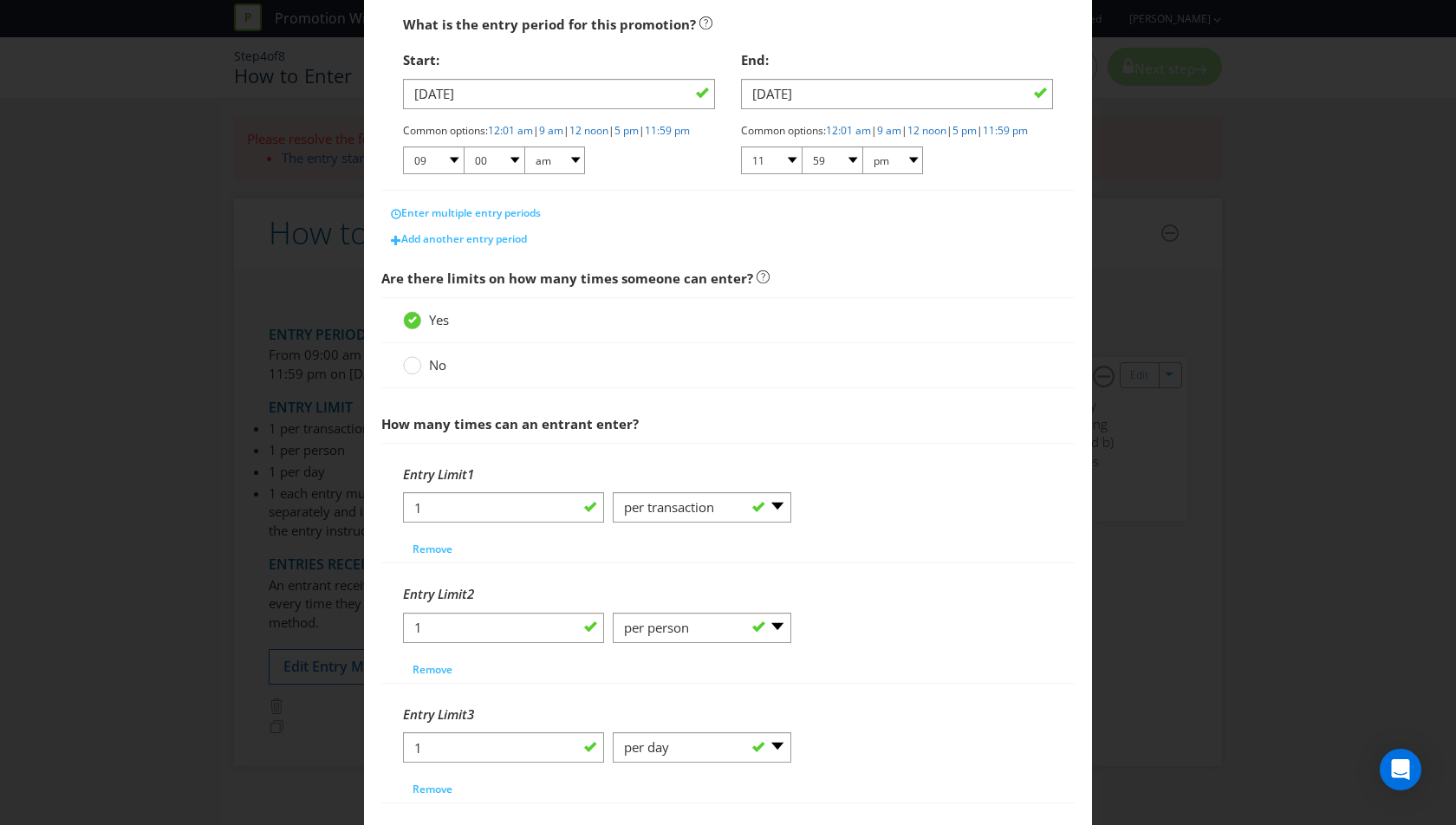 click on "Add another entry period" at bounding box center [728, 239] 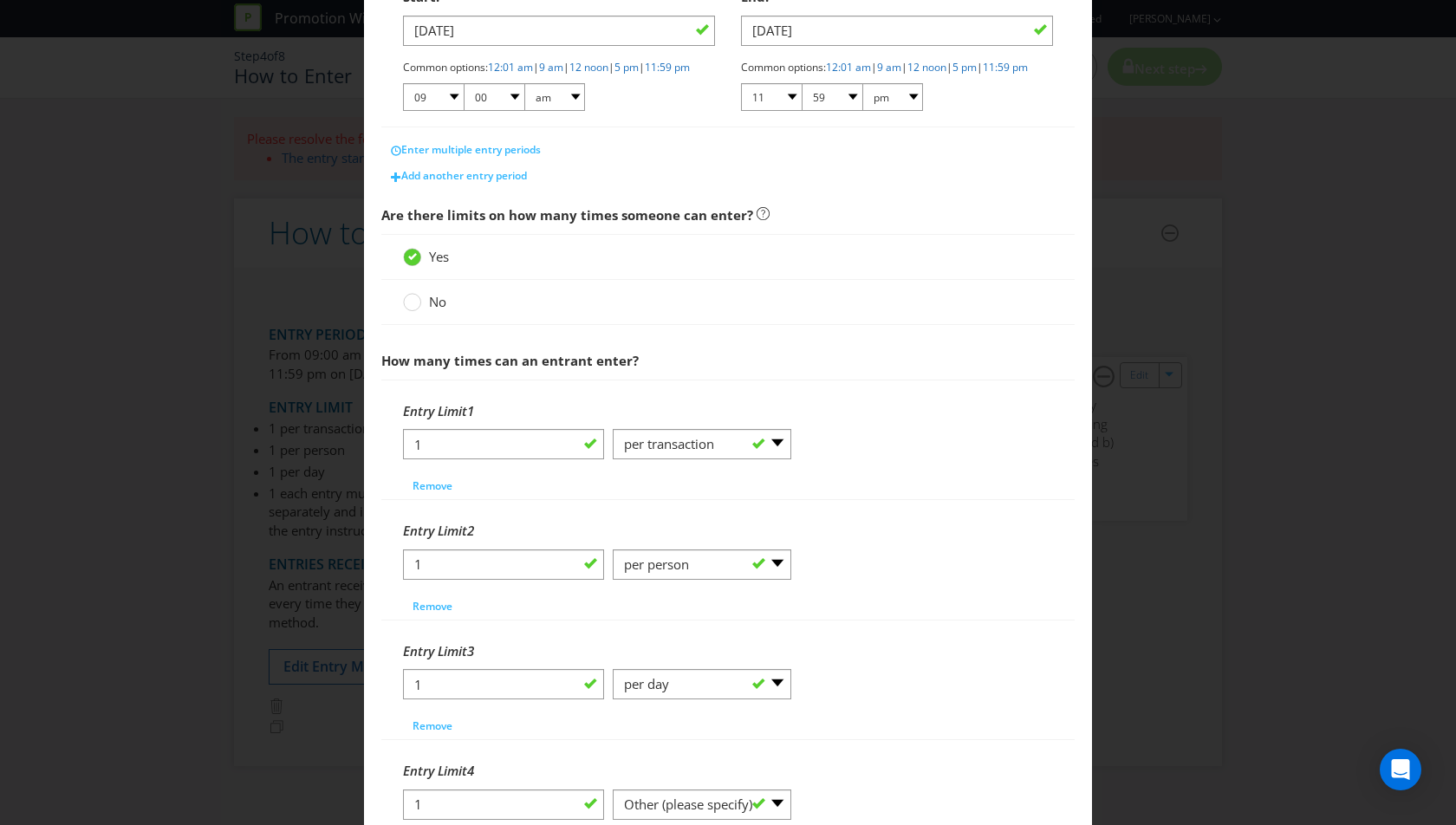 scroll, scrollTop: 400, scrollLeft: 0, axis: vertical 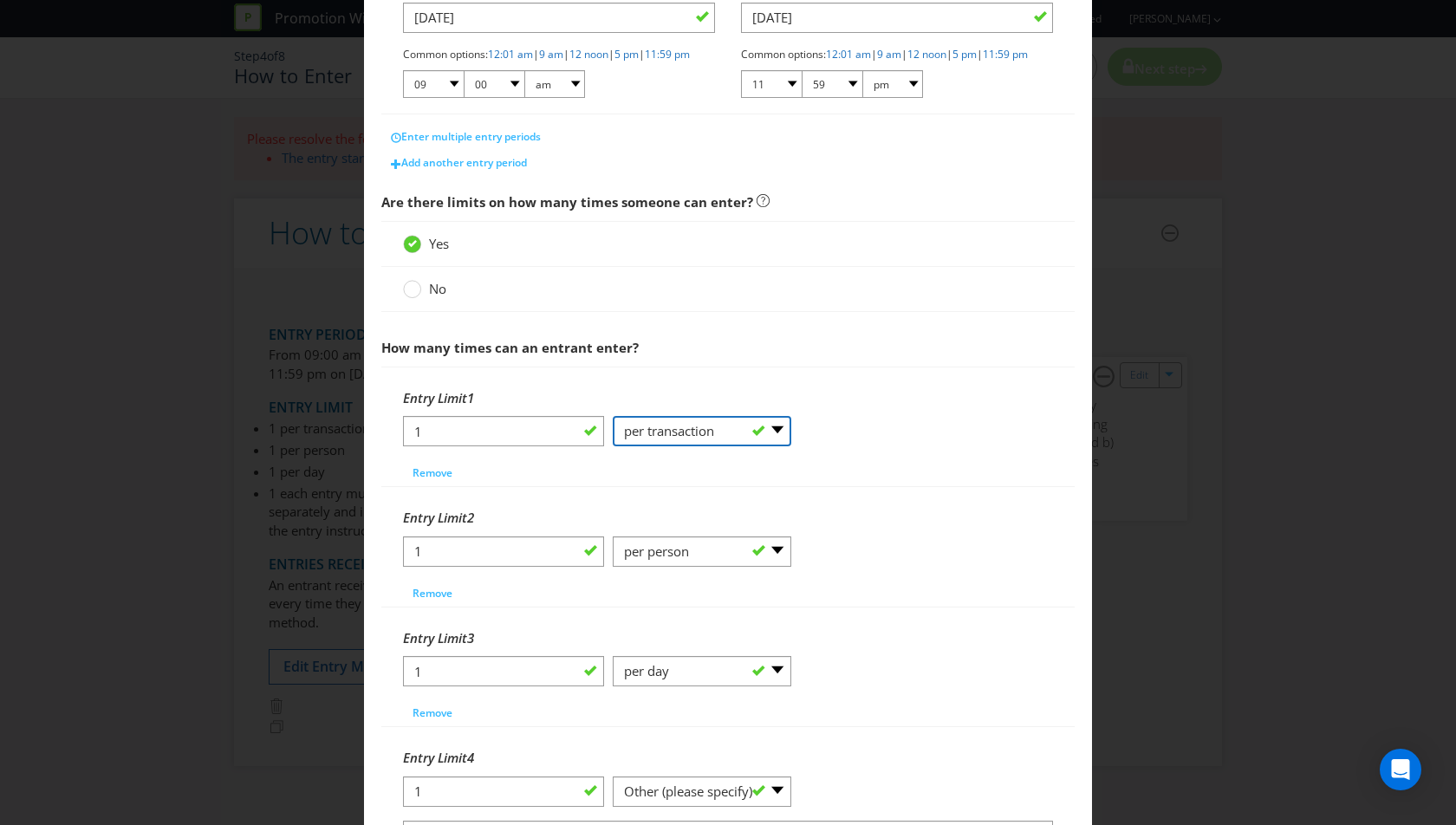 click on "-- Please Select -- per person per day per purchase per transaction Other (please specify)" at bounding box center [702, 431] 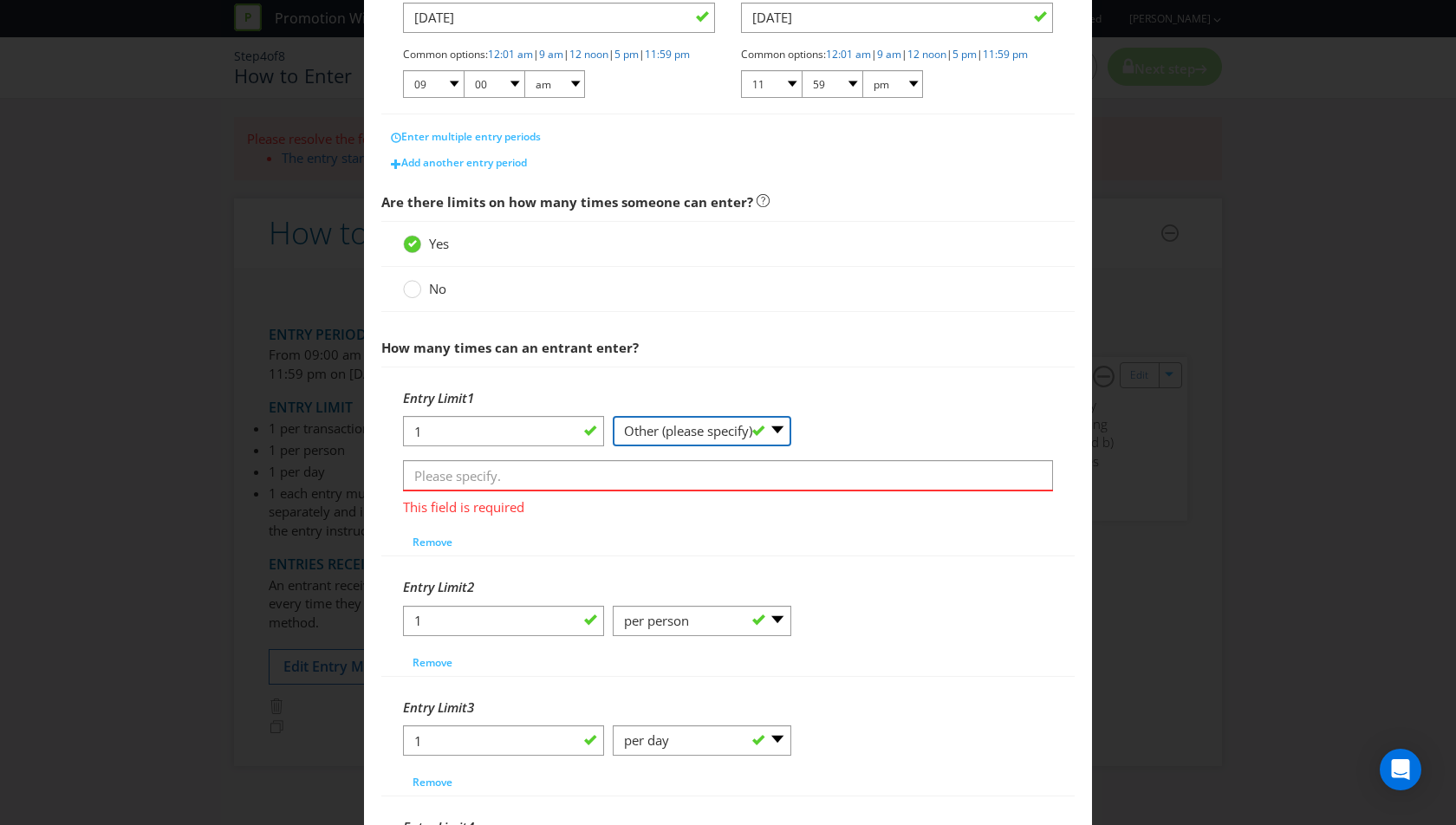 click on "-- Please Select -- per person per day per purchase per transaction Other (please specify)" at bounding box center [702, 431] 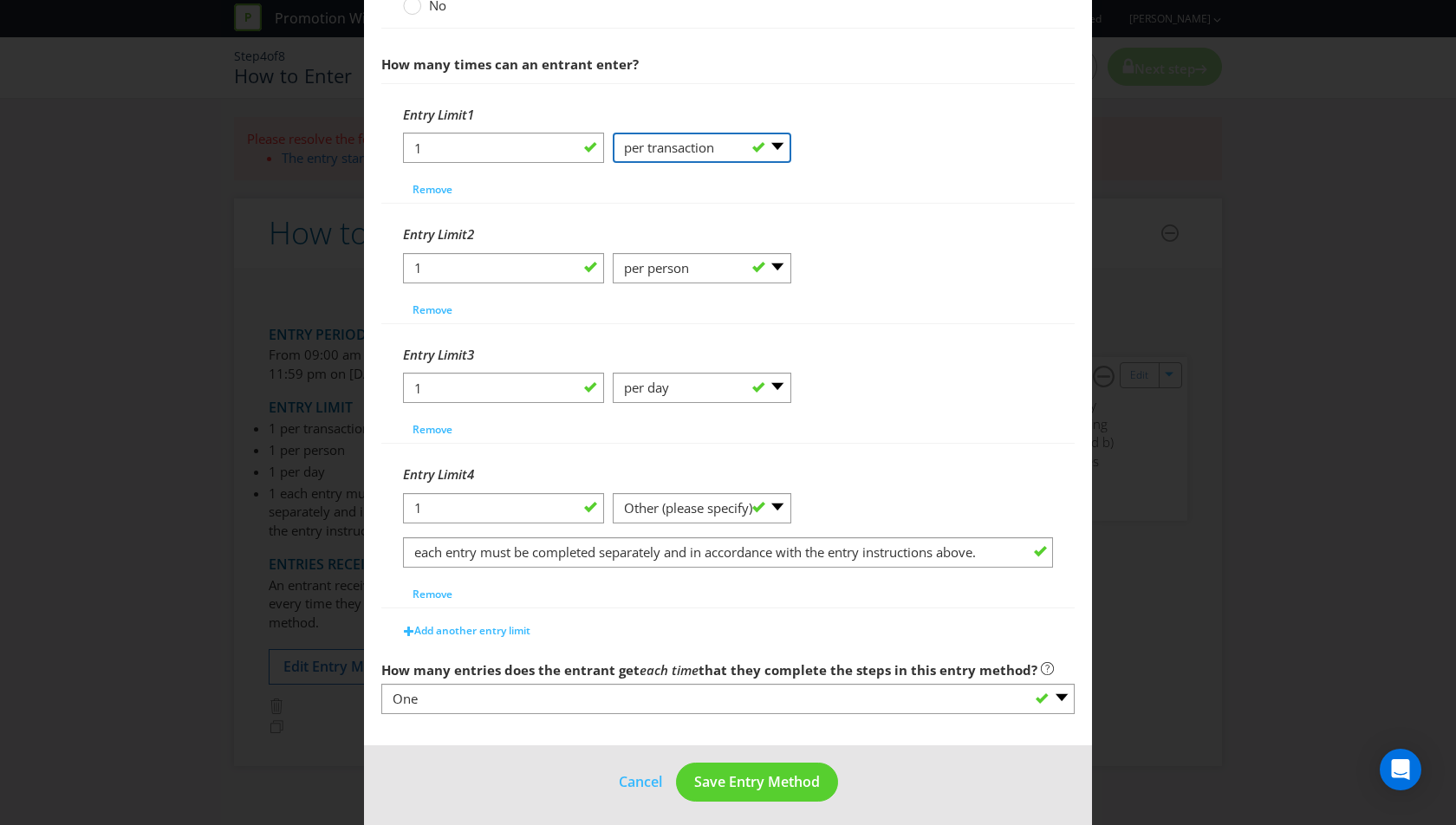 scroll, scrollTop: 695, scrollLeft: 0, axis: vertical 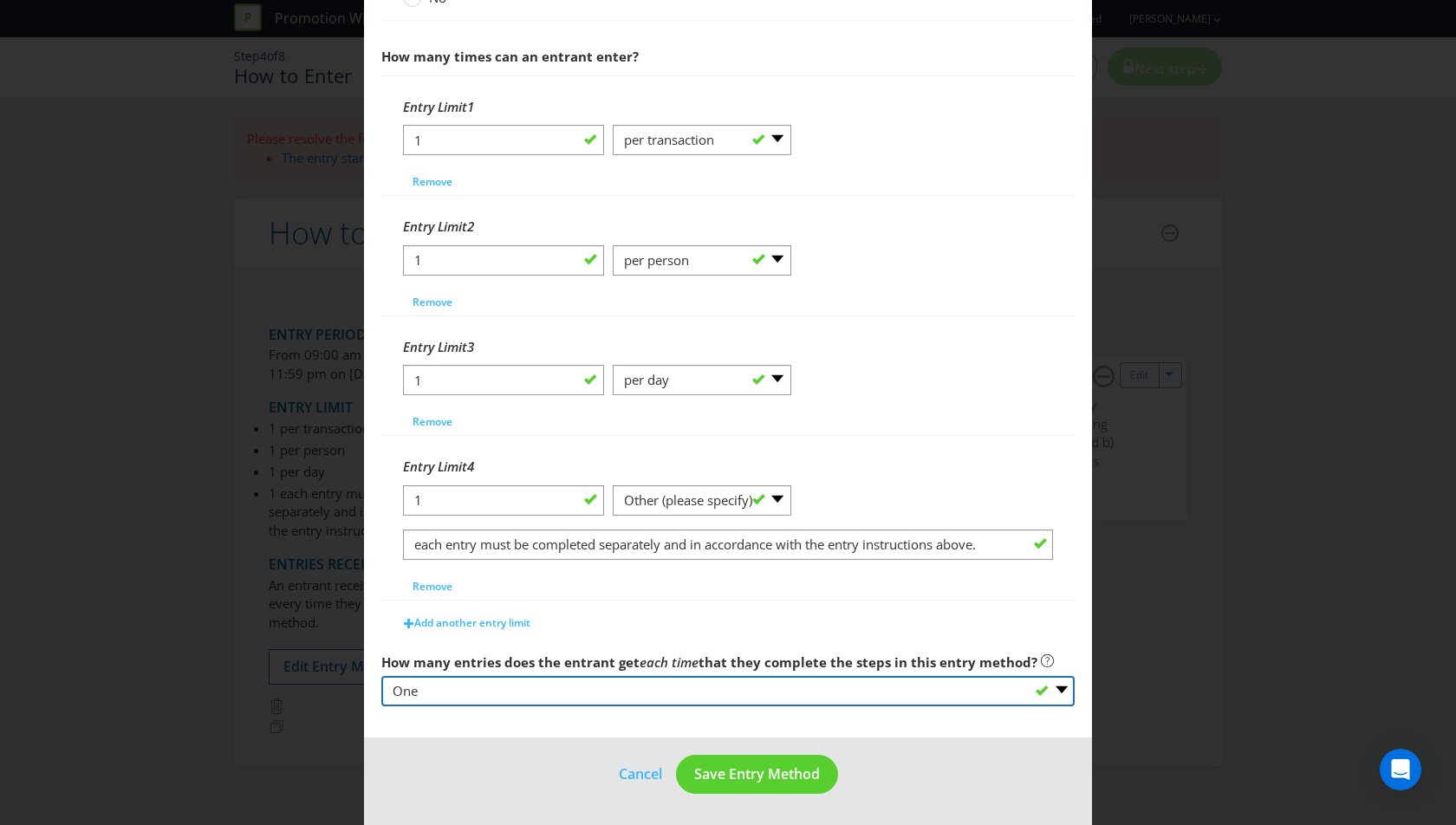 click on "-- Please select -- One More than one Other (please specify) Not applicable - gift with purchase only" at bounding box center [728, 691] 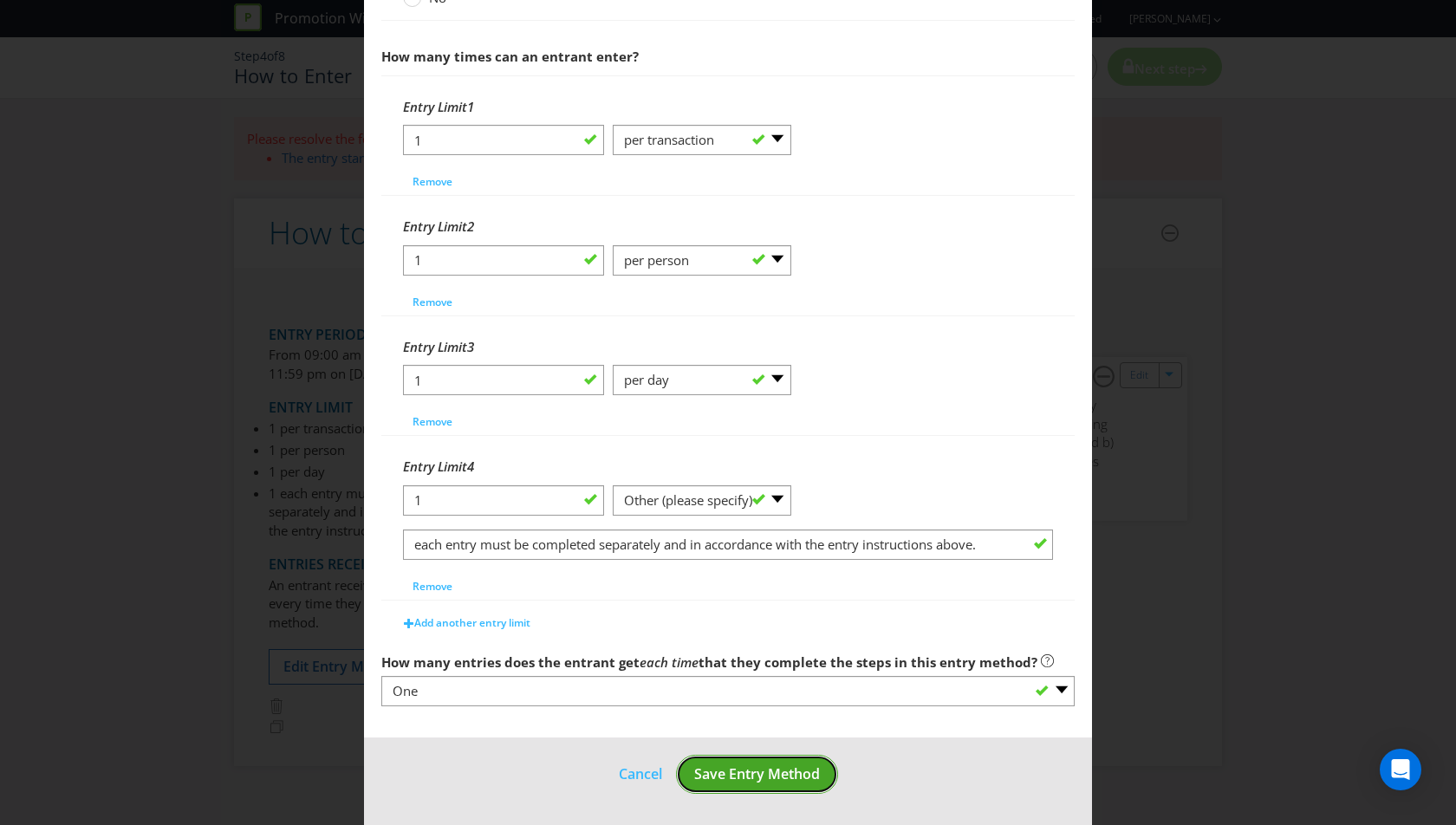 click on "Save Entry Method" at bounding box center (757, 774) 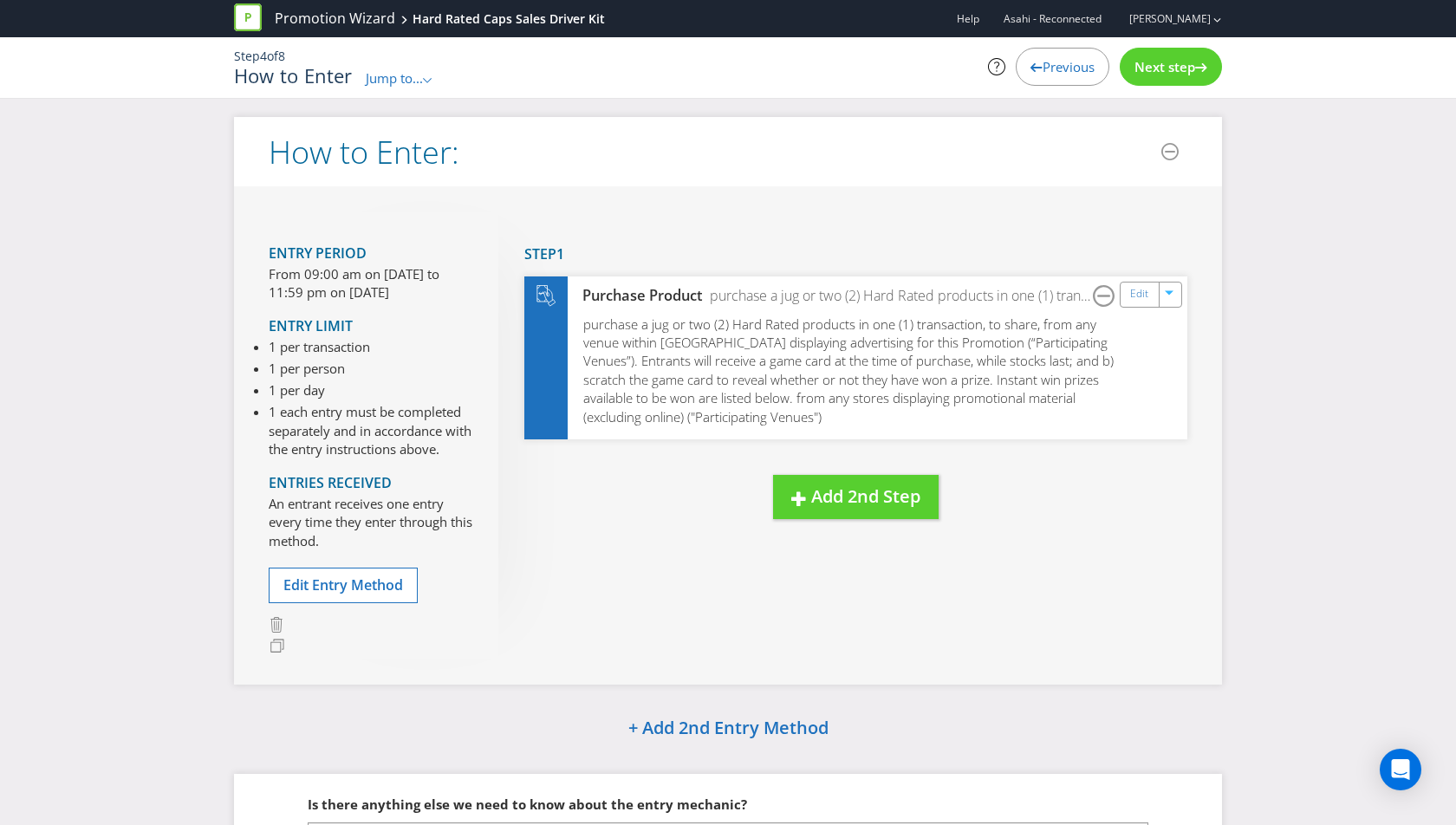 click on "Next step" at bounding box center [1171, 67] 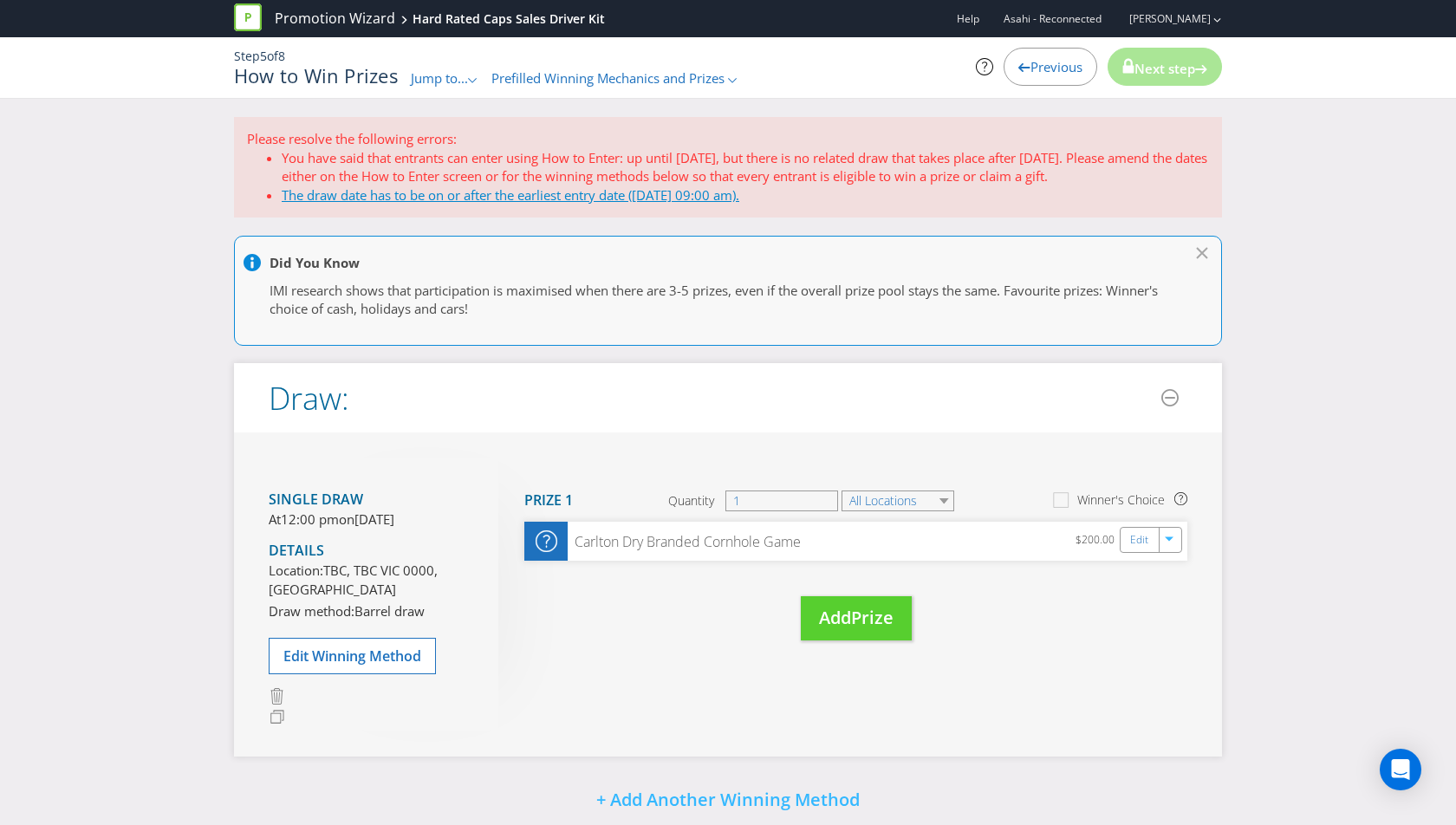click on "The draw date has to be on or after the earliest entry date ([DATE] 09:00 am)." at bounding box center (510, 195) 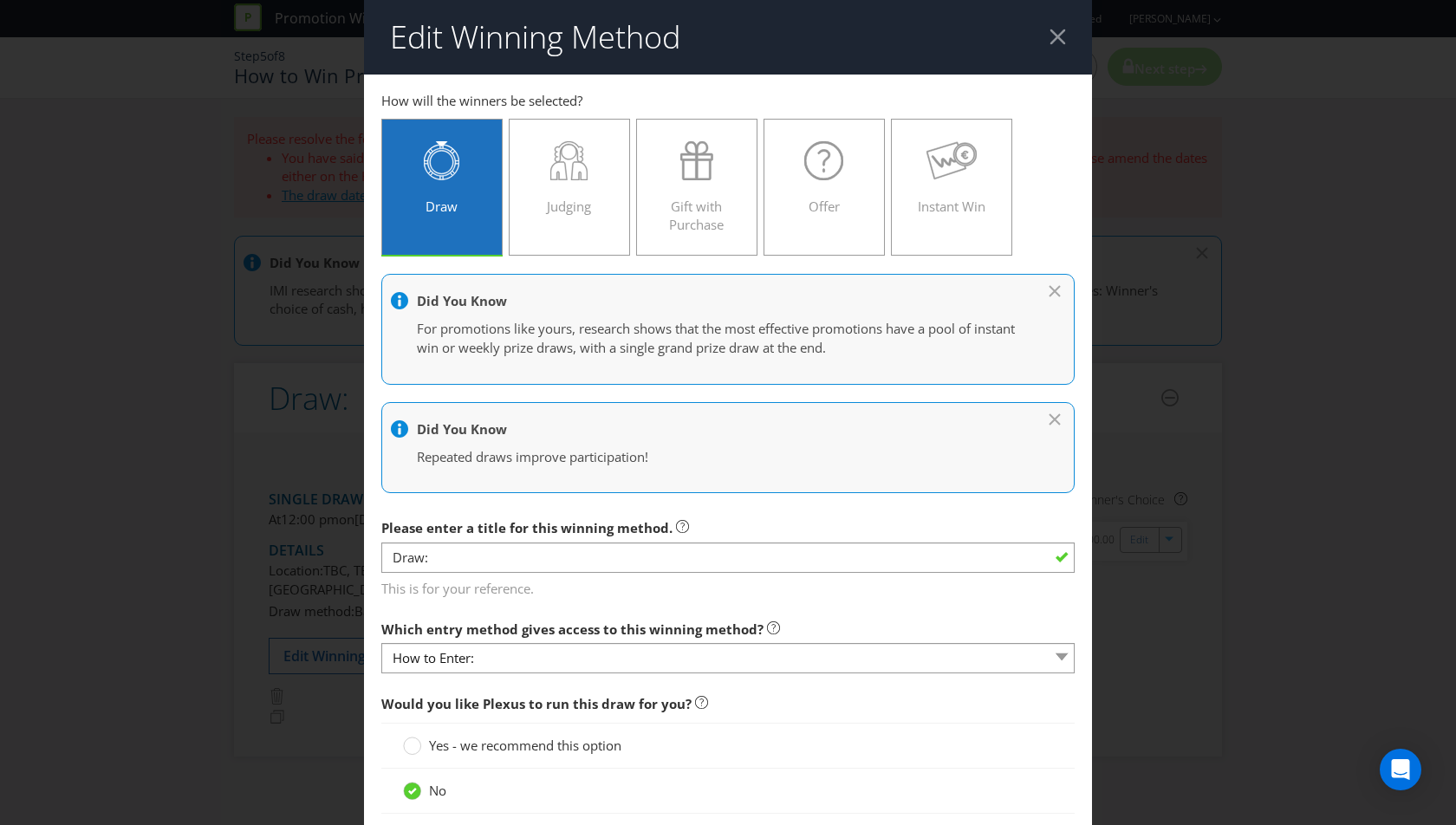 scroll, scrollTop: 1553, scrollLeft: 0, axis: vertical 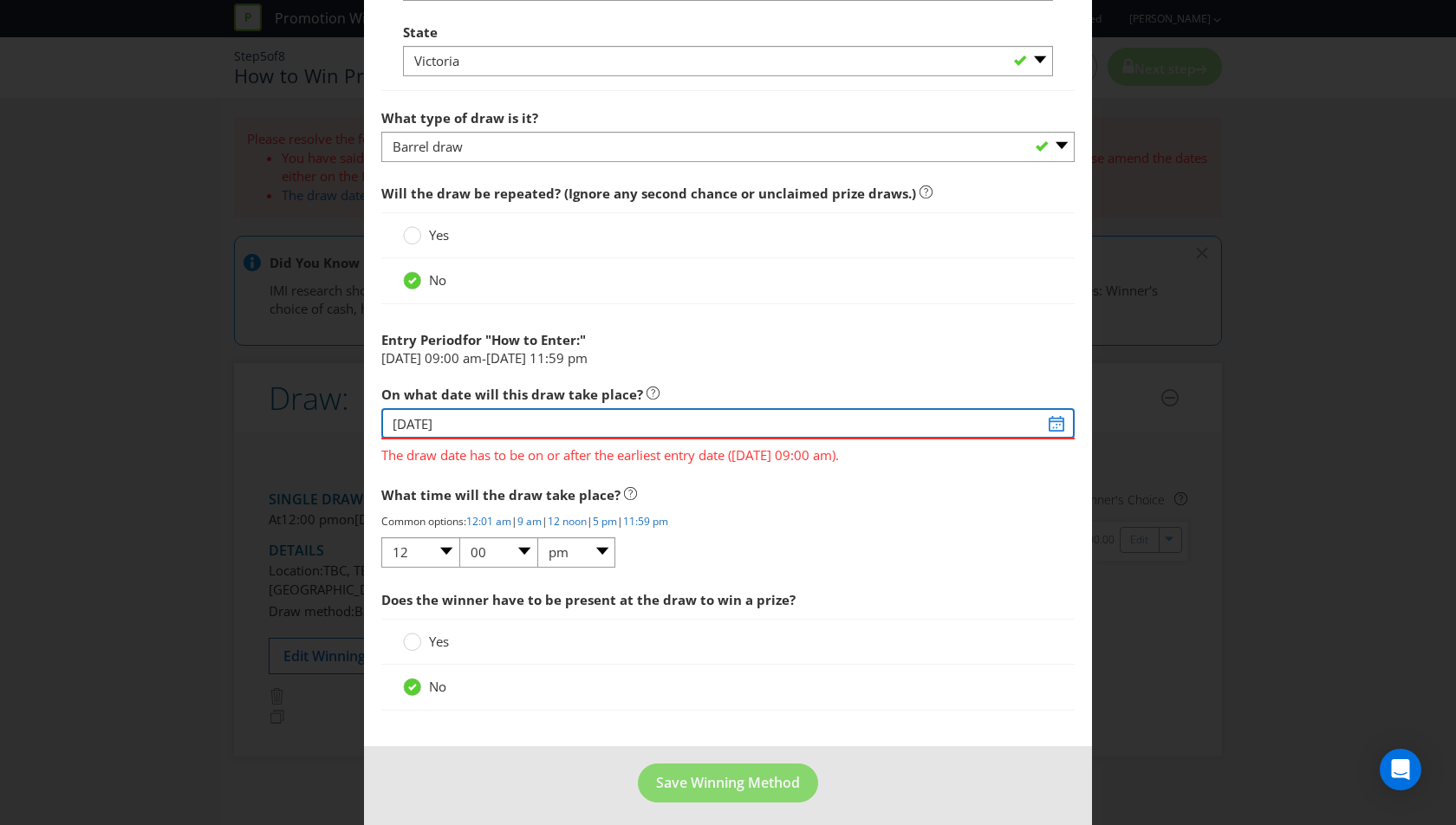 click on "[DATE]" at bounding box center [728, 423] 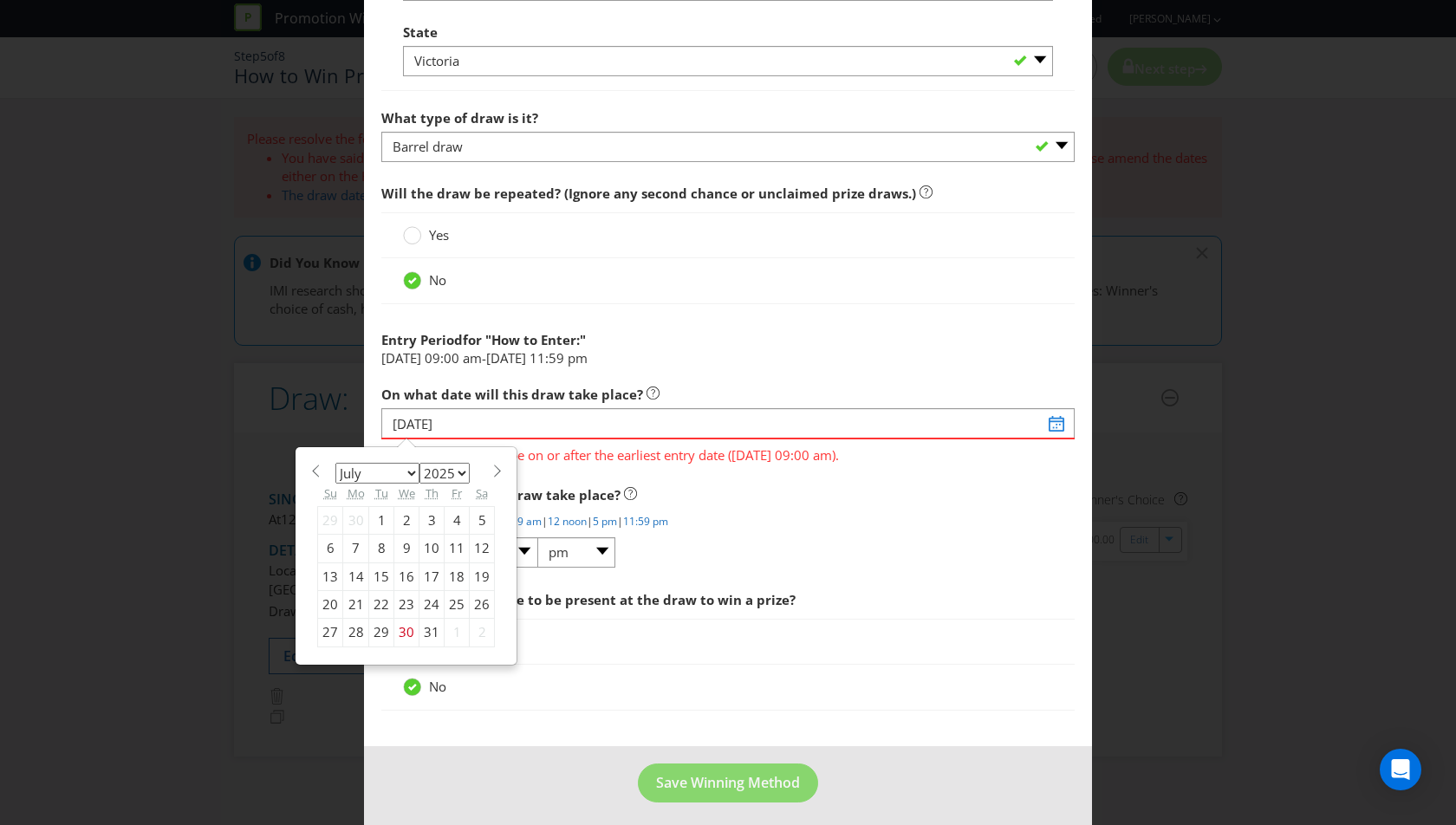 click at bounding box center [497, 471] 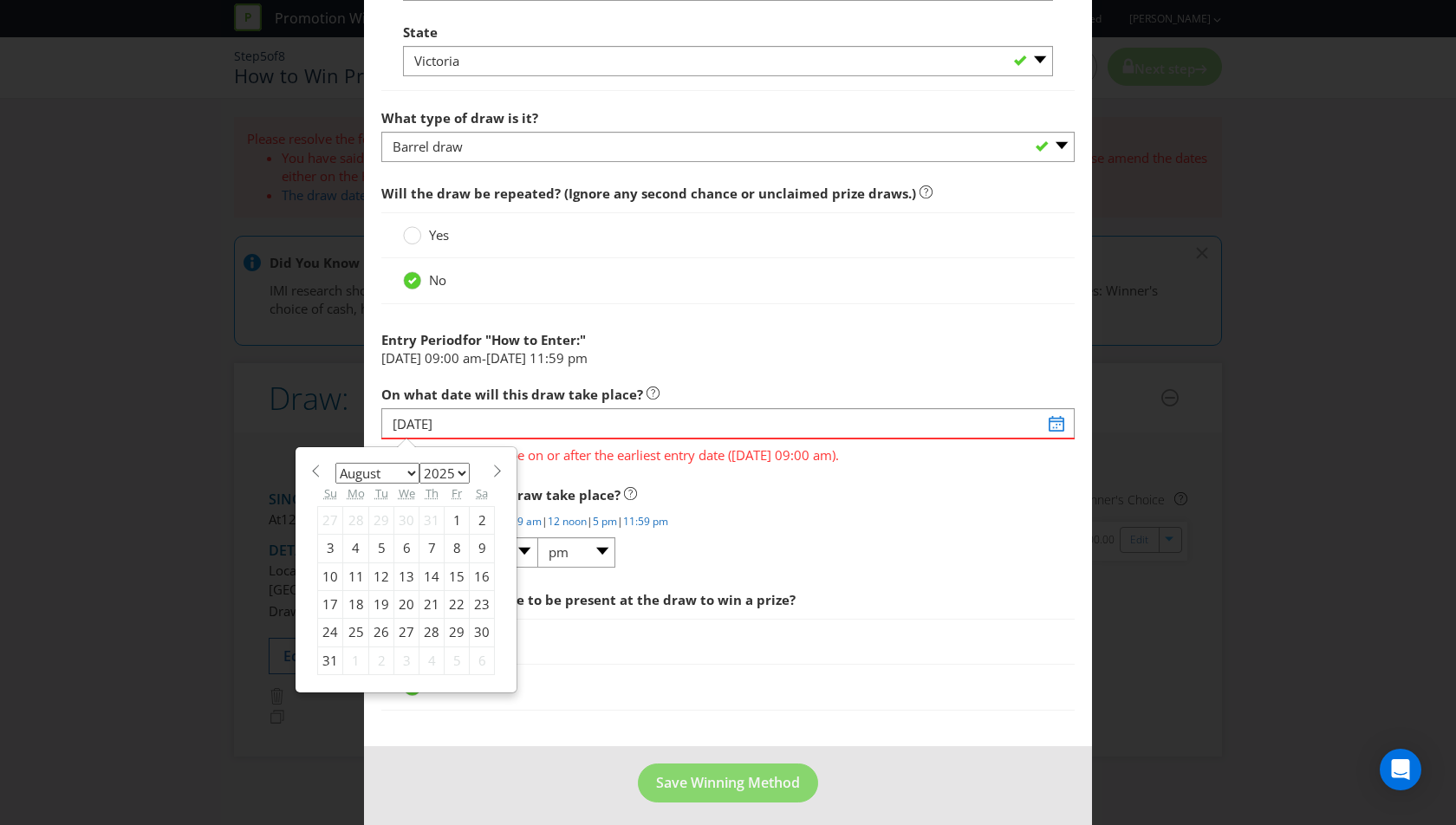 click at bounding box center [497, 471] 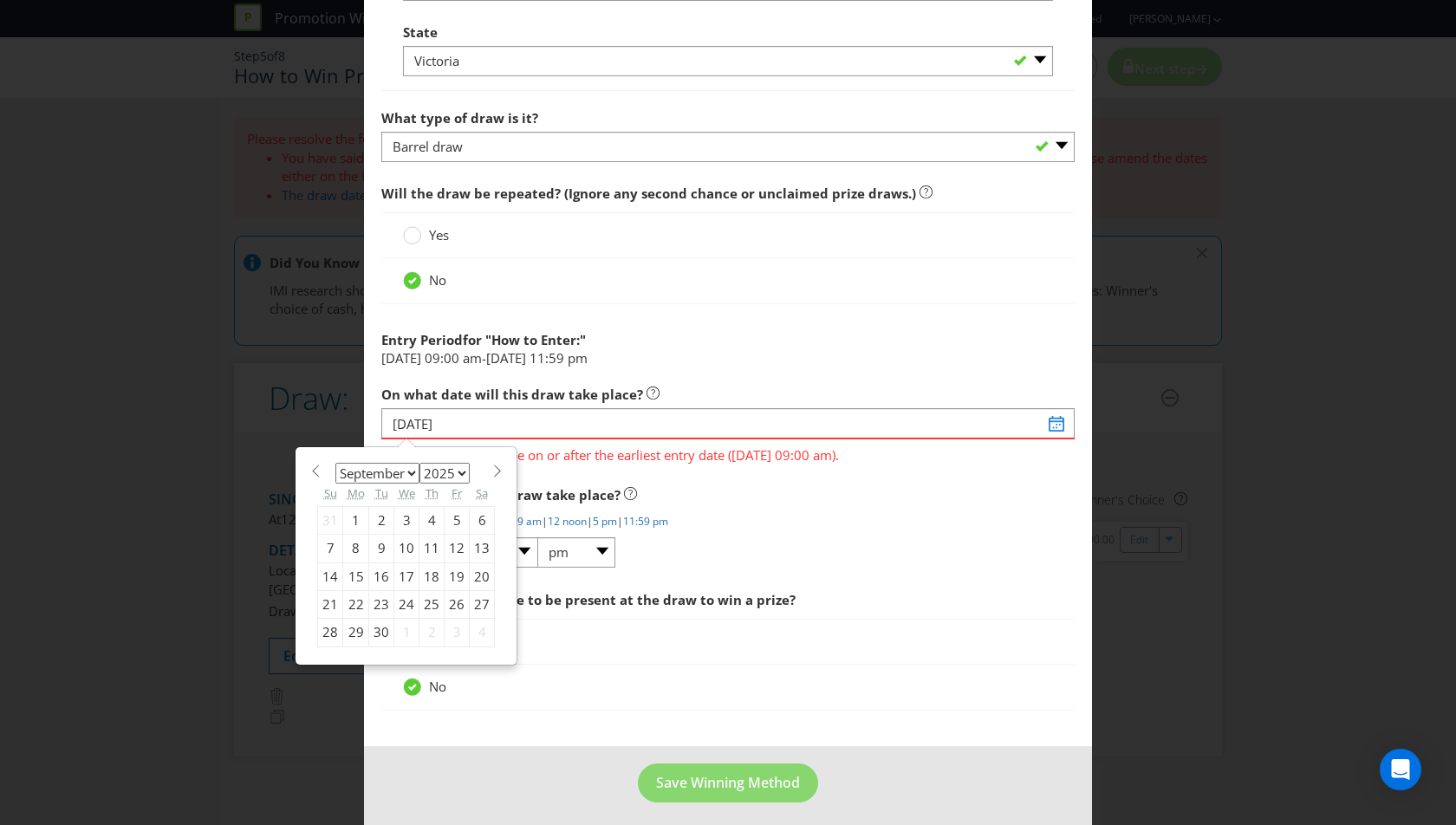 click at bounding box center [497, 471] 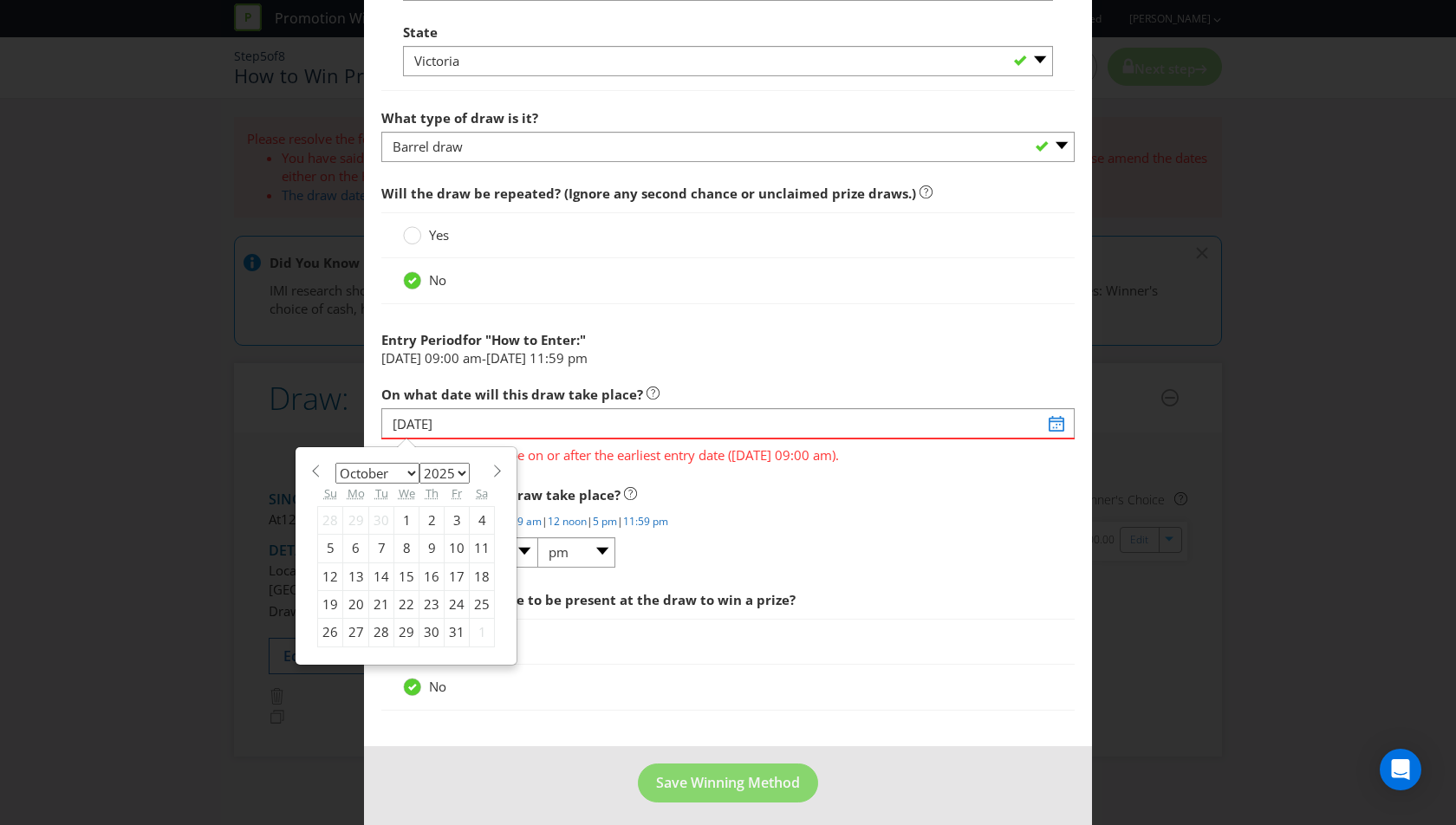 click on "31" at bounding box center (457, 633) 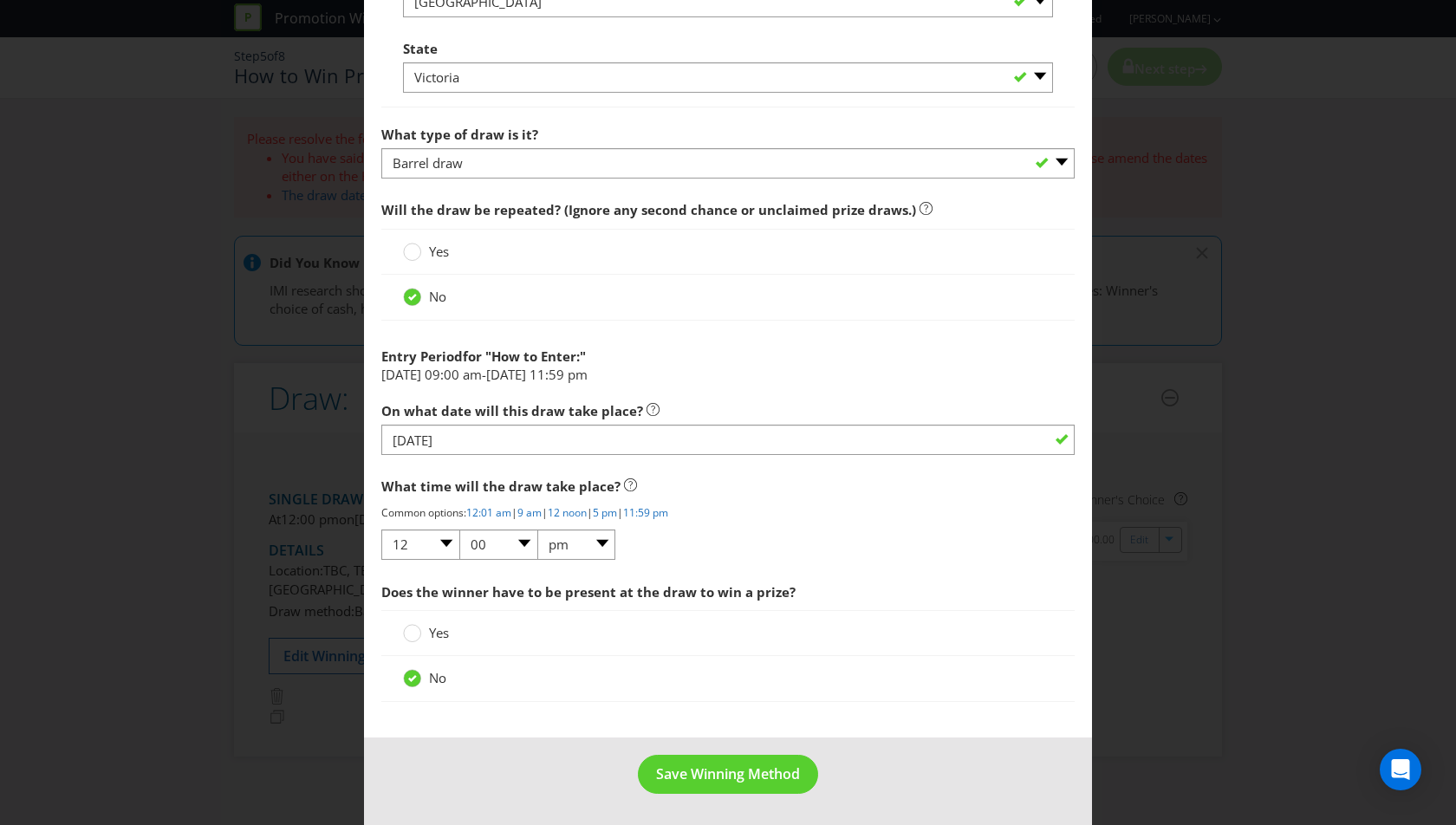 scroll, scrollTop: 1528, scrollLeft: 0, axis: vertical 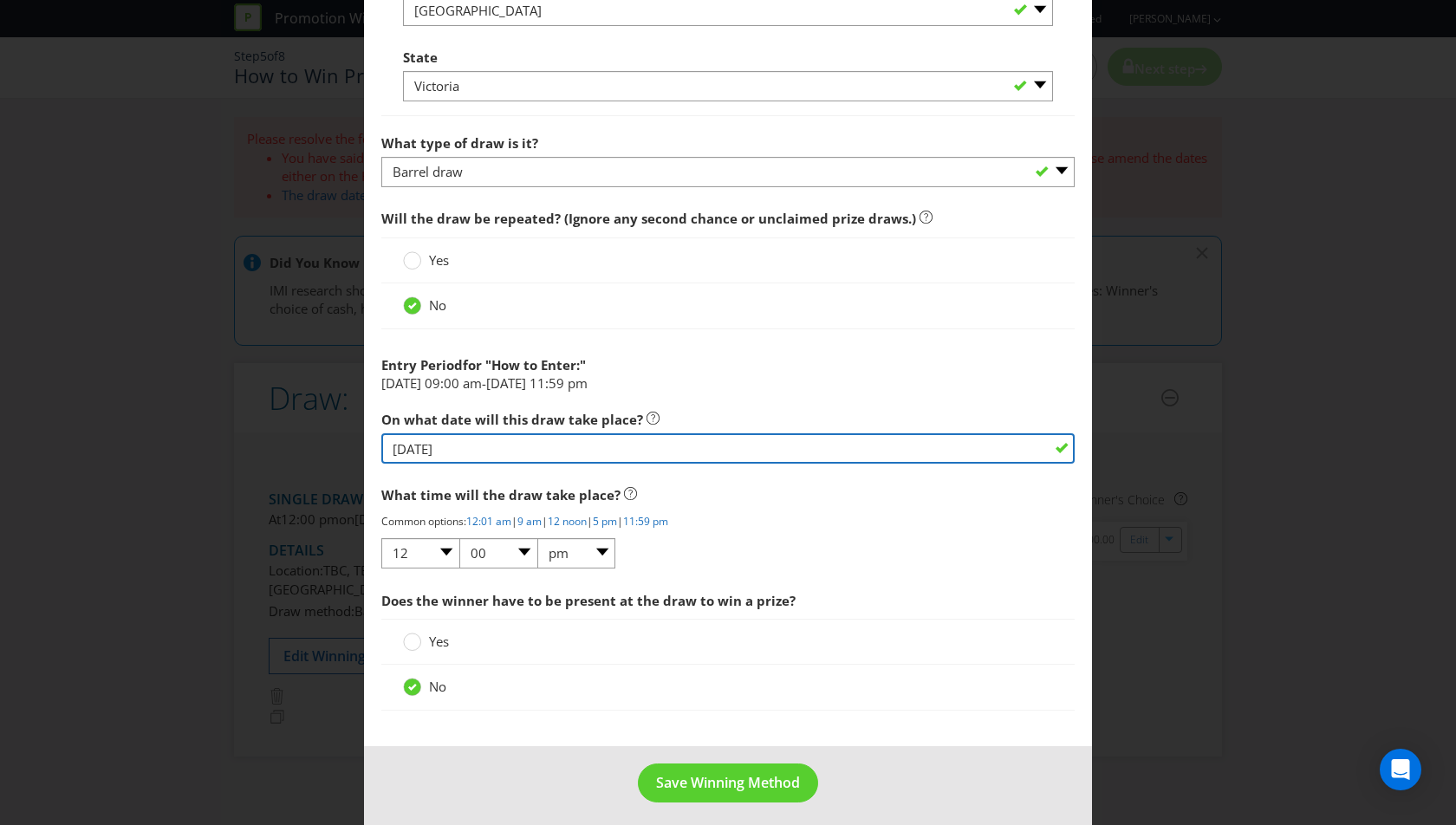 click on "[DATE]" at bounding box center (728, 448) 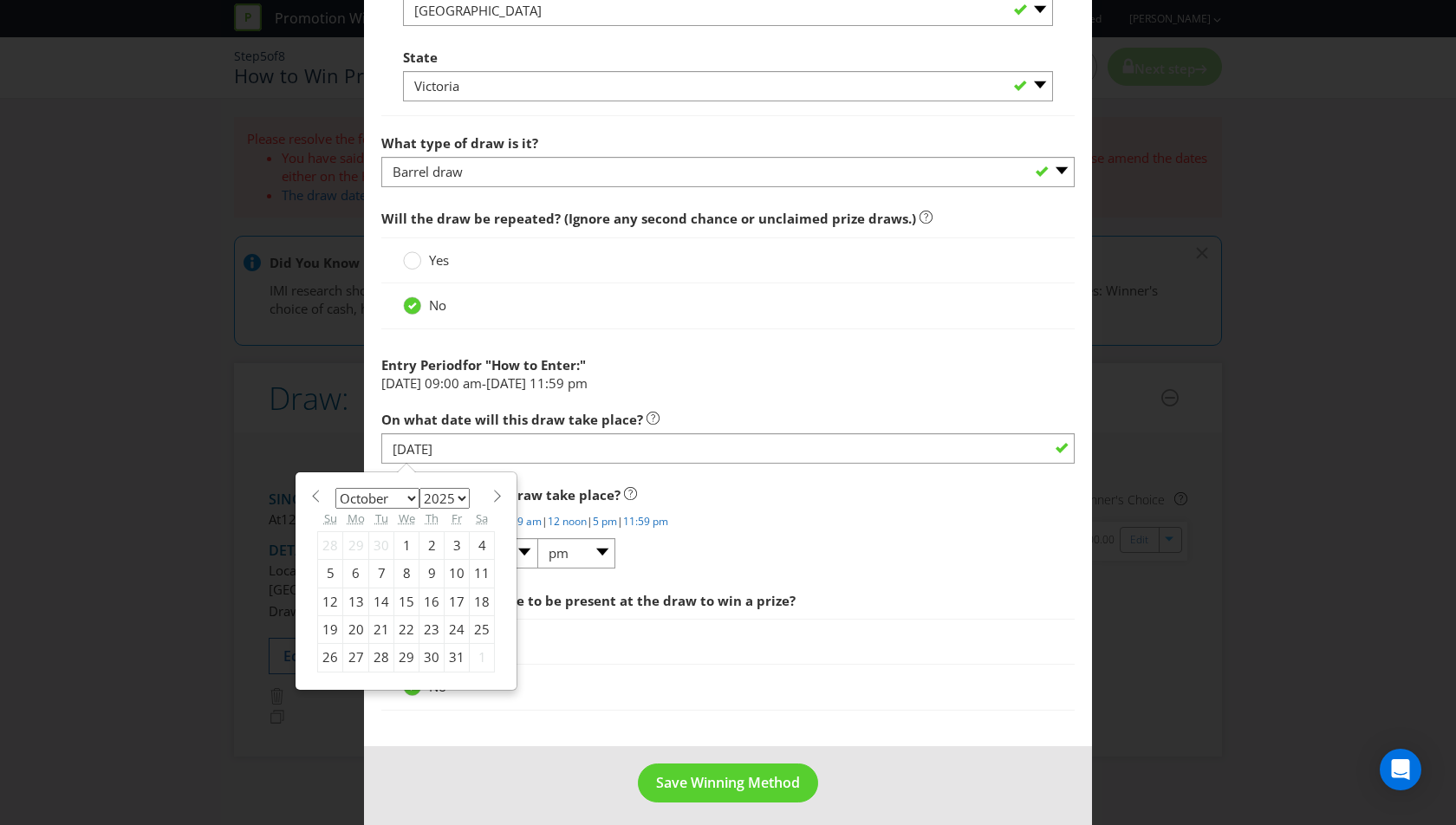 click at bounding box center [497, 496] 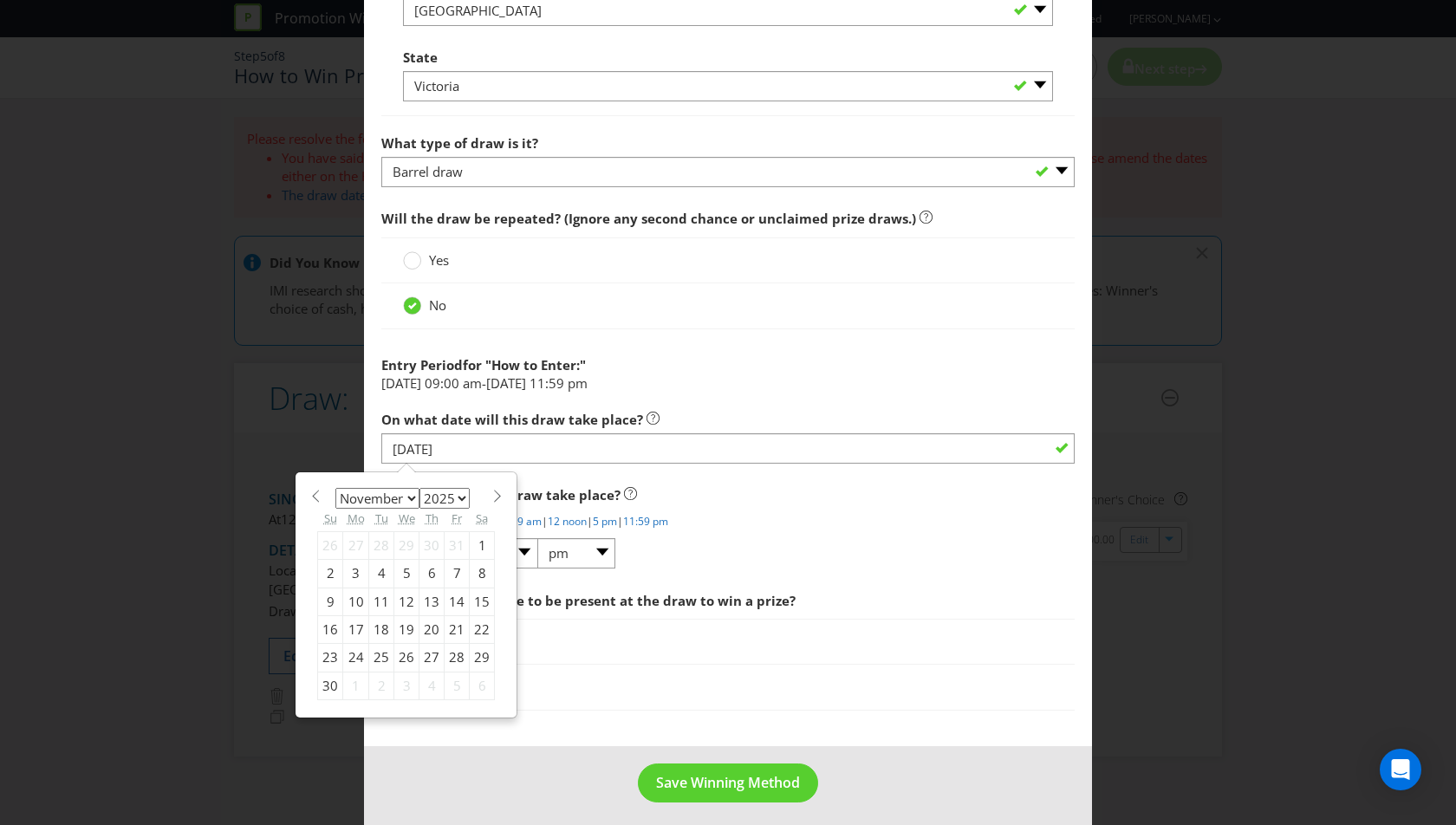 click on "30" at bounding box center [330, 685] 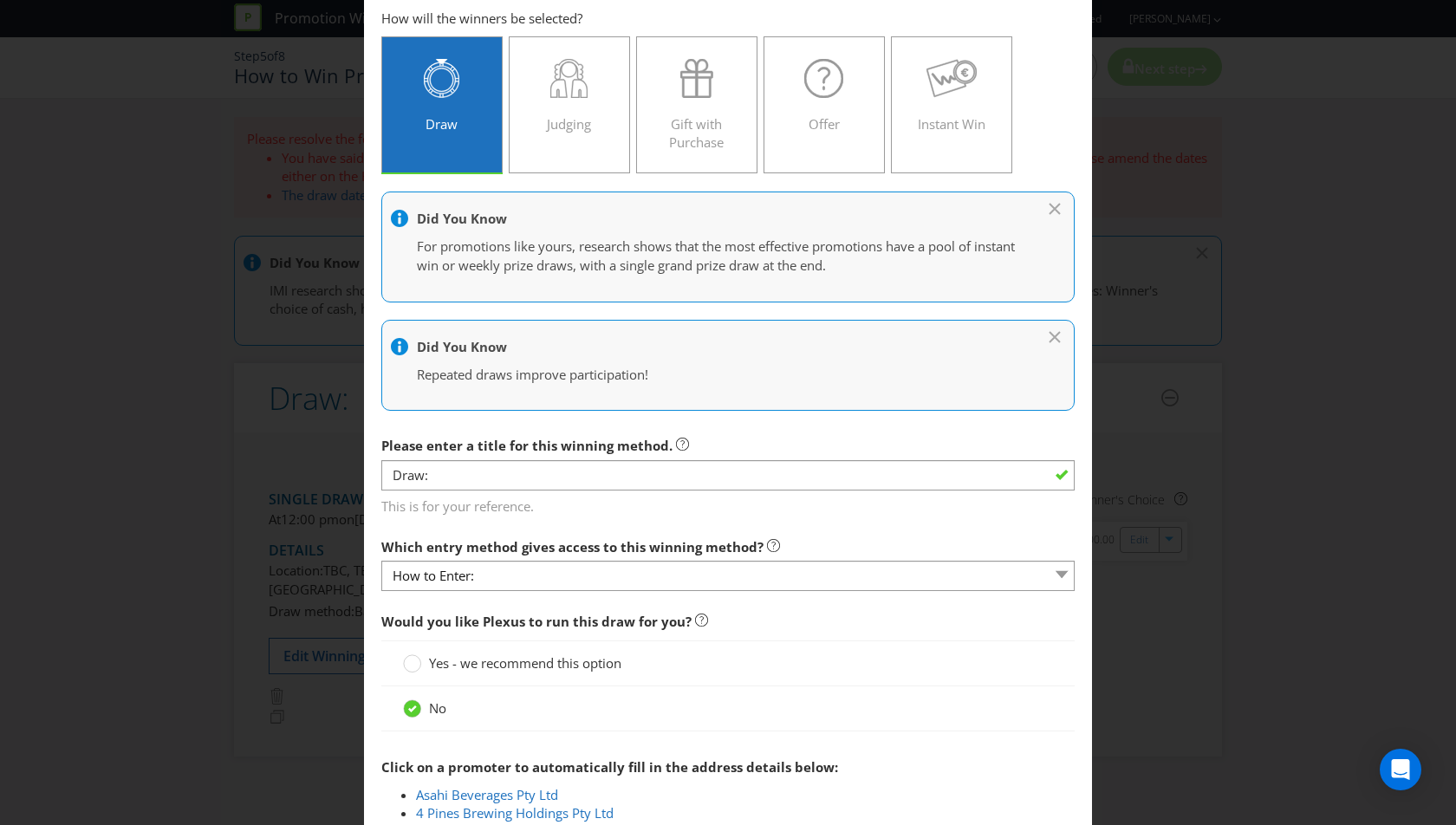 scroll, scrollTop: 0, scrollLeft: 0, axis: both 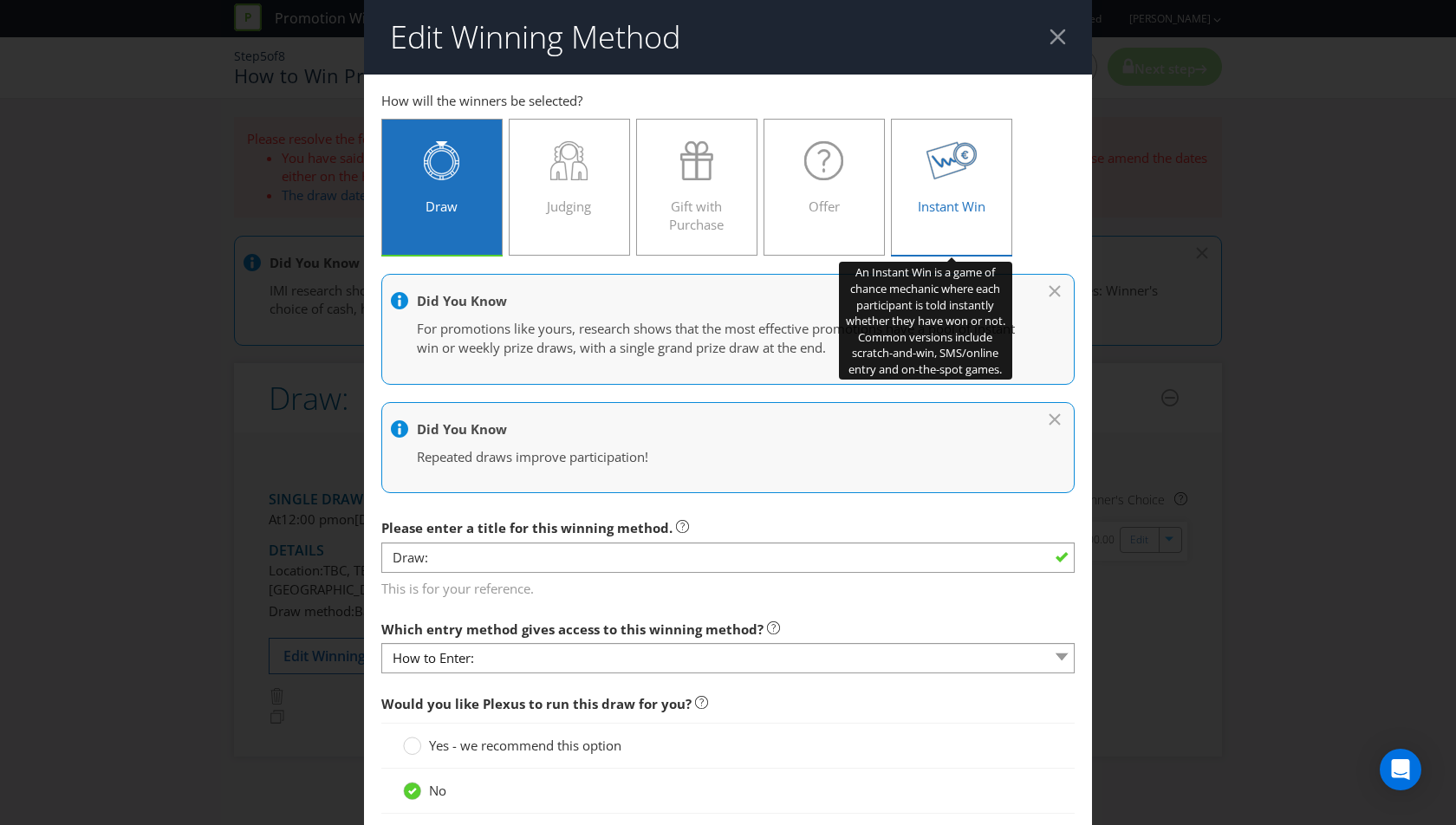 click 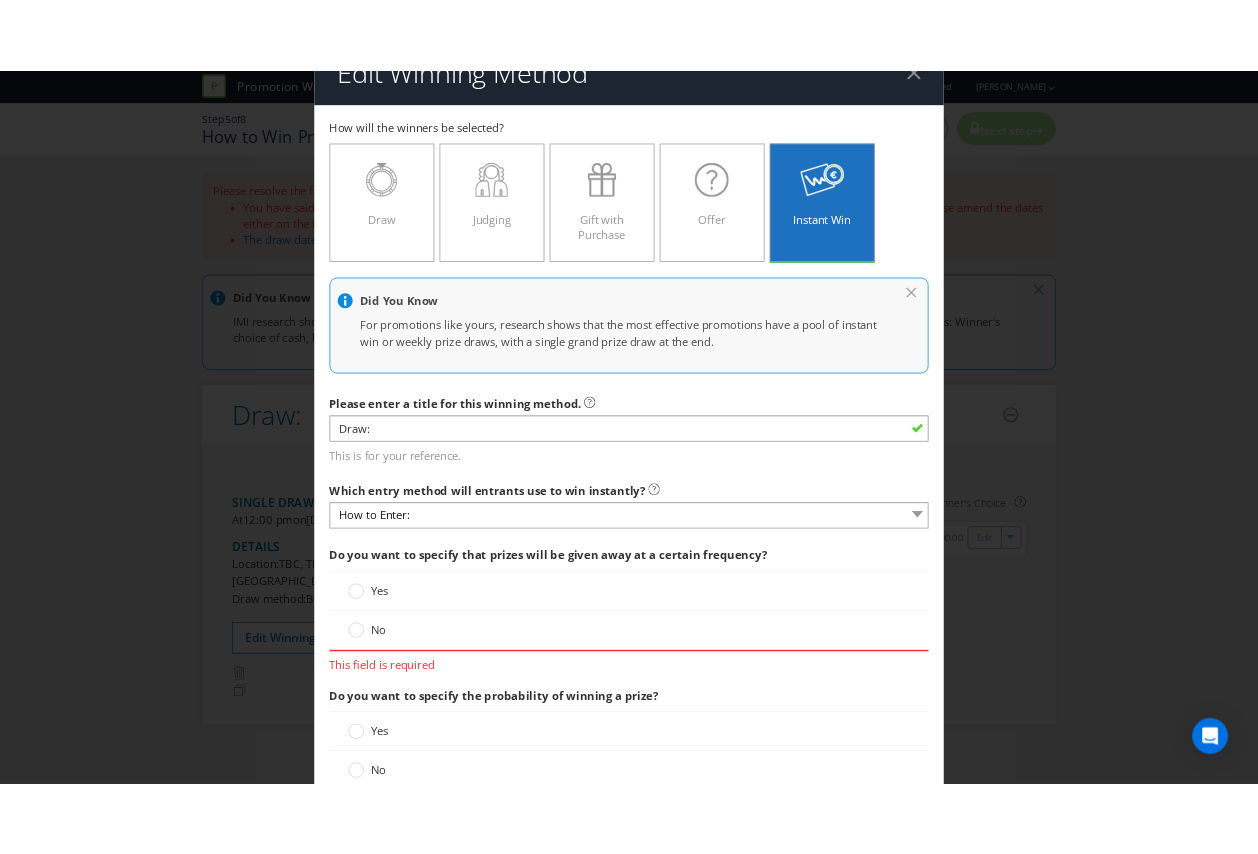 scroll, scrollTop: 41, scrollLeft: 0, axis: vertical 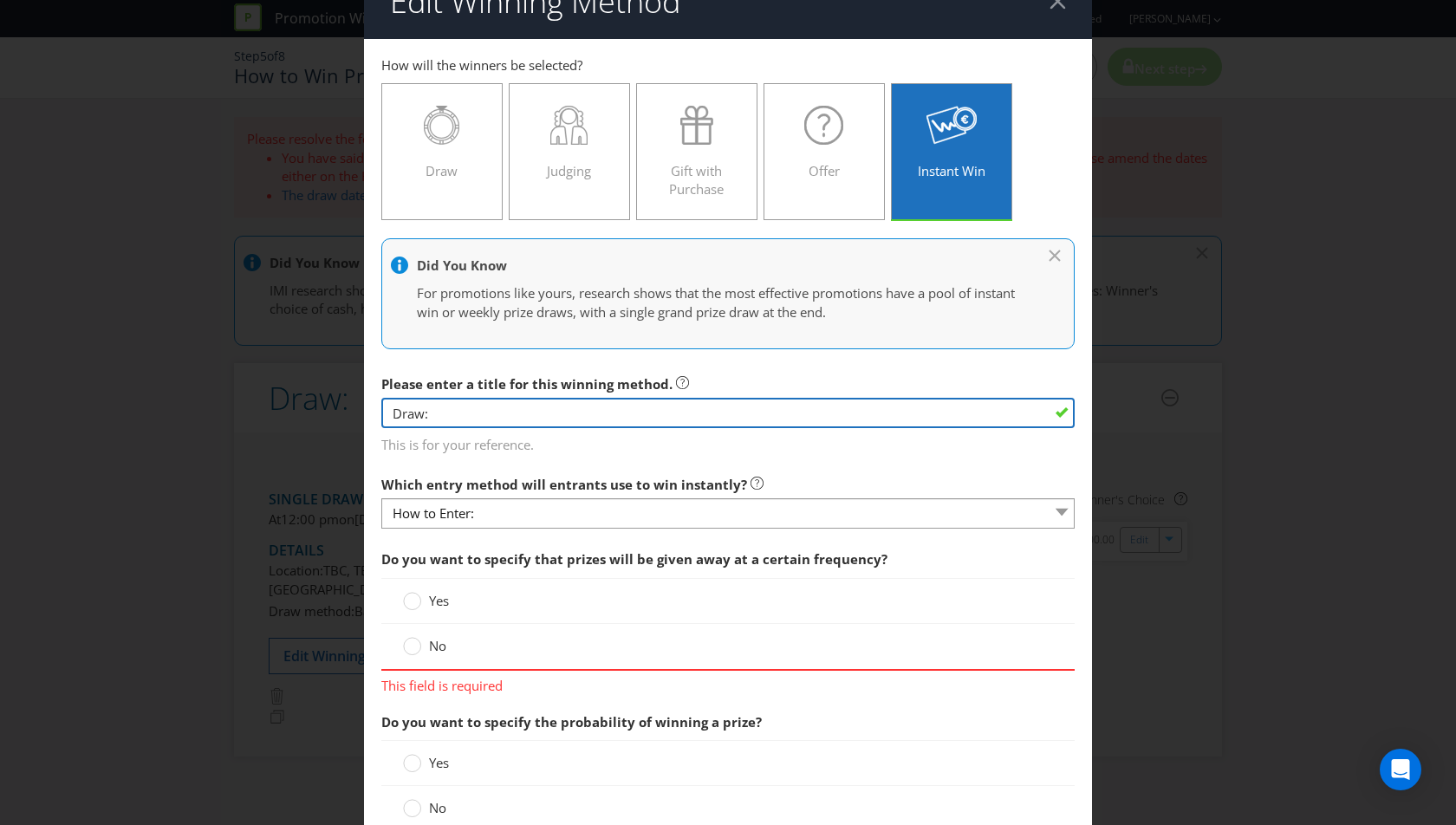 click on "Draw:" at bounding box center [728, 412] 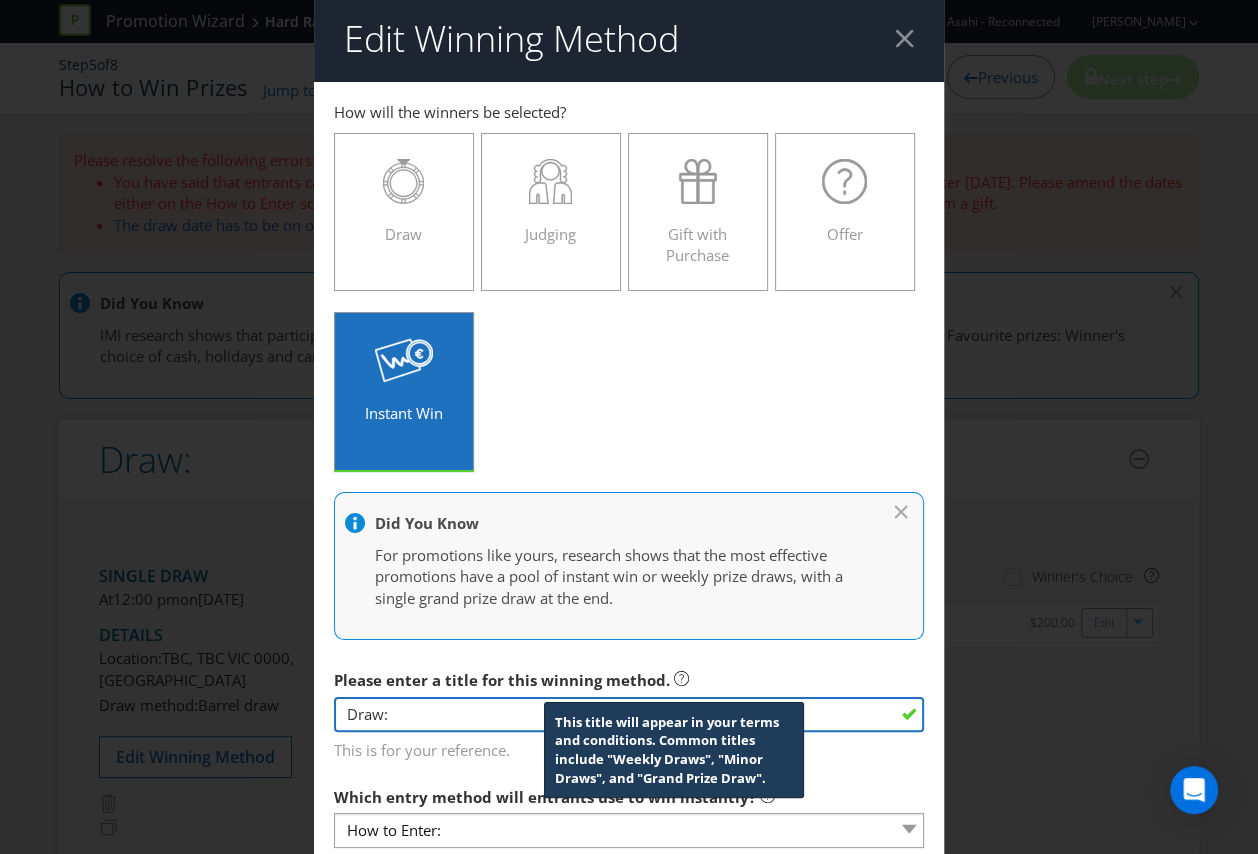 scroll, scrollTop: 3, scrollLeft: 0, axis: vertical 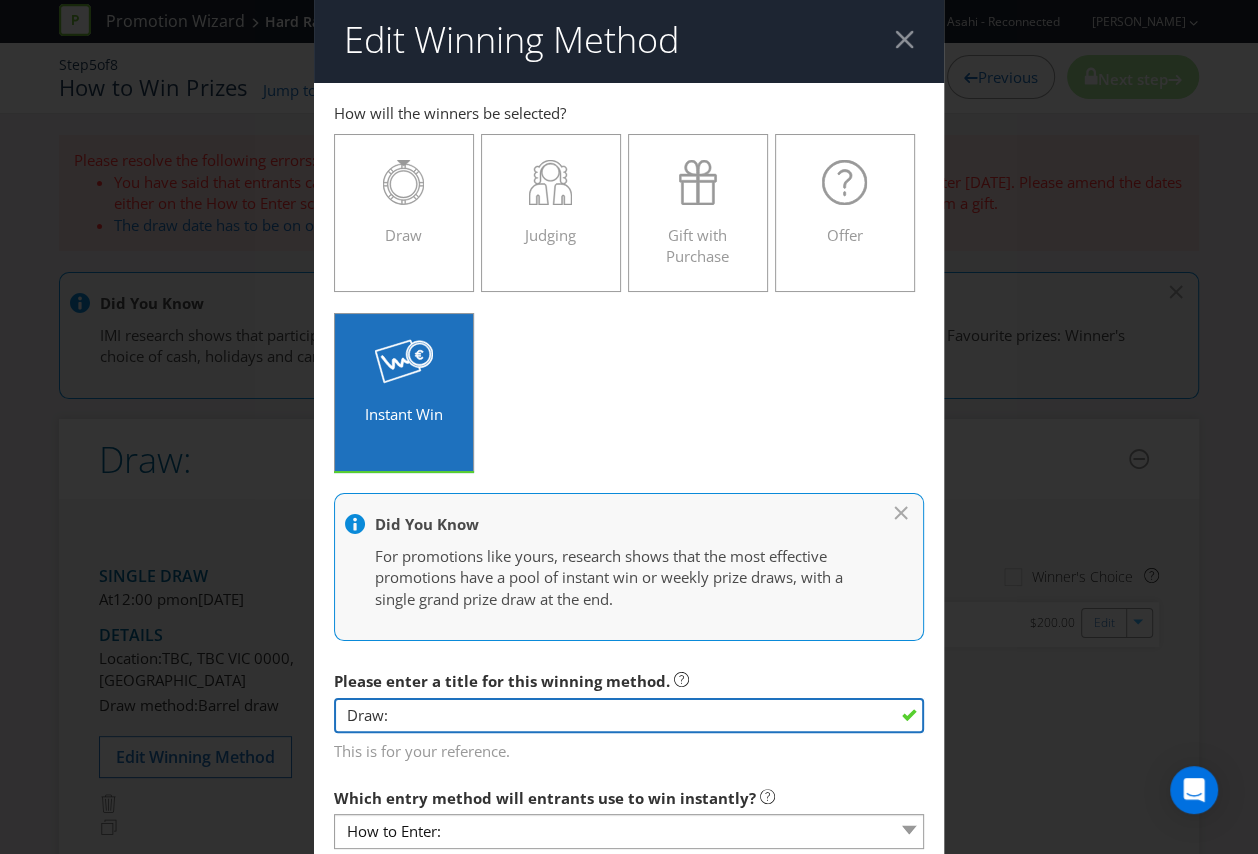 drag, startPoint x: 432, startPoint y: 716, endPoint x: 302, endPoint y: 716, distance: 130 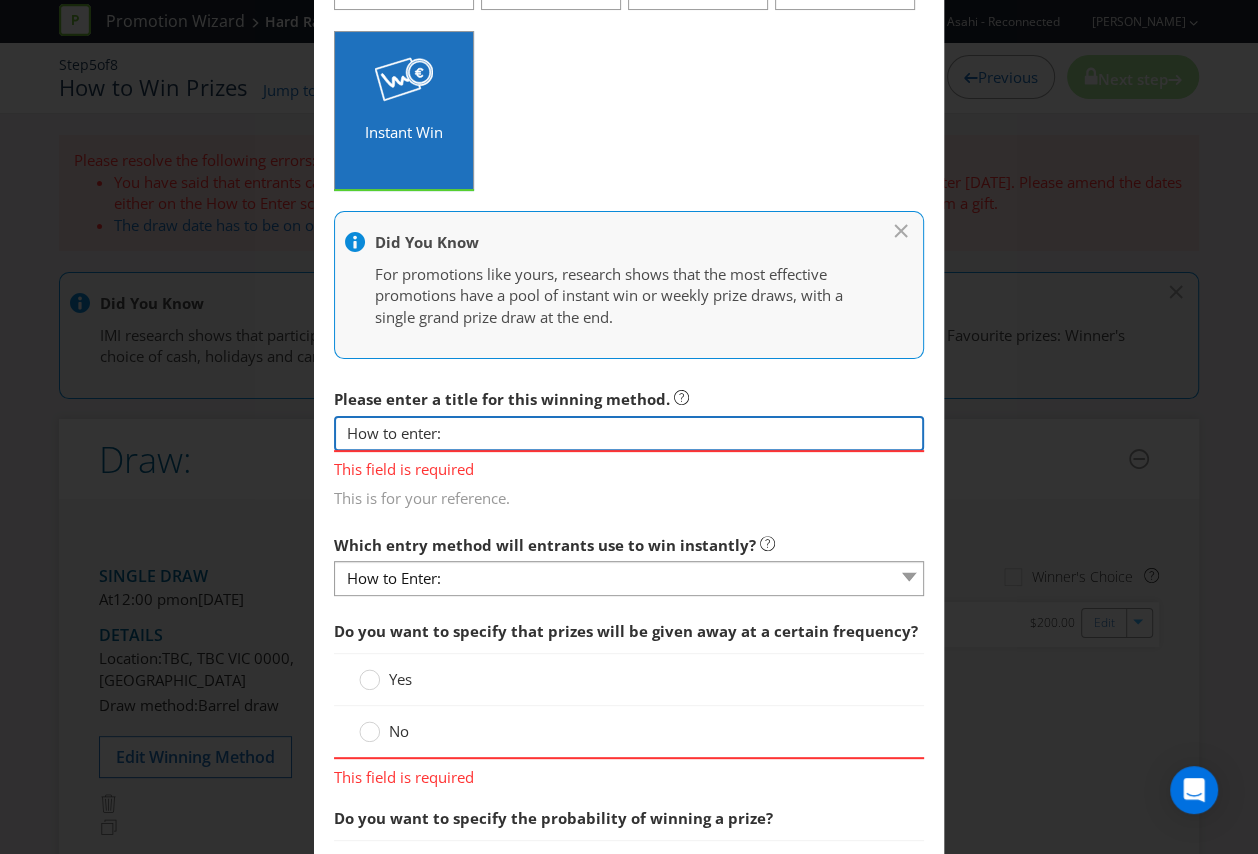 scroll, scrollTop: 295, scrollLeft: 0, axis: vertical 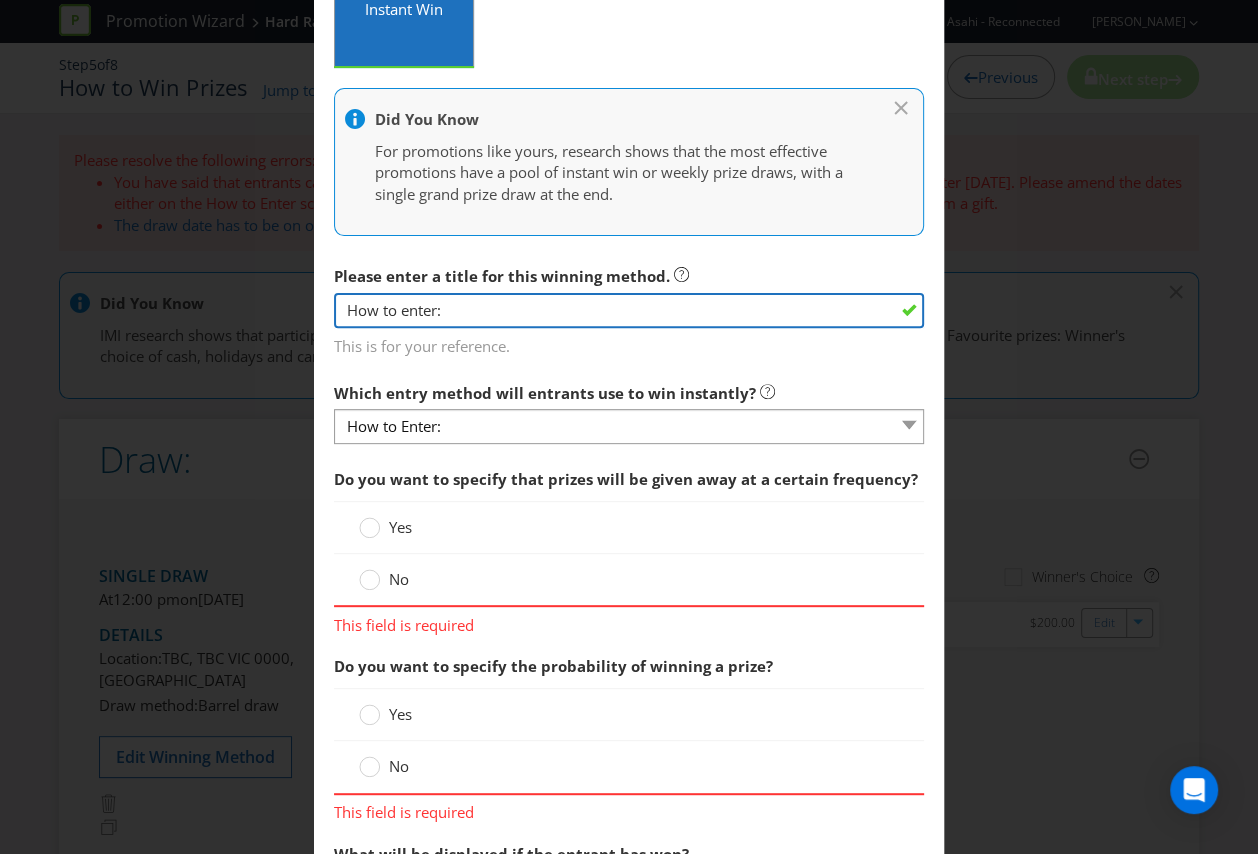 drag, startPoint x: 552, startPoint y: 305, endPoint x: 310, endPoint y: 302, distance: 242.0186 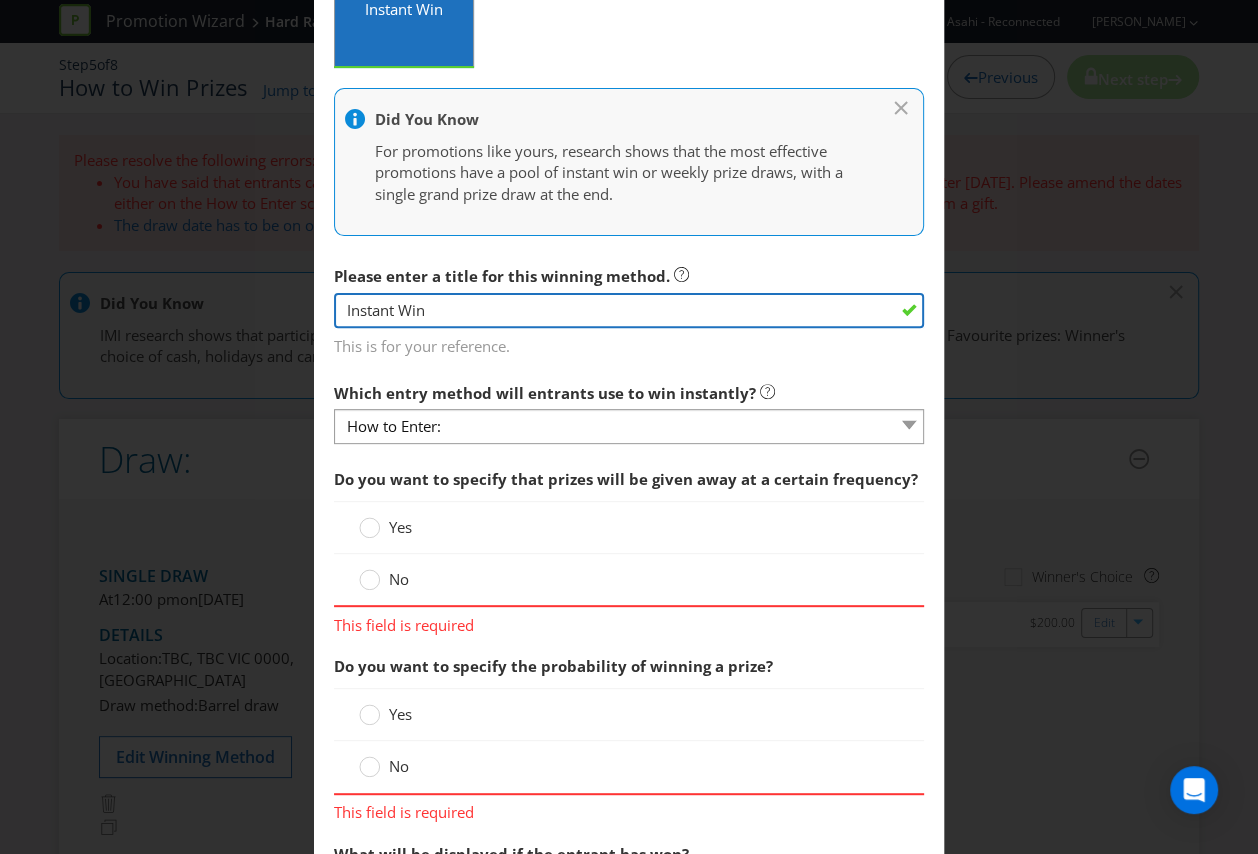 type on "Instant Win" 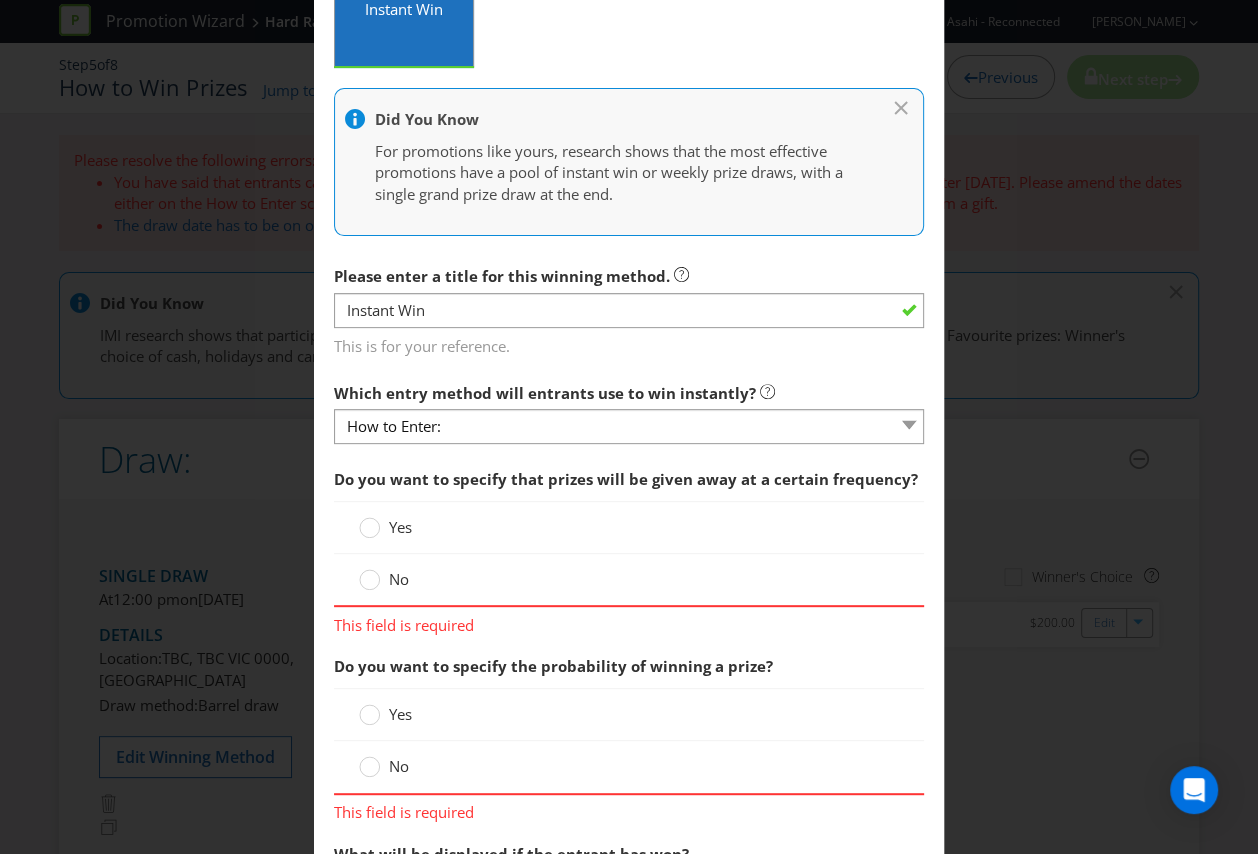 click on "Yes" at bounding box center (629, 527) 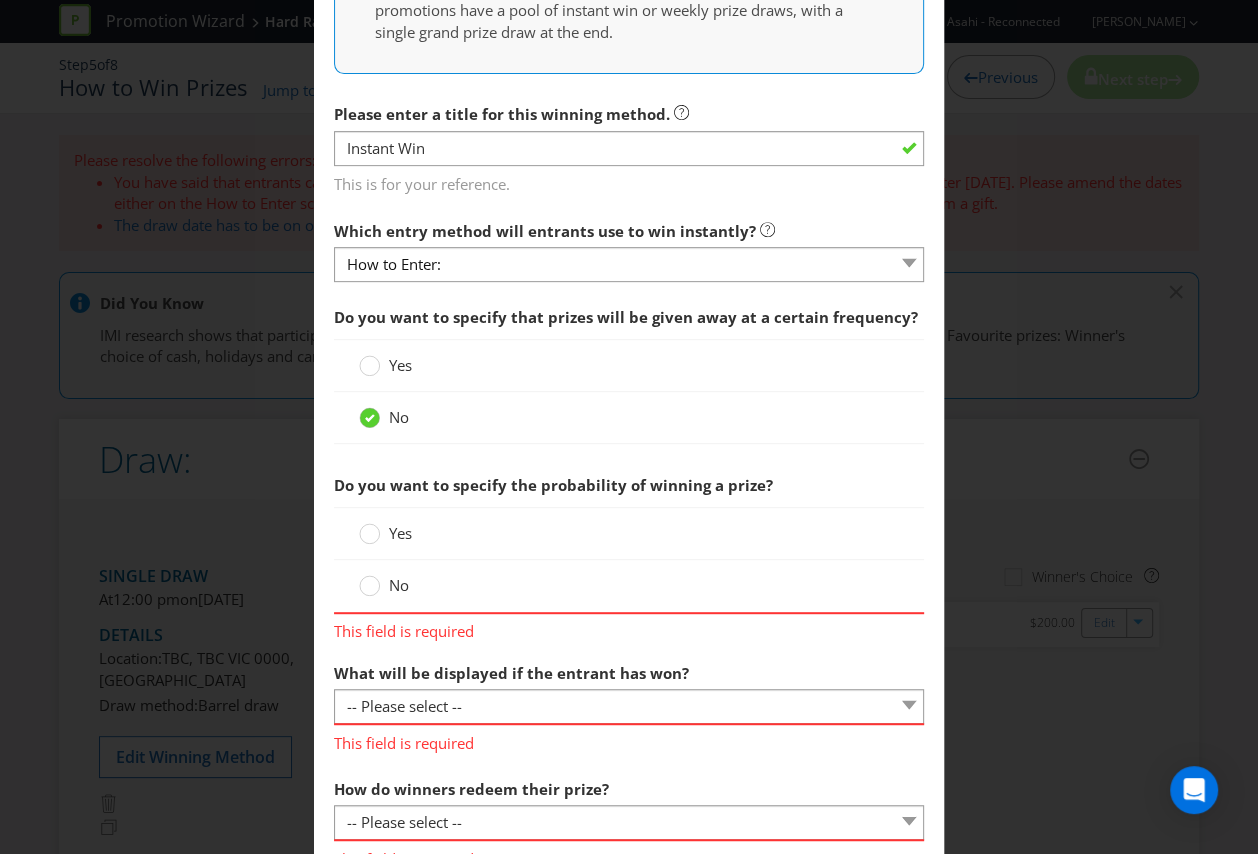 scroll, scrollTop: 577, scrollLeft: 0, axis: vertical 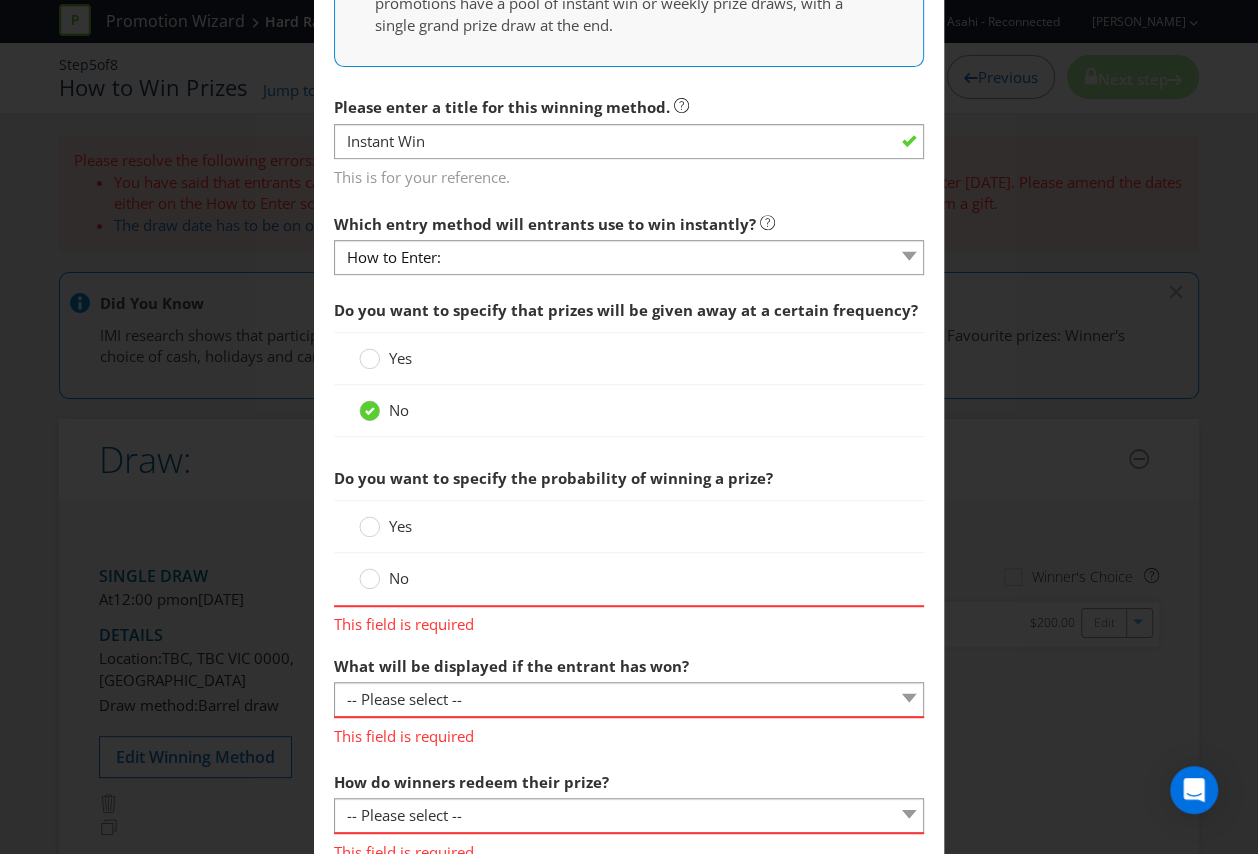 click on "No" at bounding box center [399, 578] 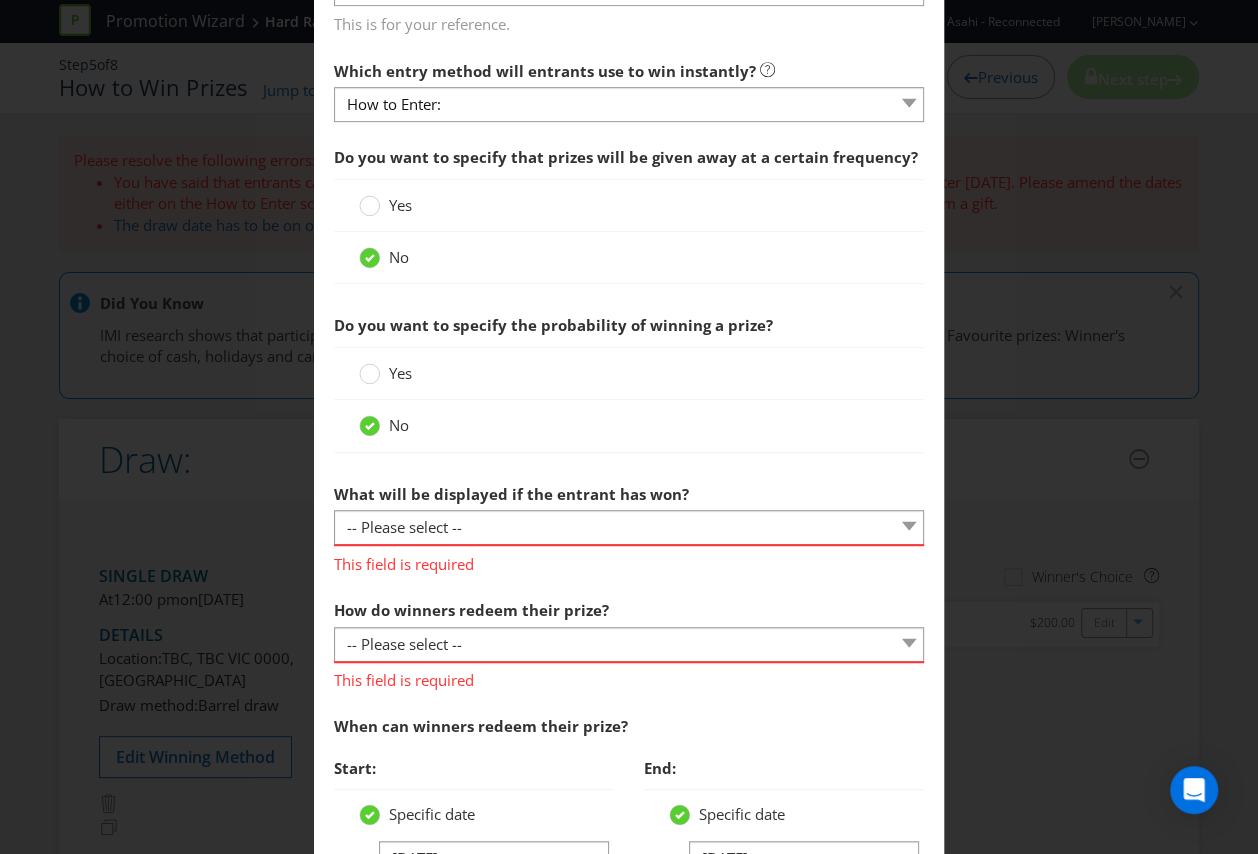 scroll, scrollTop: 756, scrollLeft: 0, axis: vertical 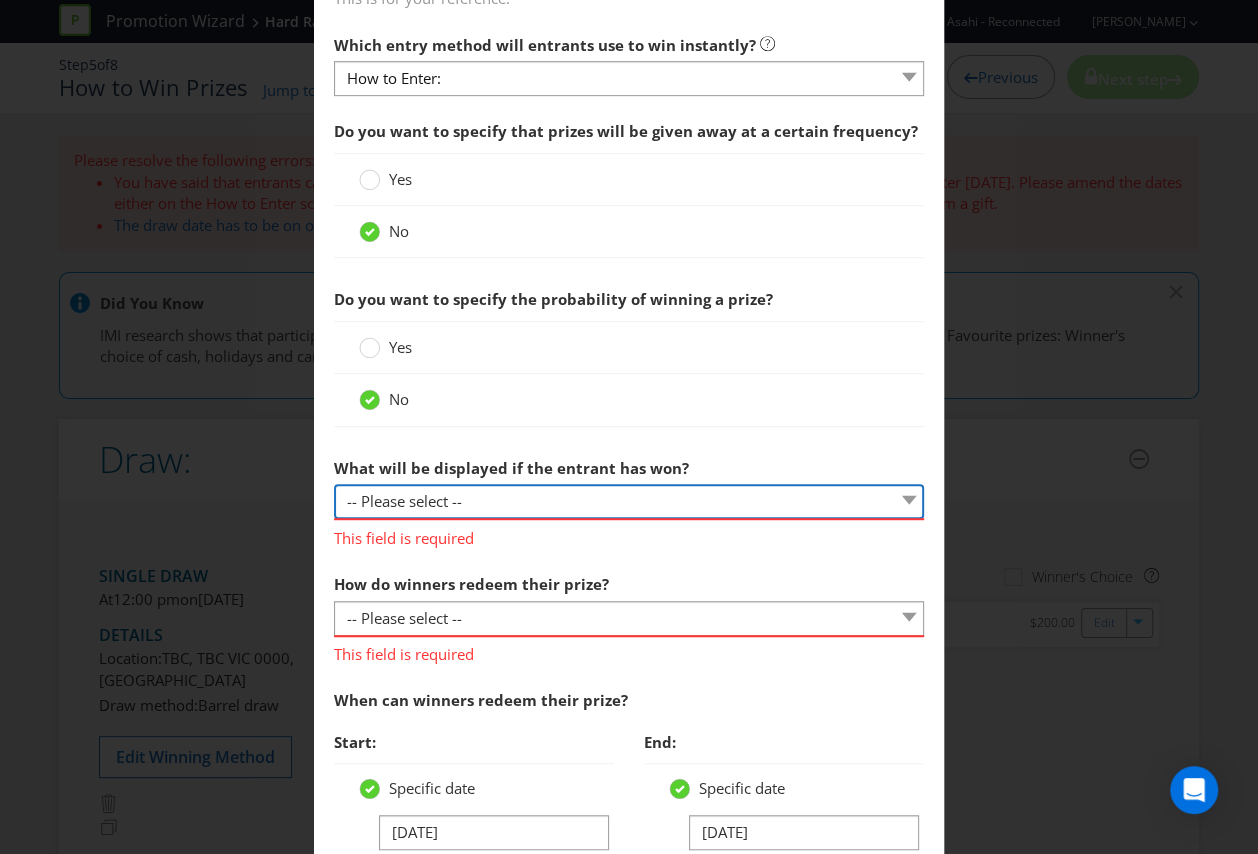 click on "-- Please select -- The winner will be notified as appropriate for the entry mechanic Symbols Message Unique code Other (please specify)" at bounding box center (629, 501) 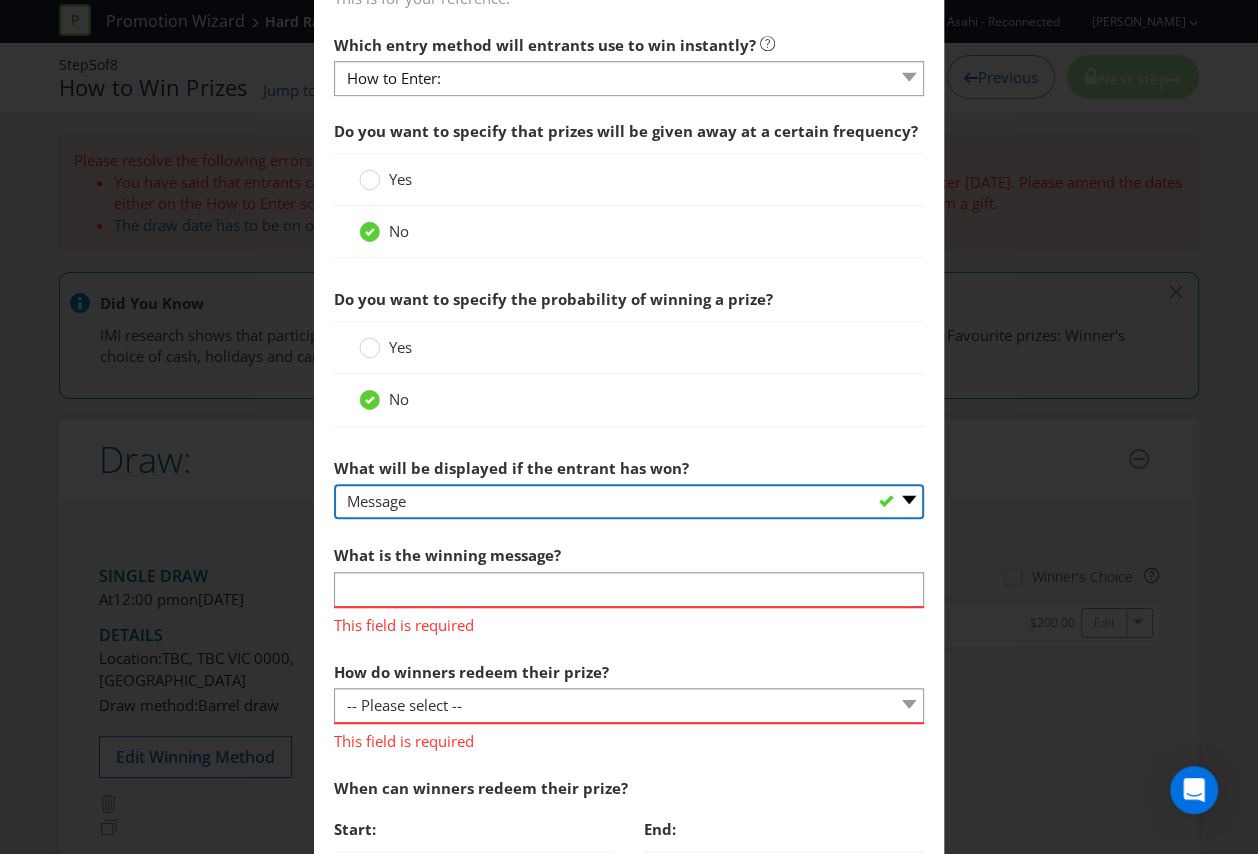 click on "-- Please select -- The winner will be notified as appropriate for the entry mechanic Symbols Message Unique code Other (please specify)" at bounding box center [629, 501] 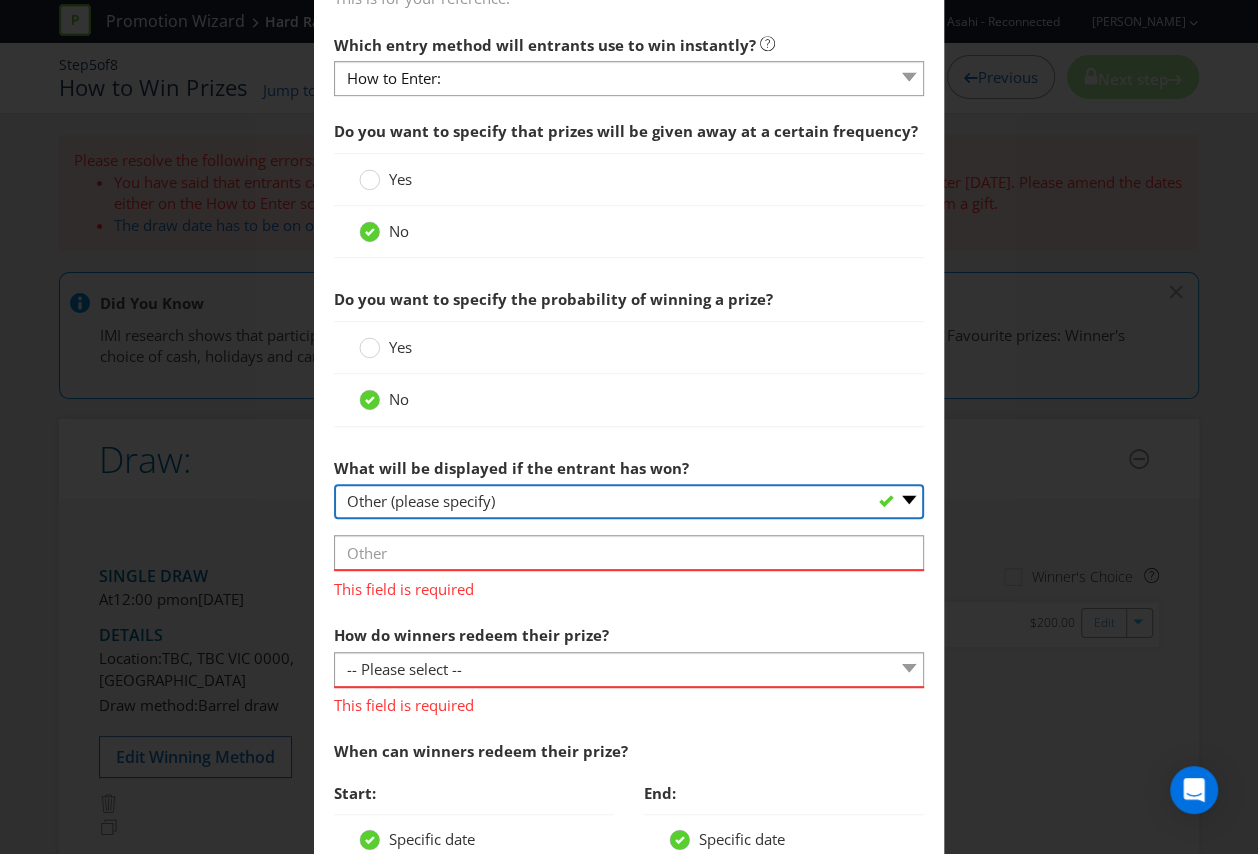 click on "-- Please select -- The winner will be notified as appropriate for the entry mechanic Symbols Message Unique code Other (please specify)" at bounding box center [629, 501] 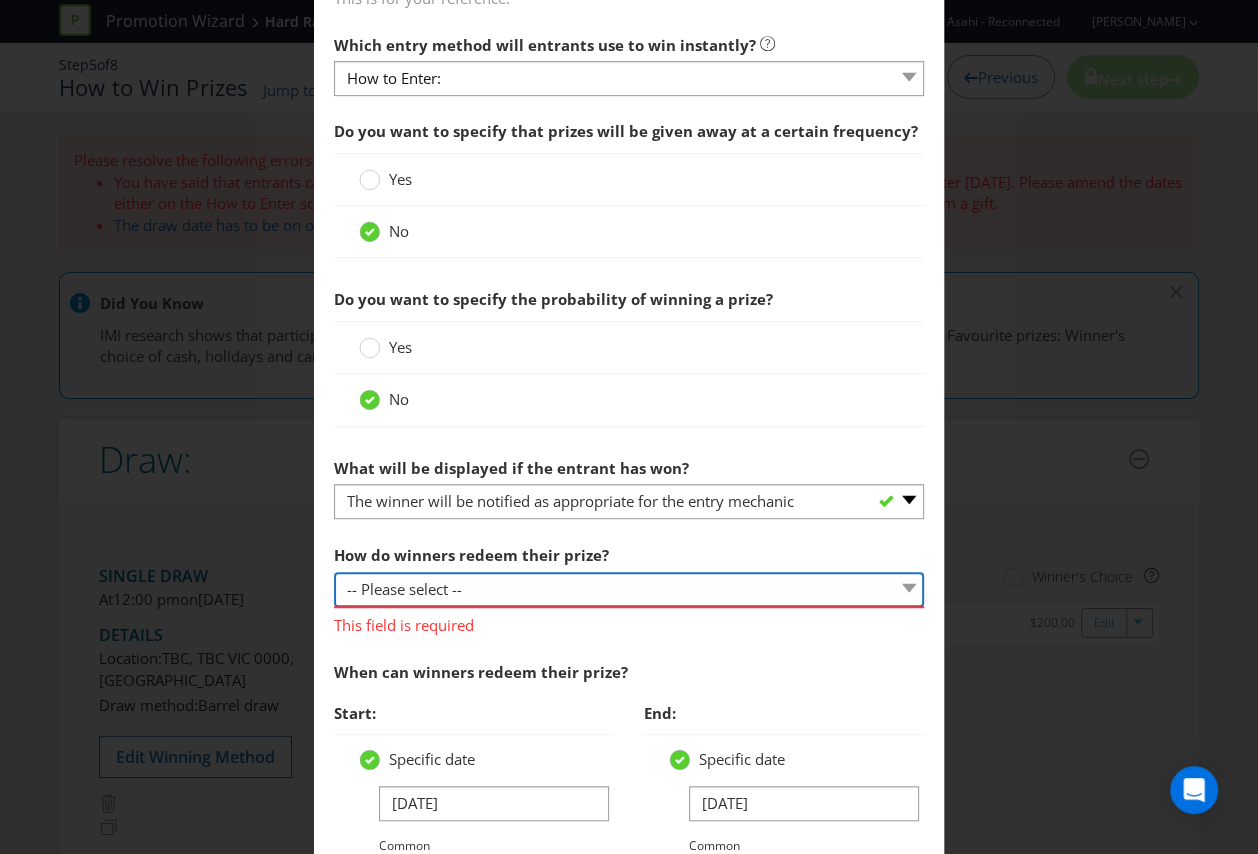 click on "-- Please select -- Present winning message to venue staff Follow instructions provided Promoter will contact winner and provide instructions Fill in online redemption form Redeem by mail Other (please specify)" at bounding box center [629, 589] 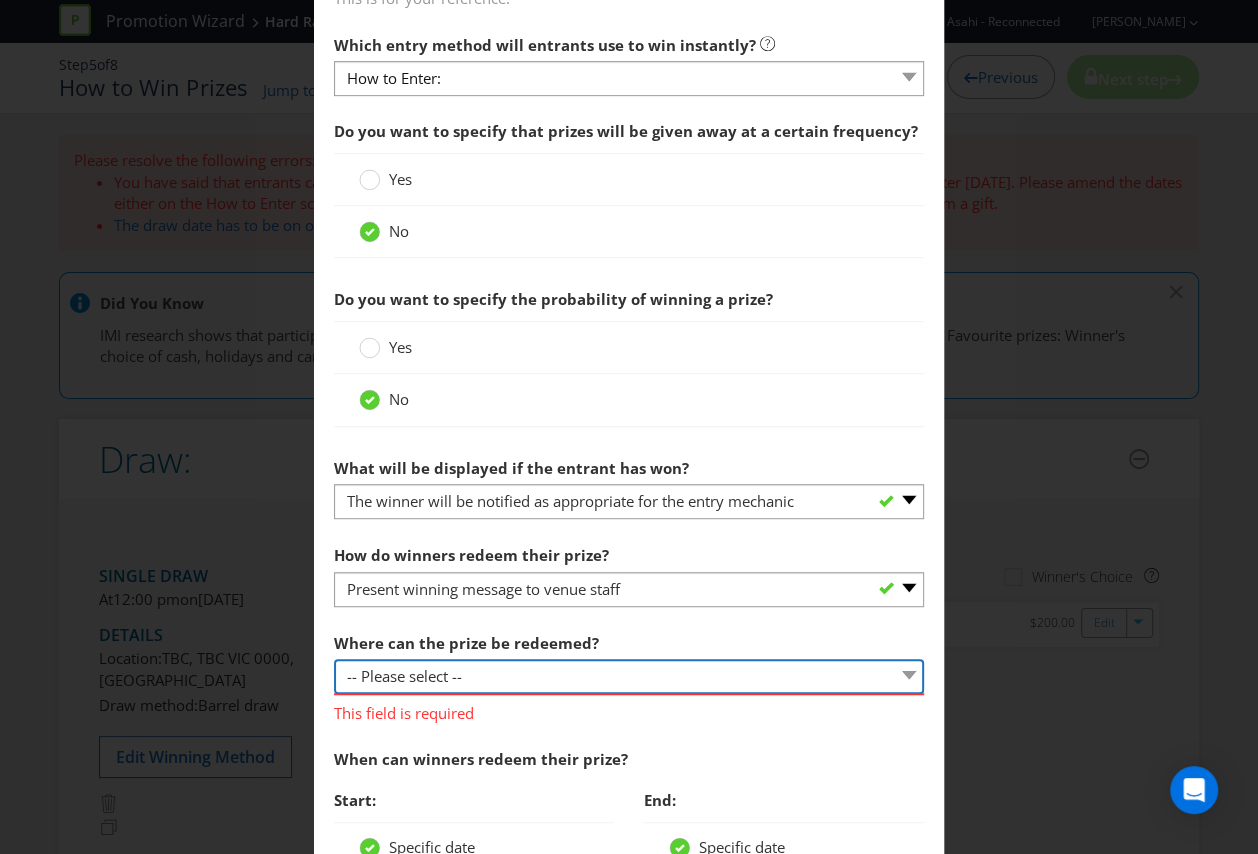 click on "-- Please select -- At a Participating Venue At specific locations (please specify) Other (please specify)" at bounding box center [629, 676] 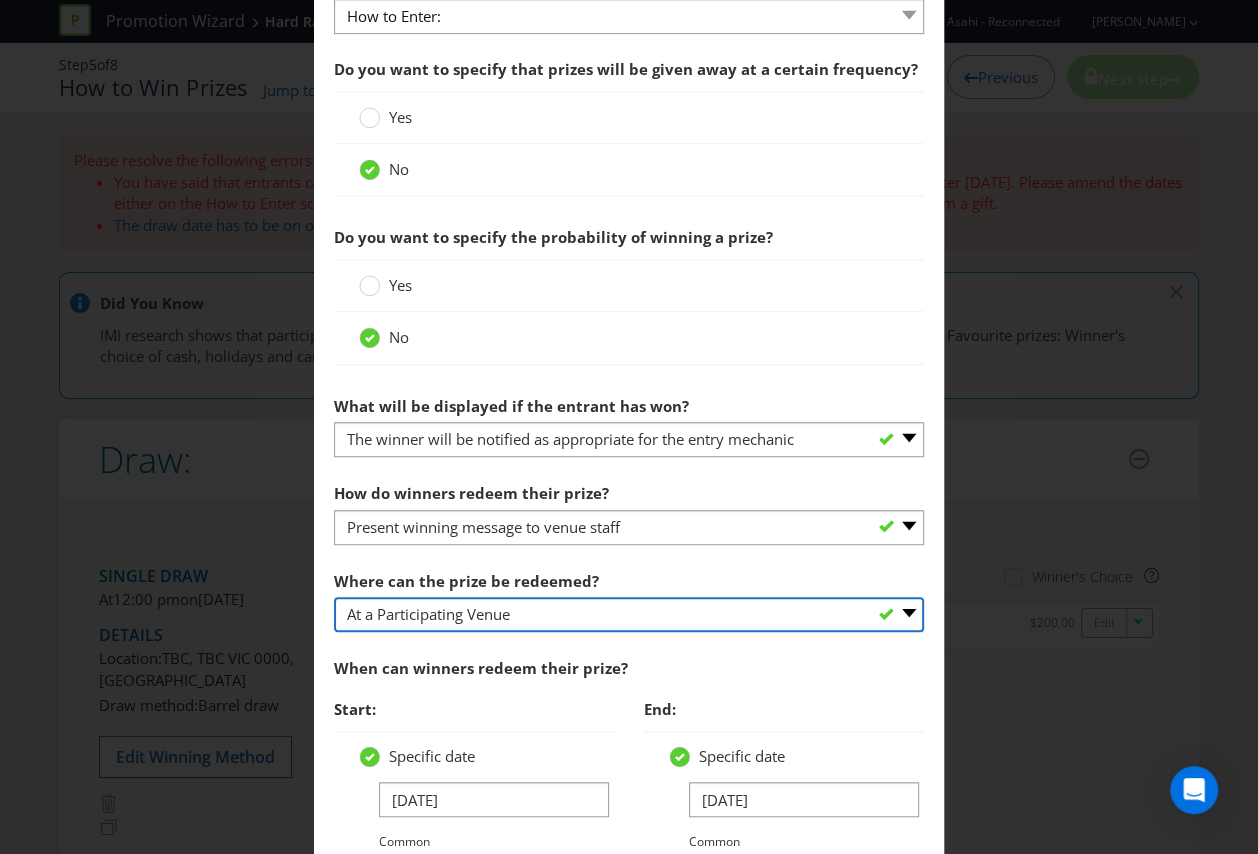 scroll, scrollTop: 826, scrollLeft: 0, axis: vertical 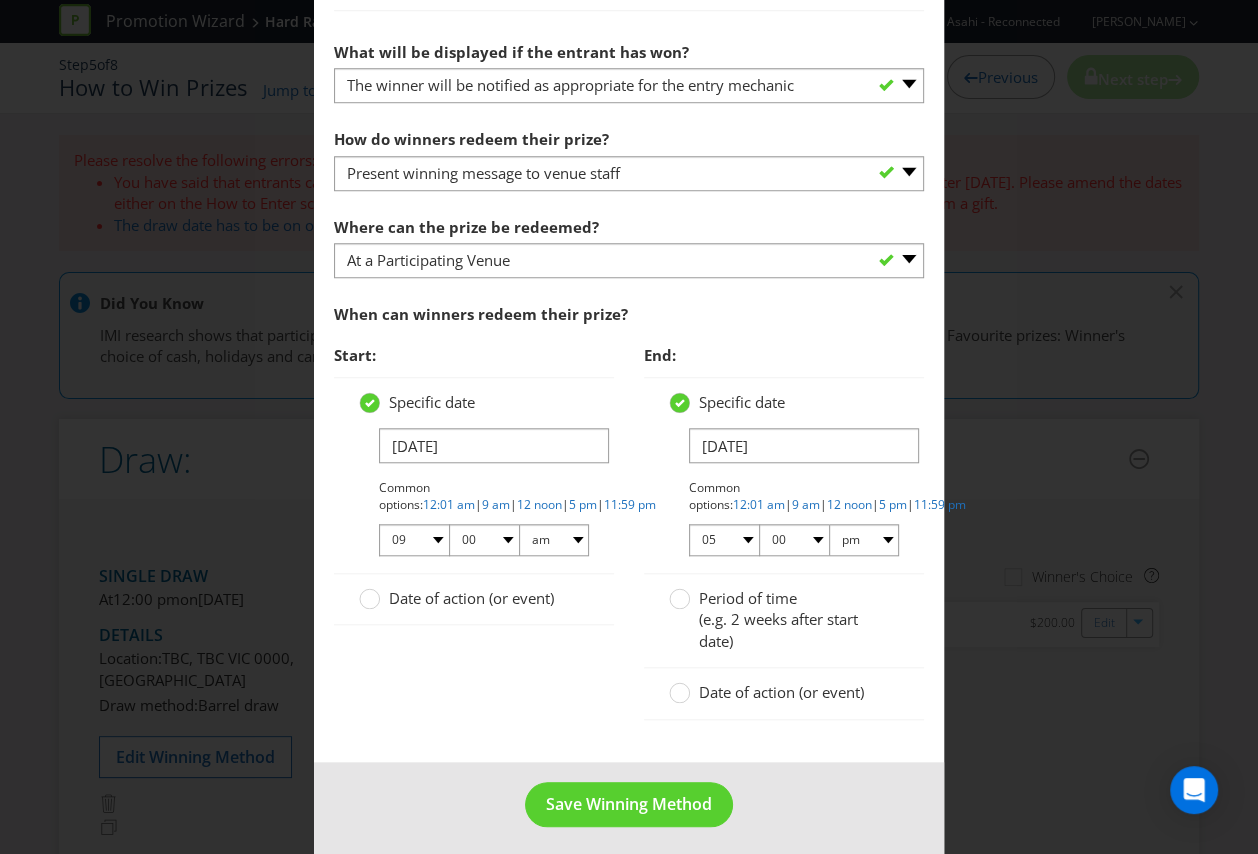 click on "Date of action (or event)" at bounding box center [471, 598] 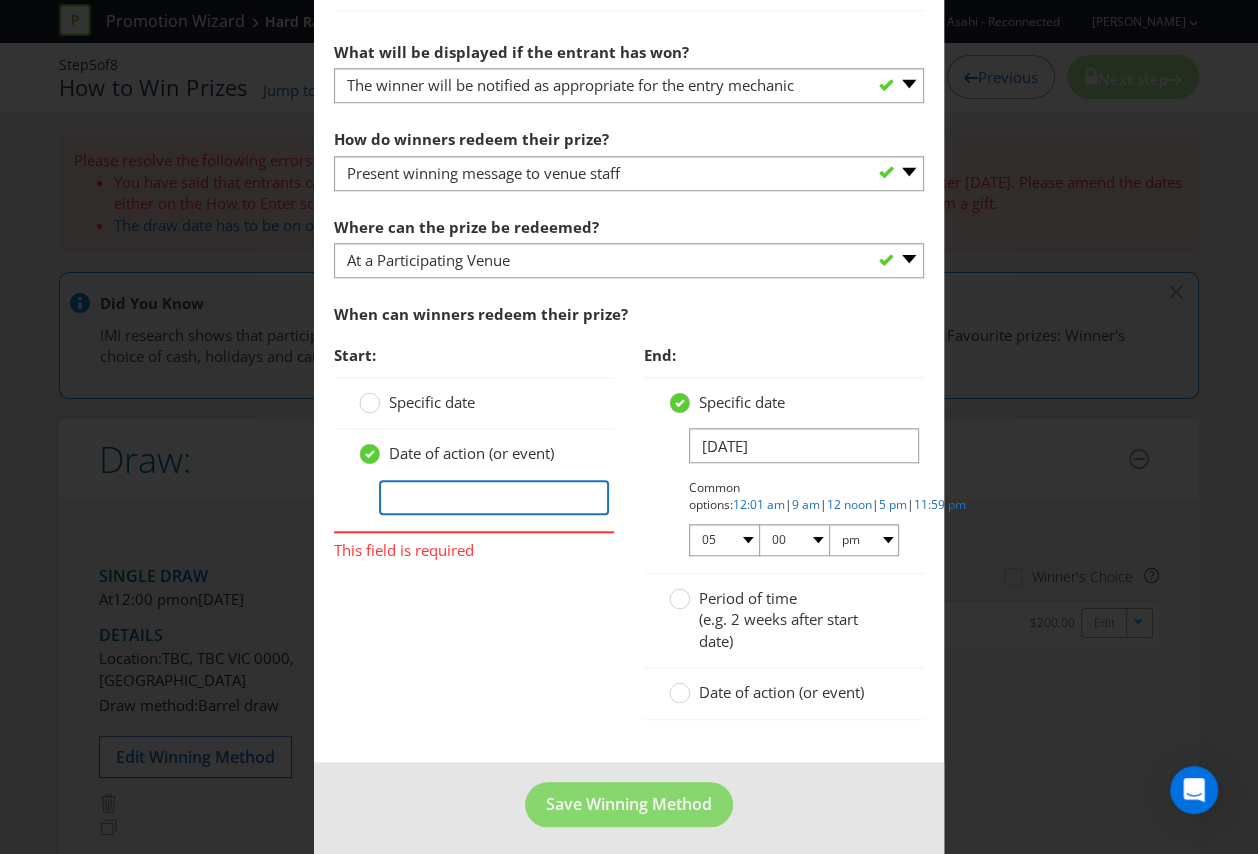 click at bounding box center (494, 497) 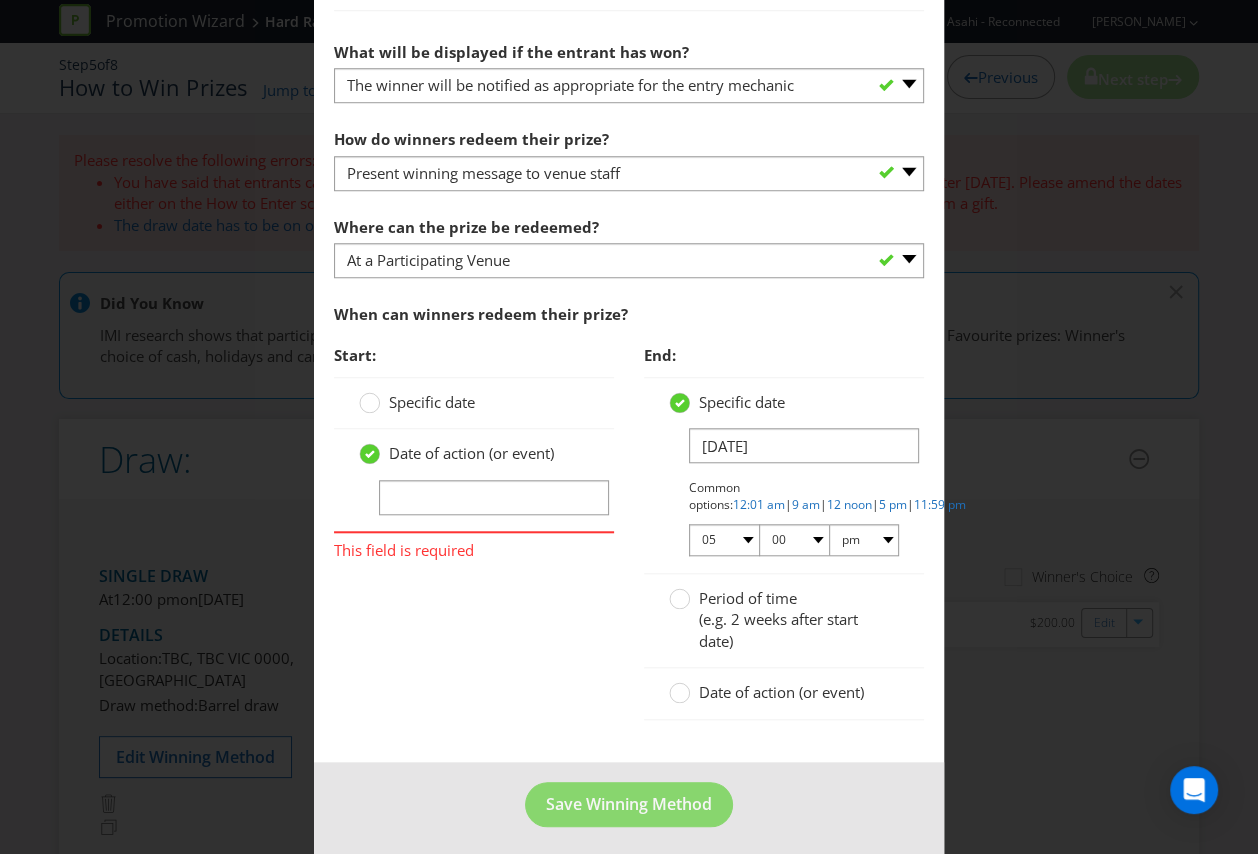 click on "Specific date" at bounding box center [432, 402] 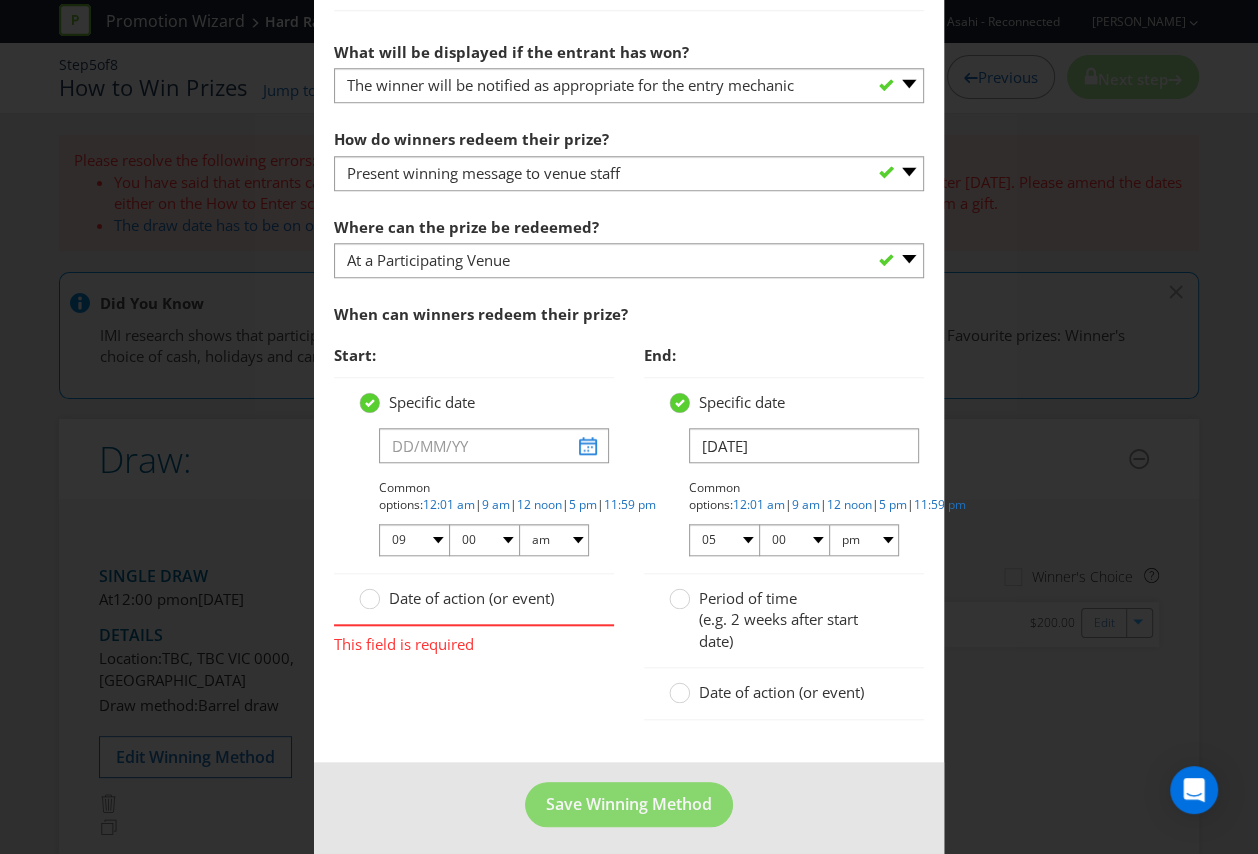 click on "Date of action (or event)" at bounding box center [471, 598] 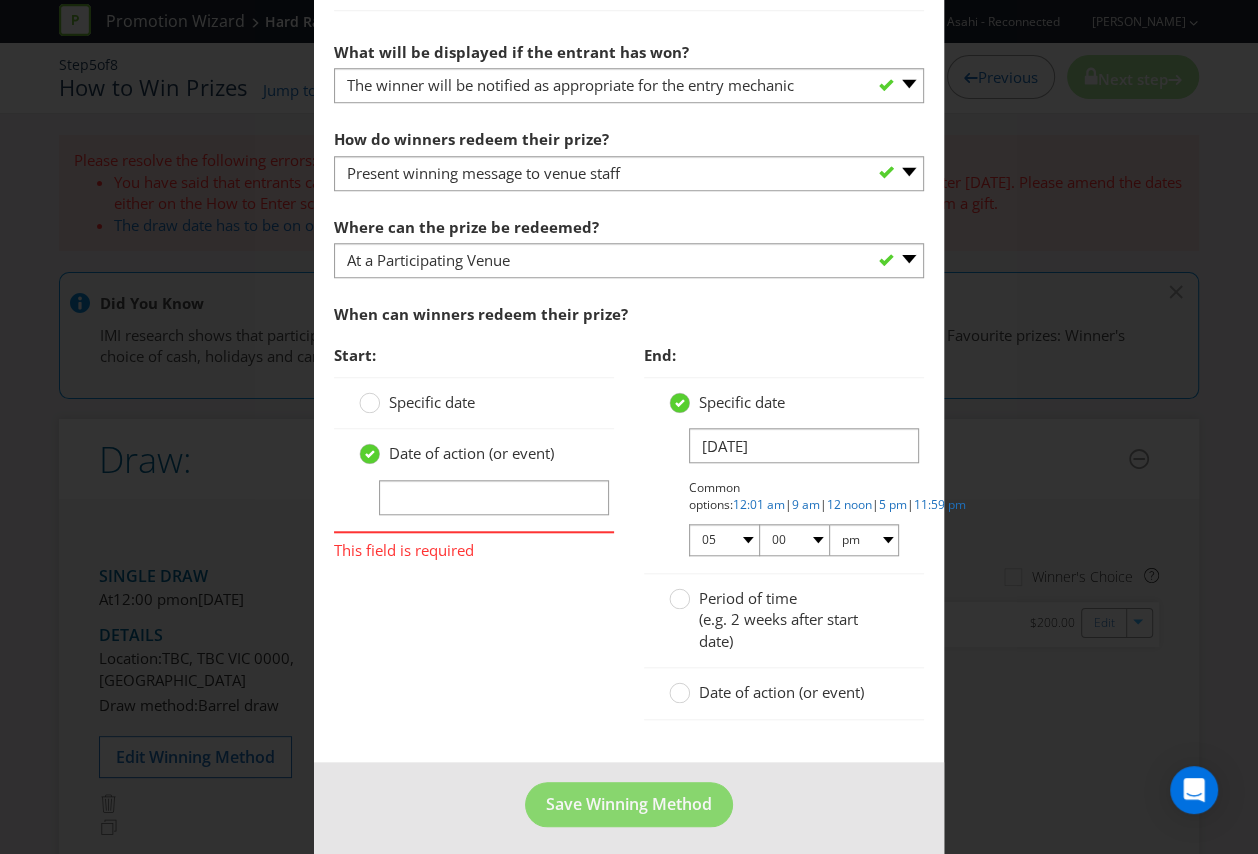 click on "Date of action (or event)" at bounding box center (784, 693) 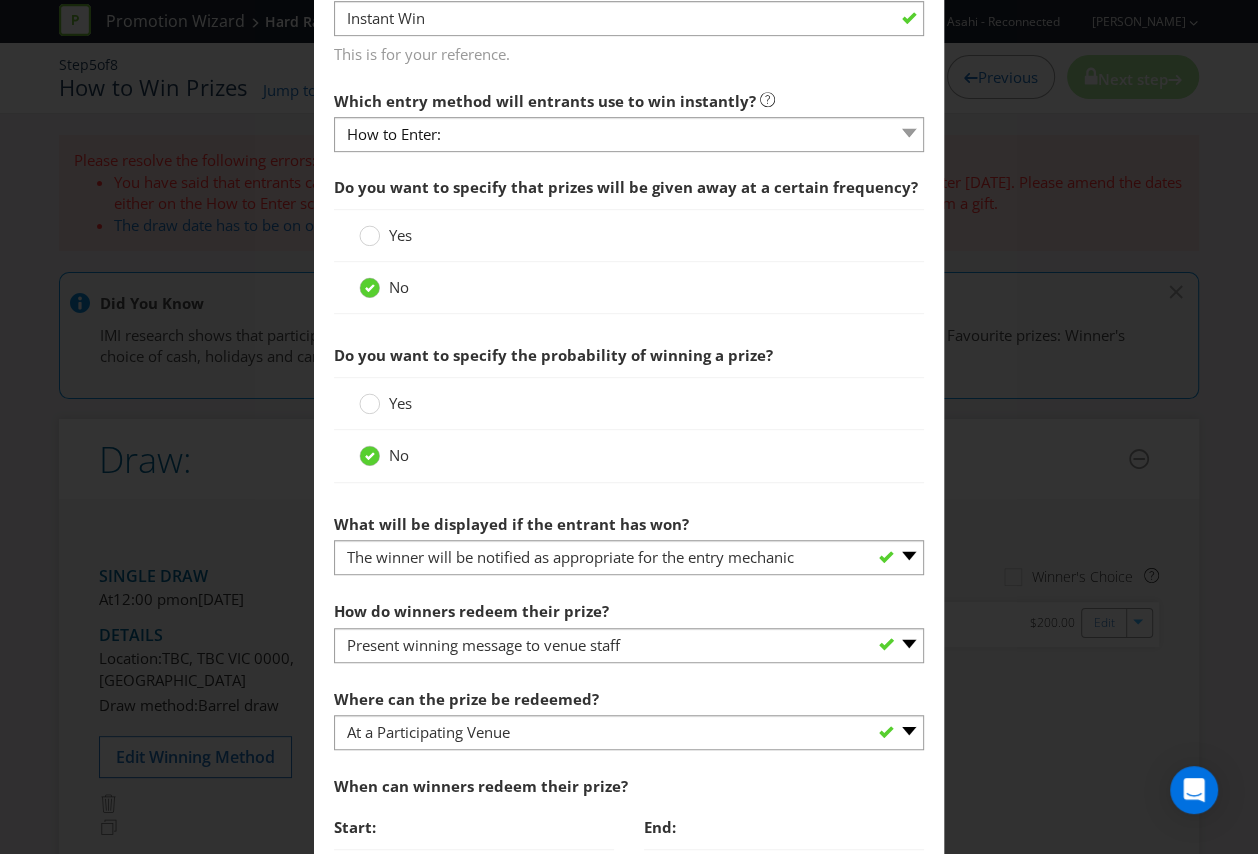scroll, scrollTop: 1172, scrollLeft: 0, axis: vertical 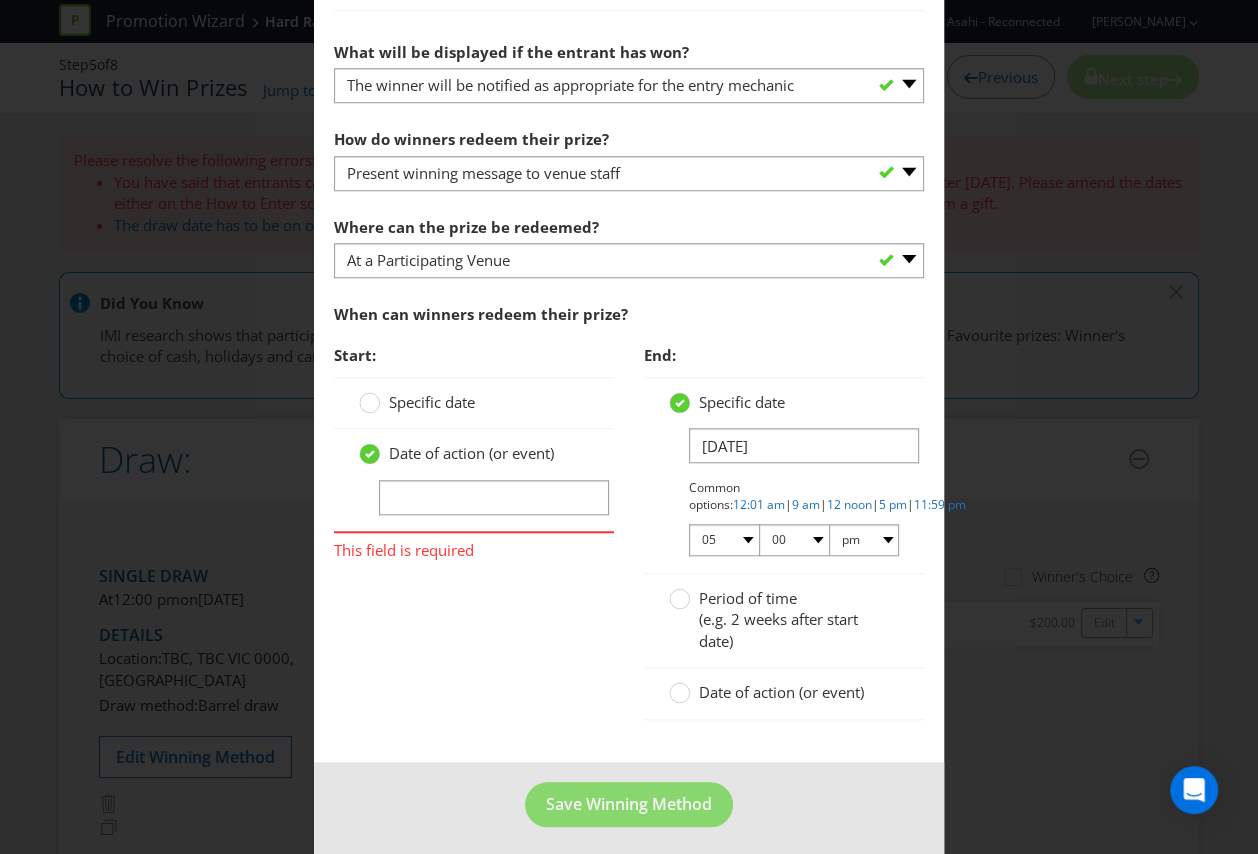 click on "Edit Winning Method   How to Enter:   How will the winners be selected? Draw   Judging   Gift with Purchase   Offer   Instant Win     Did You Know For promotions like yours, research shows that the most effective promotions have a pool of instant win or weekly prize draws, with a single grand prize draw at the end. Please enter a title for this winning method.   Instant Win This is for your reference. Which entry method will entrants use to win instantly?   How to Enter: How to Enter:   Do you want to specify that prizes will be given away at a certain frequency?   Yes   No       Do you want to specify the probability of winning a prize?   Yes   No       What will be displayed if the entrant has won?   -- Please select -- The winner will be notified as appropriate for the entry mechanic Symbols Message Unique code Other (please specify) How do winners redeem their prize?   -- Please select -- Present winning message to venue staff Follow instructions provided Fill in online redemption form" at bounding box center (629, 427) 